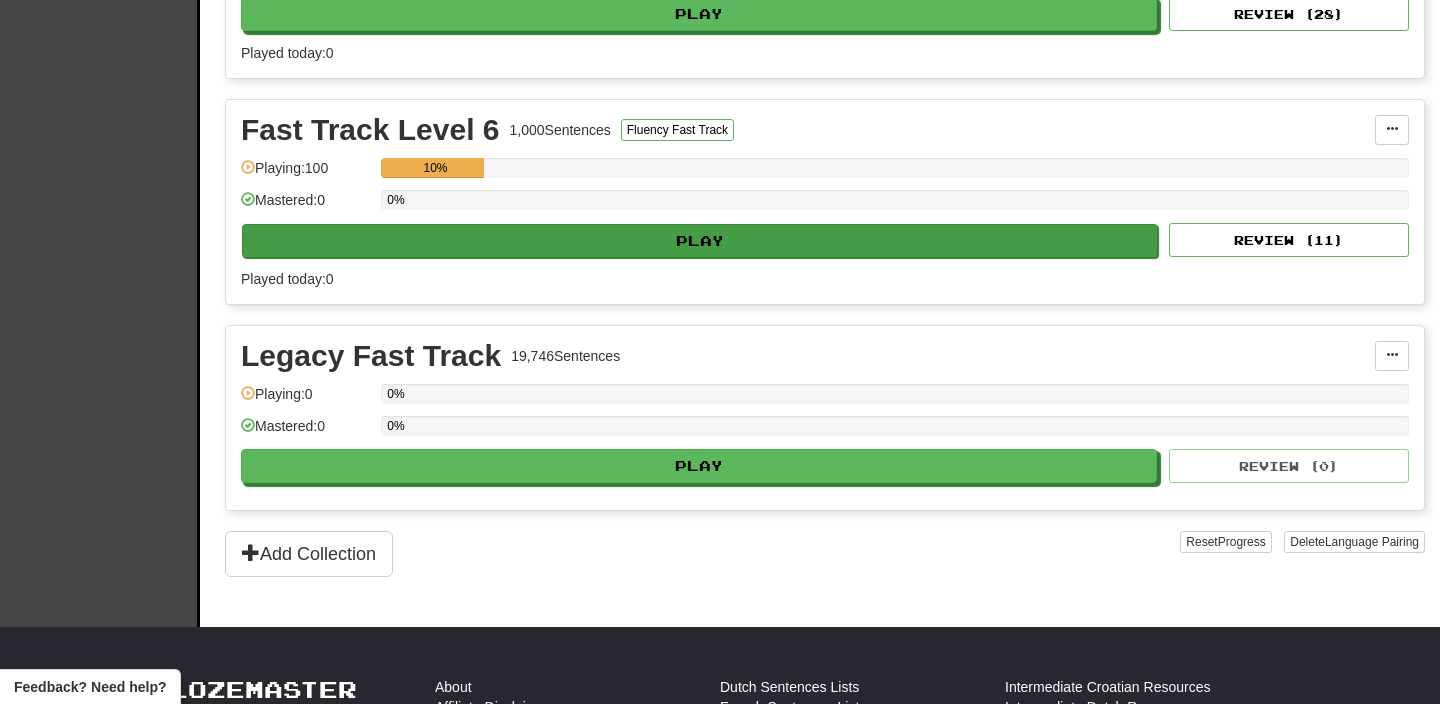 scroll, scrollTop: 1494, scrollLeft: 0, axis: vertical 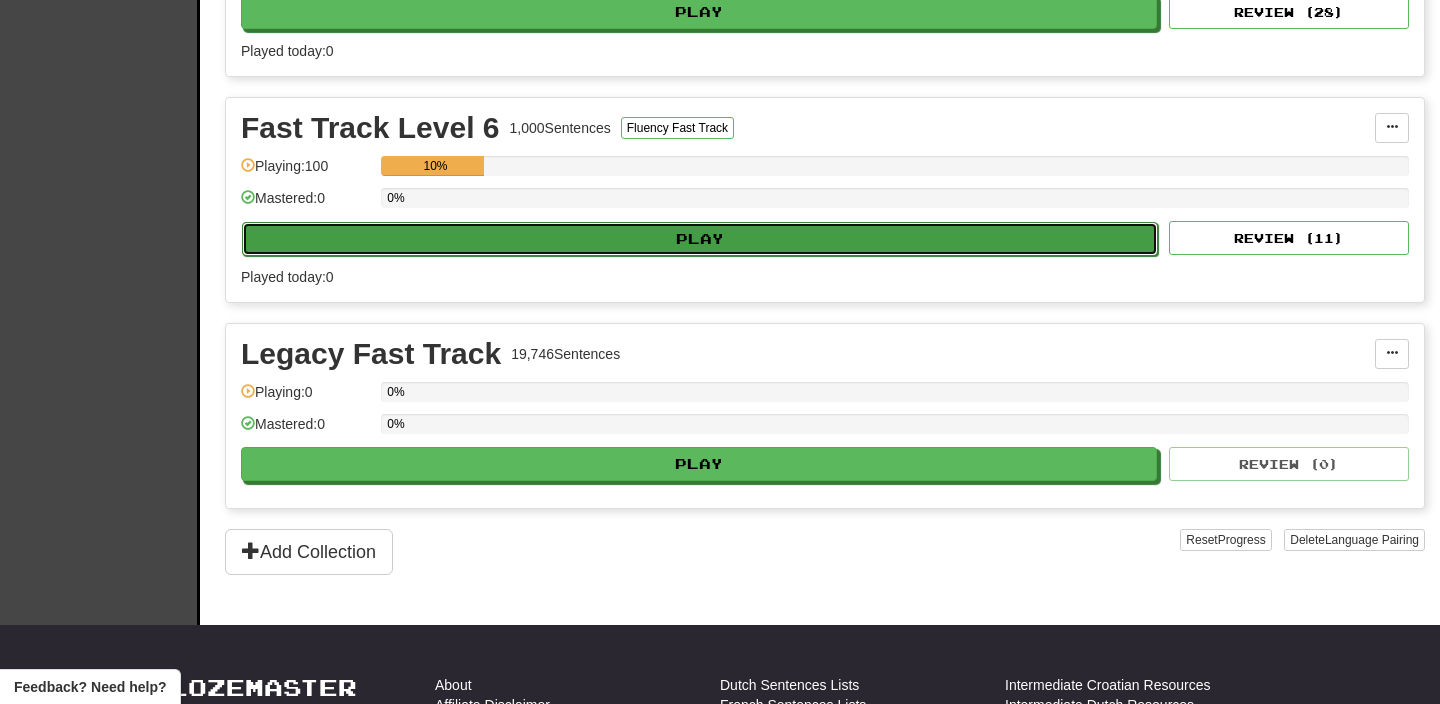click on "Play" at bounding box center [700, 239] 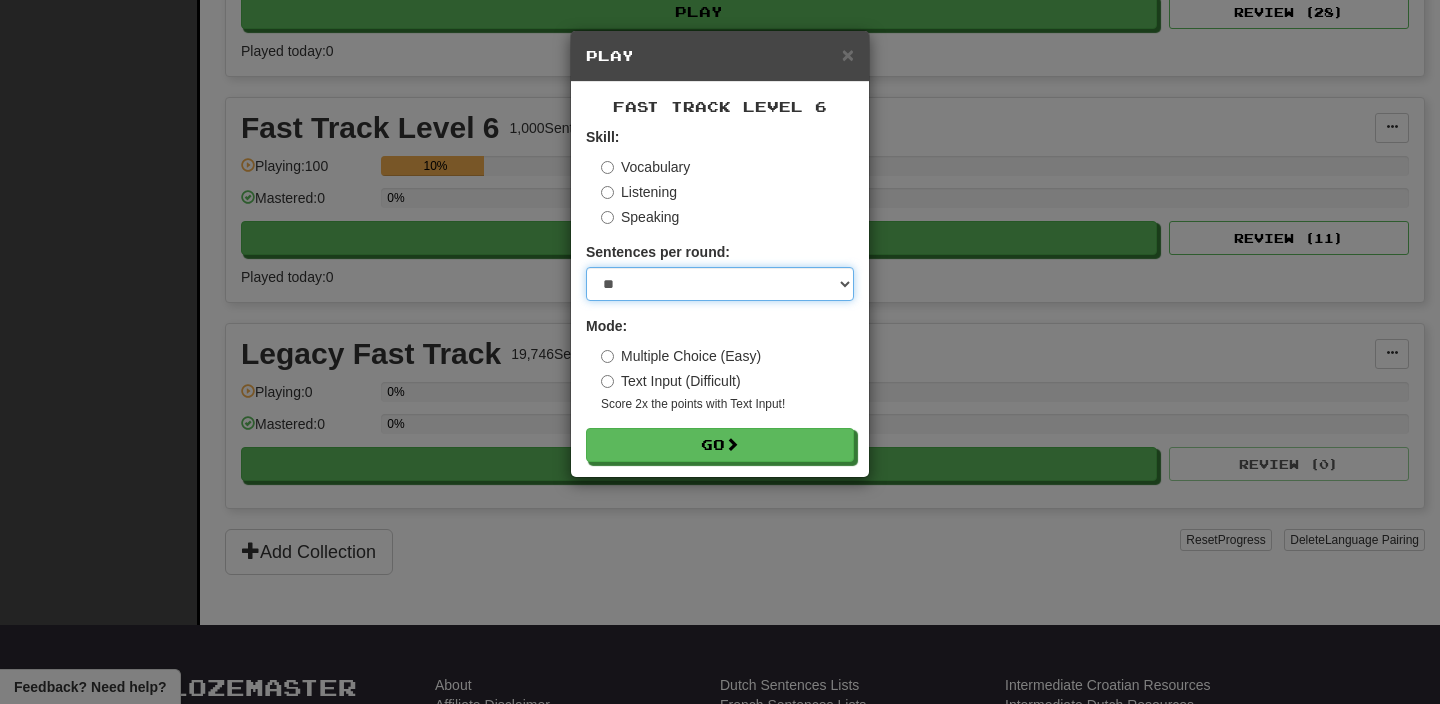 click on "* ** ** ** ** ** *** ********" at bounding box center [720, 284] 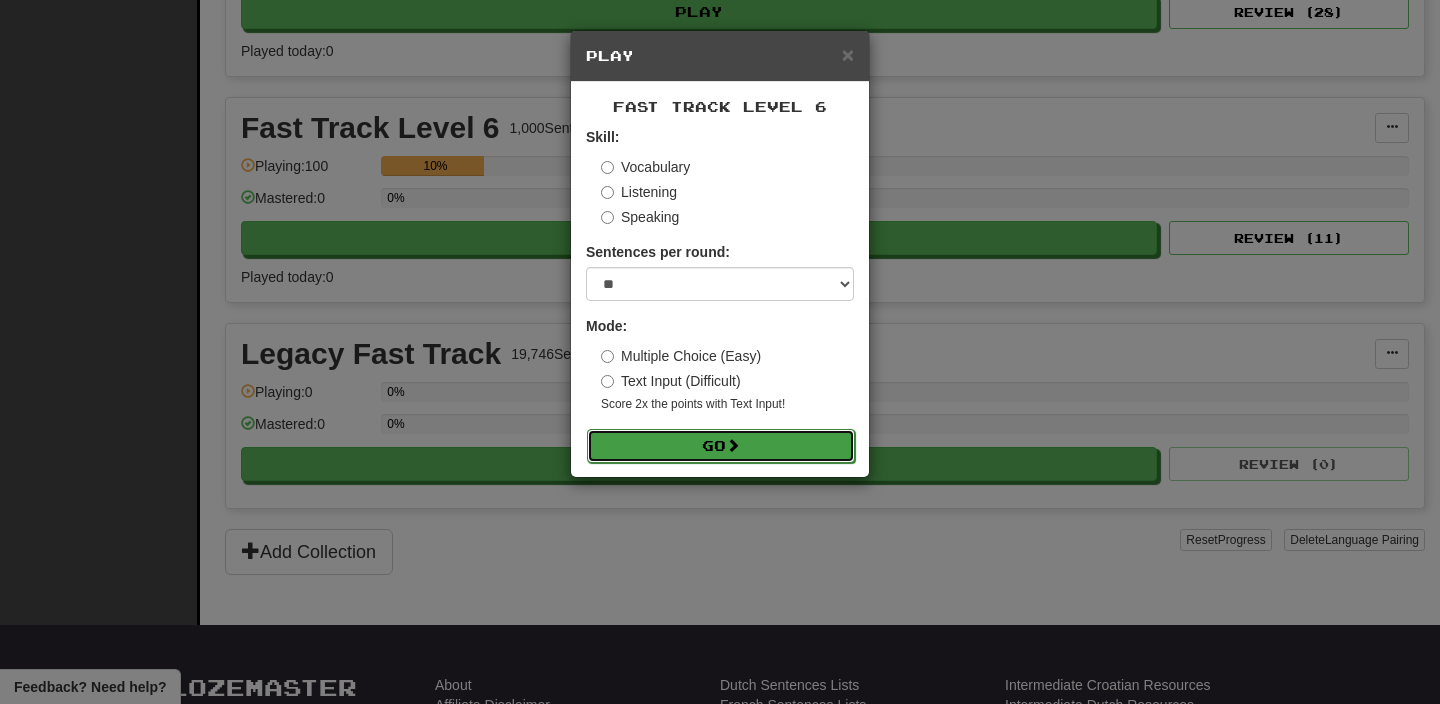 click on "Go" at bounding box center [721, 446] 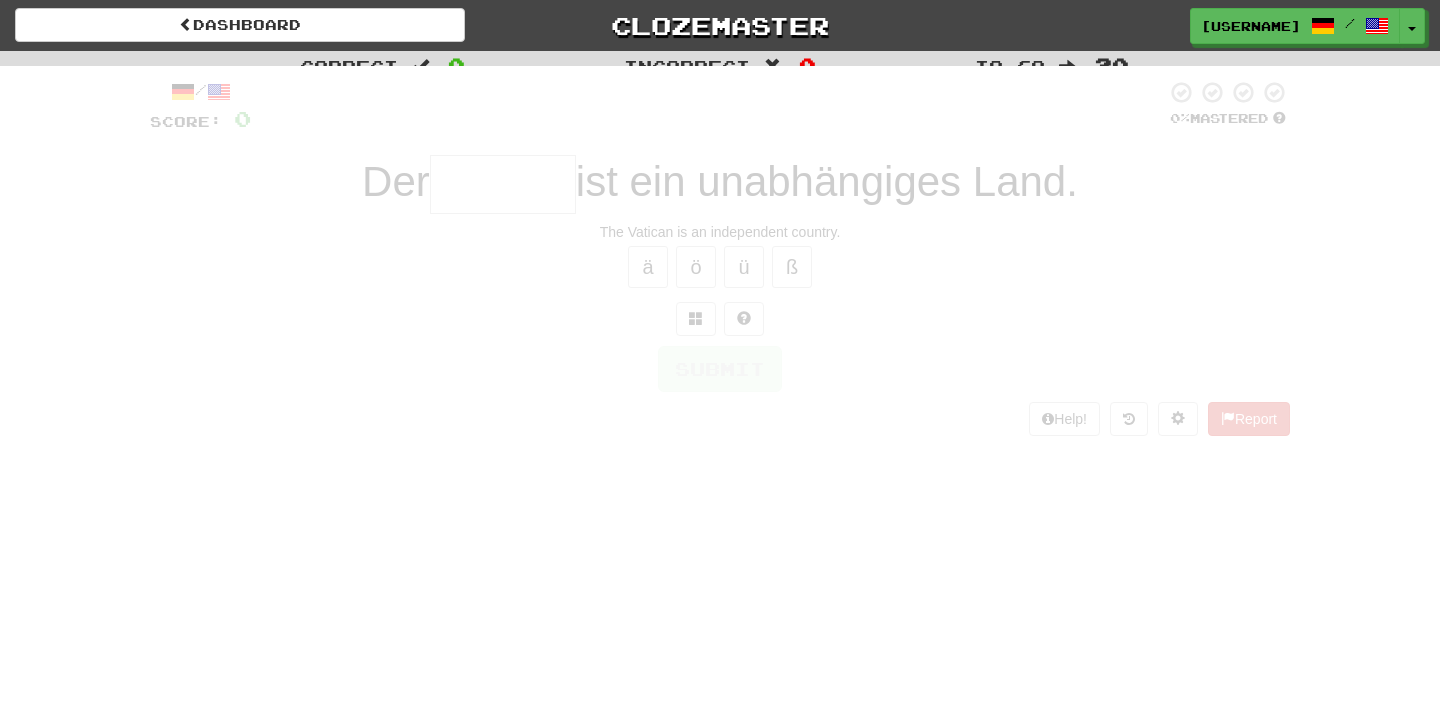 scroll, scrollTop: 0, scrollLeft: 0, axis: both 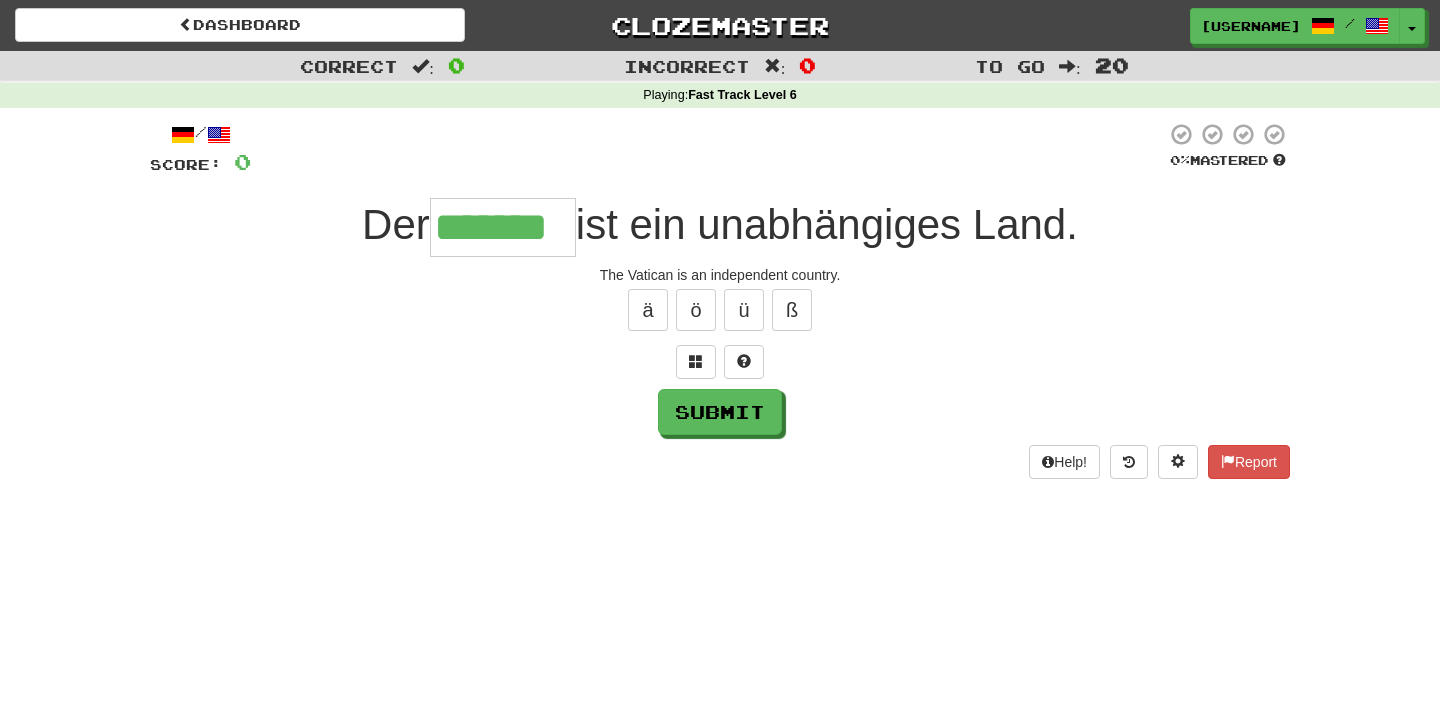 type on "*******" 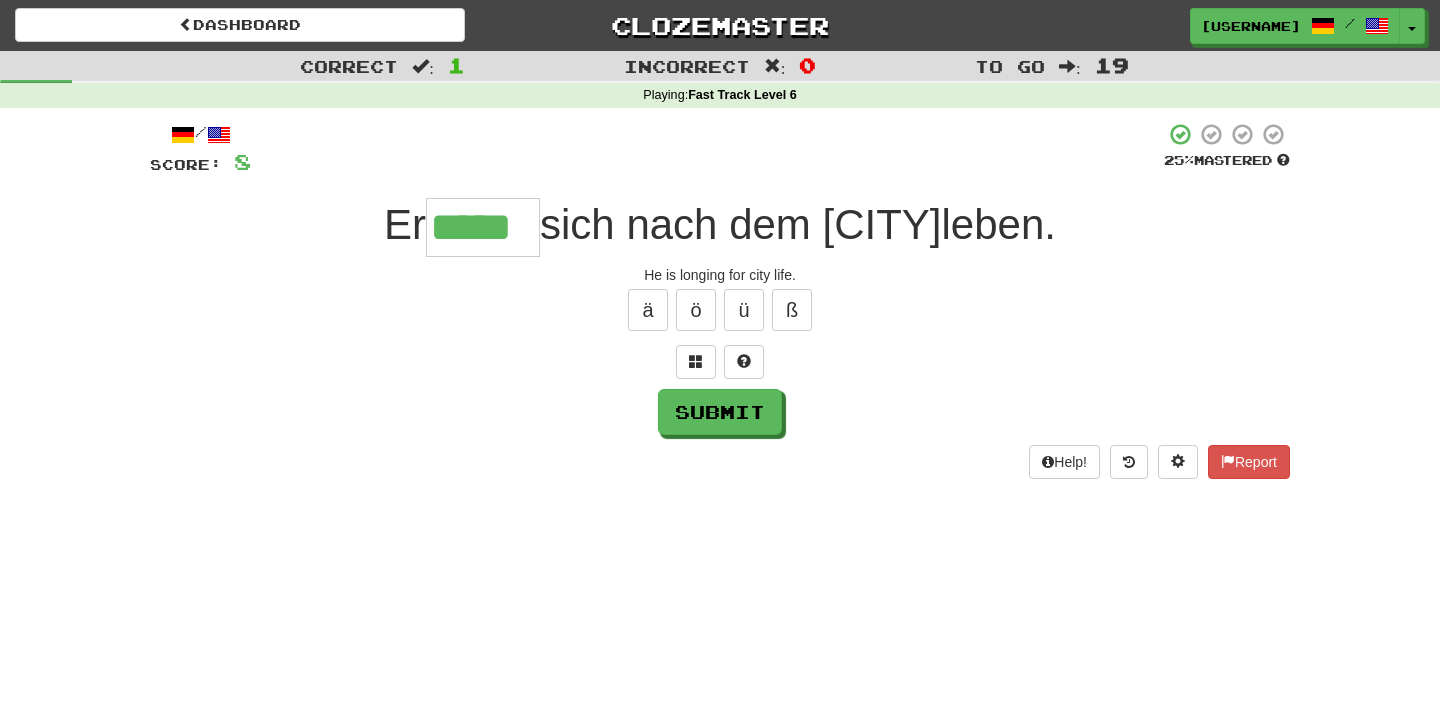 type on "*****" 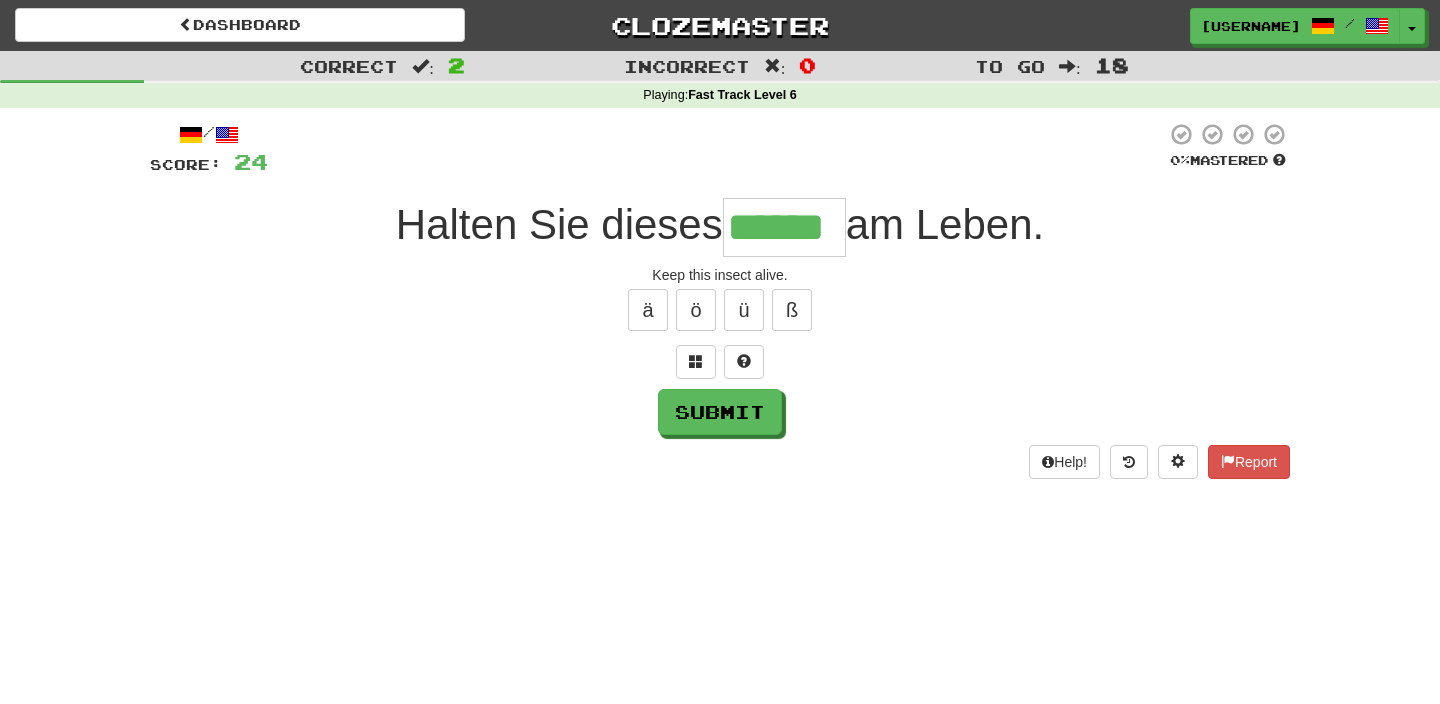 type on "******" 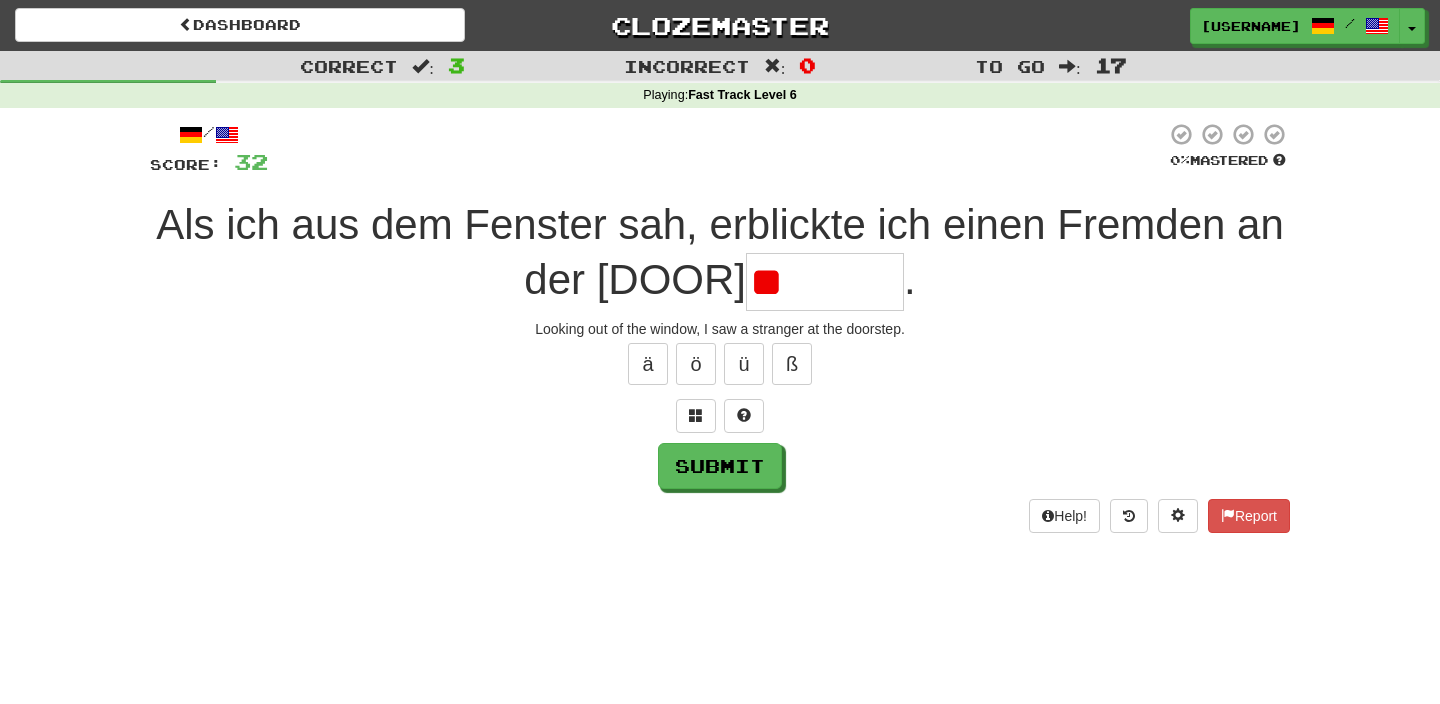 type on "*" 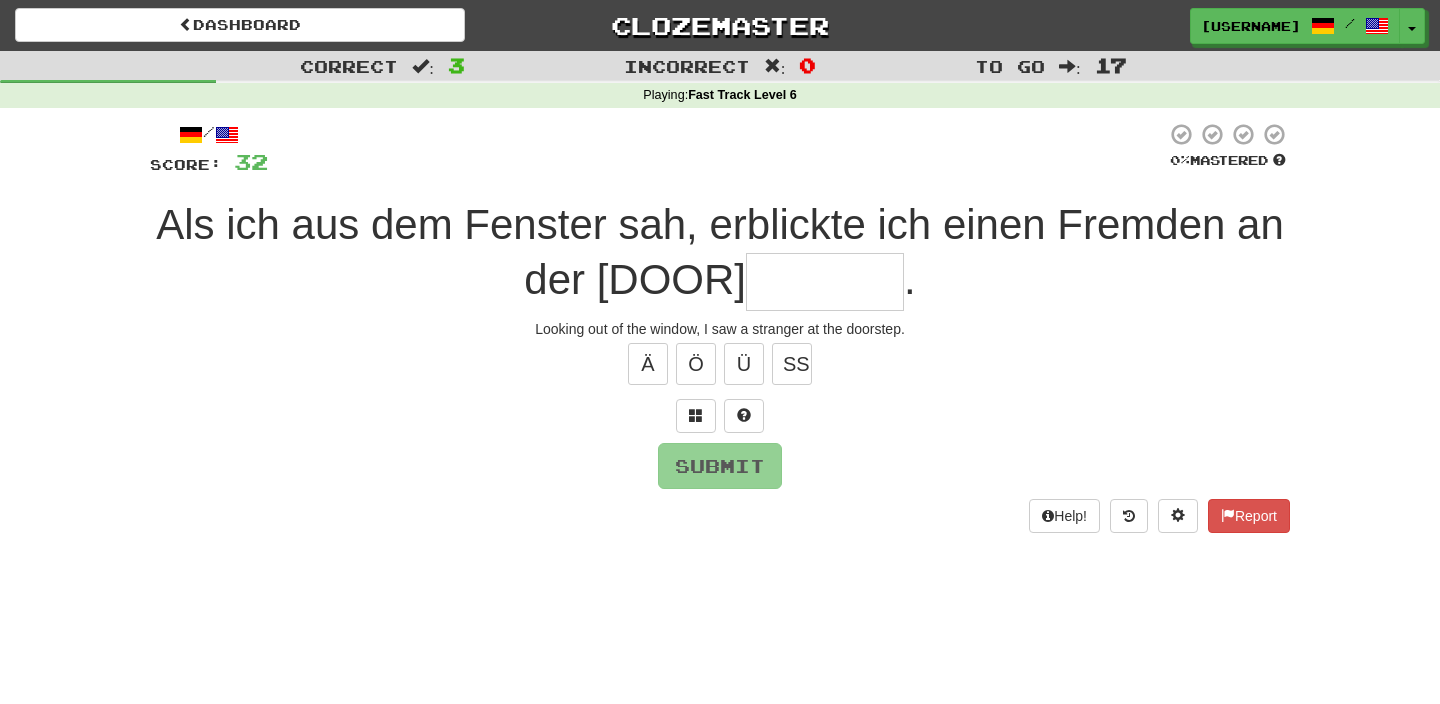 type on "*" 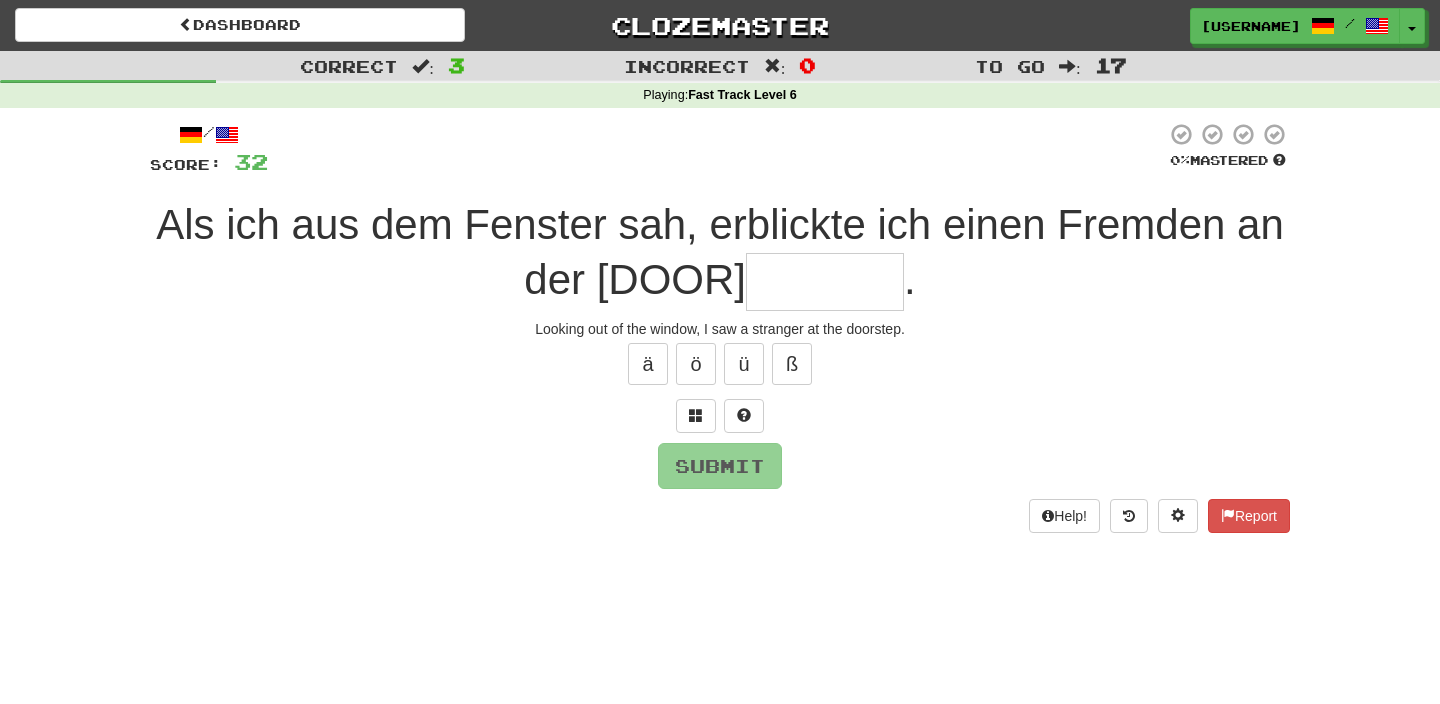 type on "*******" 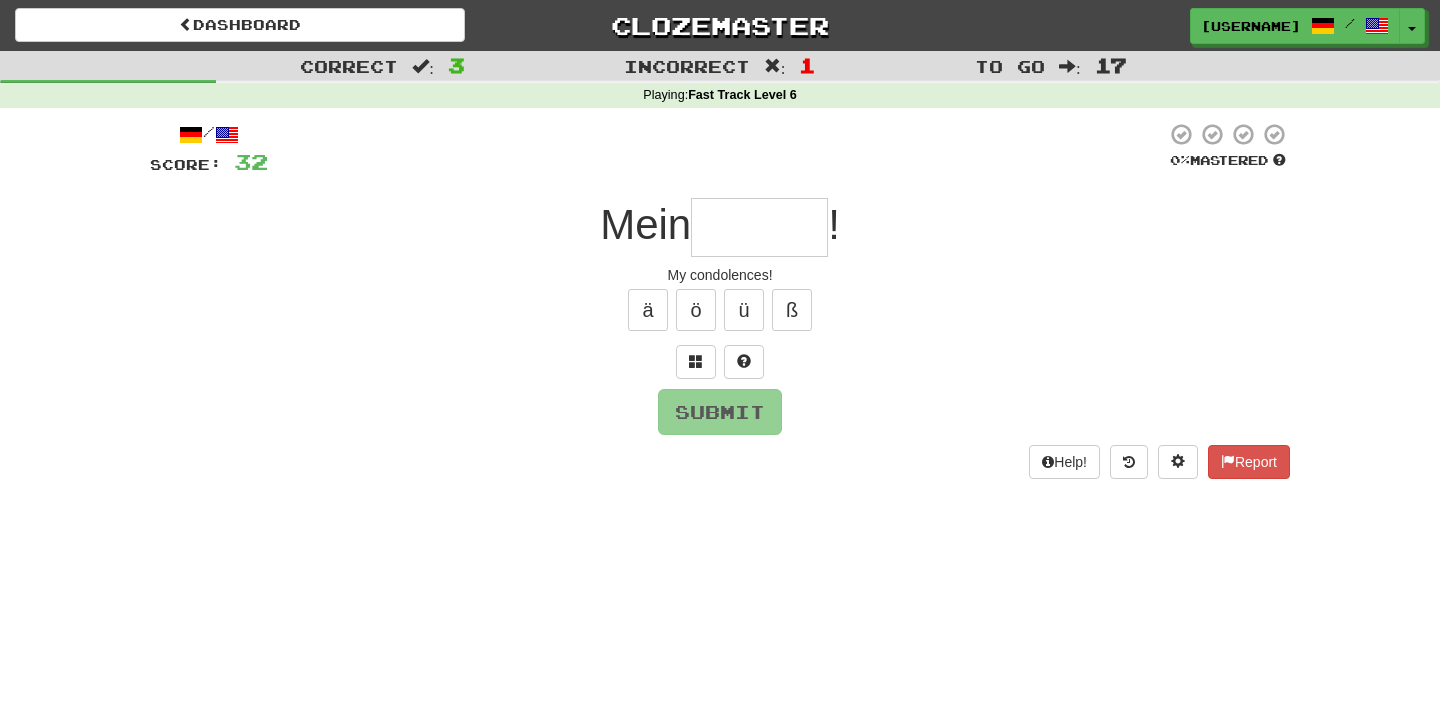 type on "*******" 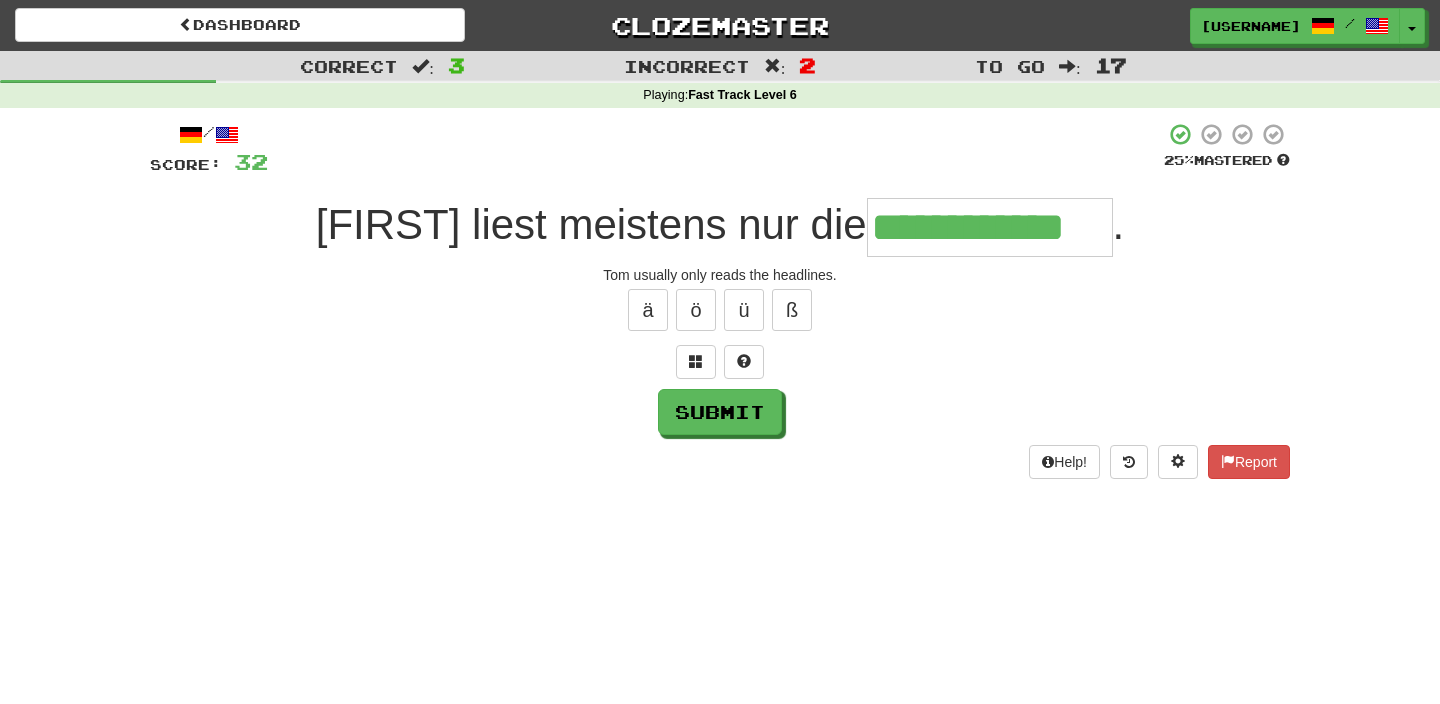 type on "**********" 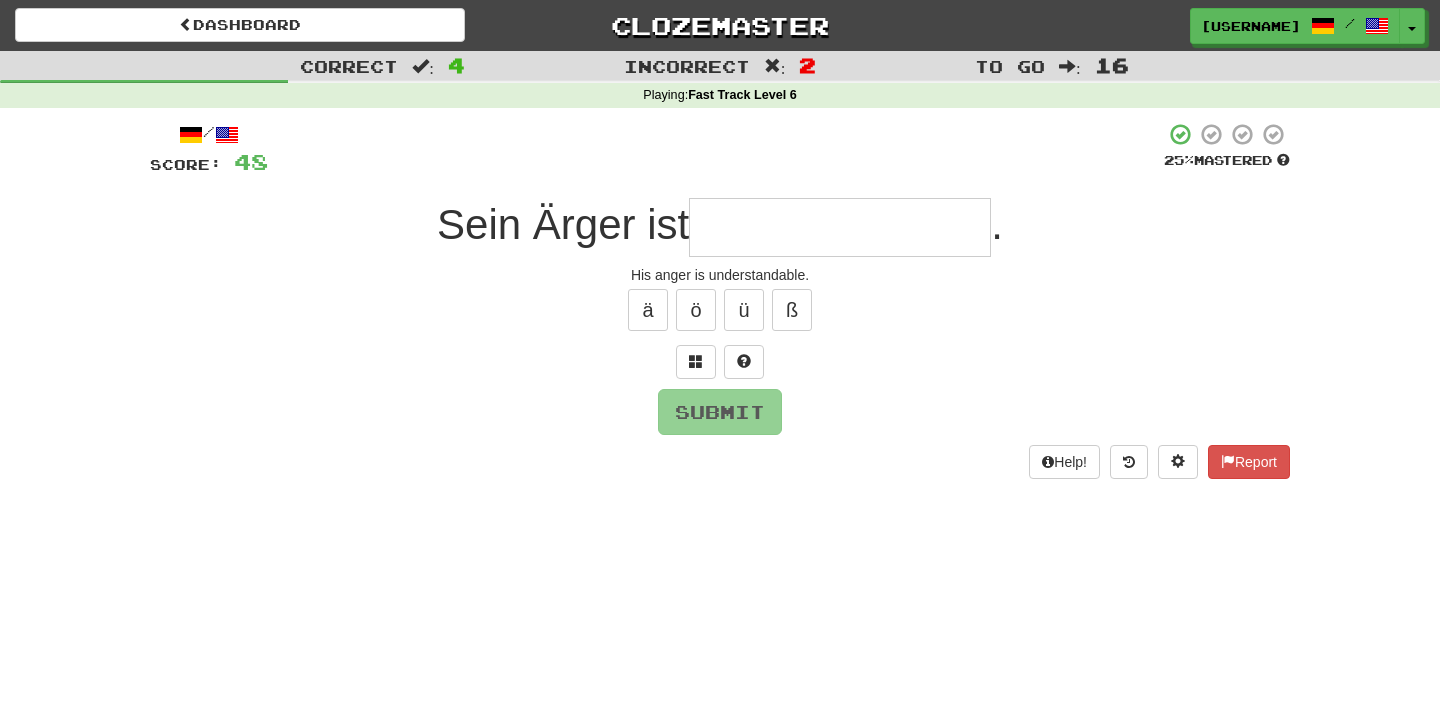 type on "*" 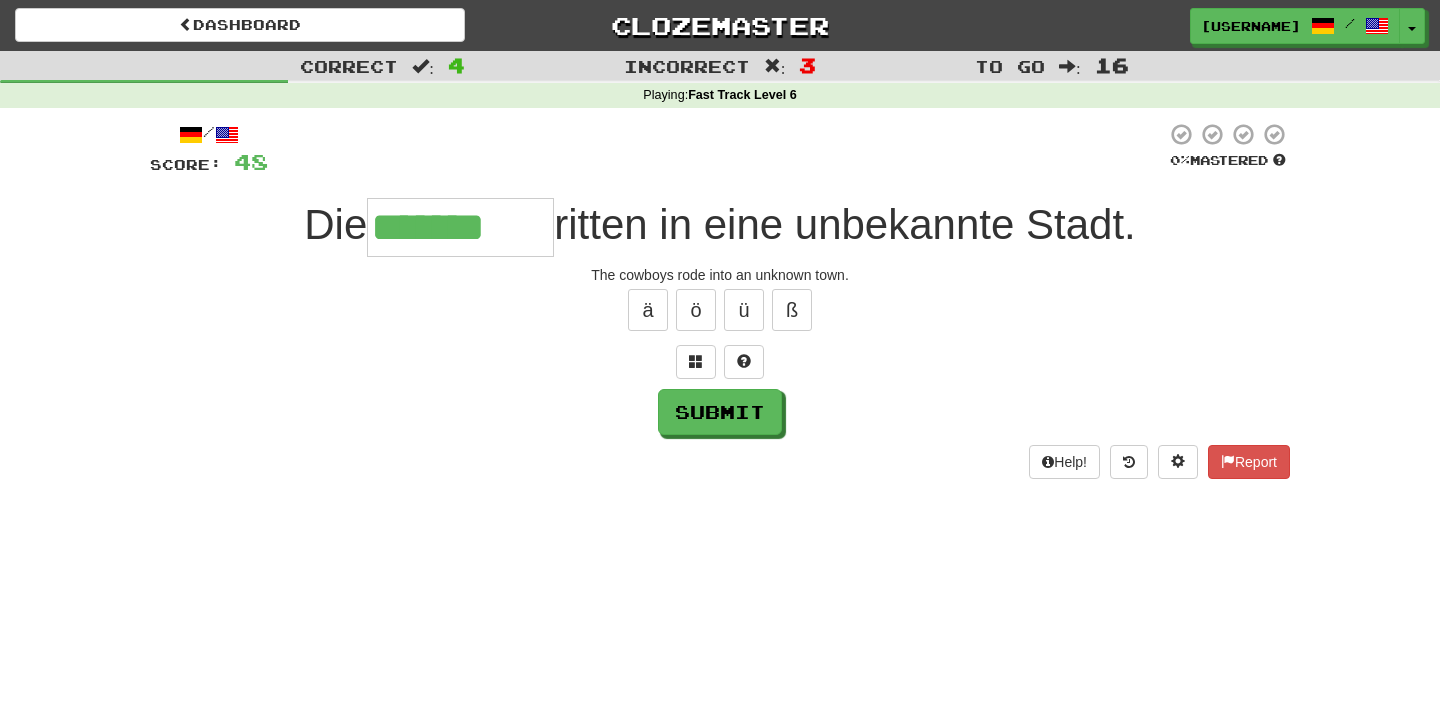 type on "*******" 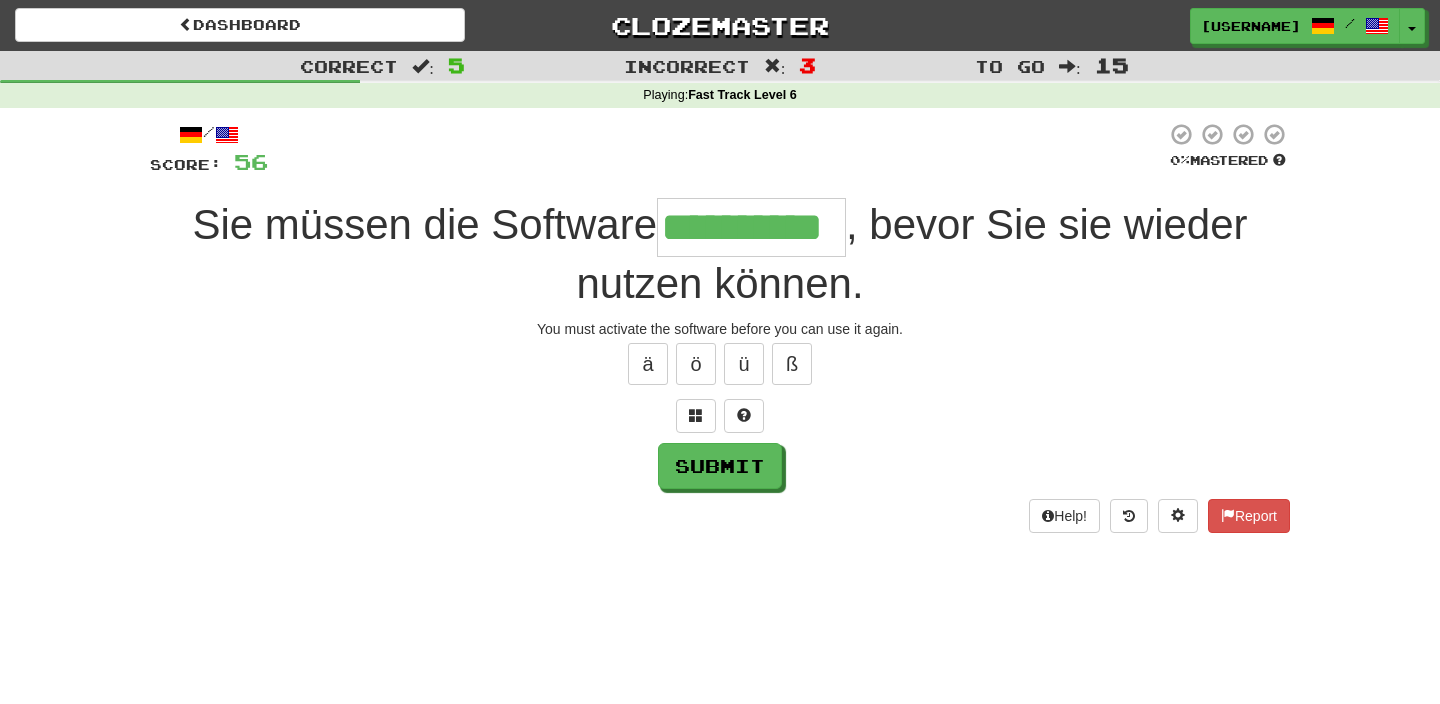 type on "**********" 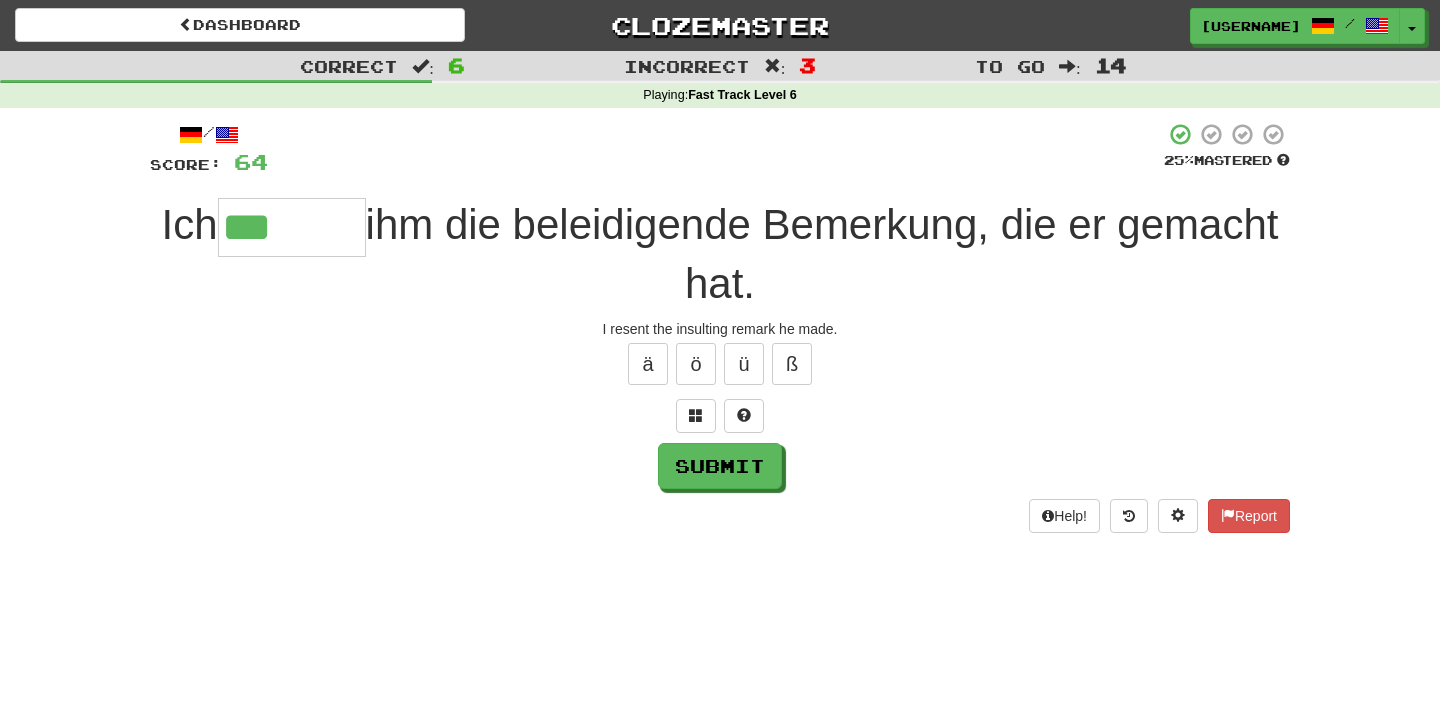 type on "*******" 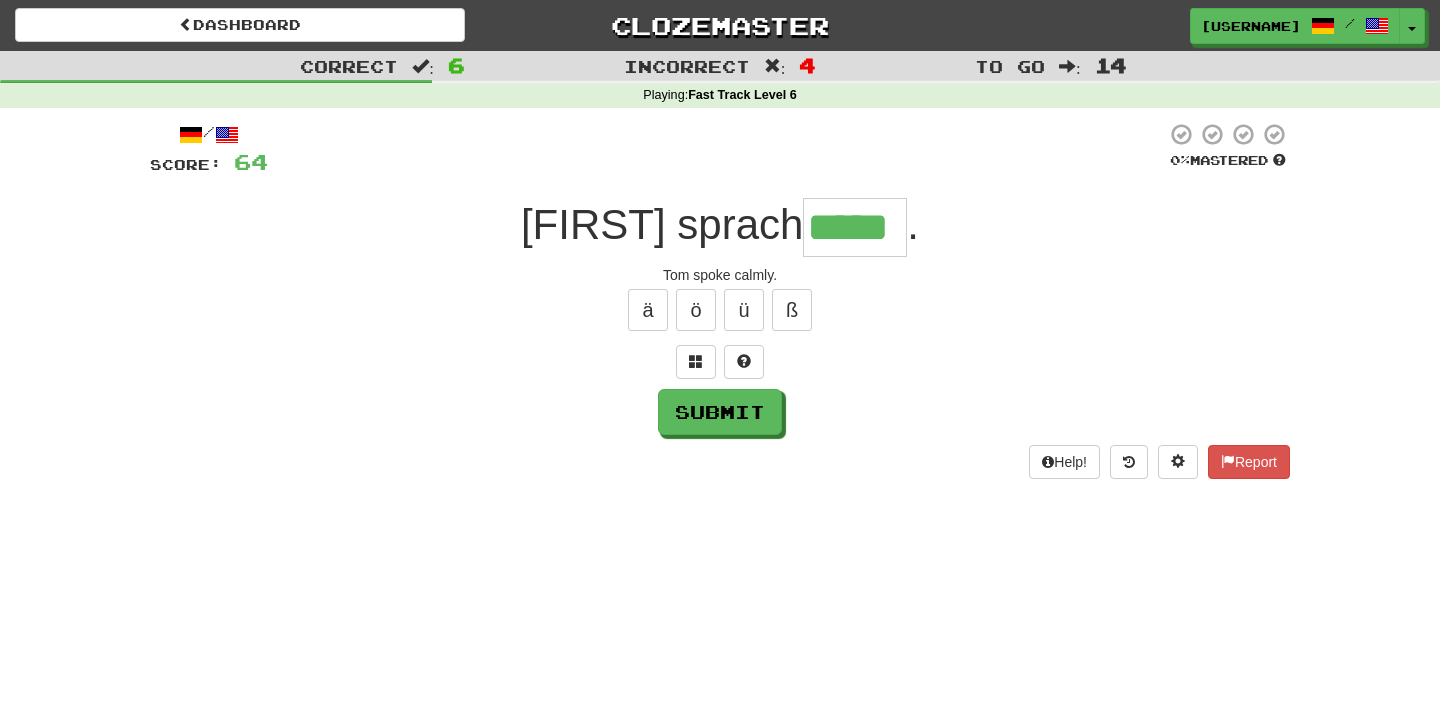 type on "*****" 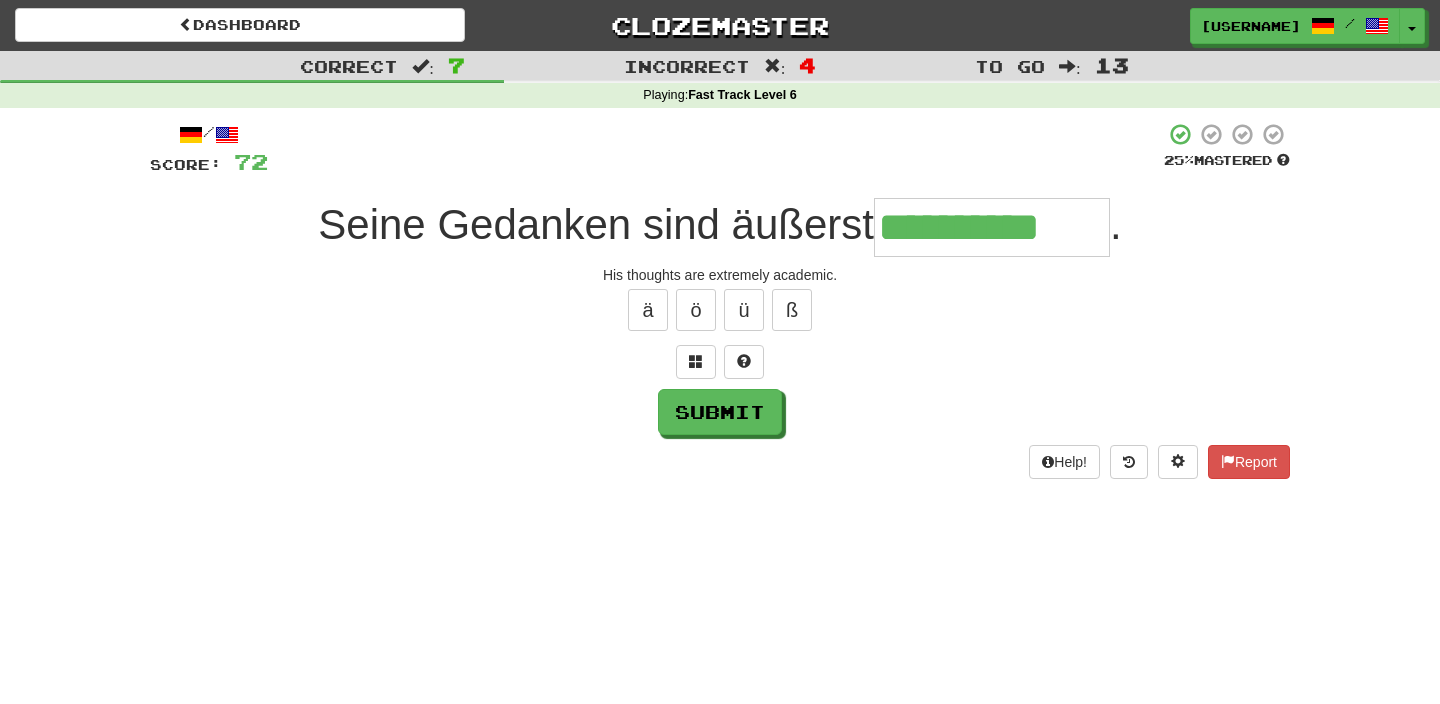 type on "**********" 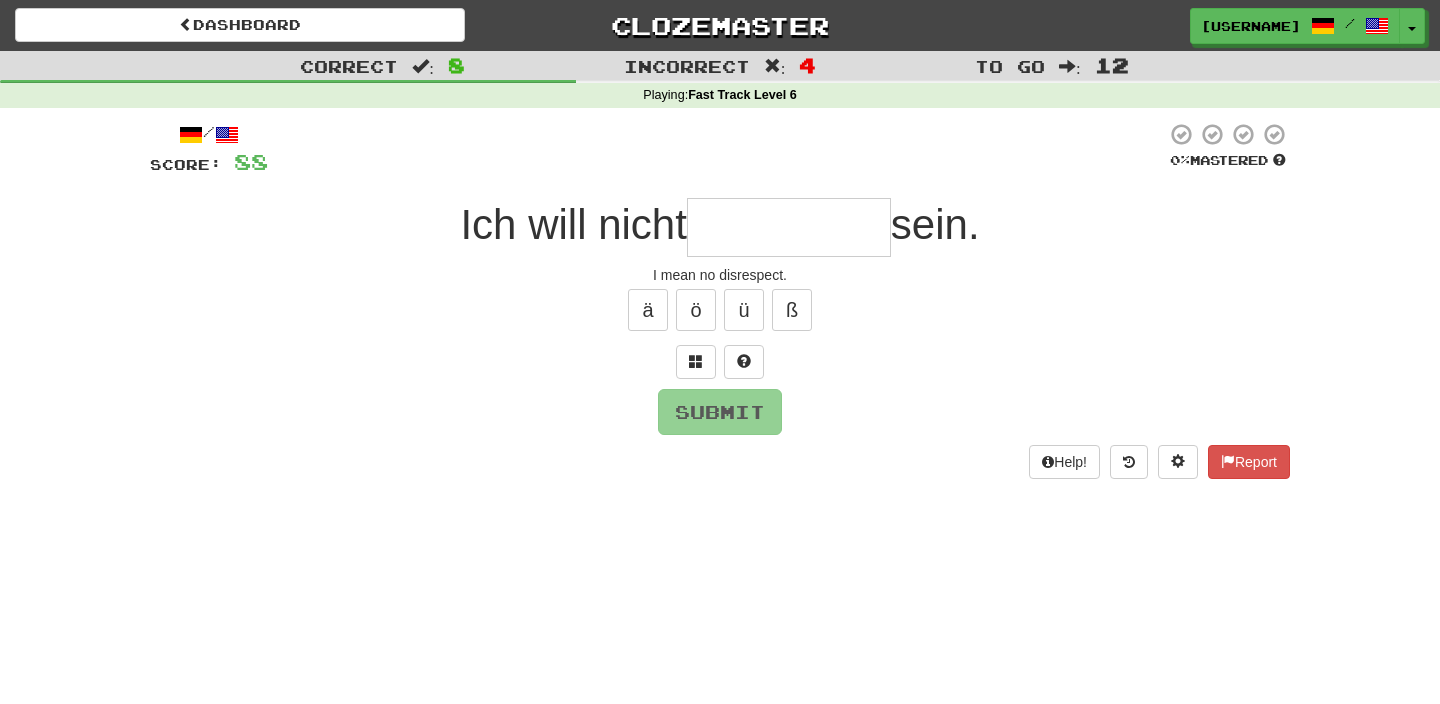 type on "*" 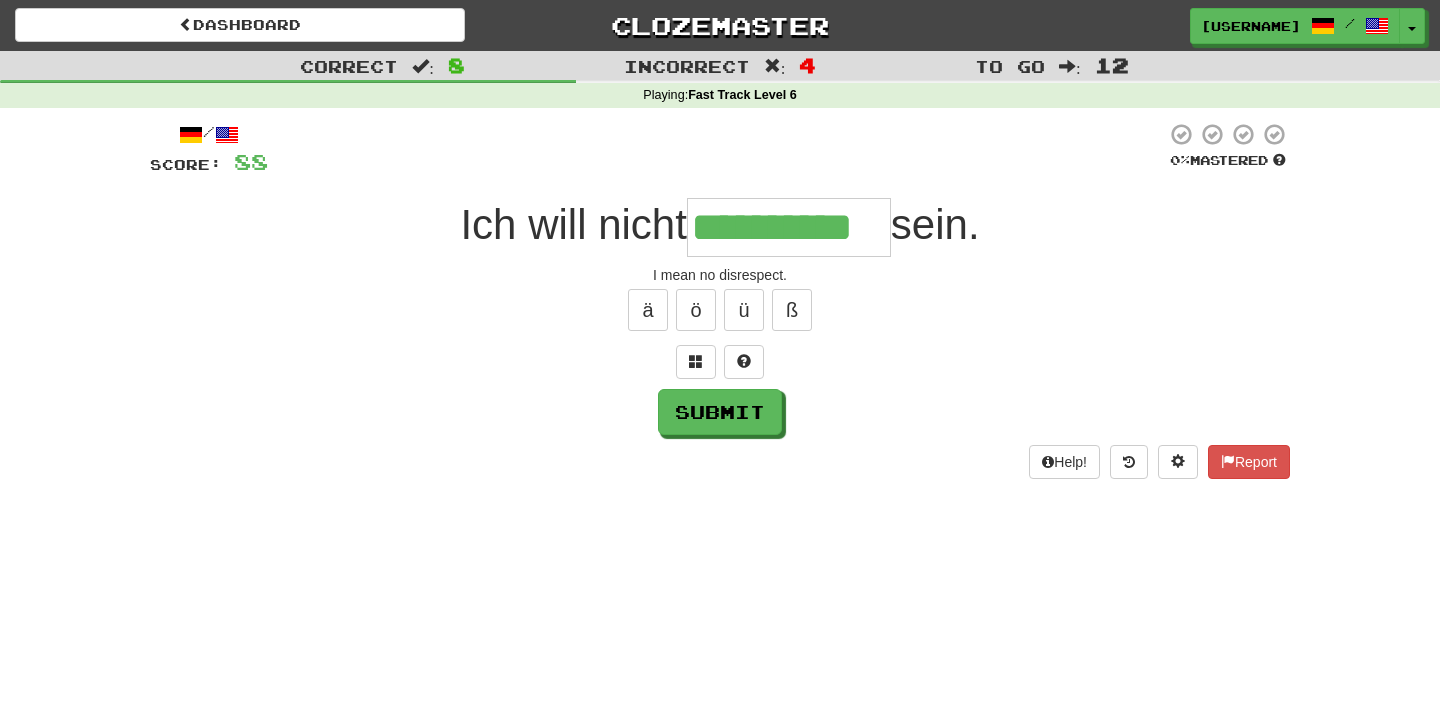 type on "**********" 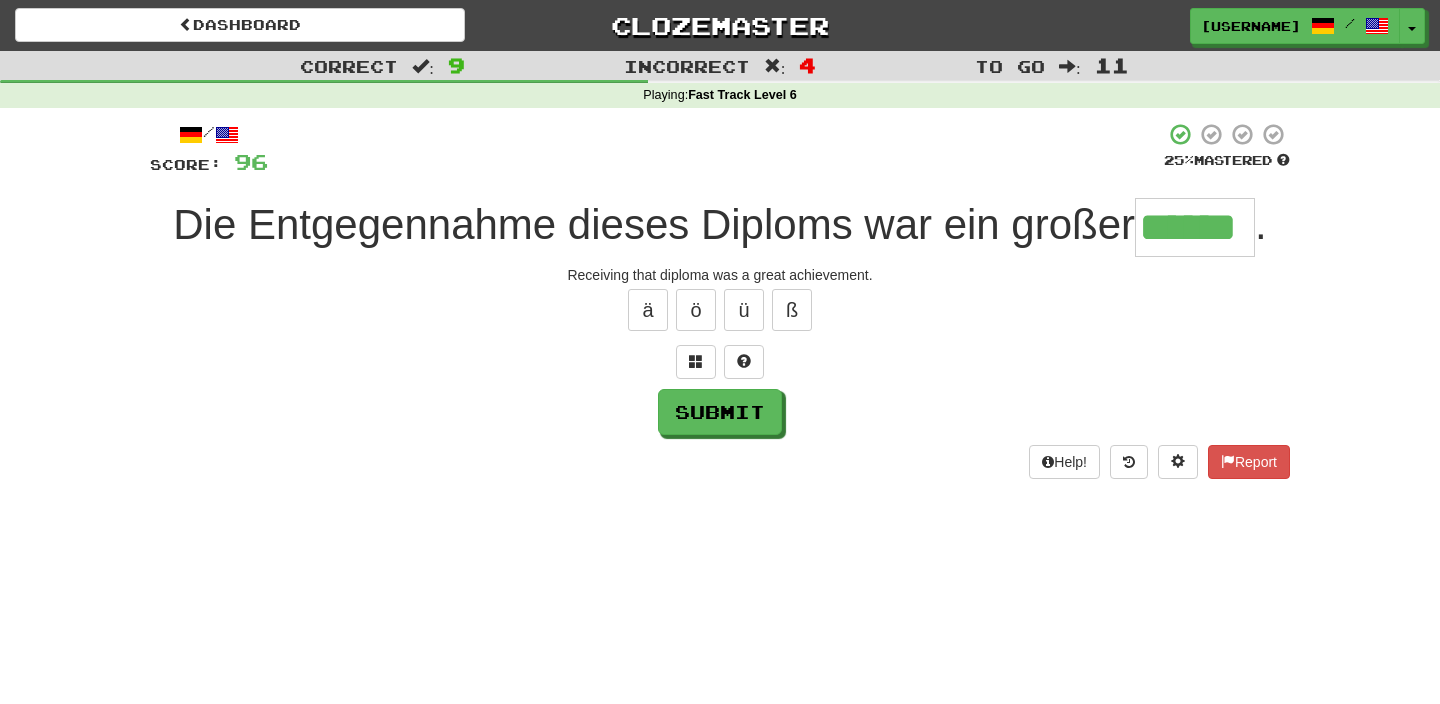 scroll, scrollTop: 0, scrollLeft: 12, axis: horizontal 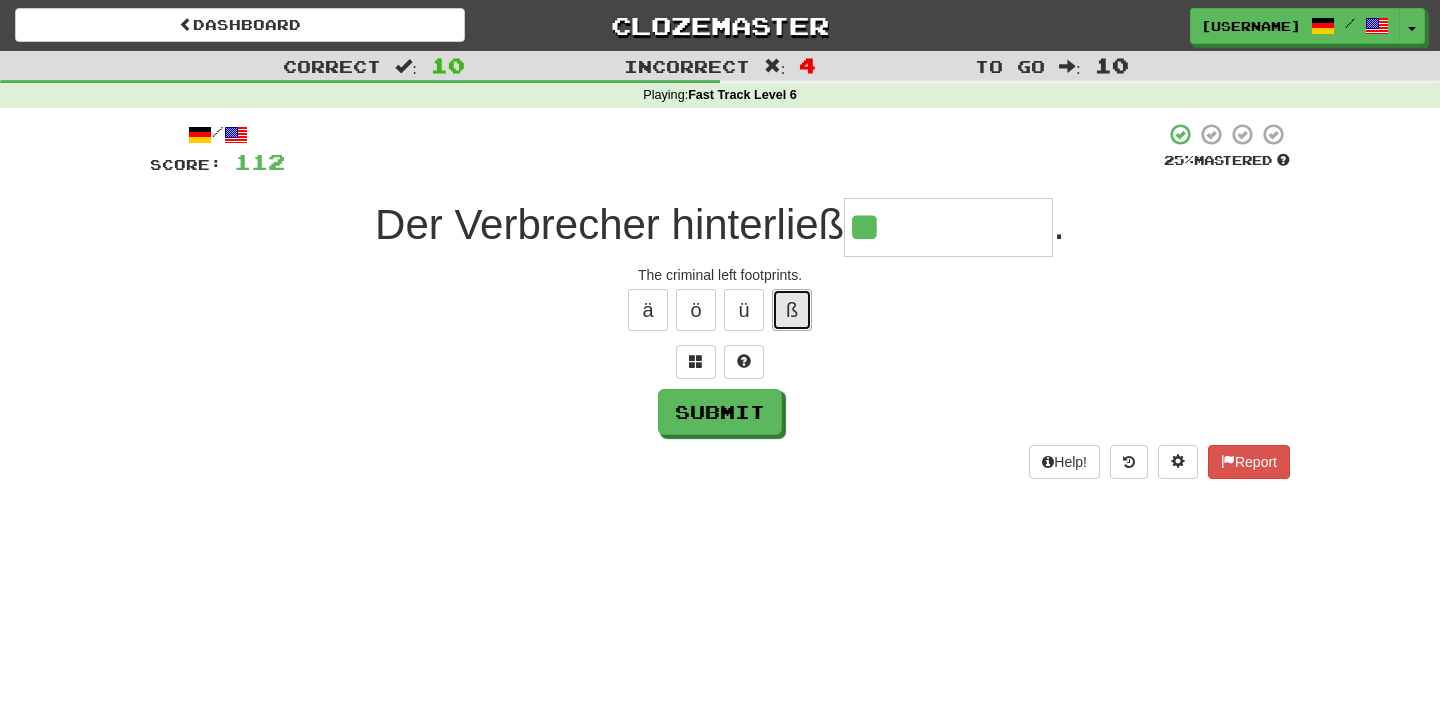 click on "ß" at bounding box center (792, 310) 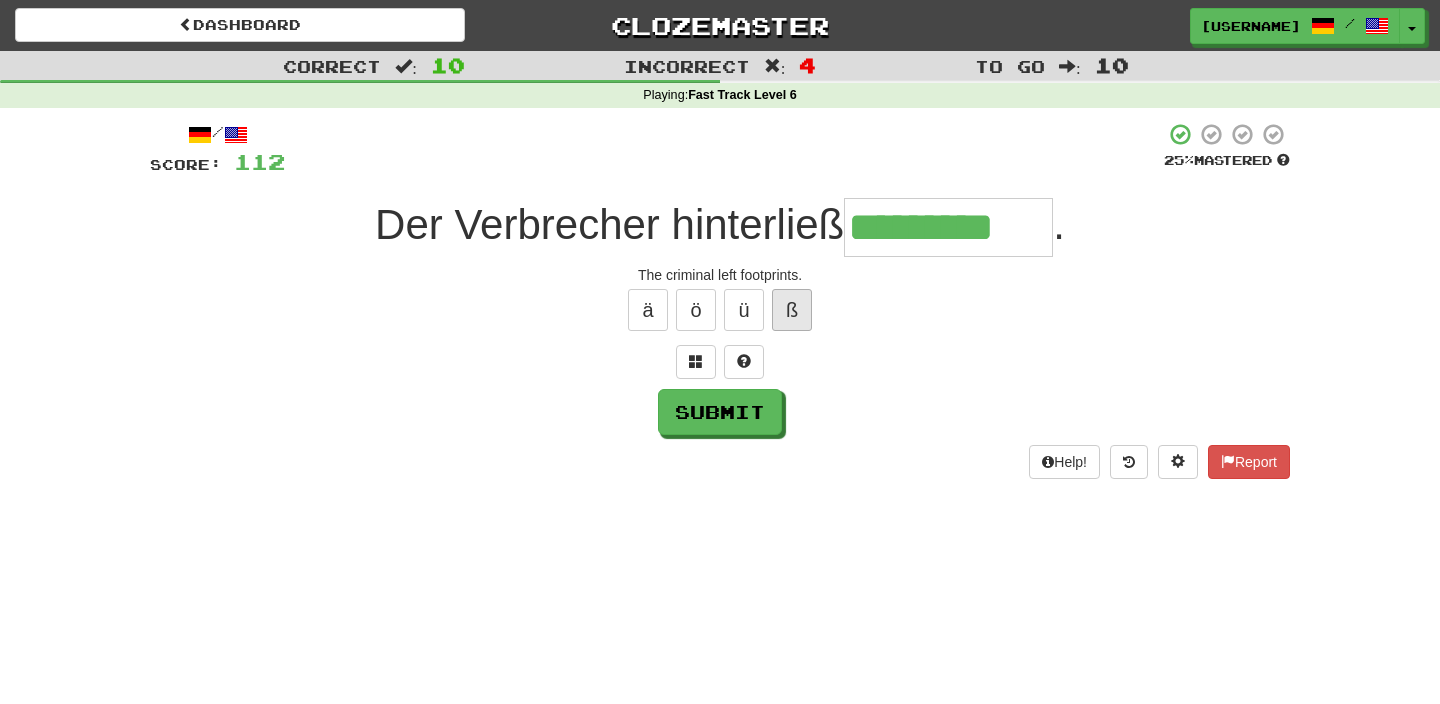 type on "*********" 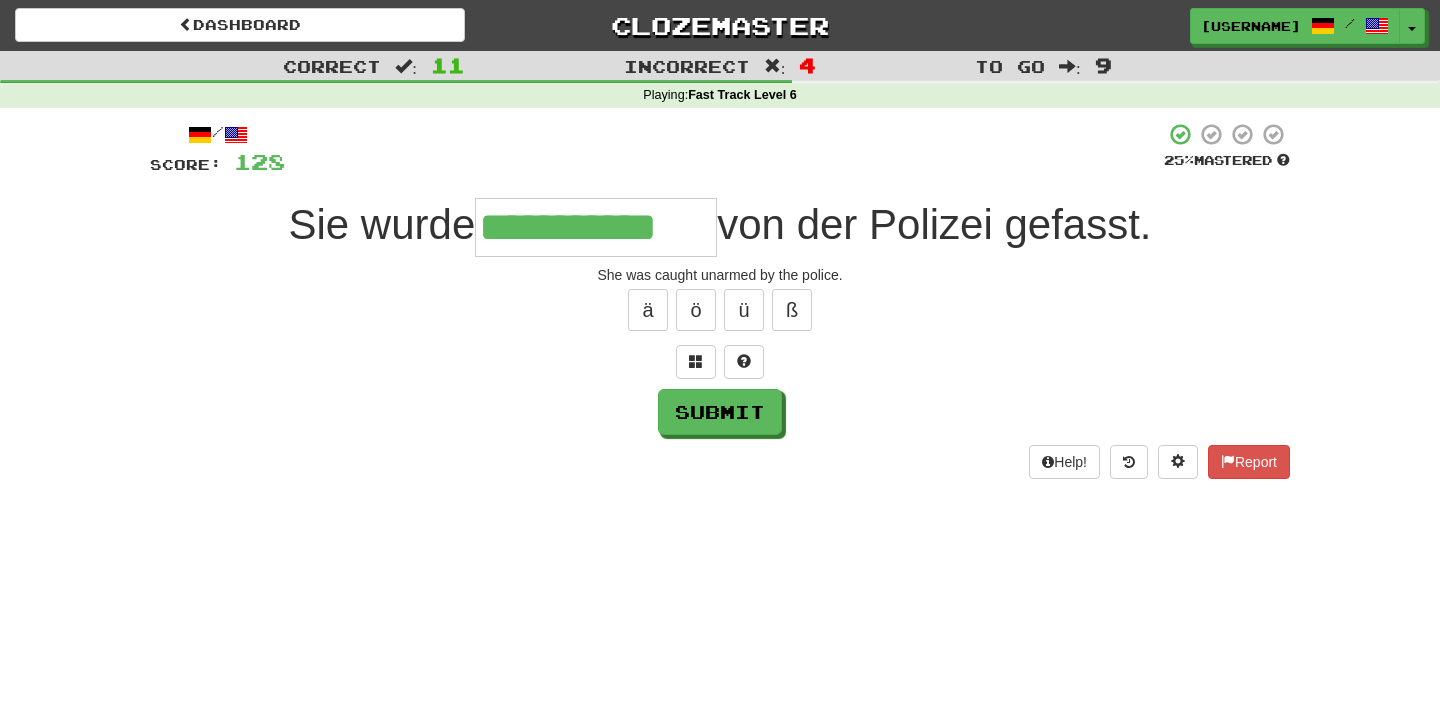 type on "**********" 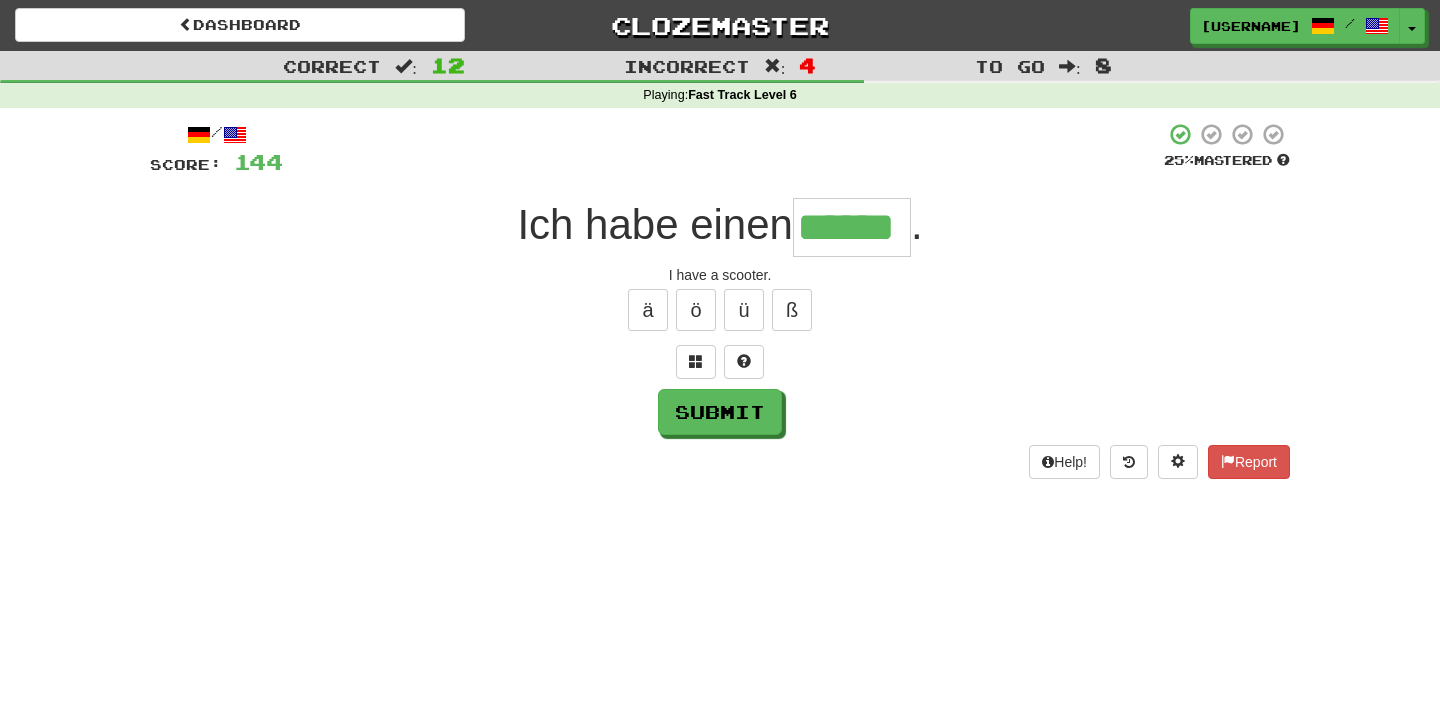 type on "******" 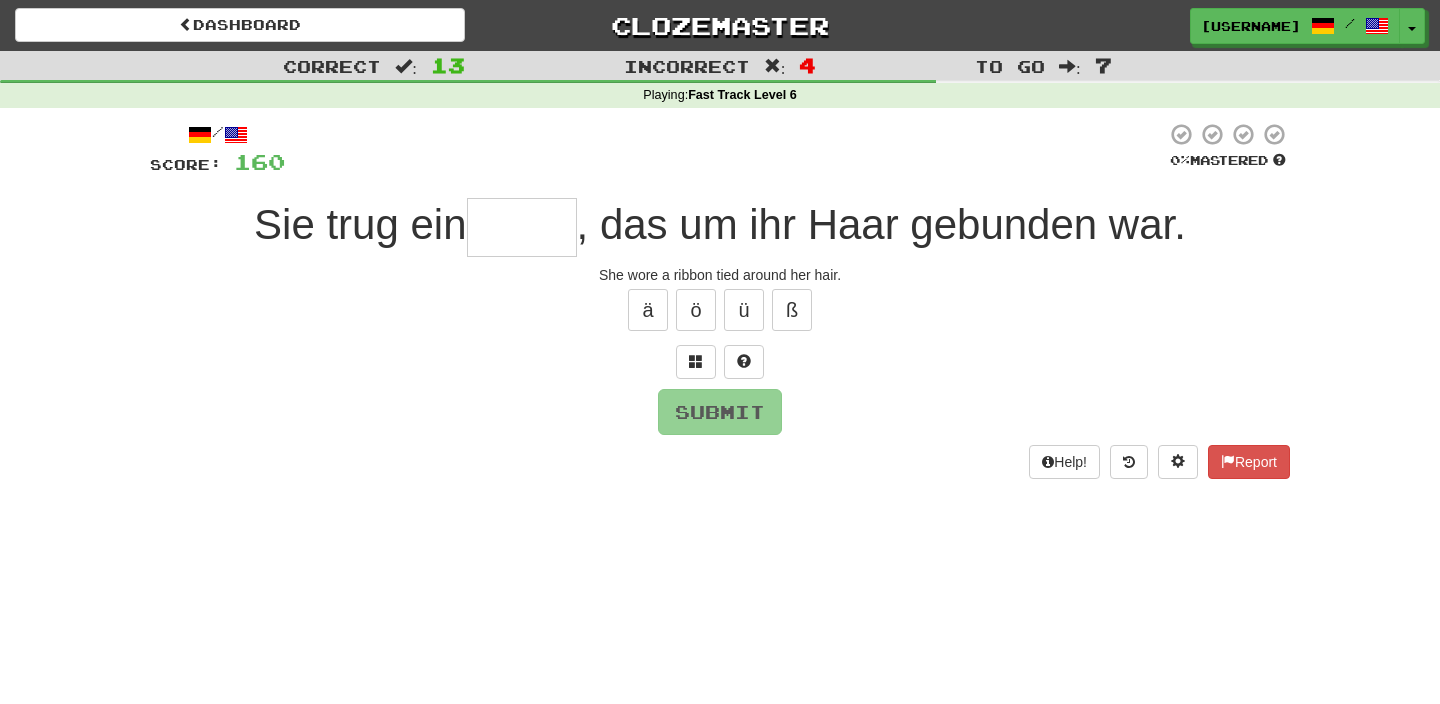 type on "****" 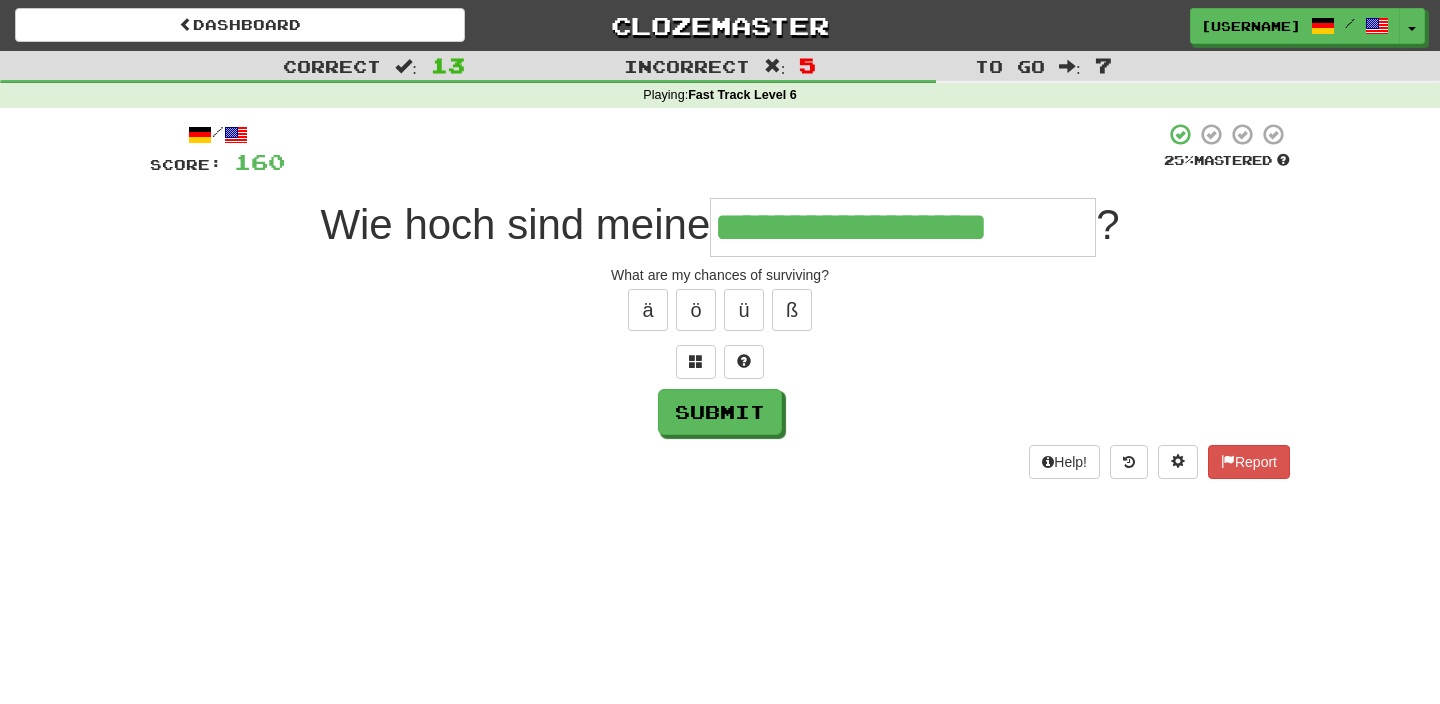 type on "**********" 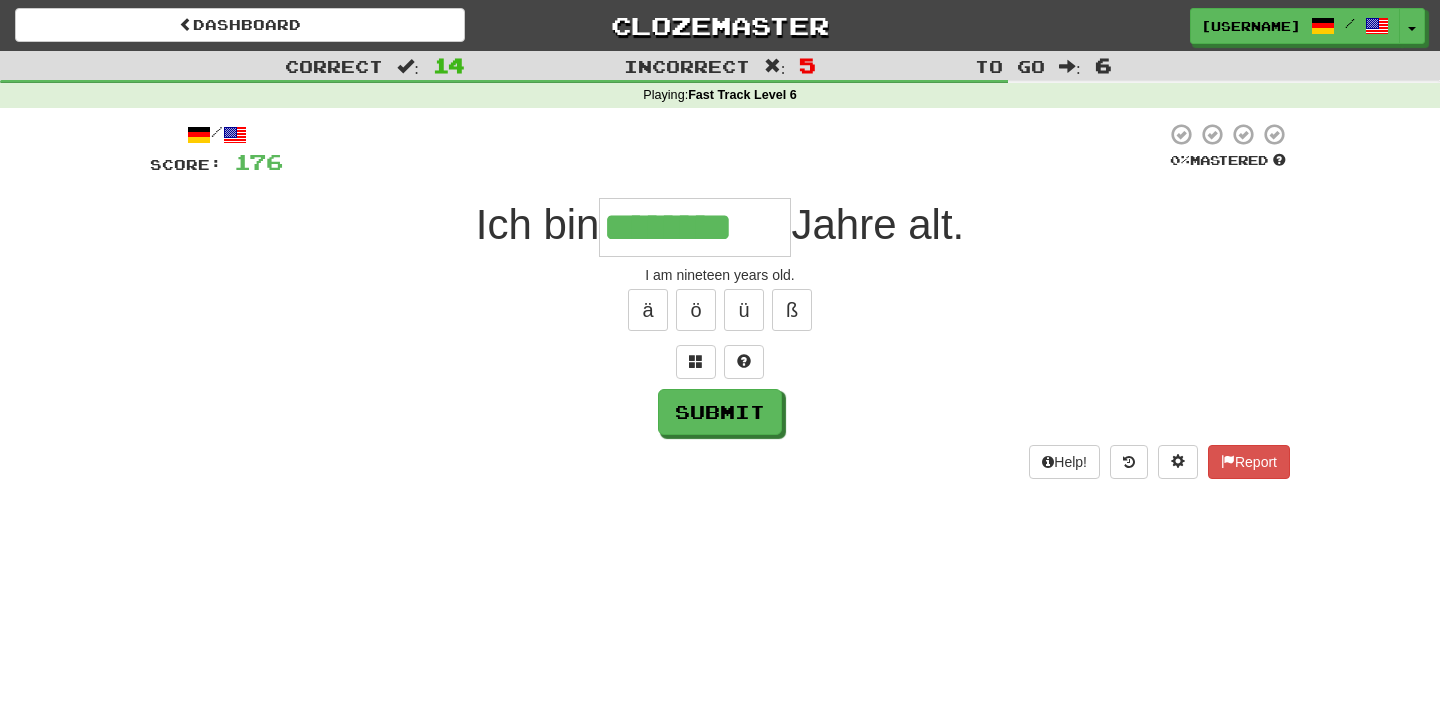 type on "********" 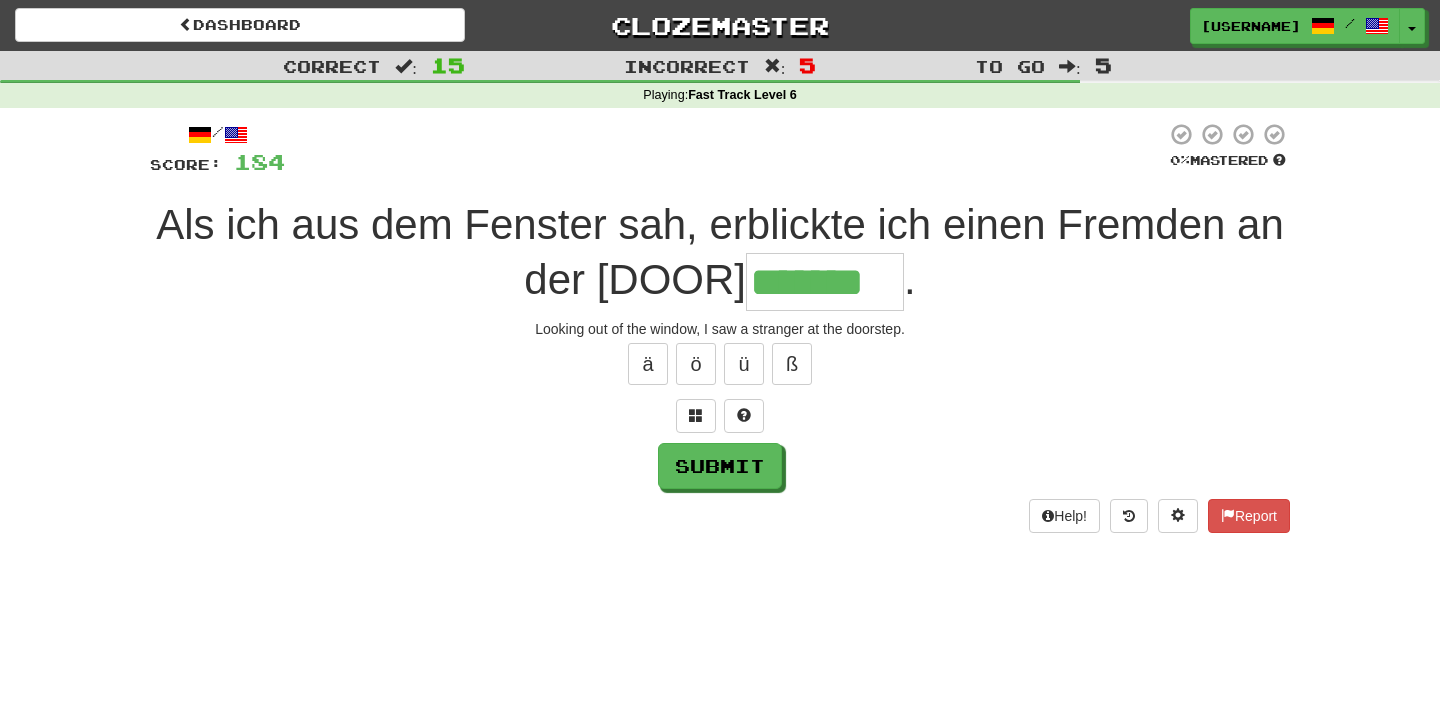 type on "*******" 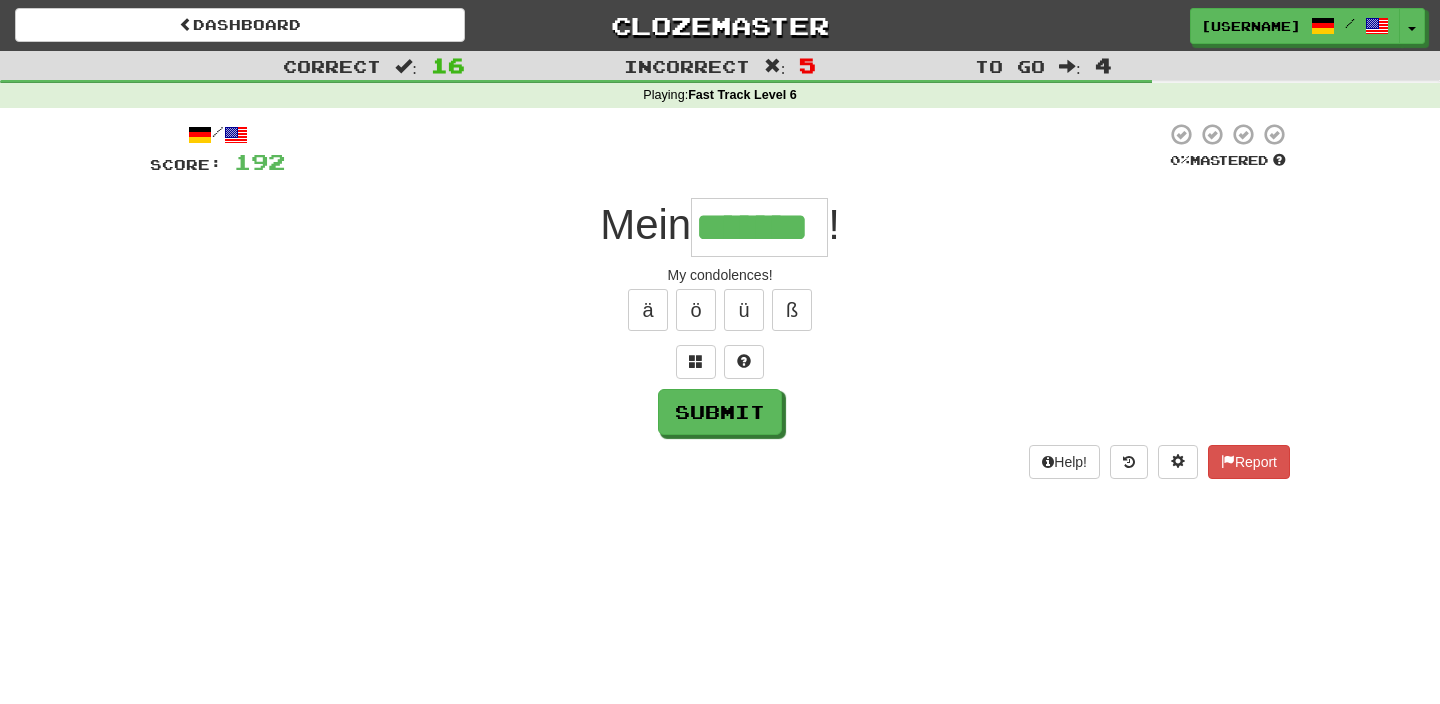 type on "*******" 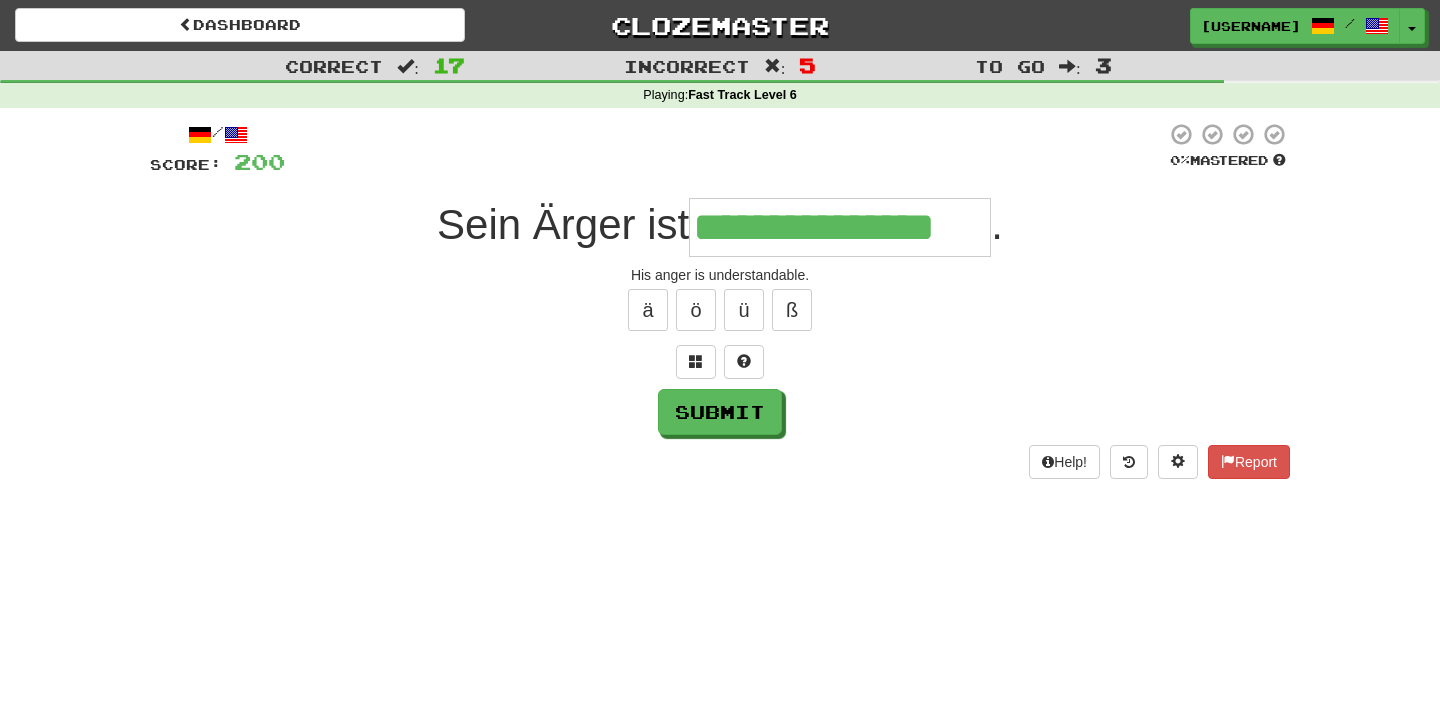 type on "**********" 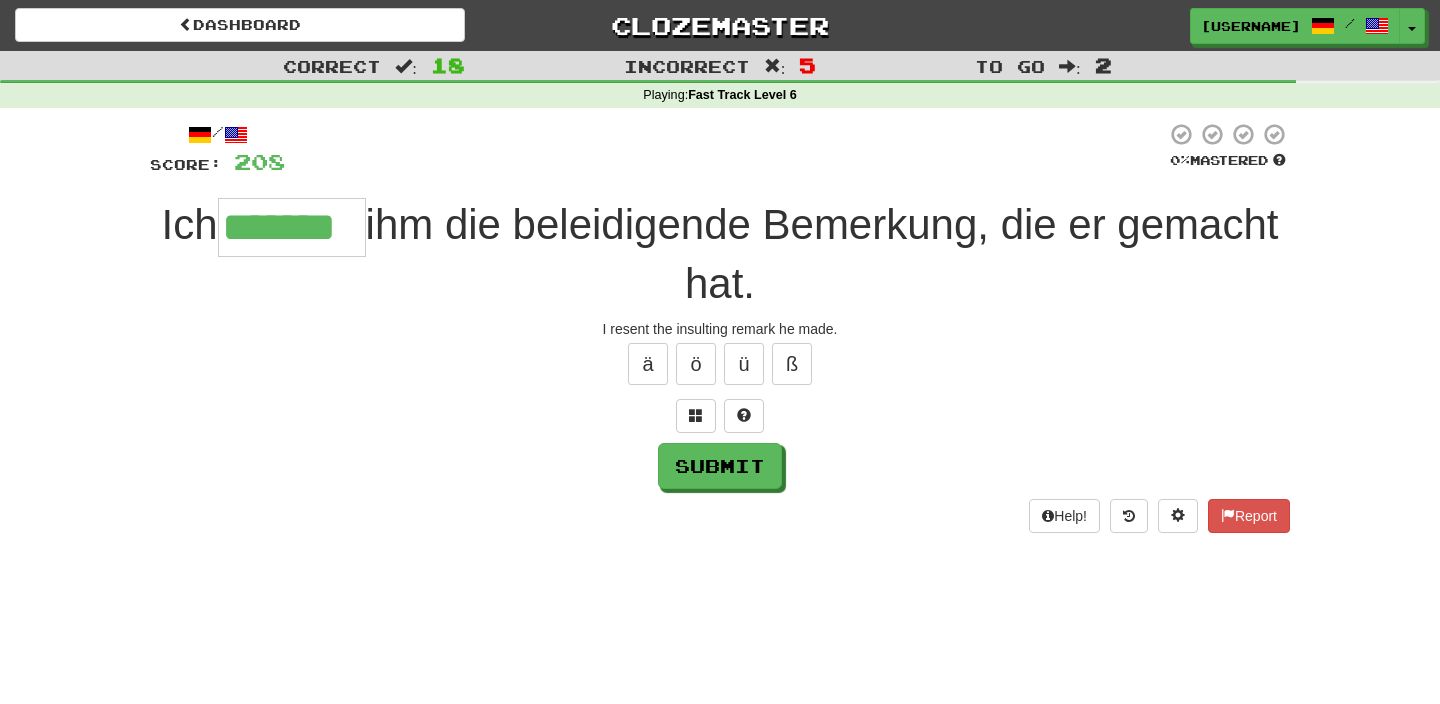 type on "*******" 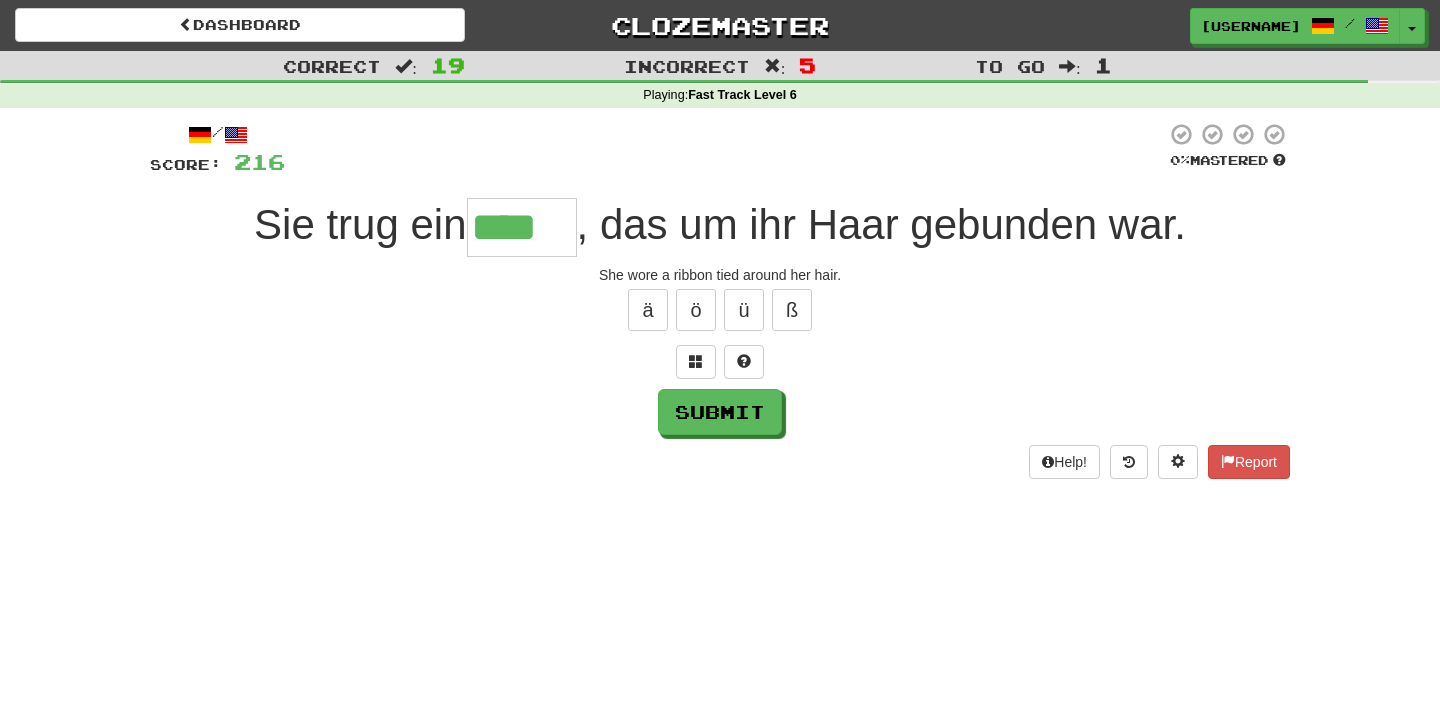 type on "****" 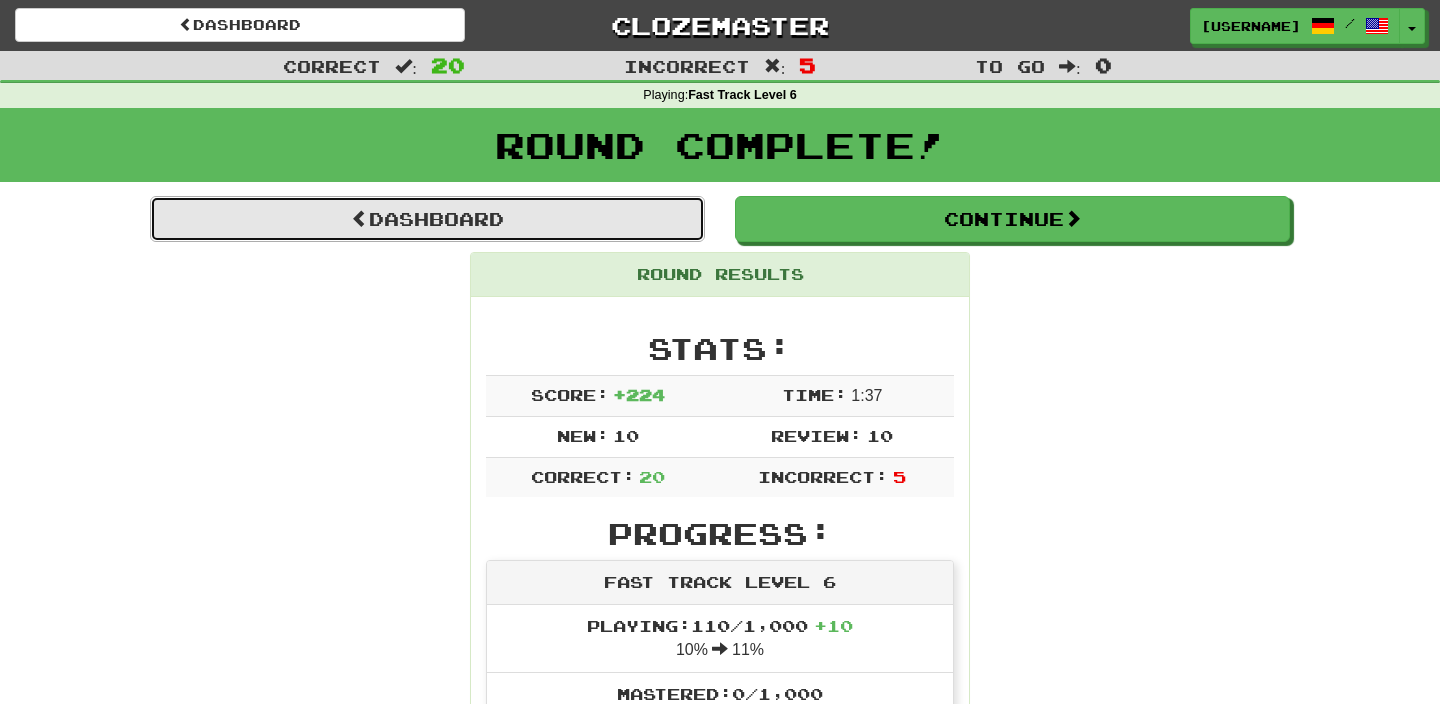 click on "Dashboard" at bounding box center (427, 219) 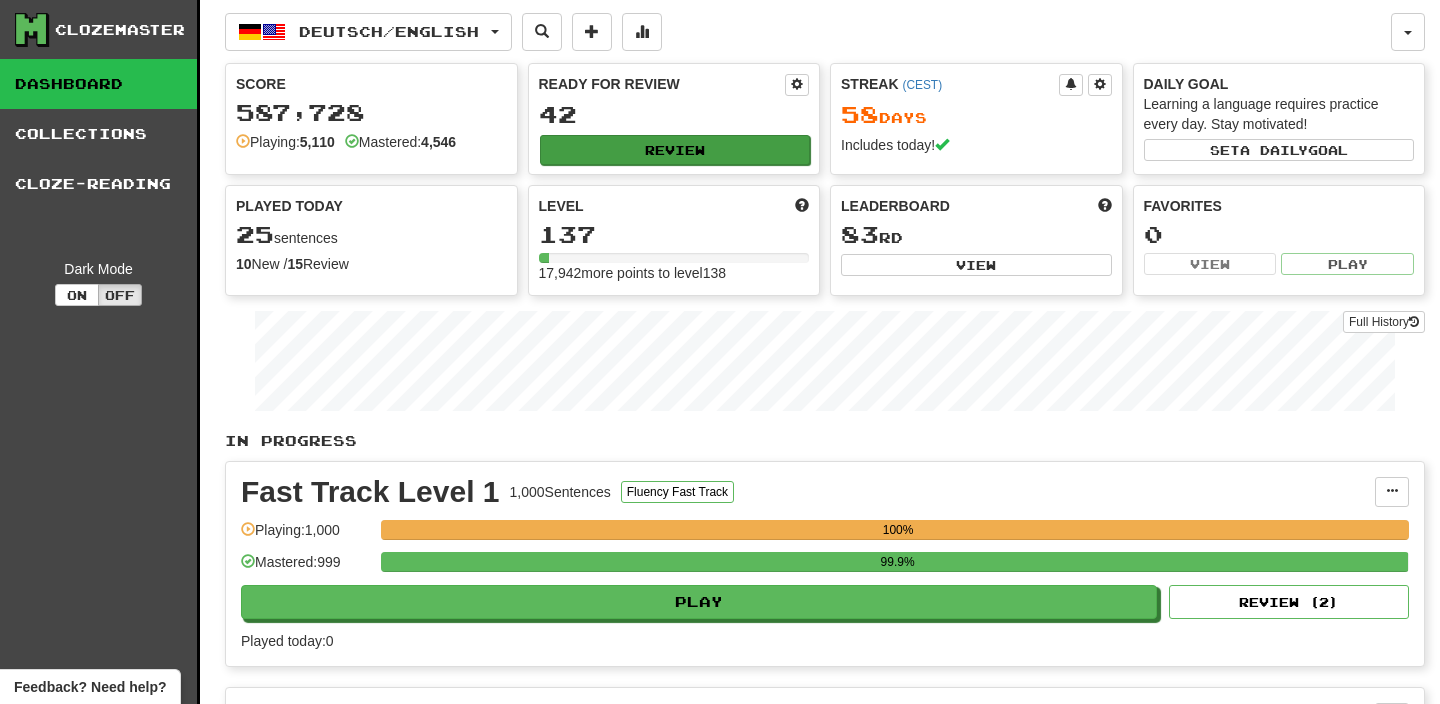 scroll, scrollTop: 0, scrollLeft: 0, axis: both 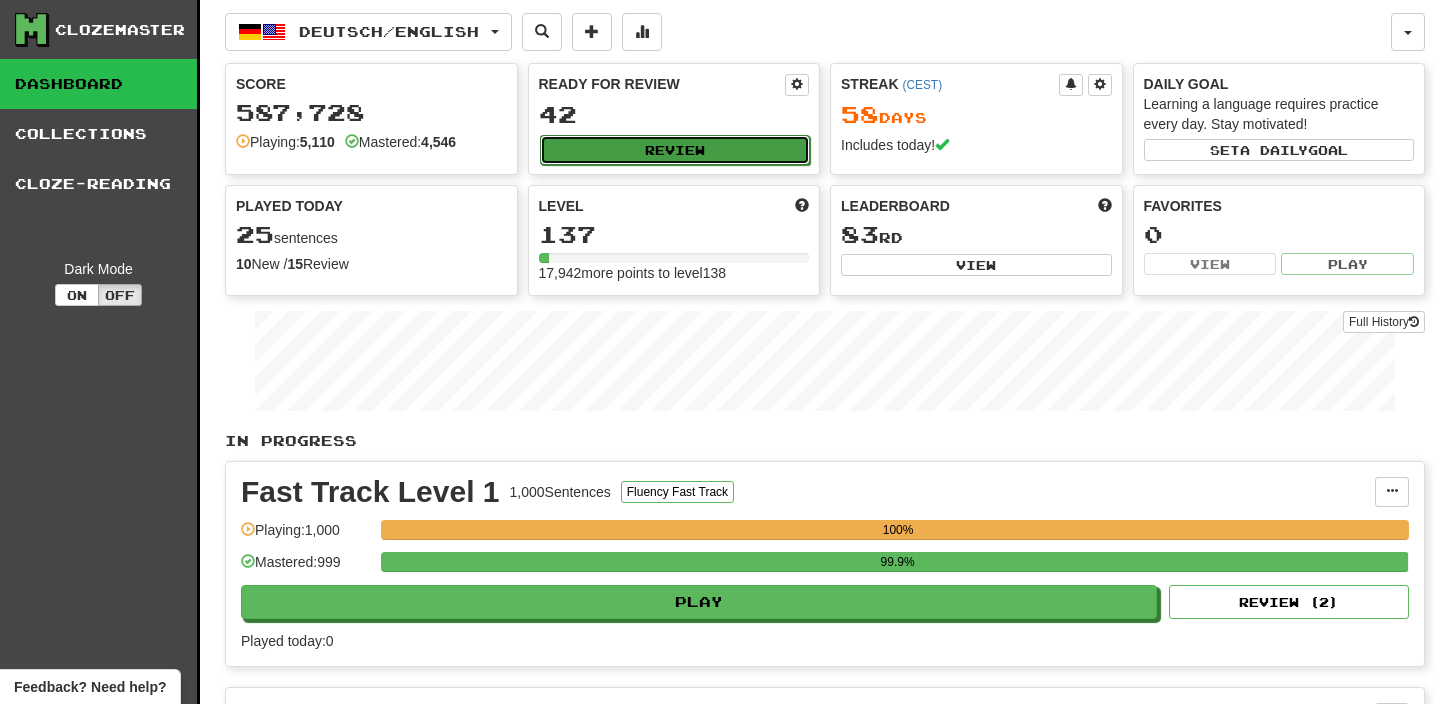 click on "Review" at bounding box center (675, 150) 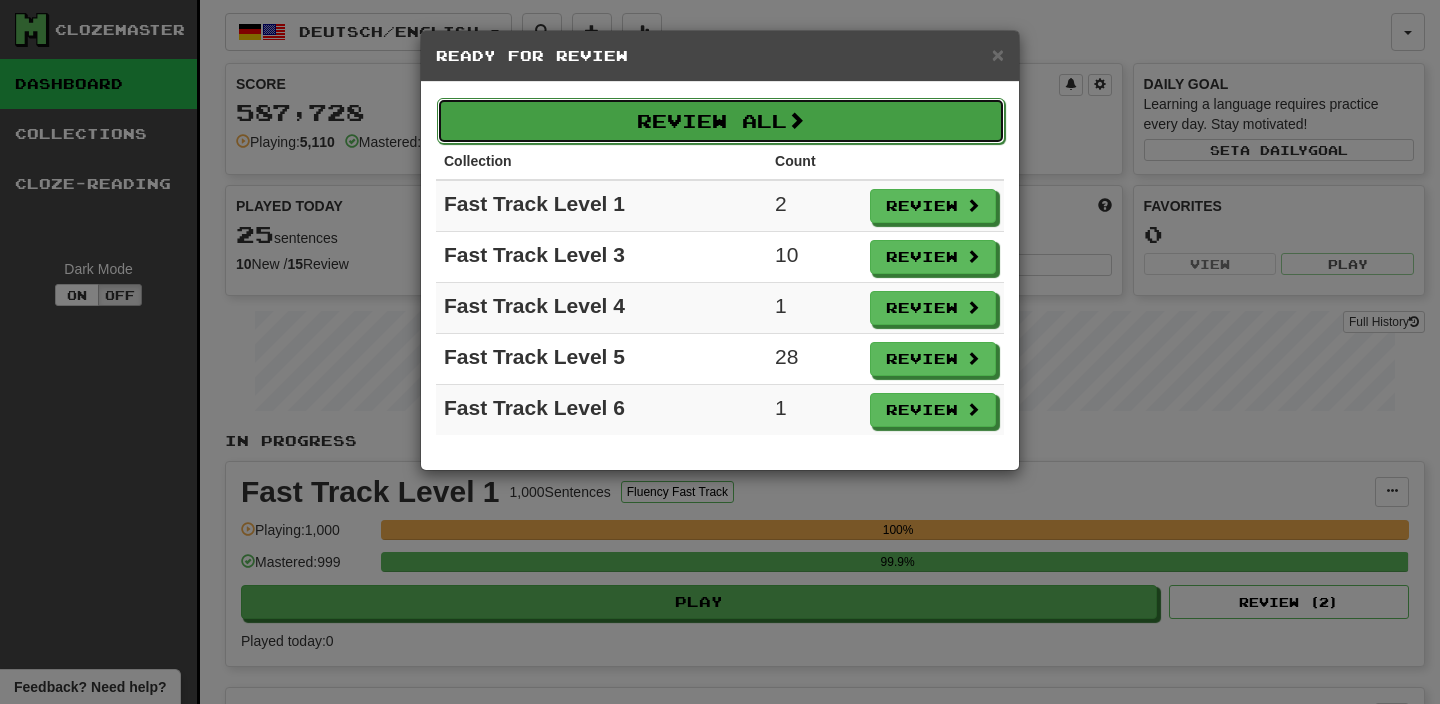 click on "Review All" at bounding box center (721, 121) 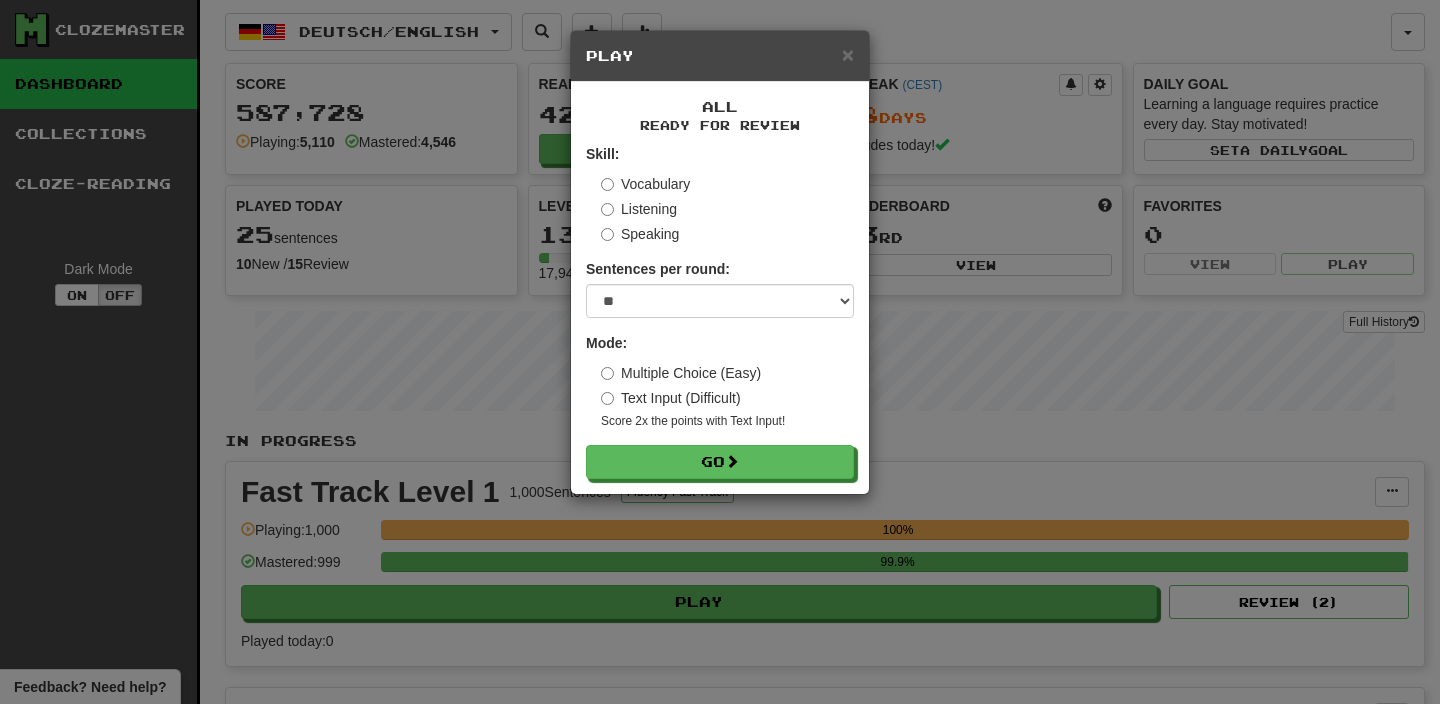 click on "Skill: Vocabulary Listening Speaking Sentences per round: * ** ** ** ** ** *** ******** Mode: Multiple Choice (Easy) Text Input (Difficult) Score 2x the points with Text Input ! Go" at bounding box center [720, 311] 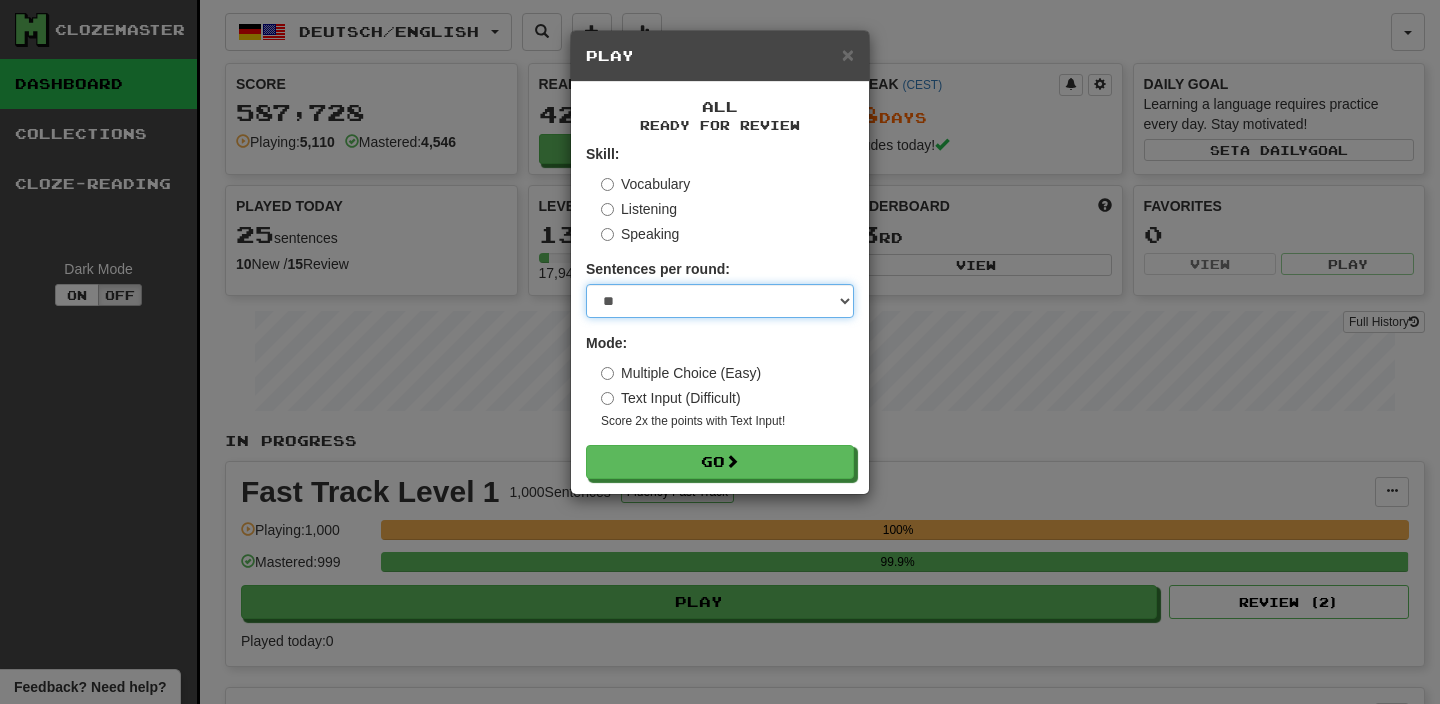 click on "* ** ** ** ** ** *** ********" at bounding box center [720, 301] 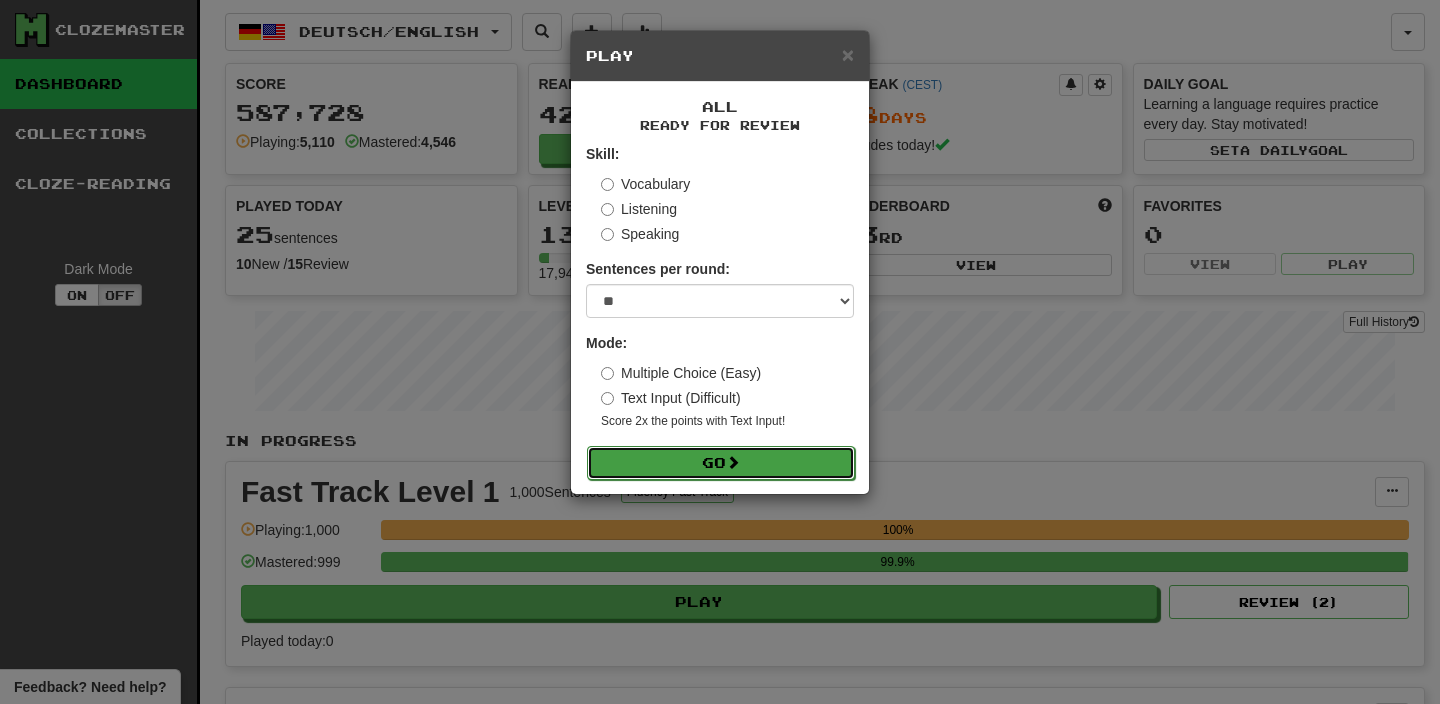 click on "Go" at bounding box center (721, 463) 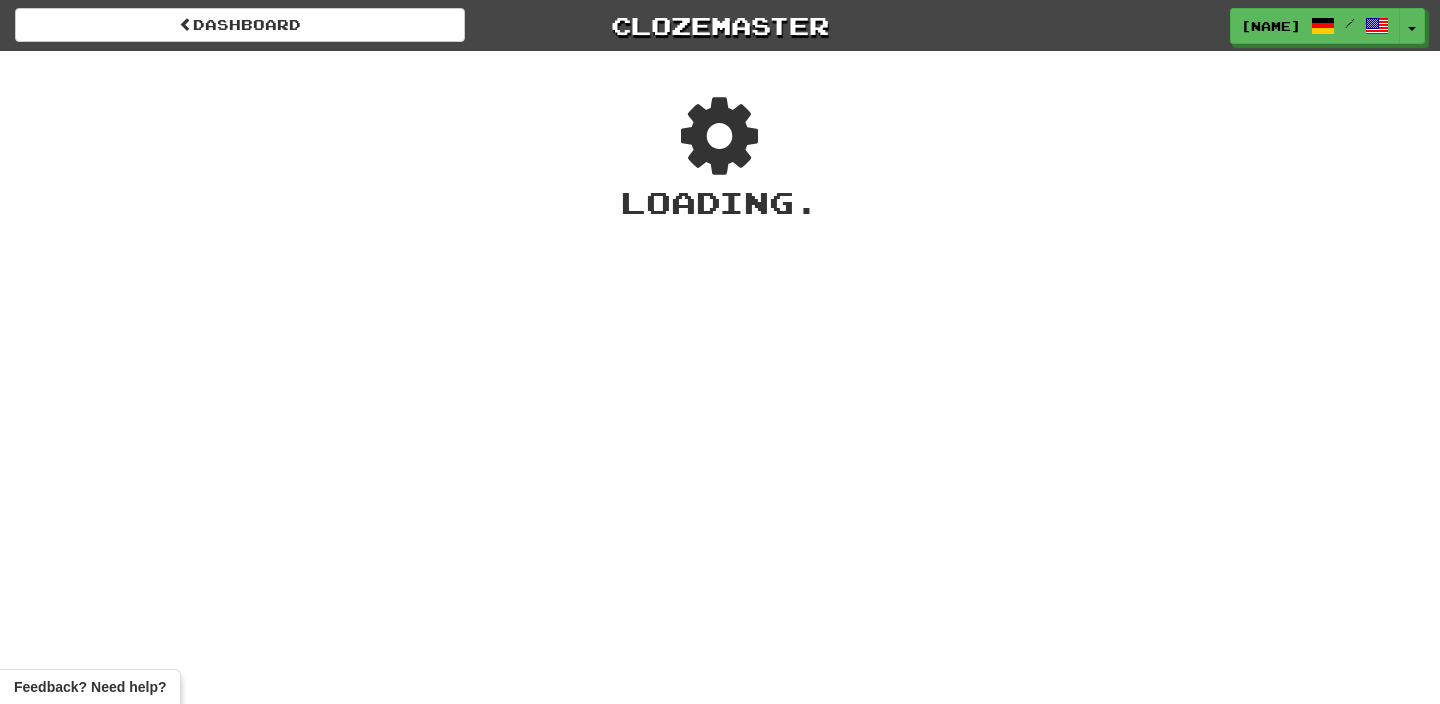 scroll, scrollTop: 0, scrollLeft: 0, axis: both 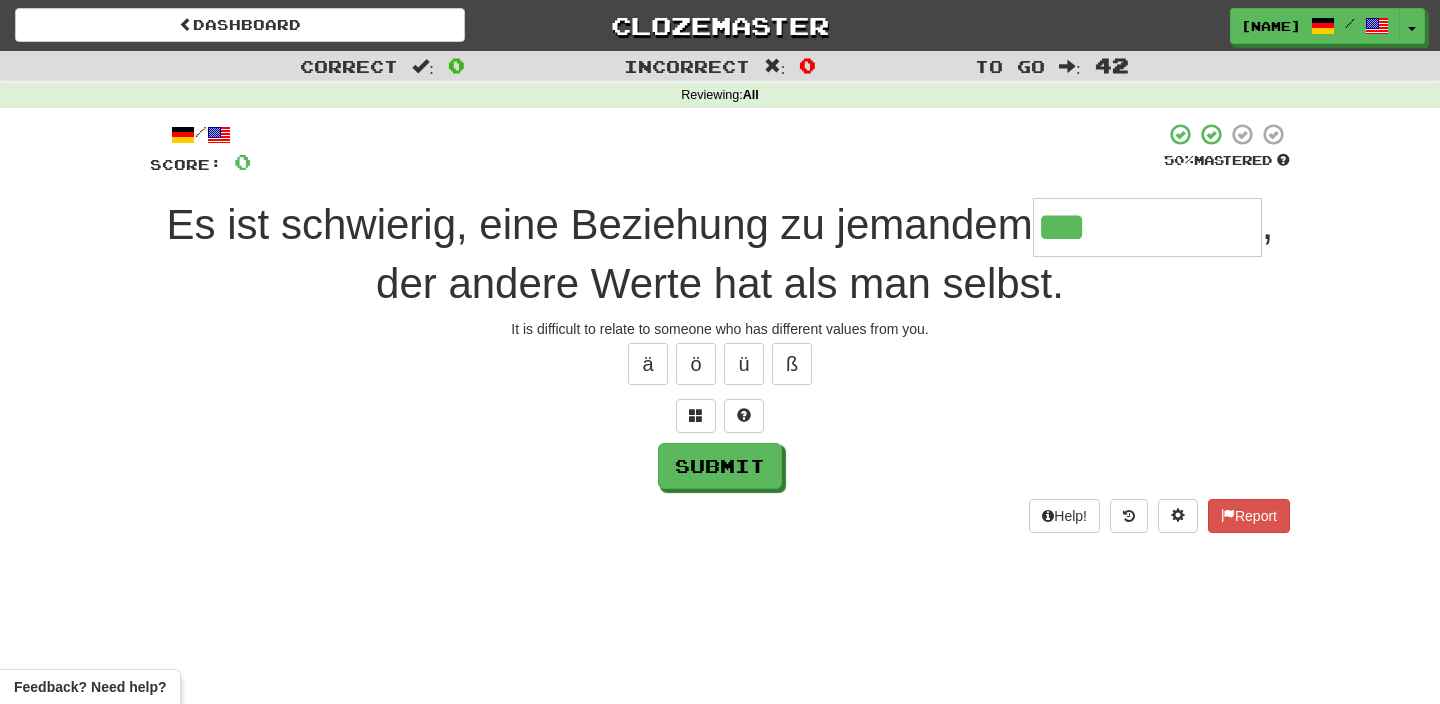 type on "**********" 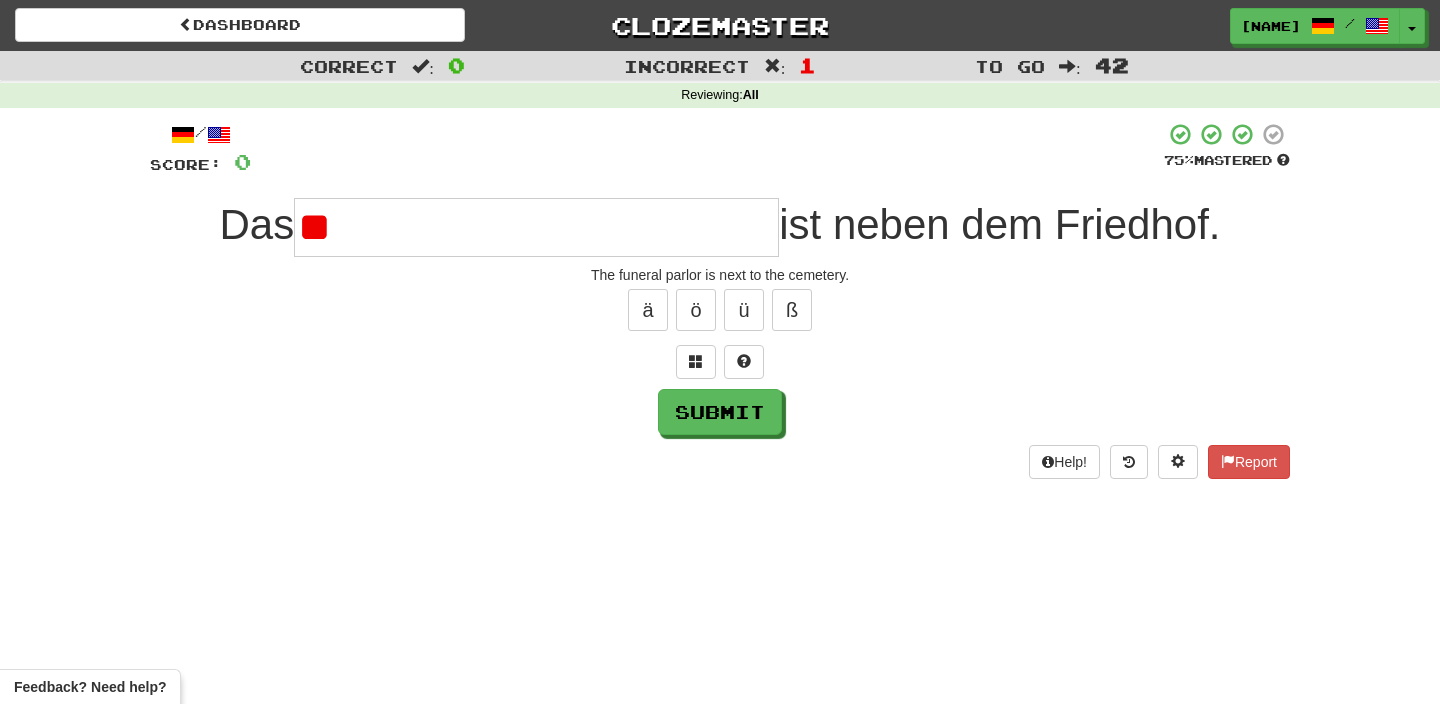 type on "**********" 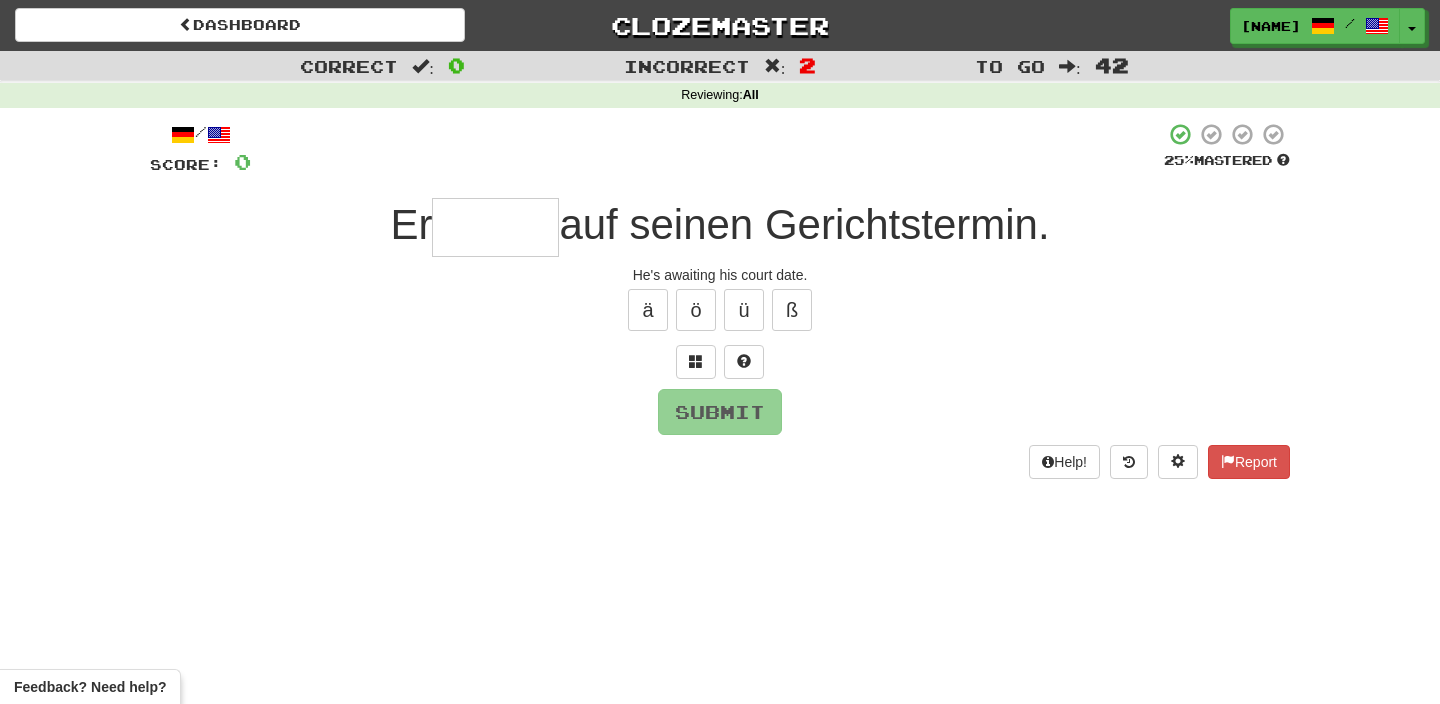 type on "*" 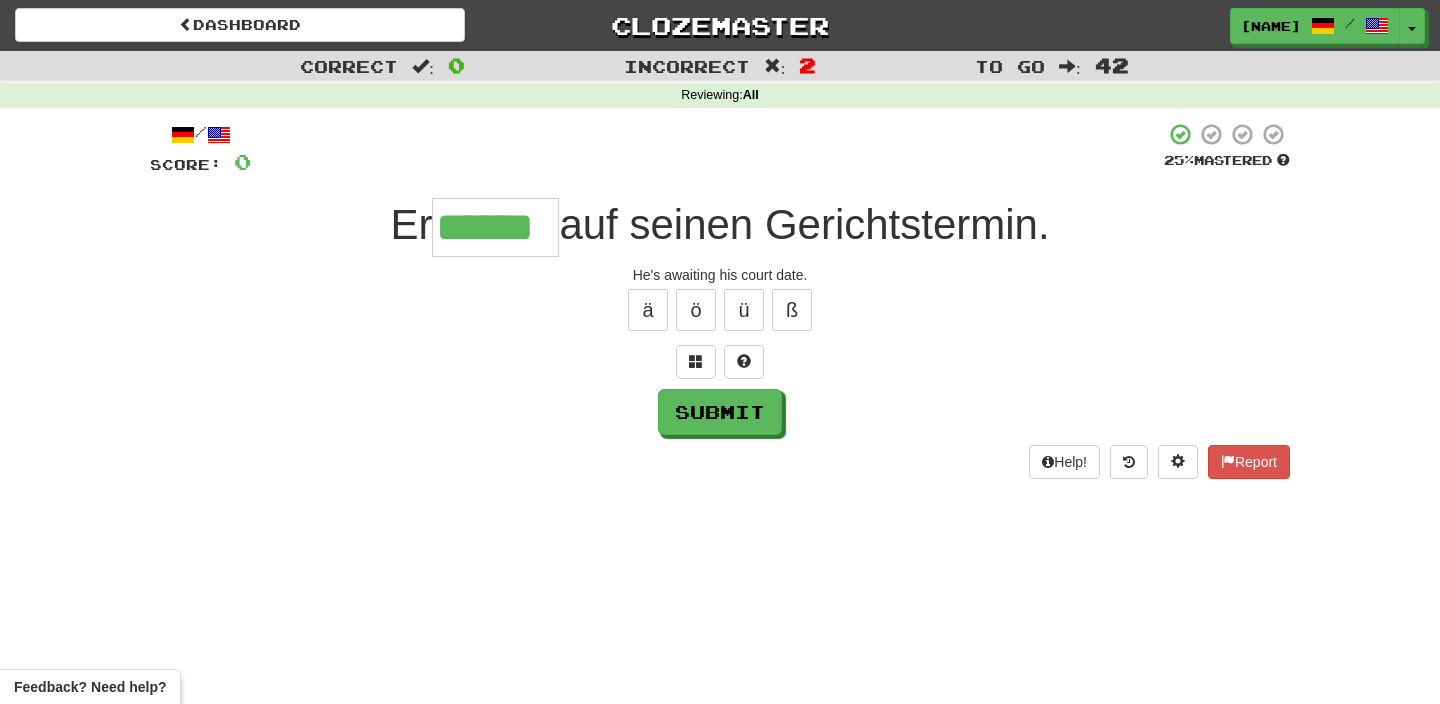 type on "******" 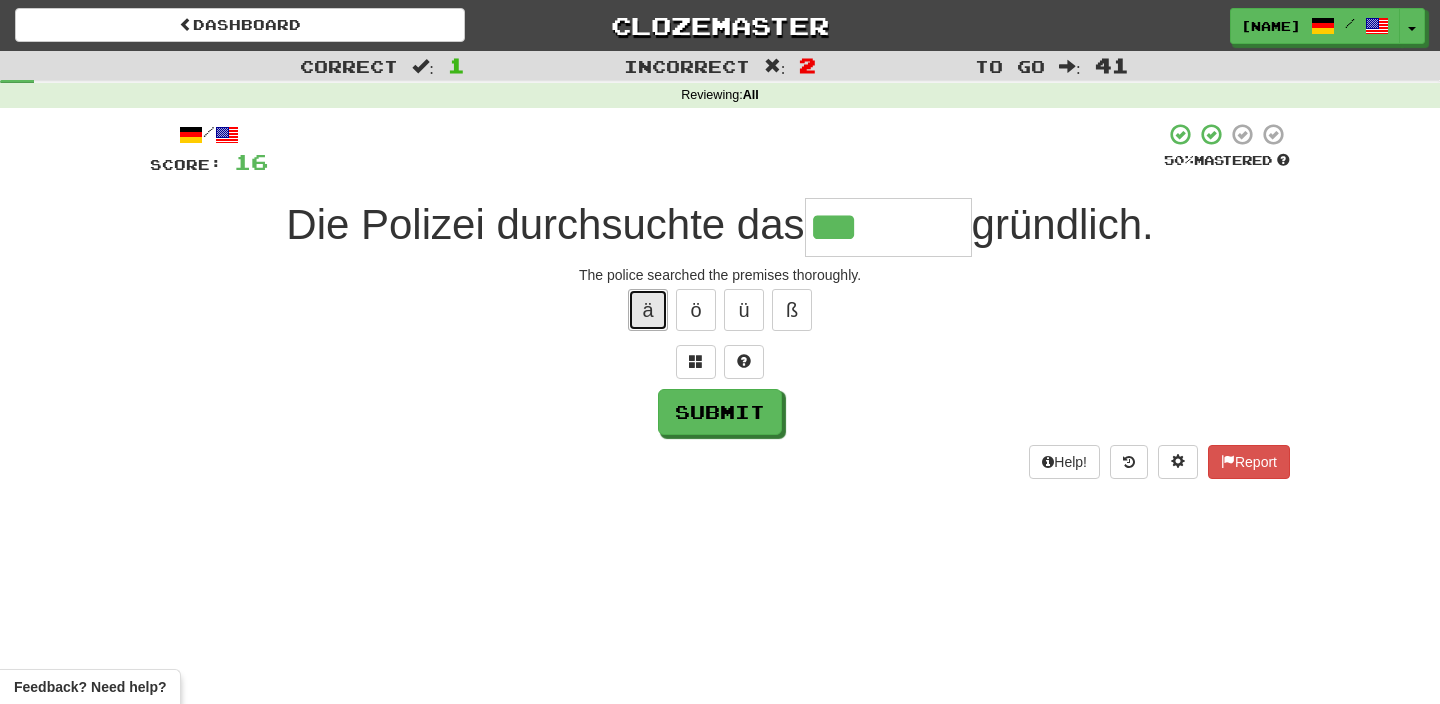 click on "ä" at bounding box center [648, 310] 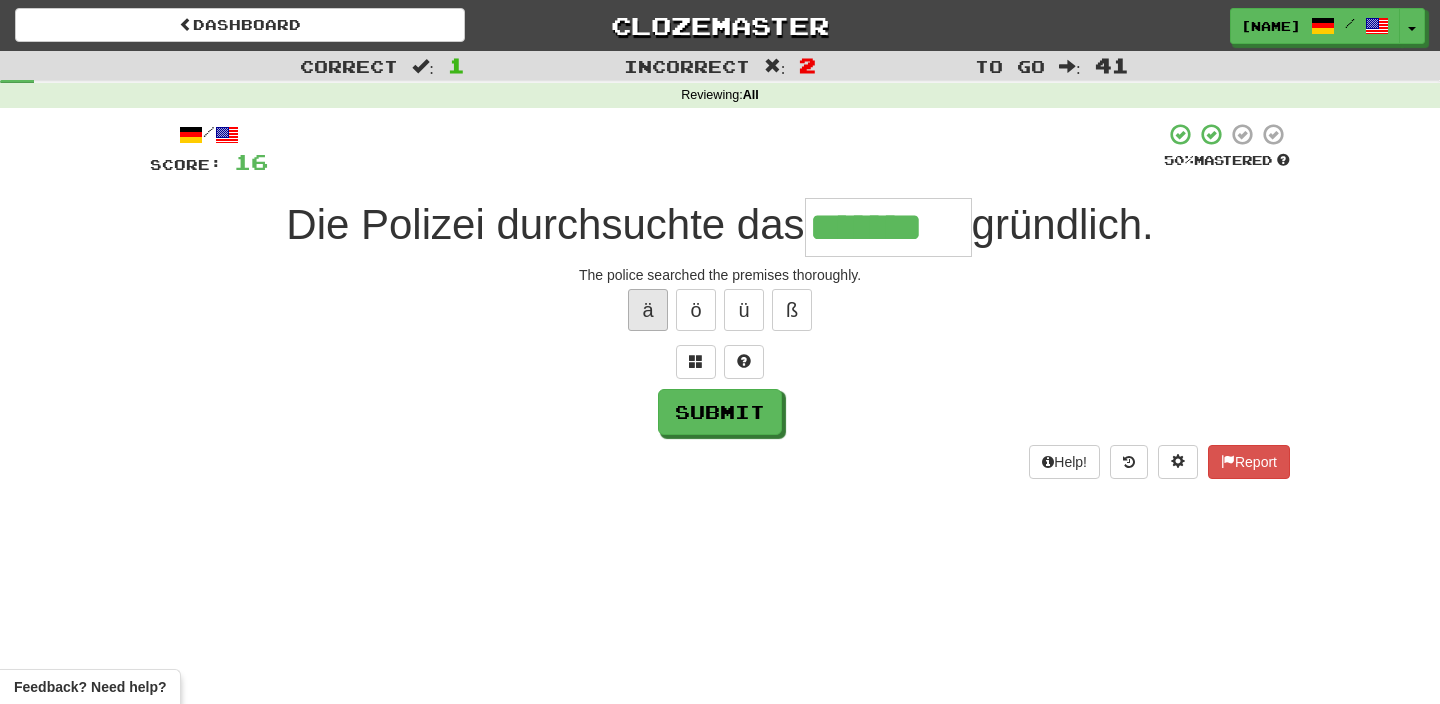 type on "*******" 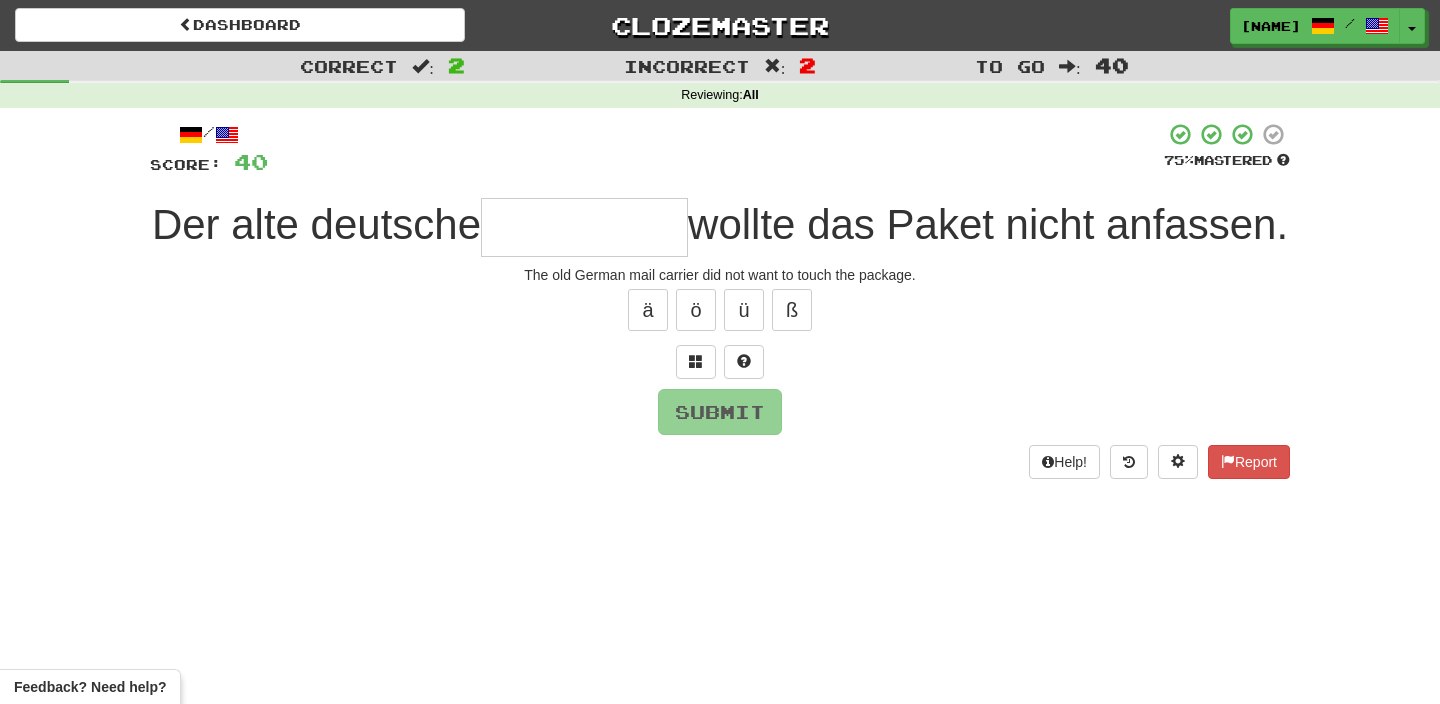 type on "*" 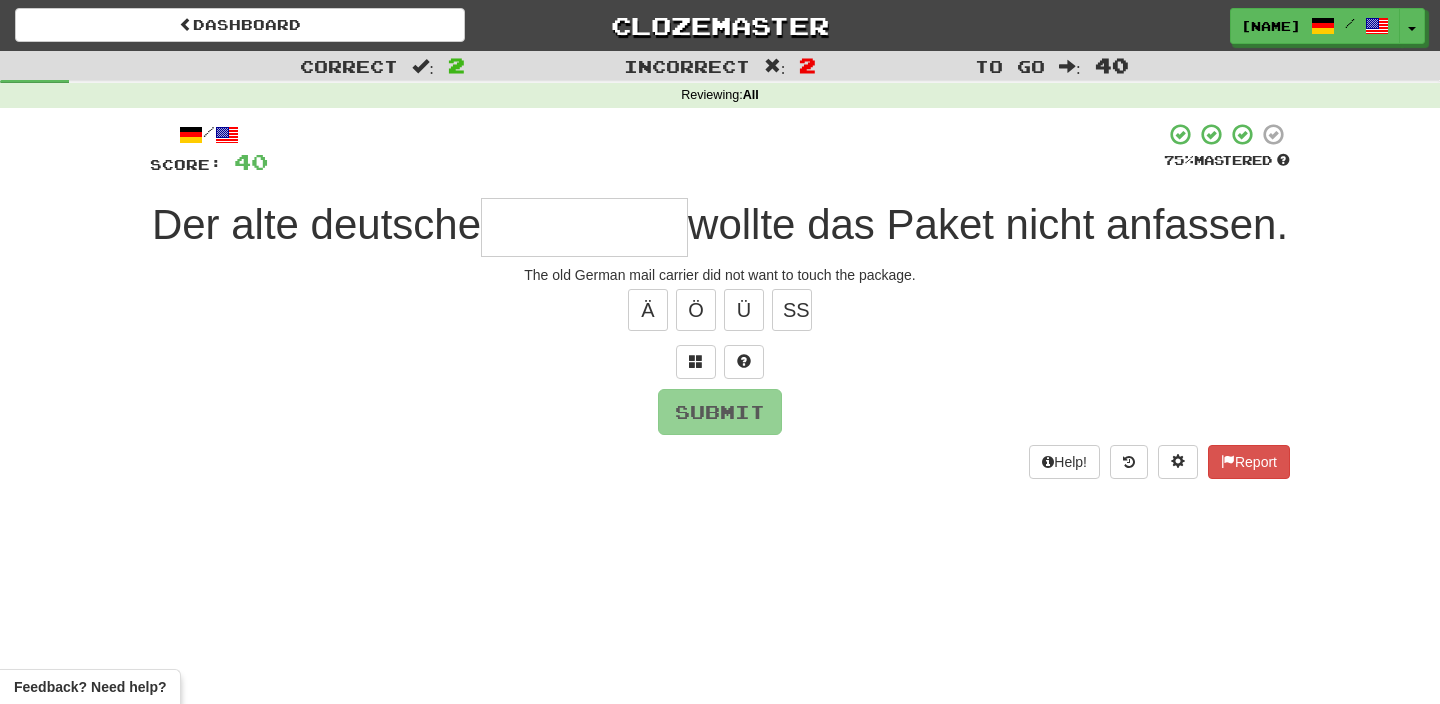 type on "*" 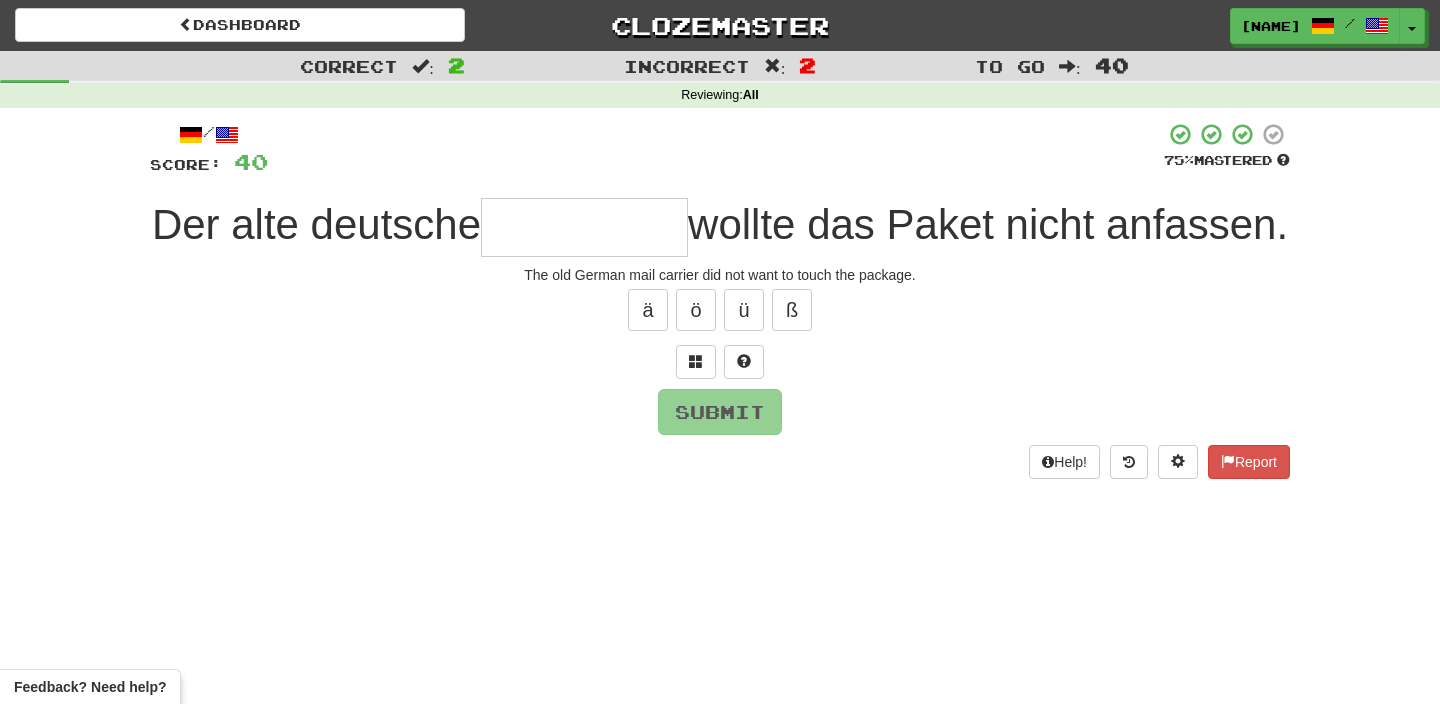 type on "*" 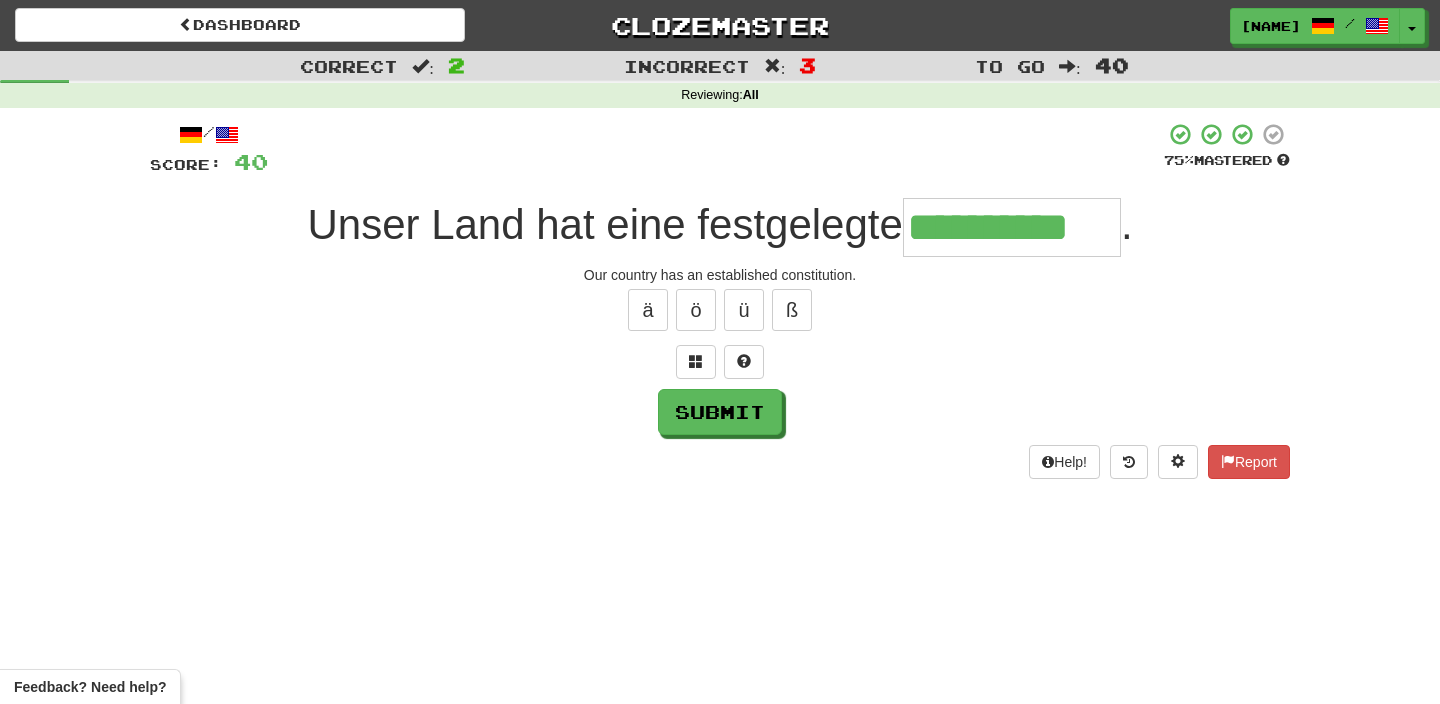 type on "**********" 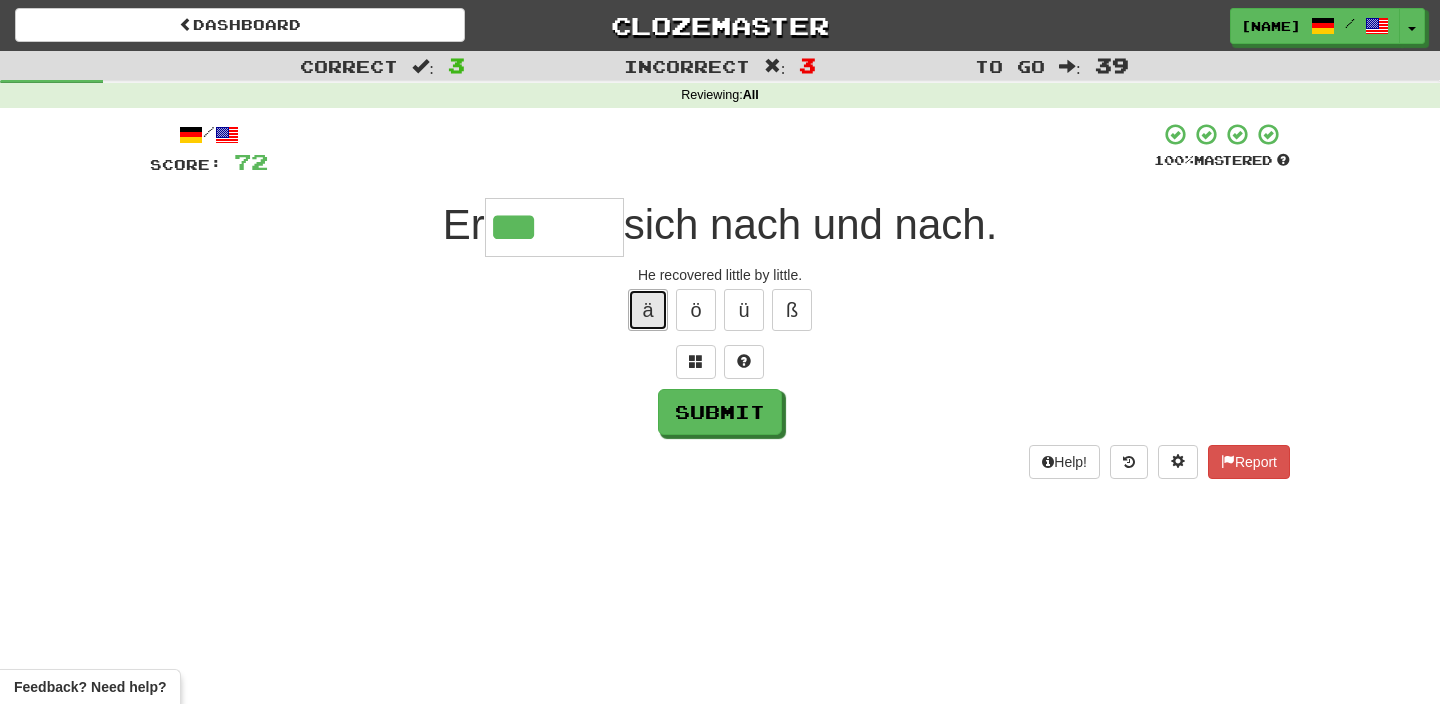 click on "ä" at bounding box center (648, 310) 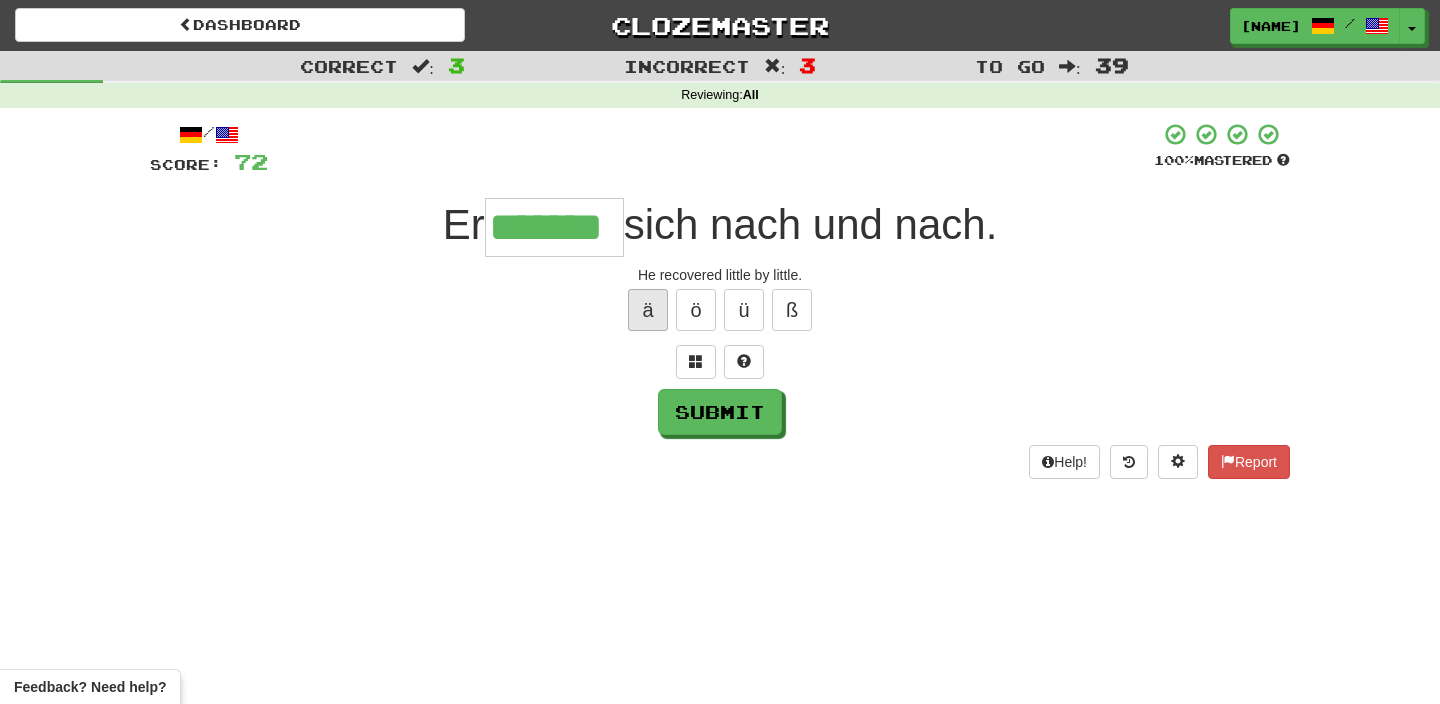 type on "*******" 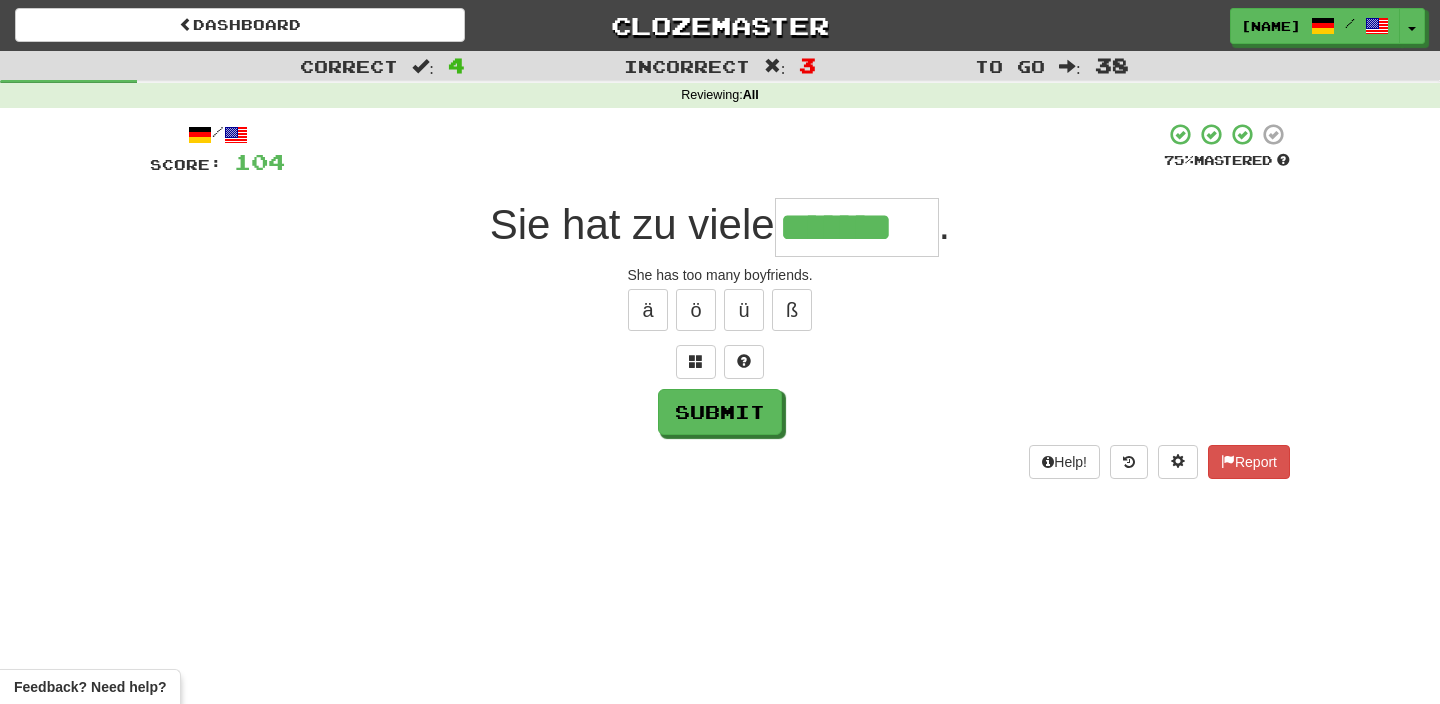type on "*******" 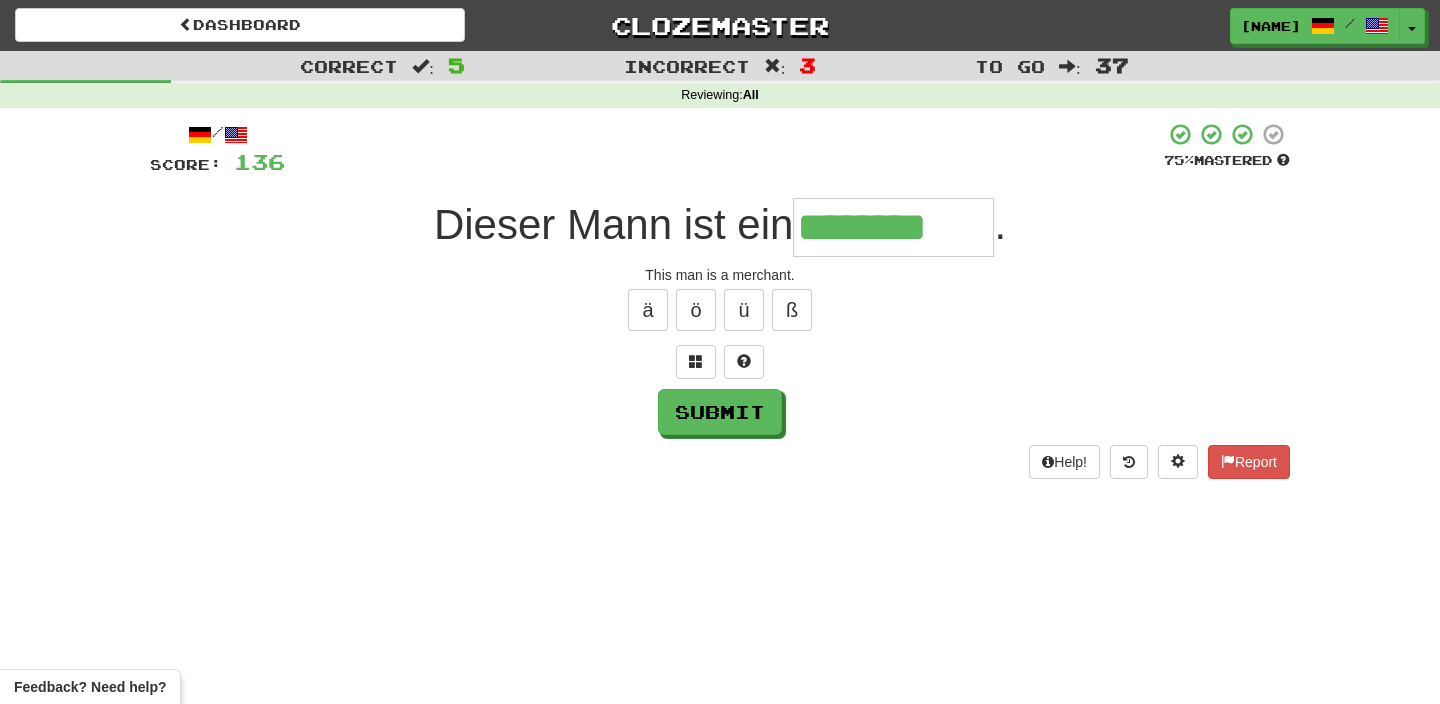 type on "********" 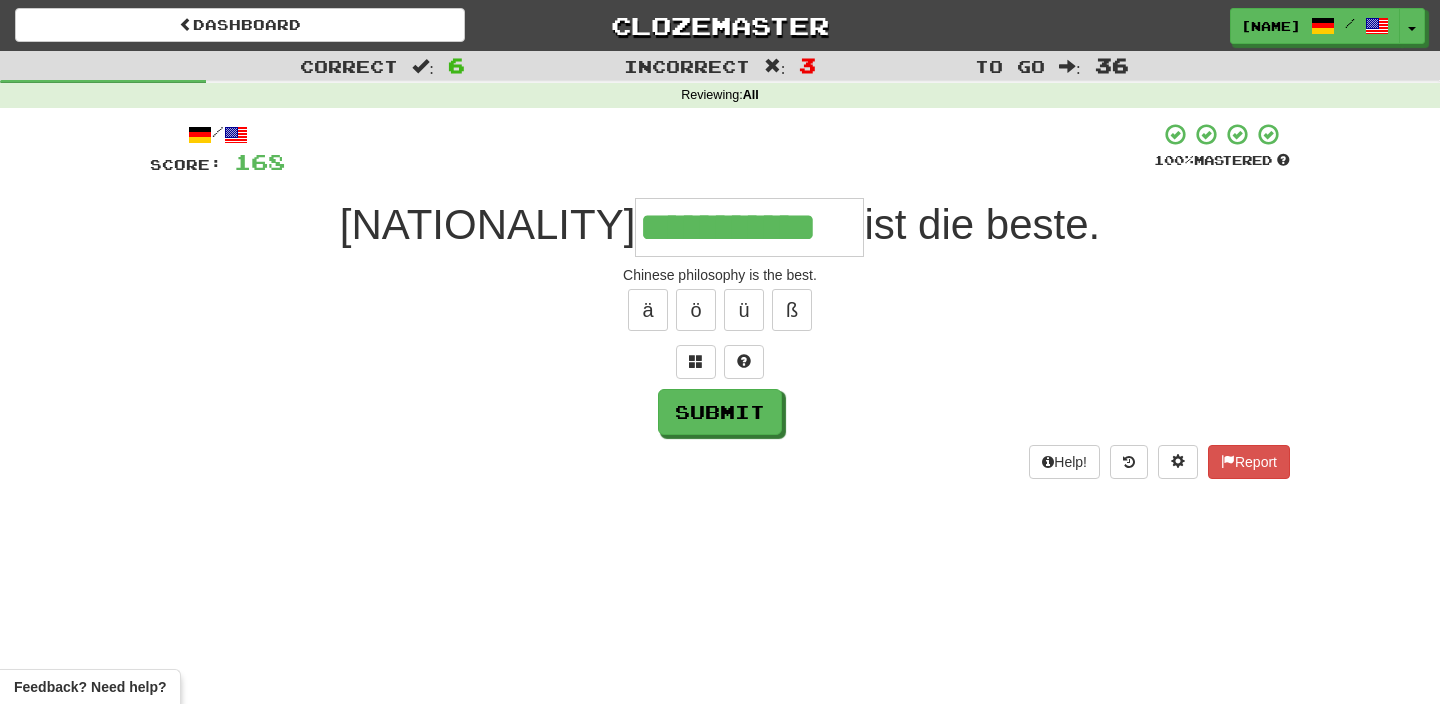 type on "**********" 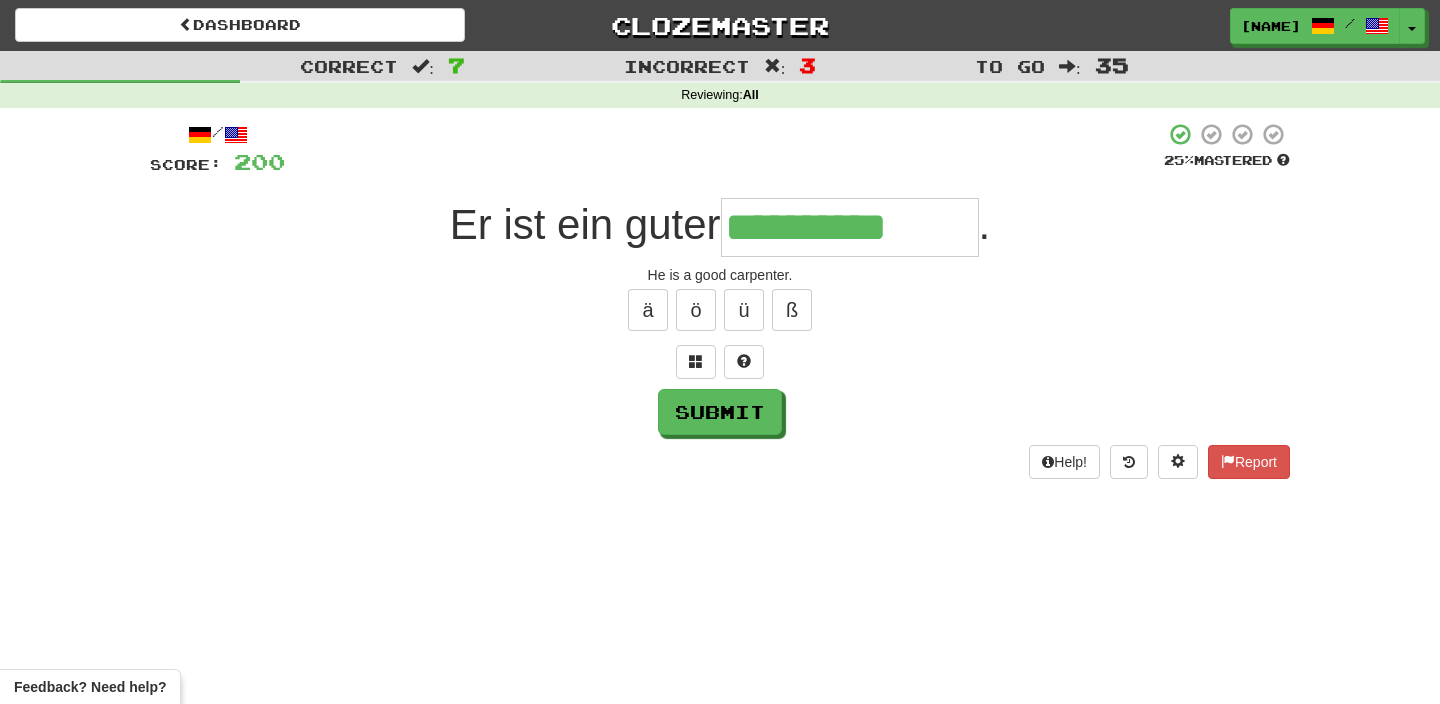 type on "**********" 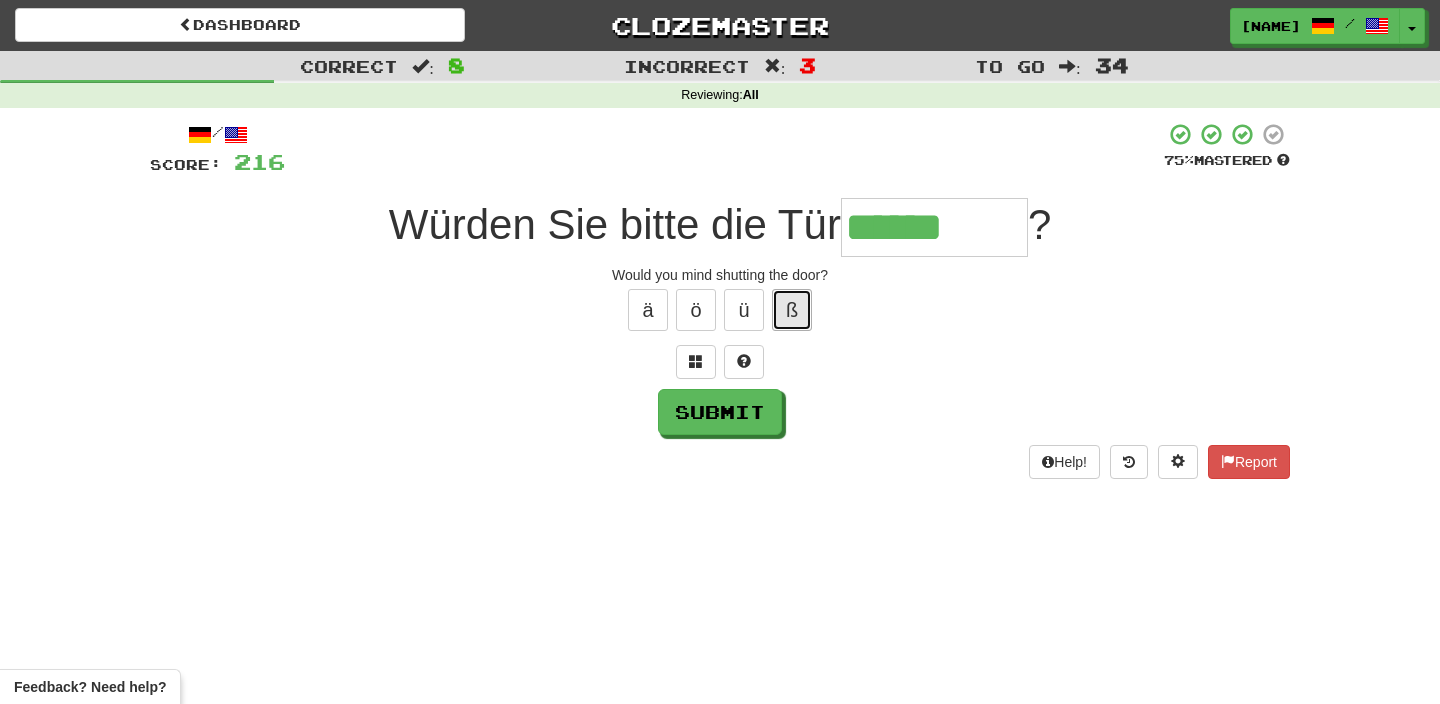 click on "ß" at bounding box center [792, 310] 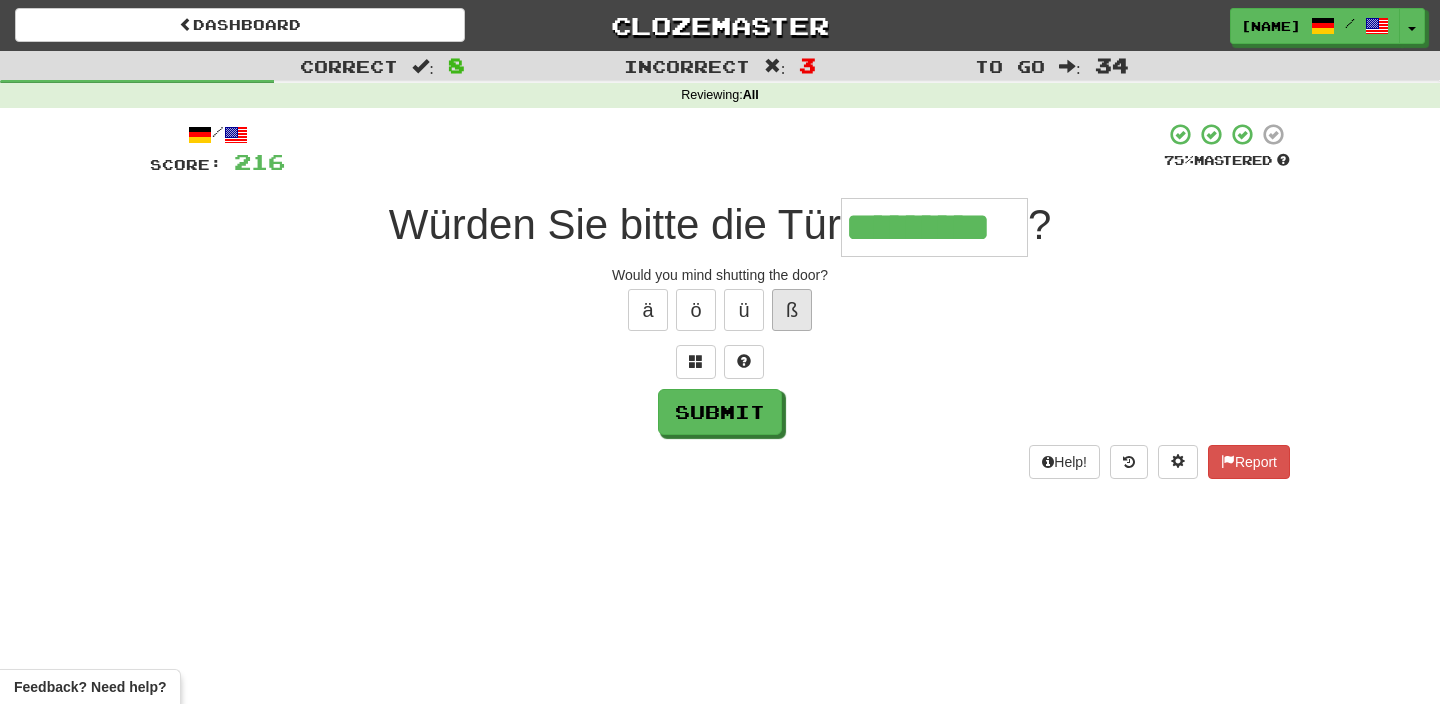 type on "*********" 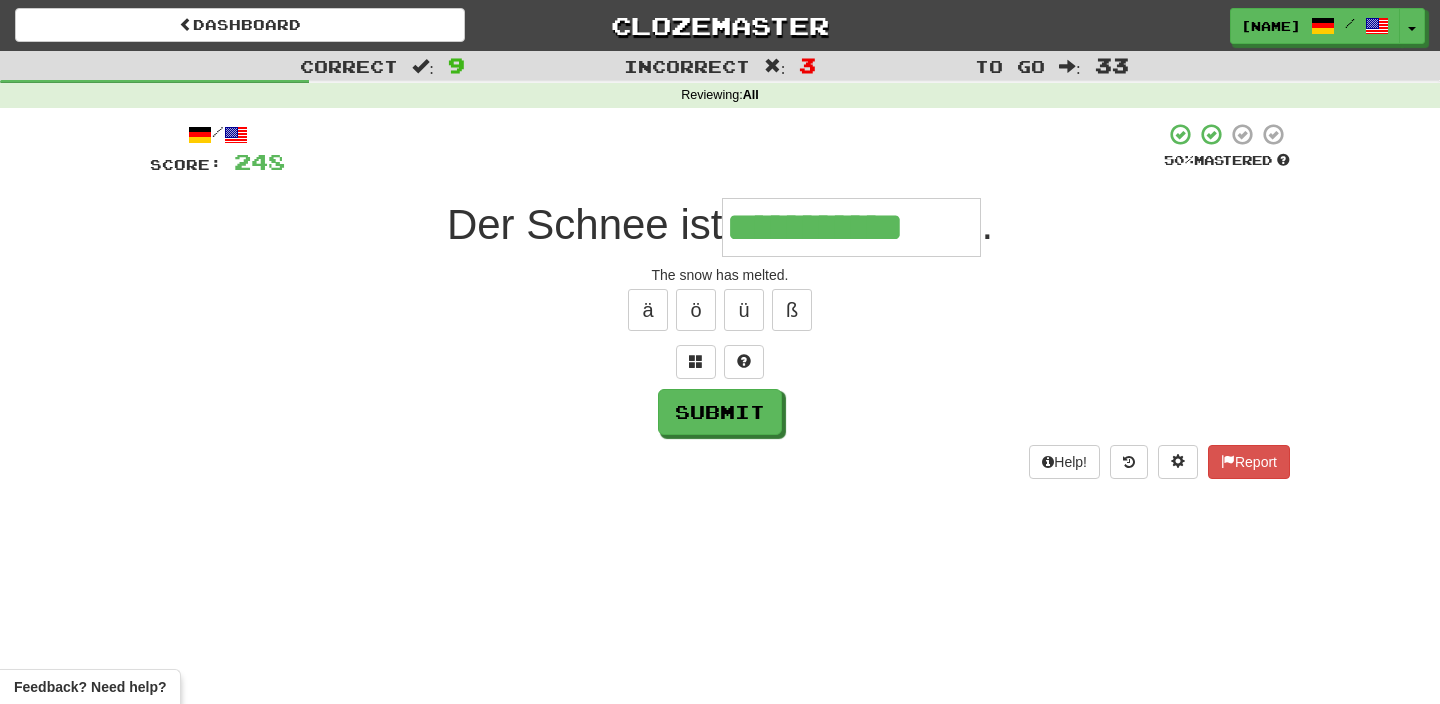 type on "**********" 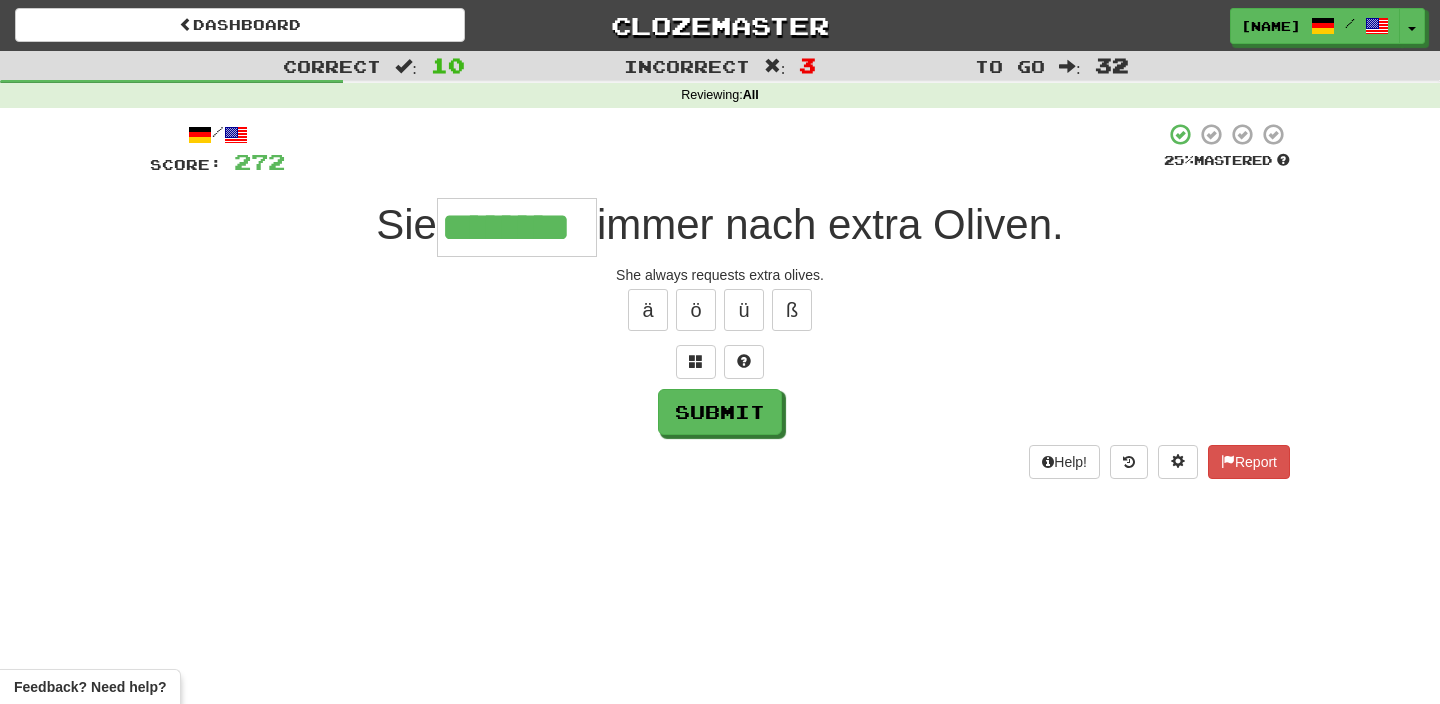 type on "********" 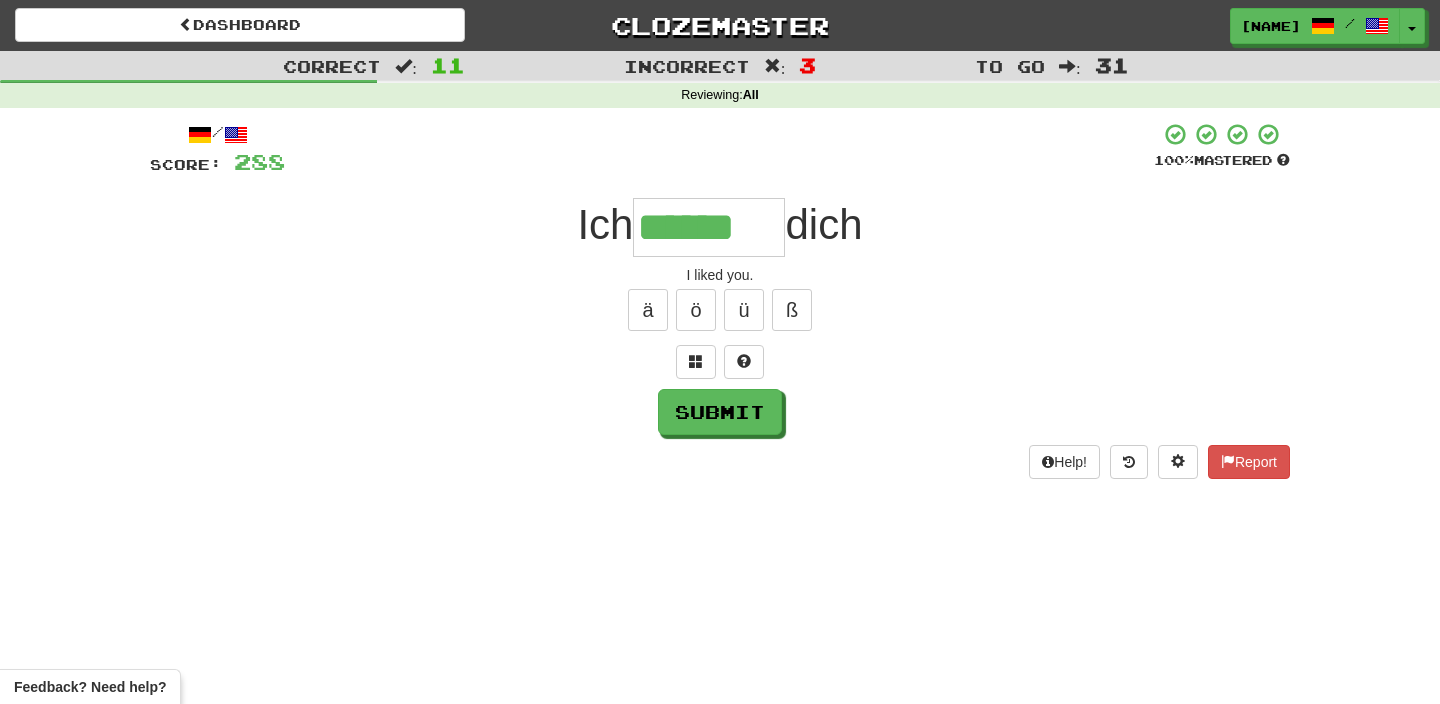 type on "******" 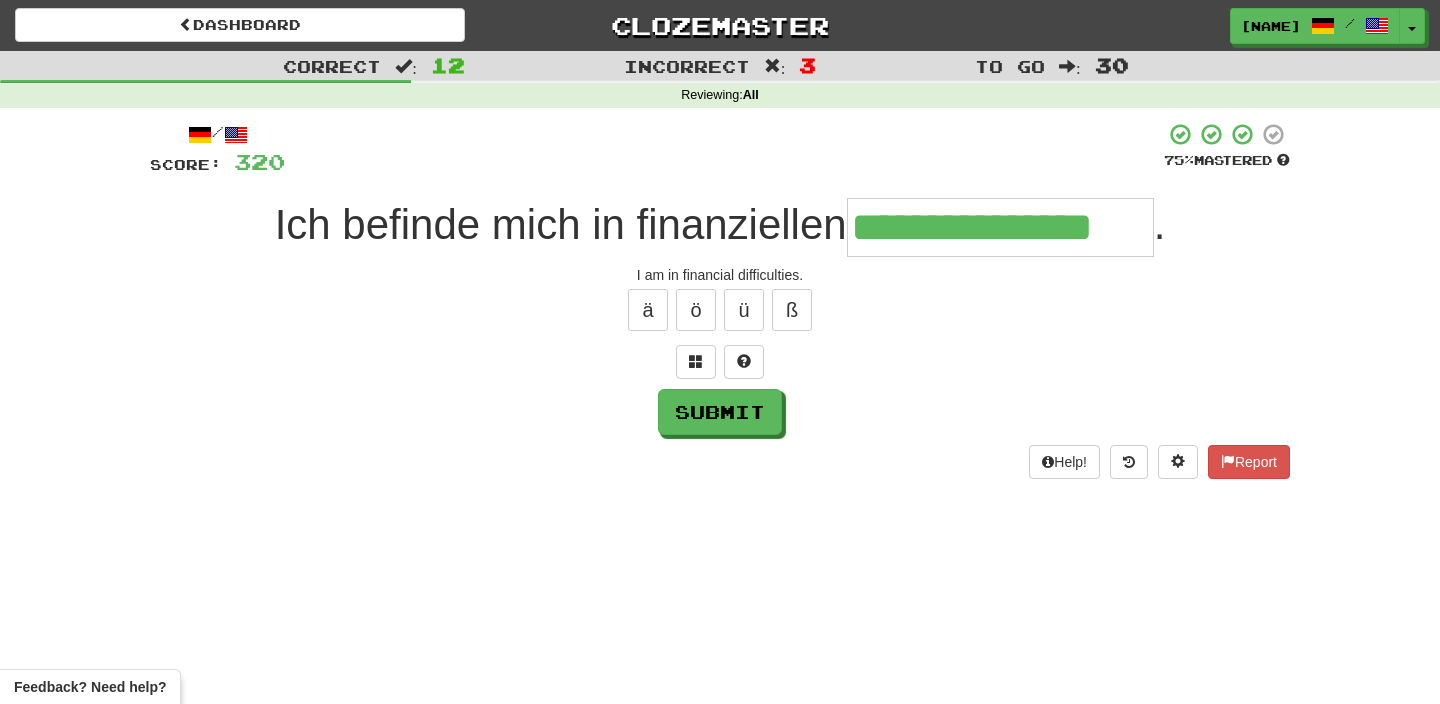 type on "**********" 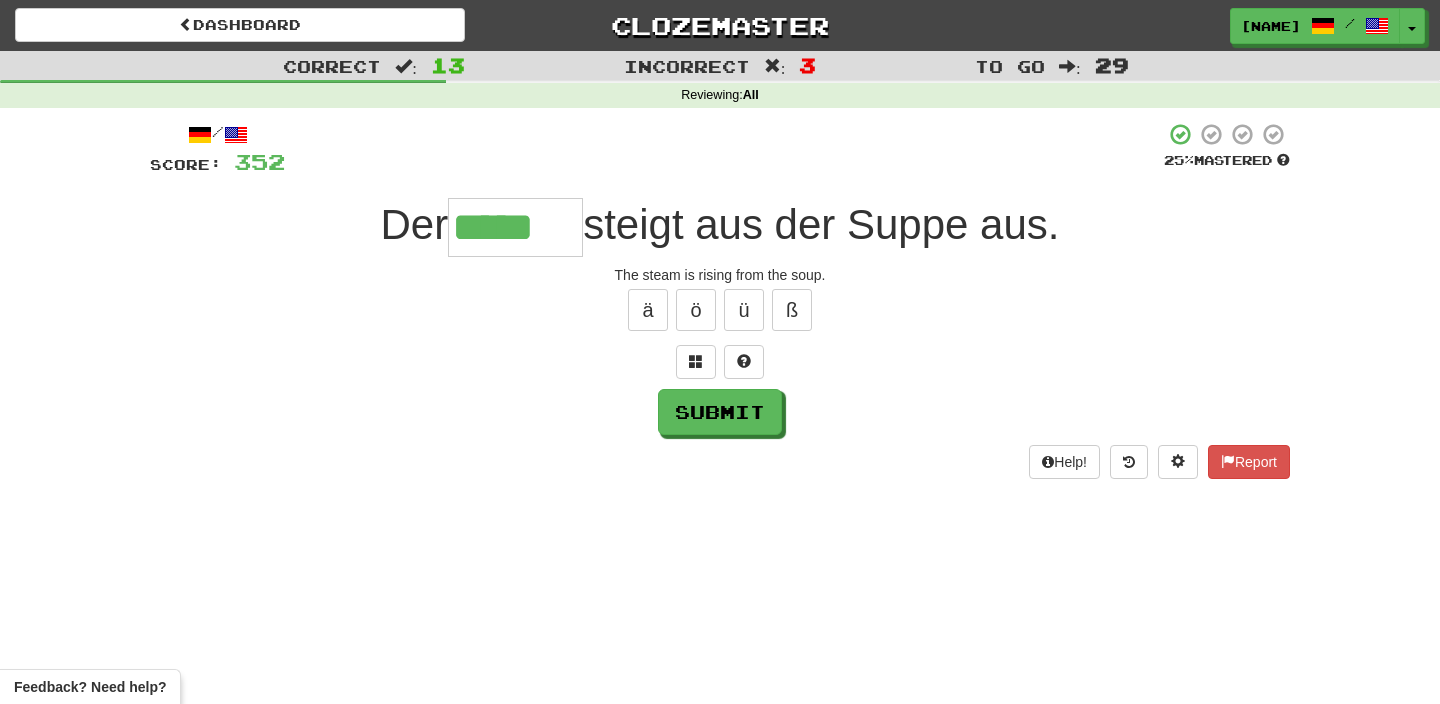type on "*****" 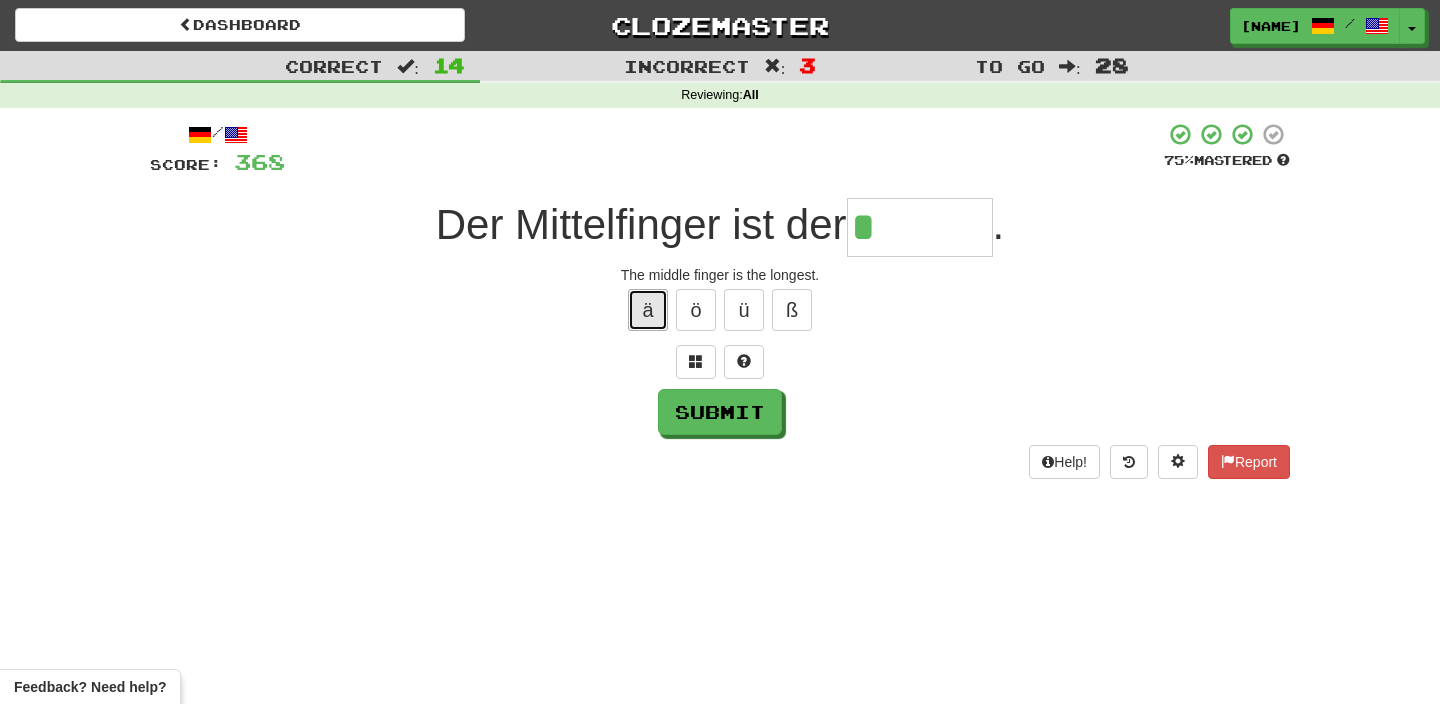 click on "ä" at bounding box center [648, 310] 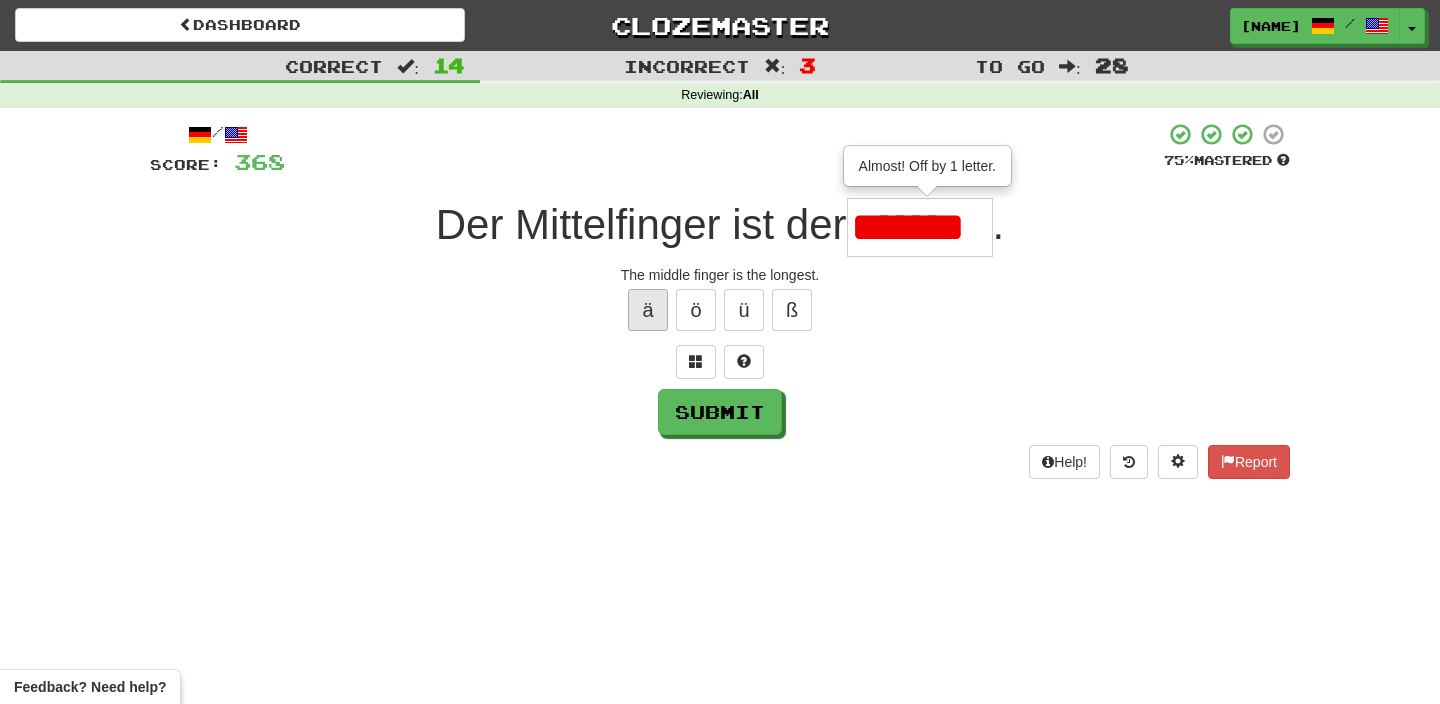 scroll, scrollTop: 0, scrollLeft: 0, axis: both 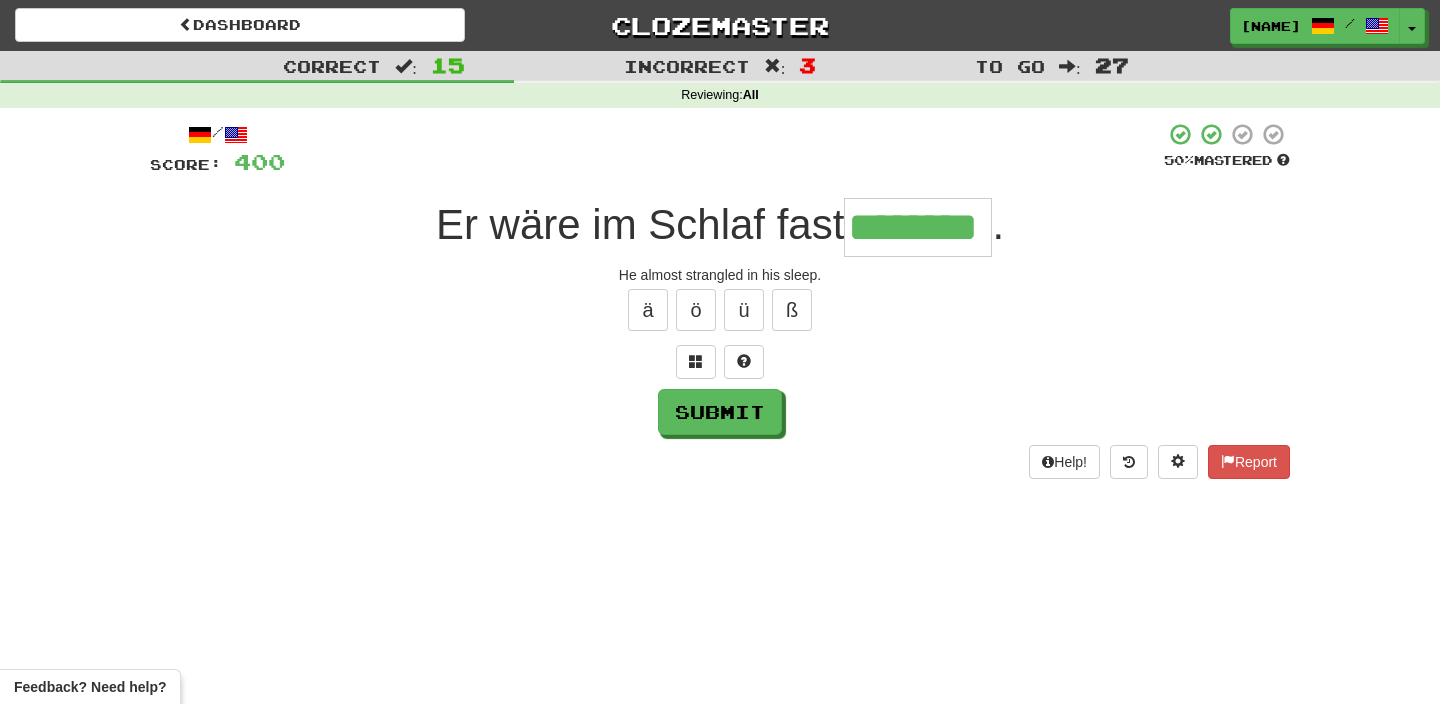type on "********" 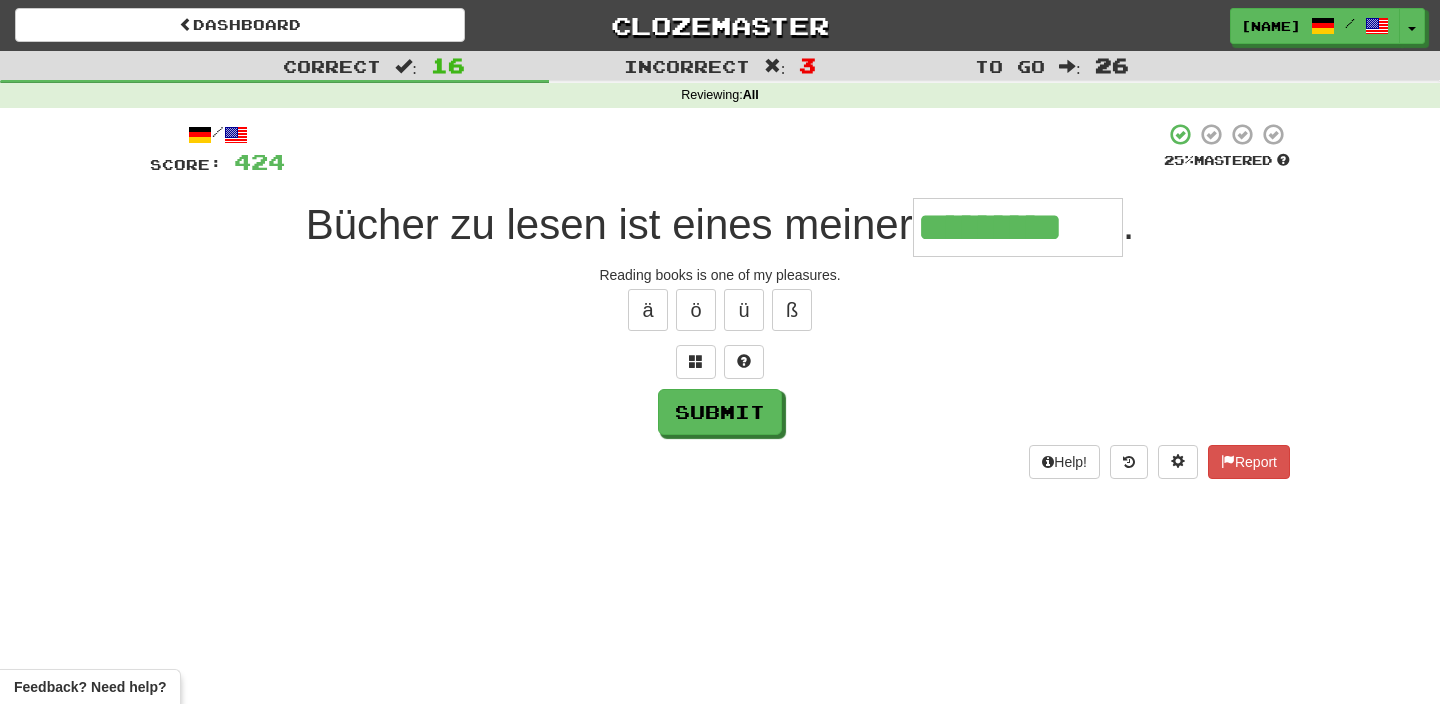 type on "*********" 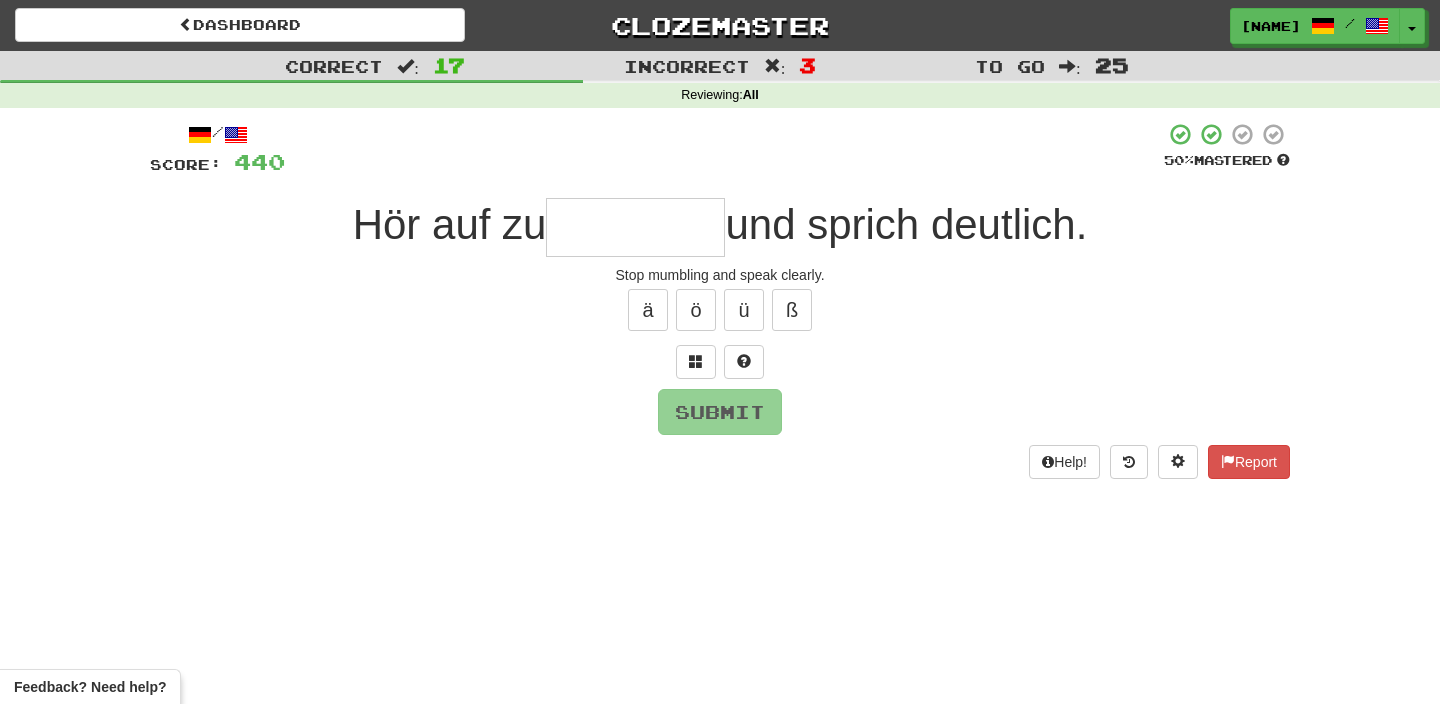 type on "*" 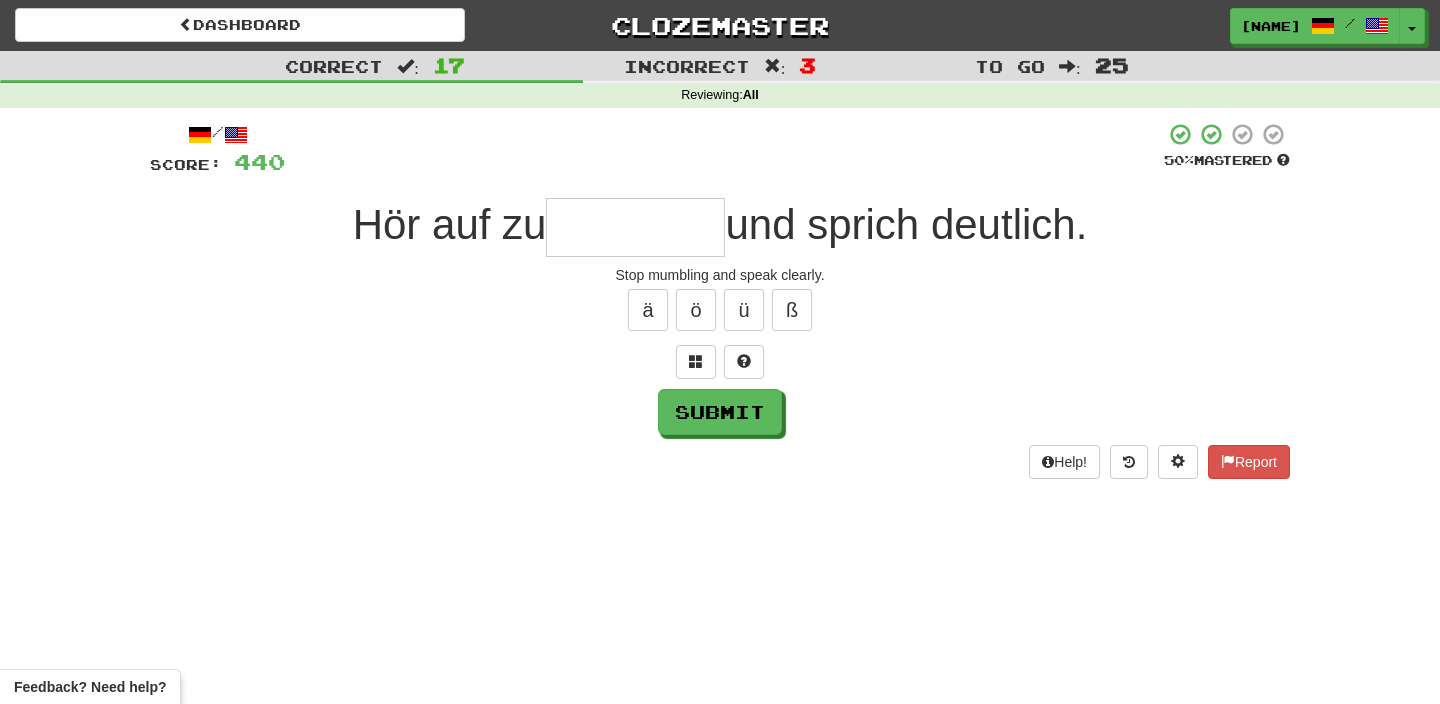 type on "*" 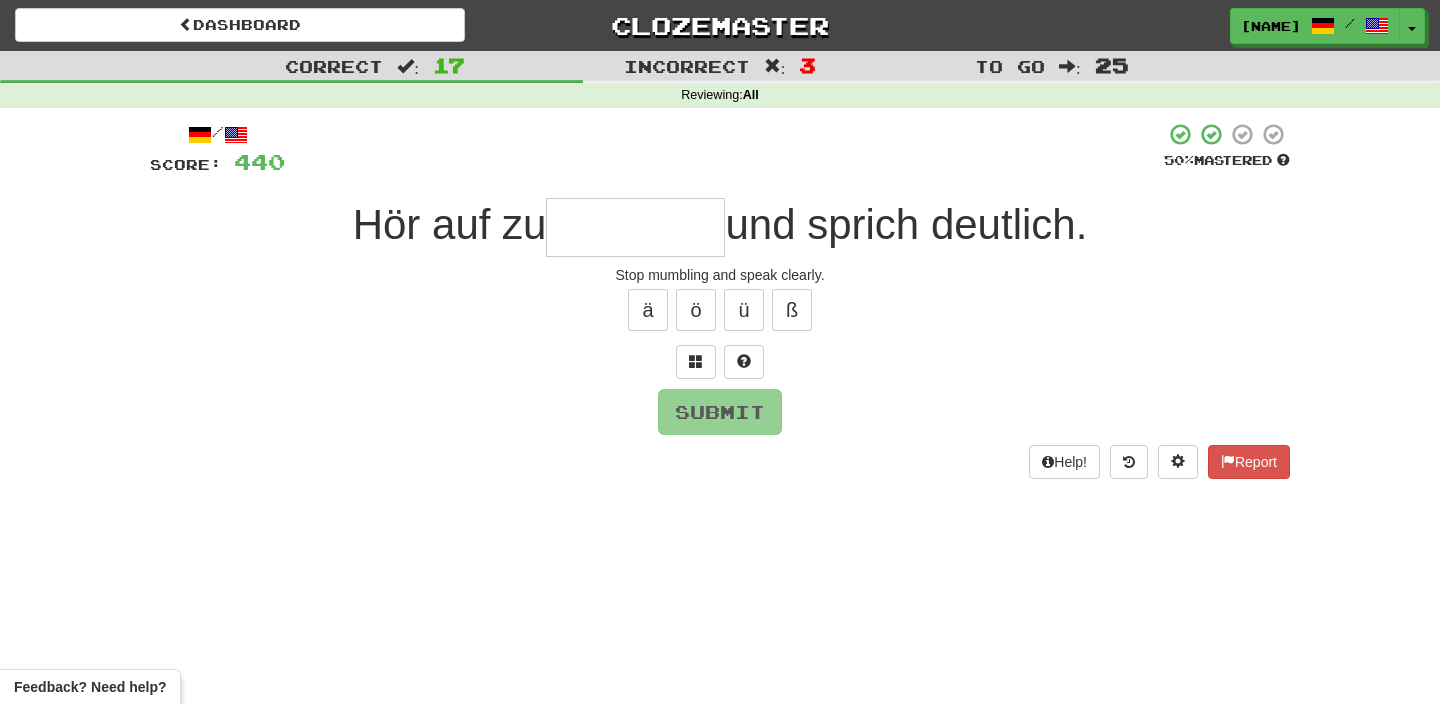 type on "*" 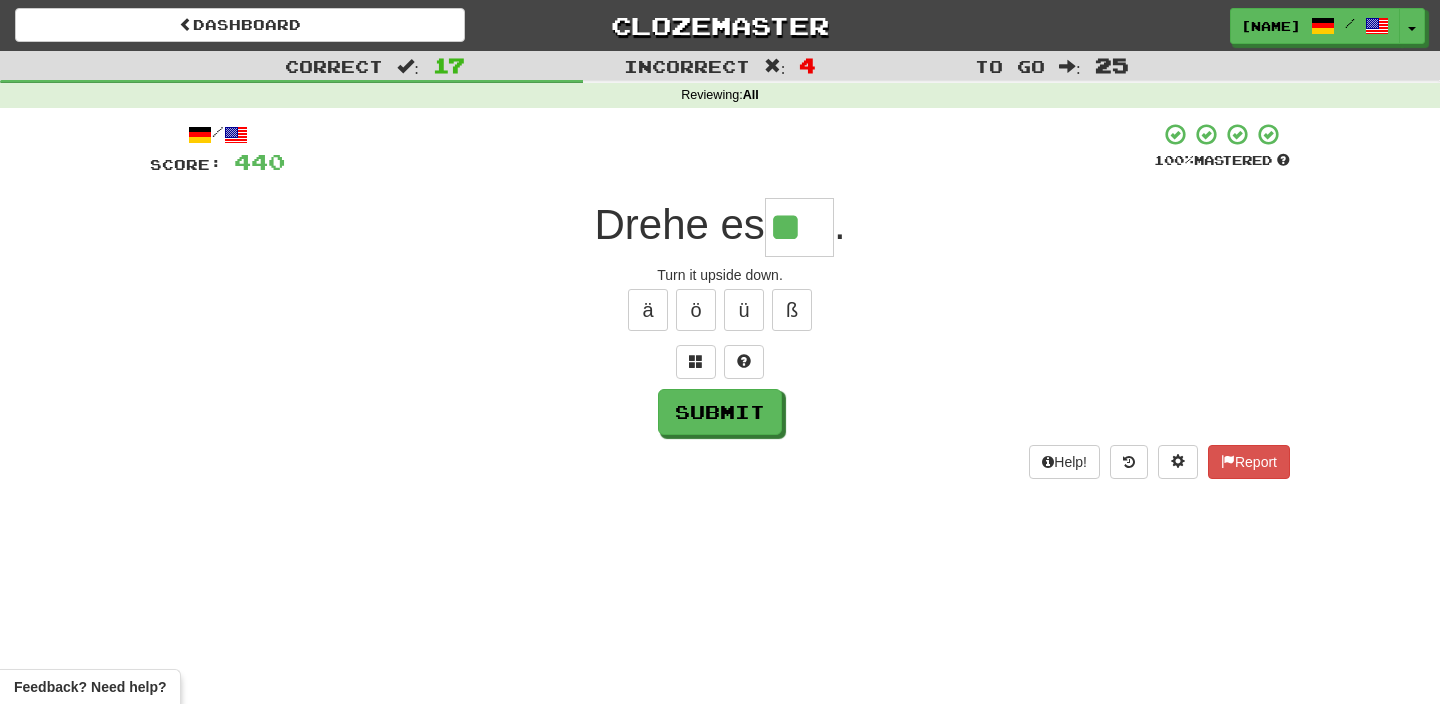 type on "**" 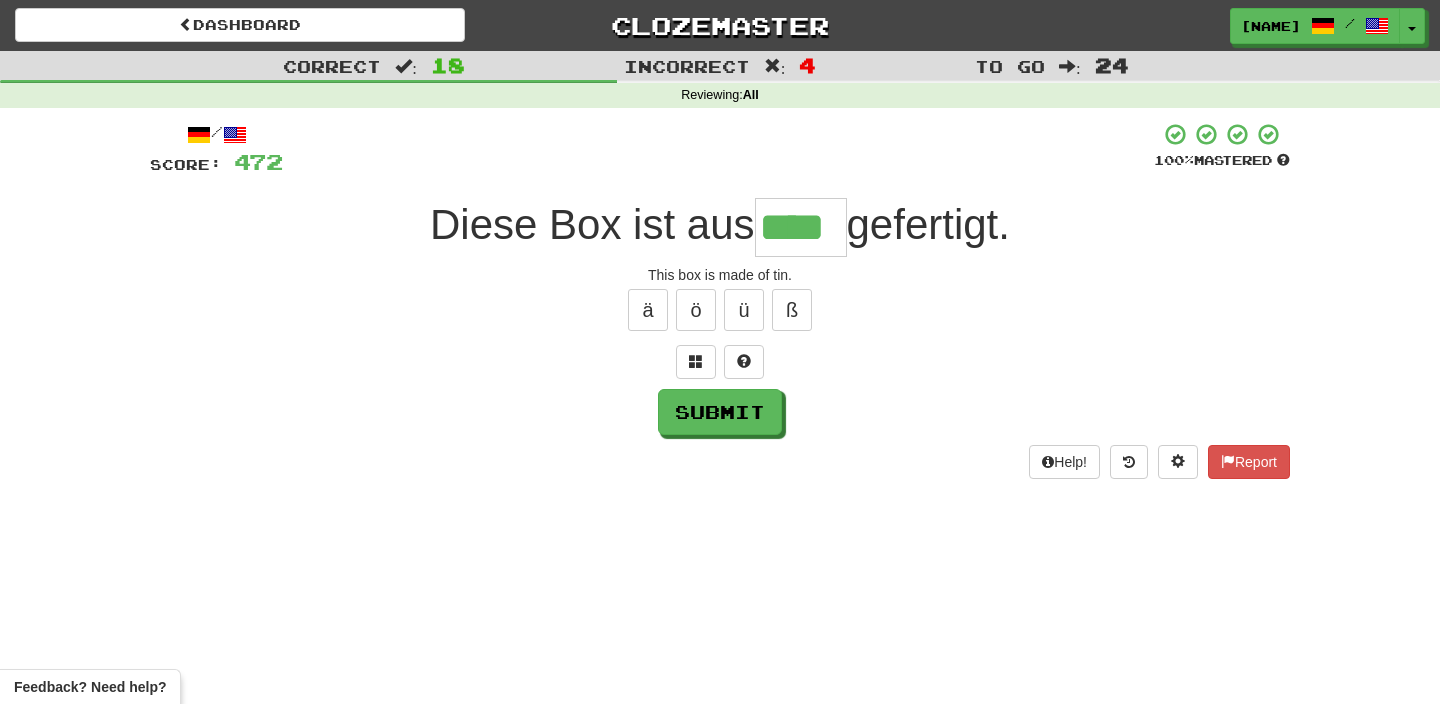 type on "****" 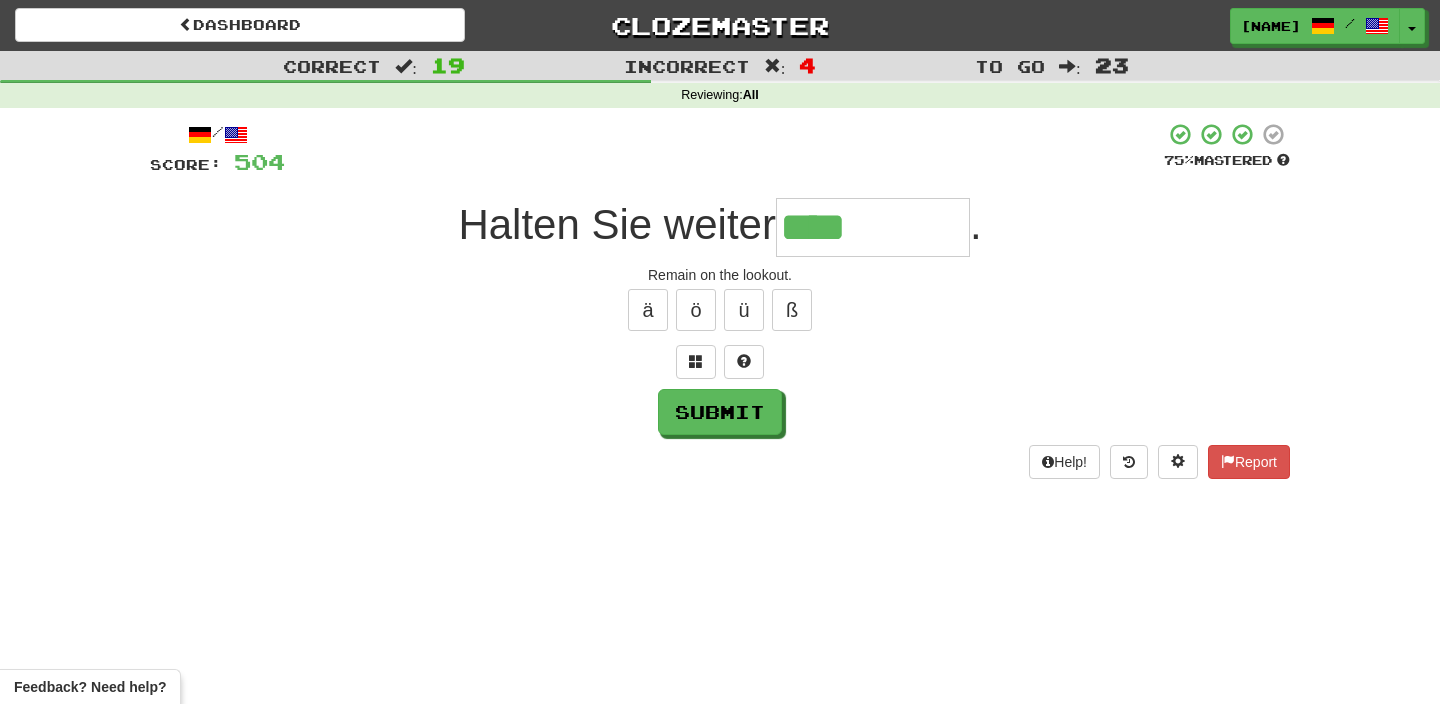 type on "********" 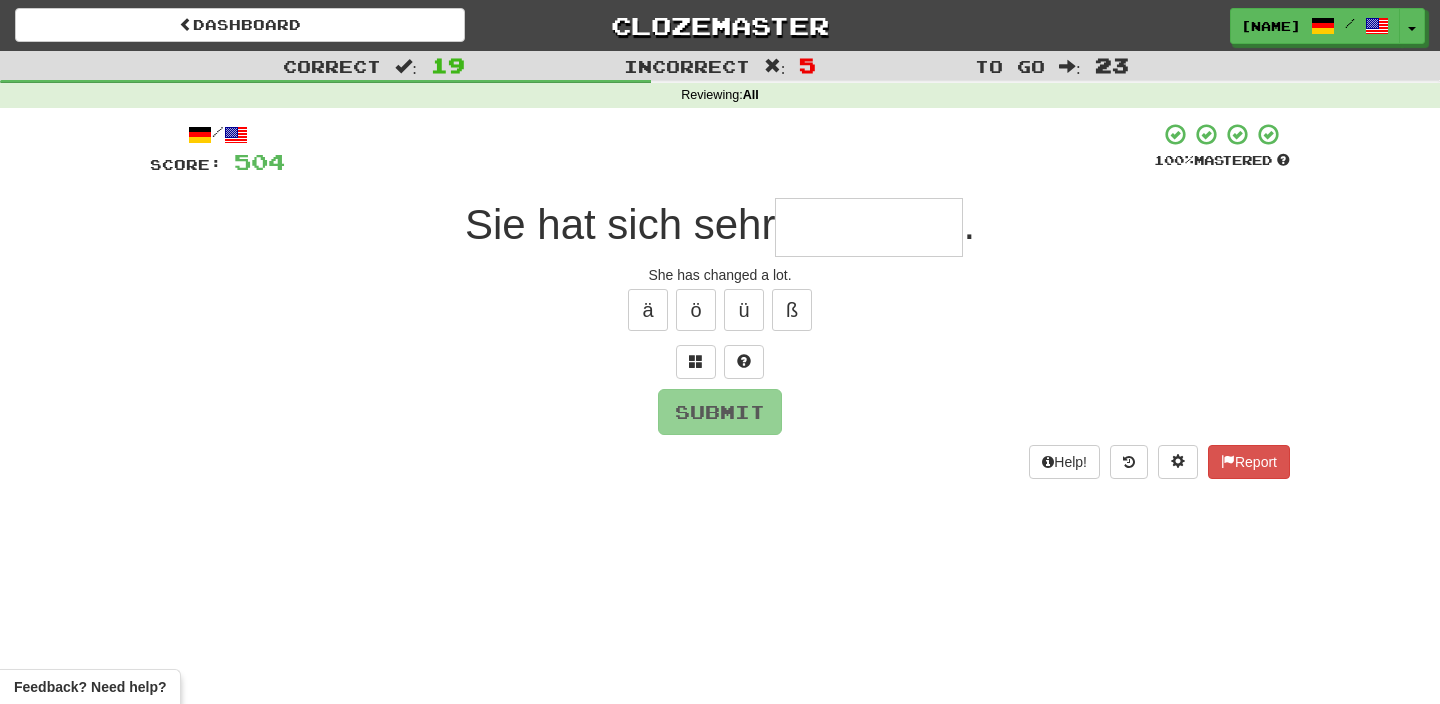 type on "*" 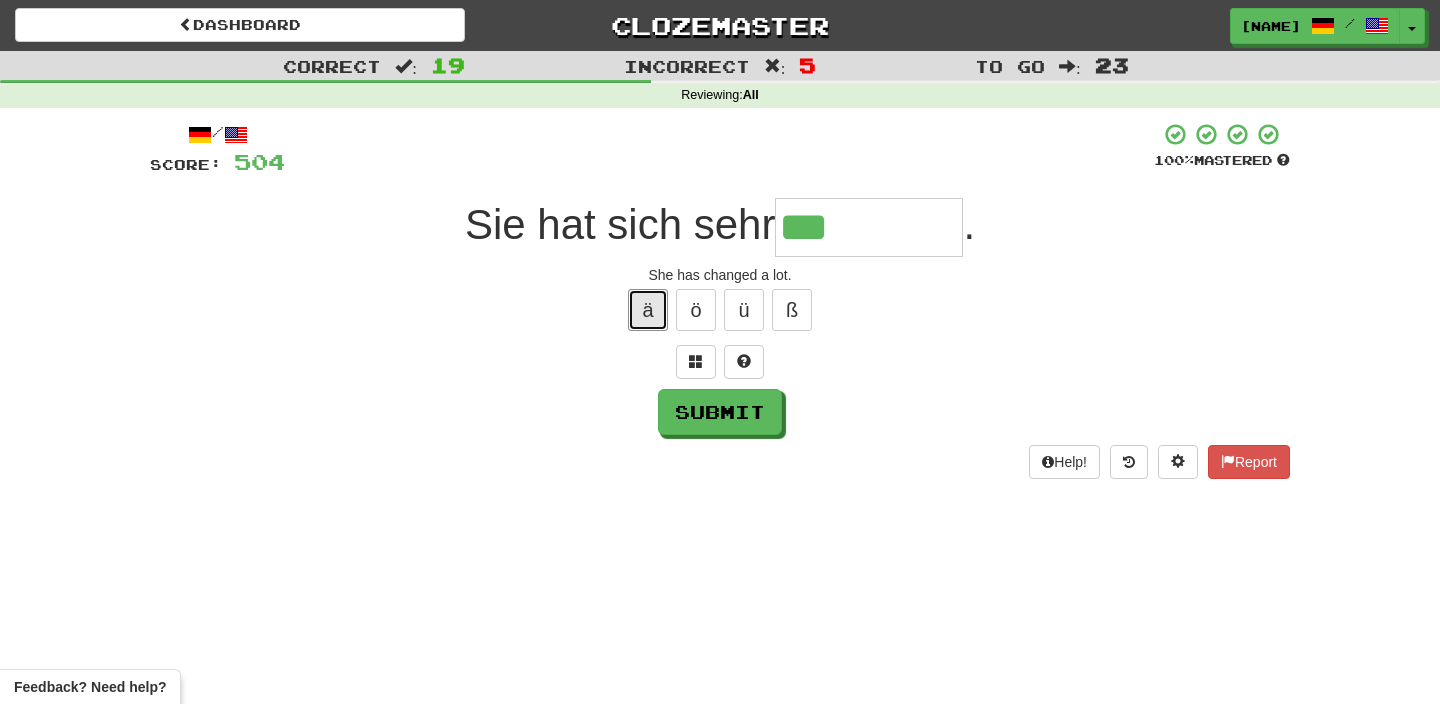 click on "ä" at bounding box center (648, 310) 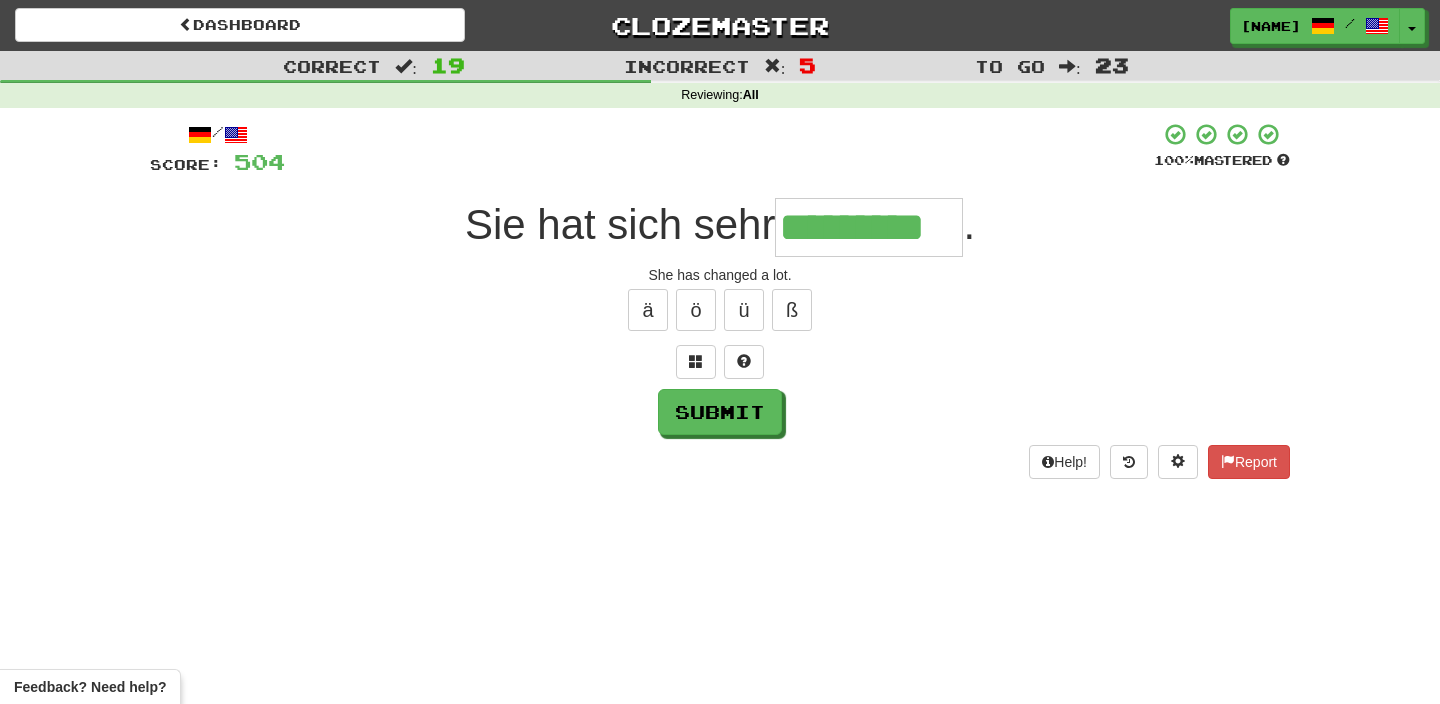 type on "*********" 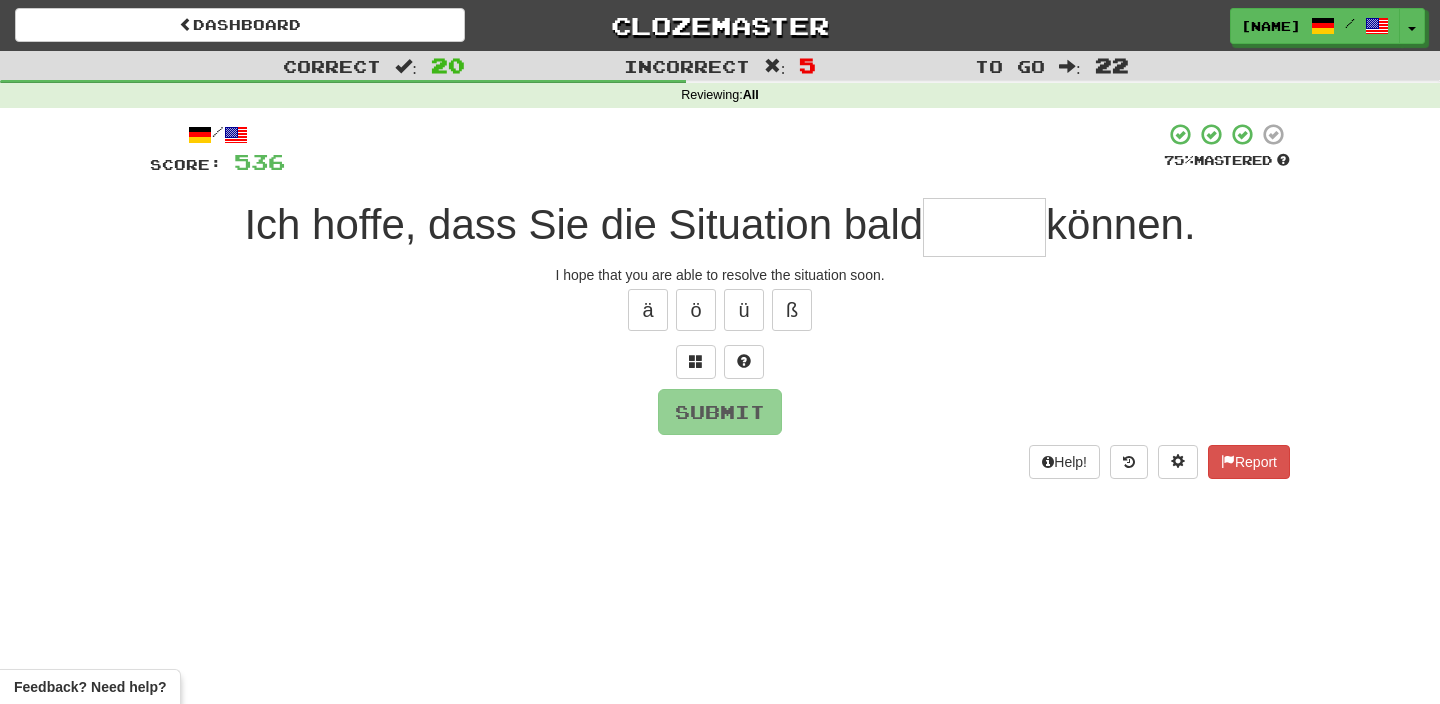 type on "*" 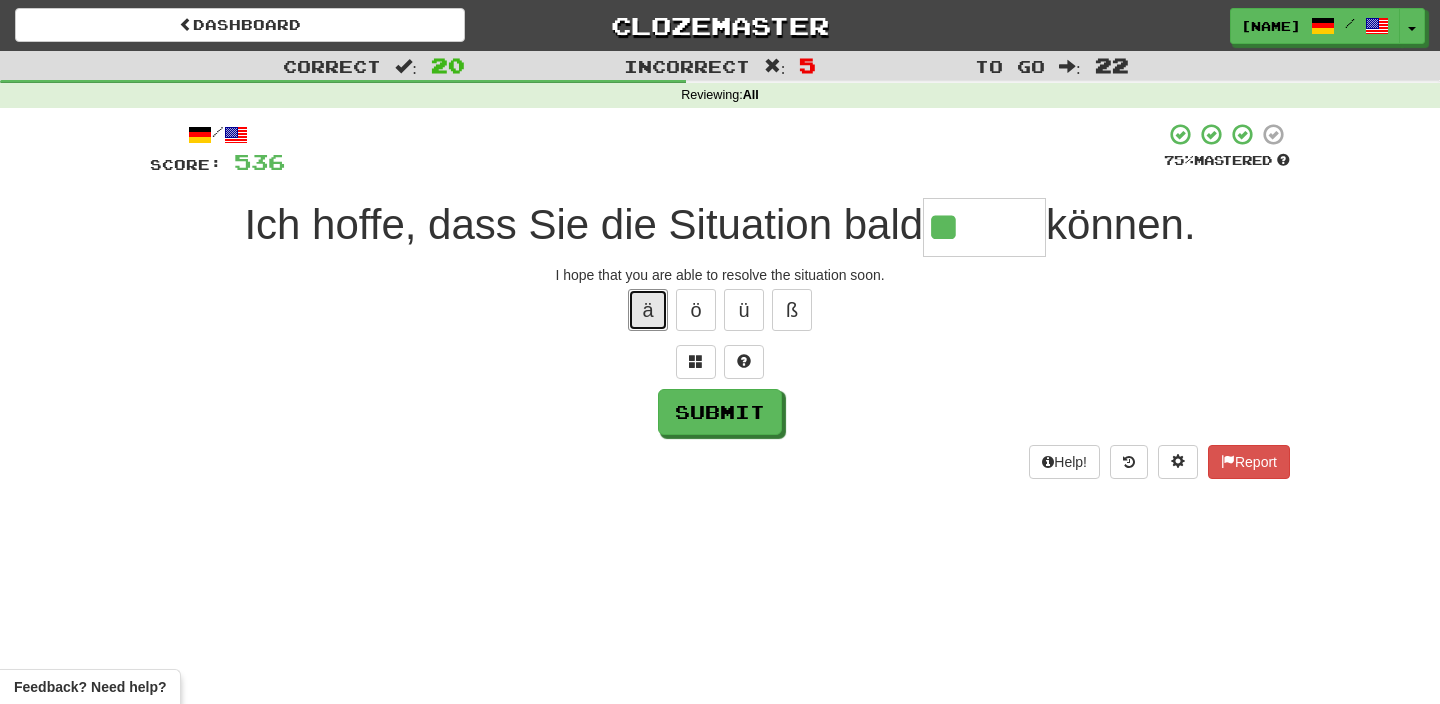 click on "ä" at bounding box center (648, 310) 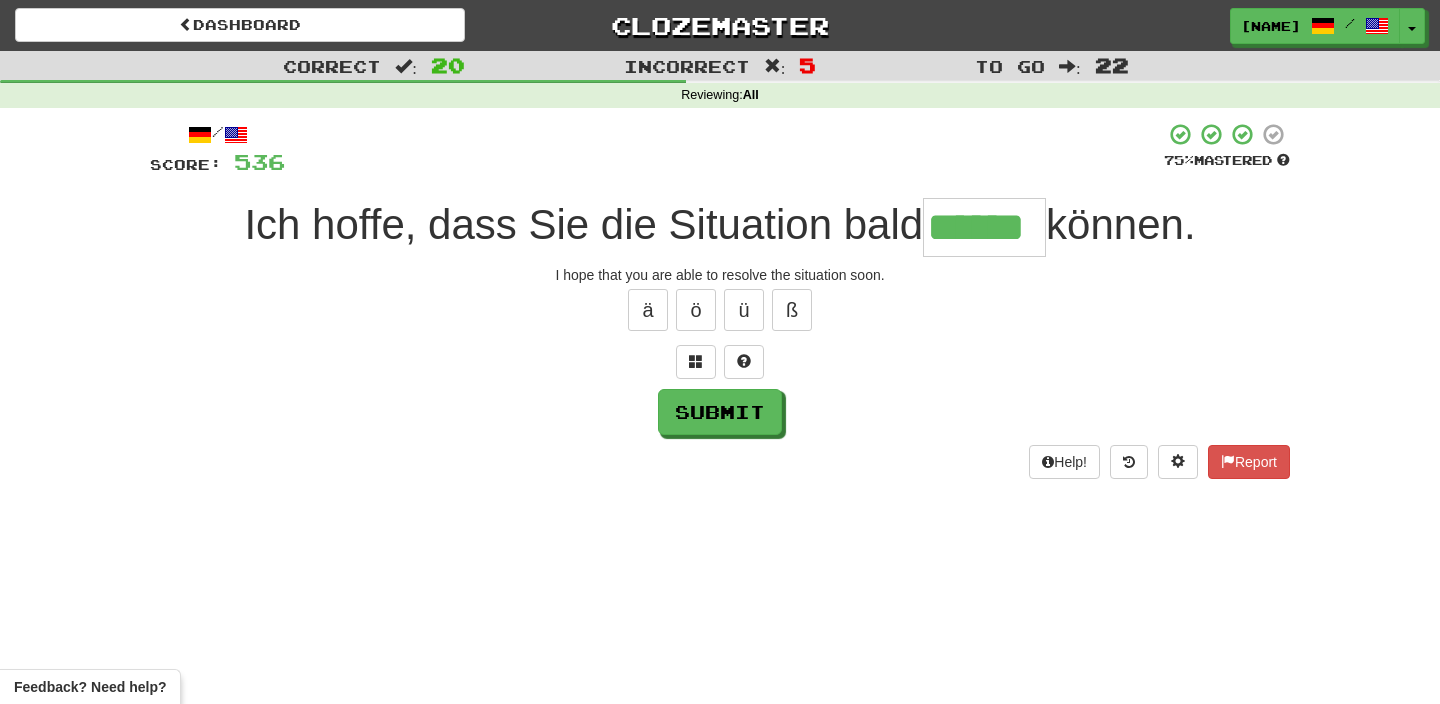 type on "******" 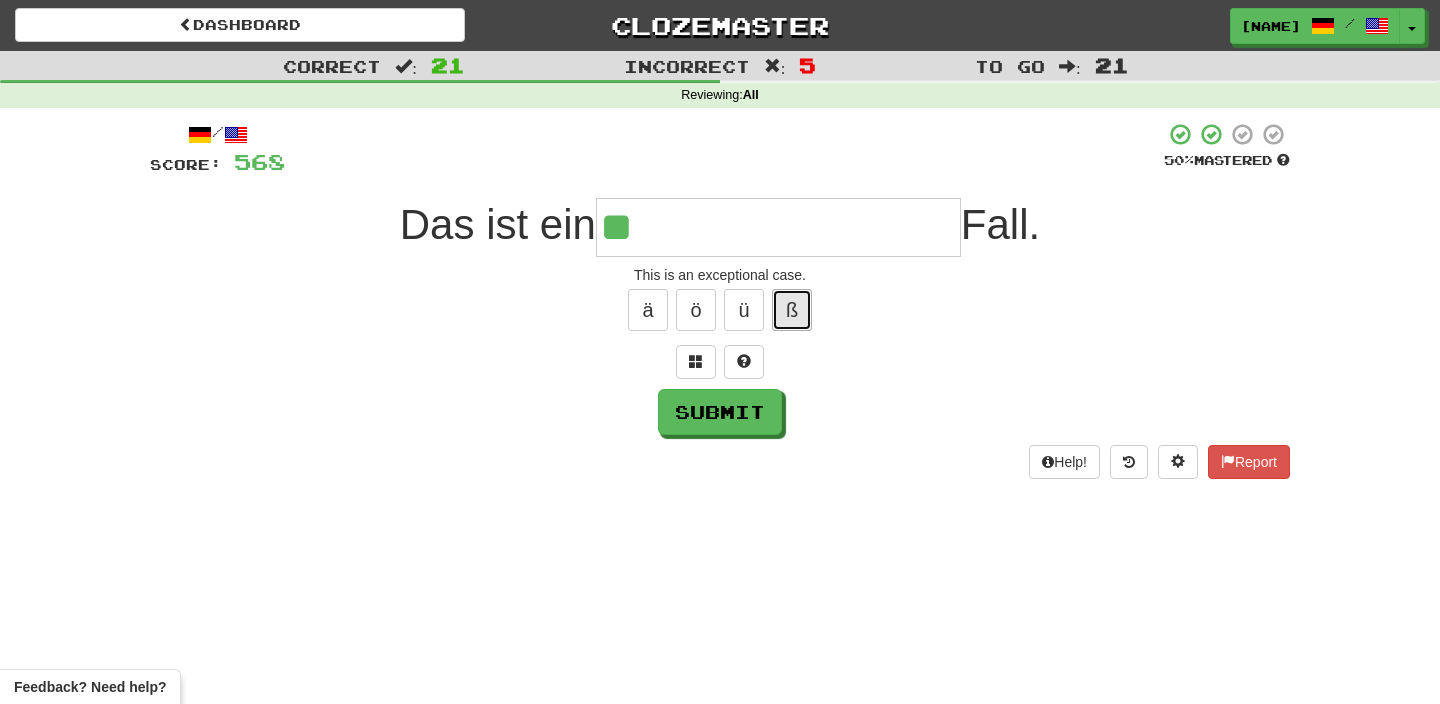 click on "ß" at bounding box center (792, 310) 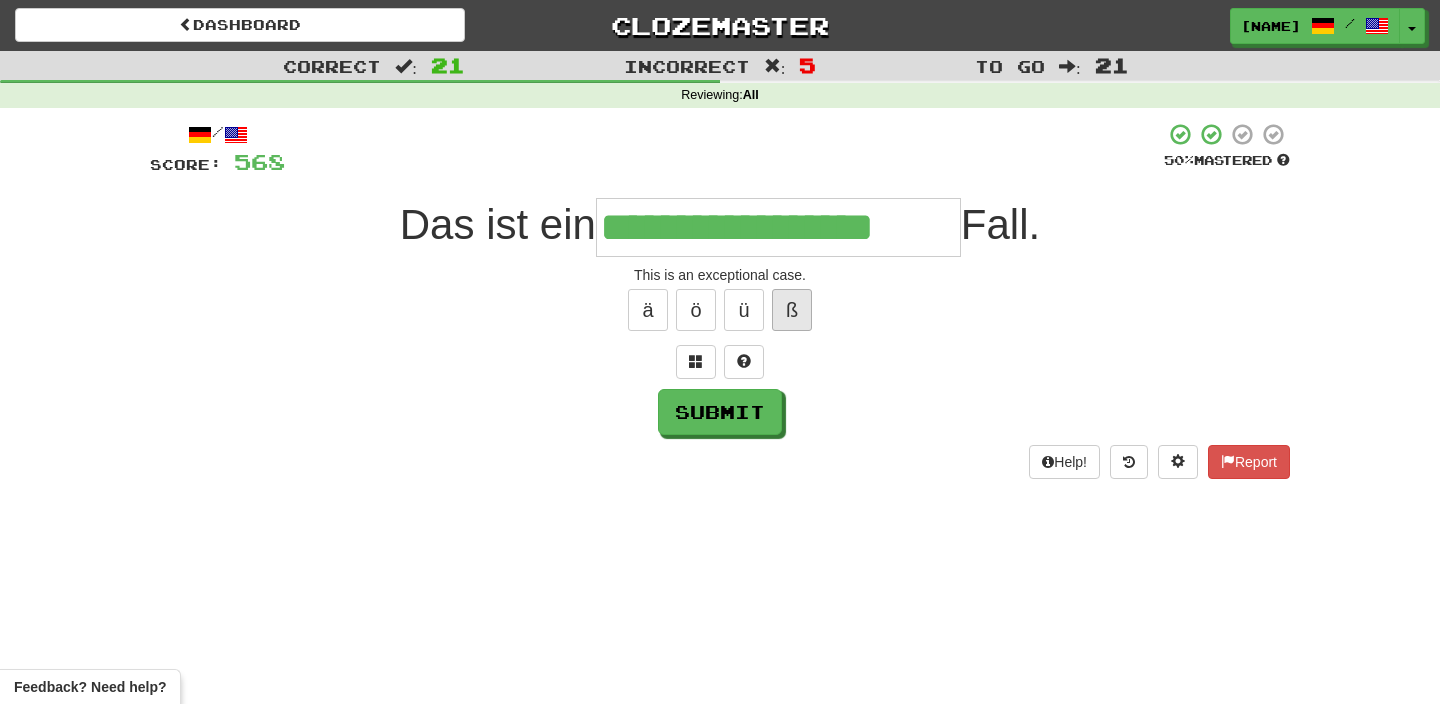 type on "**********" 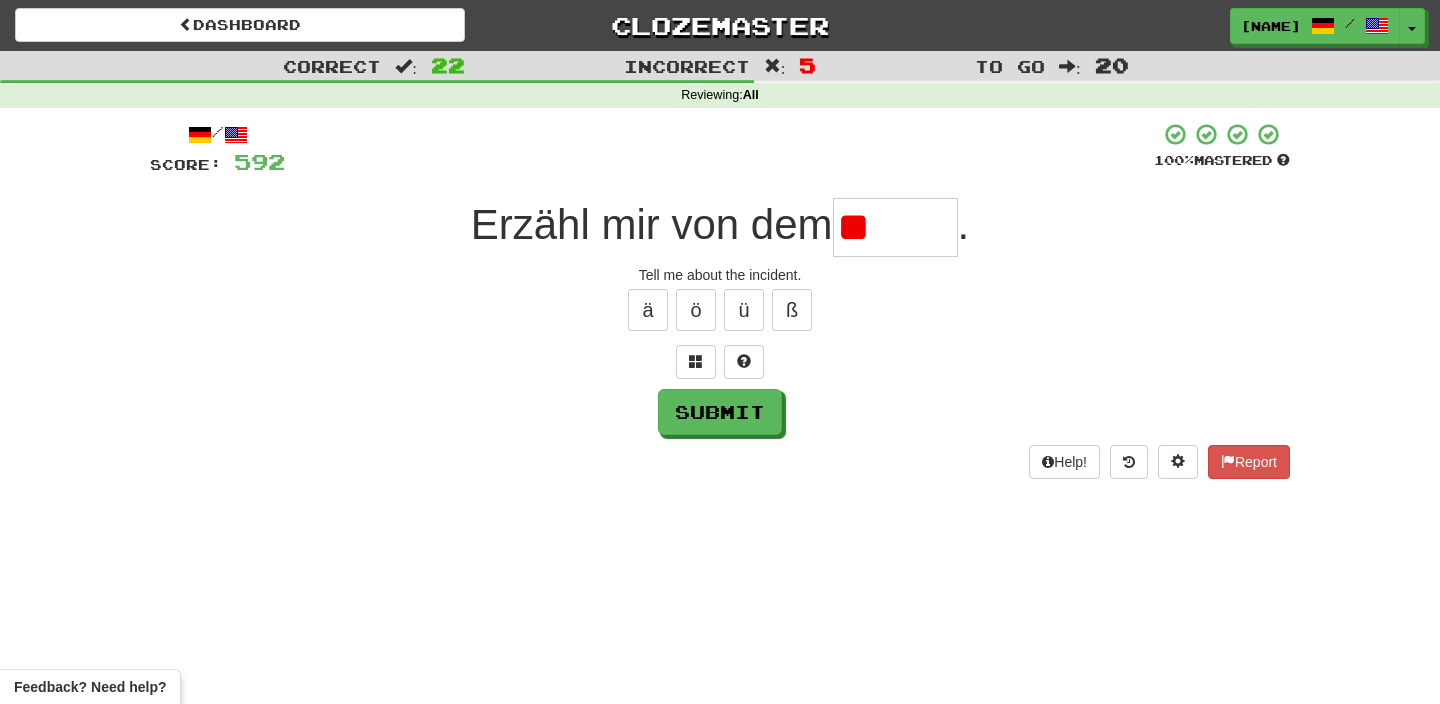 type on "*" 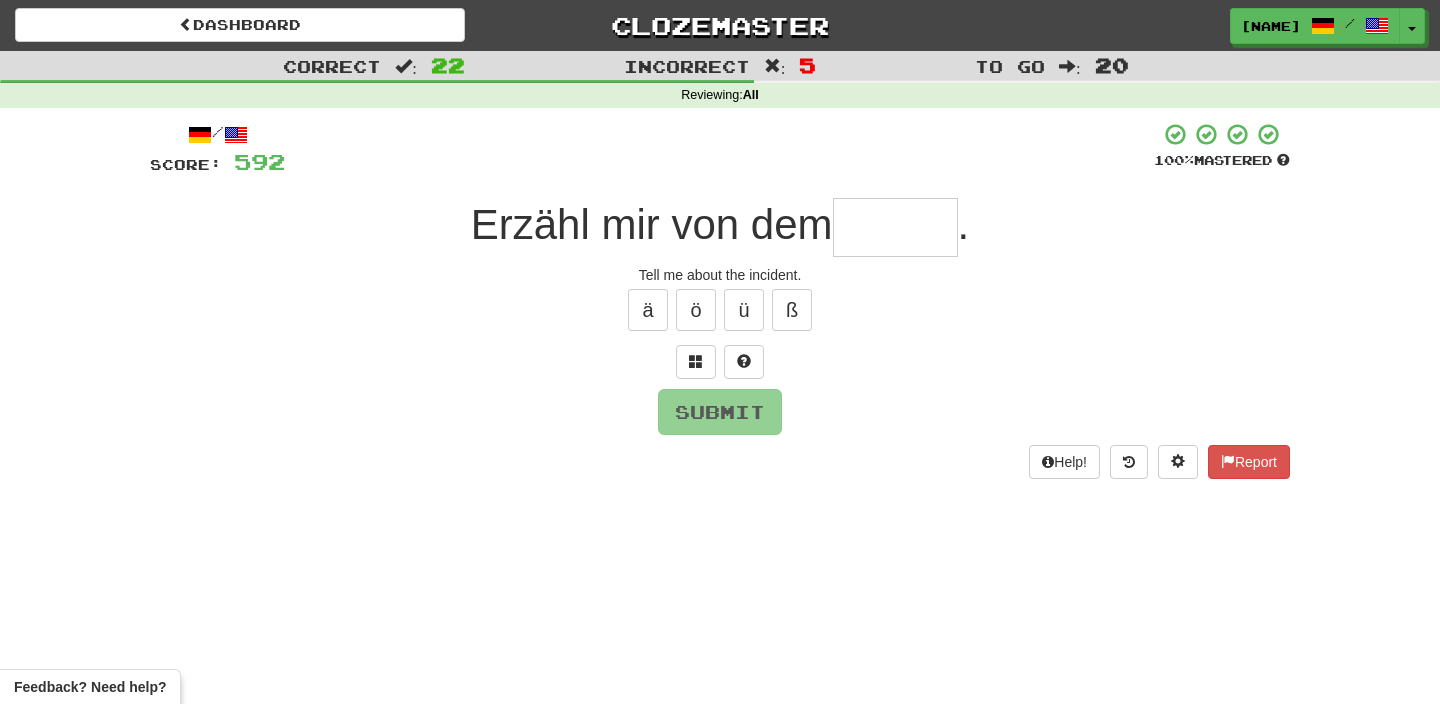 type on "*" 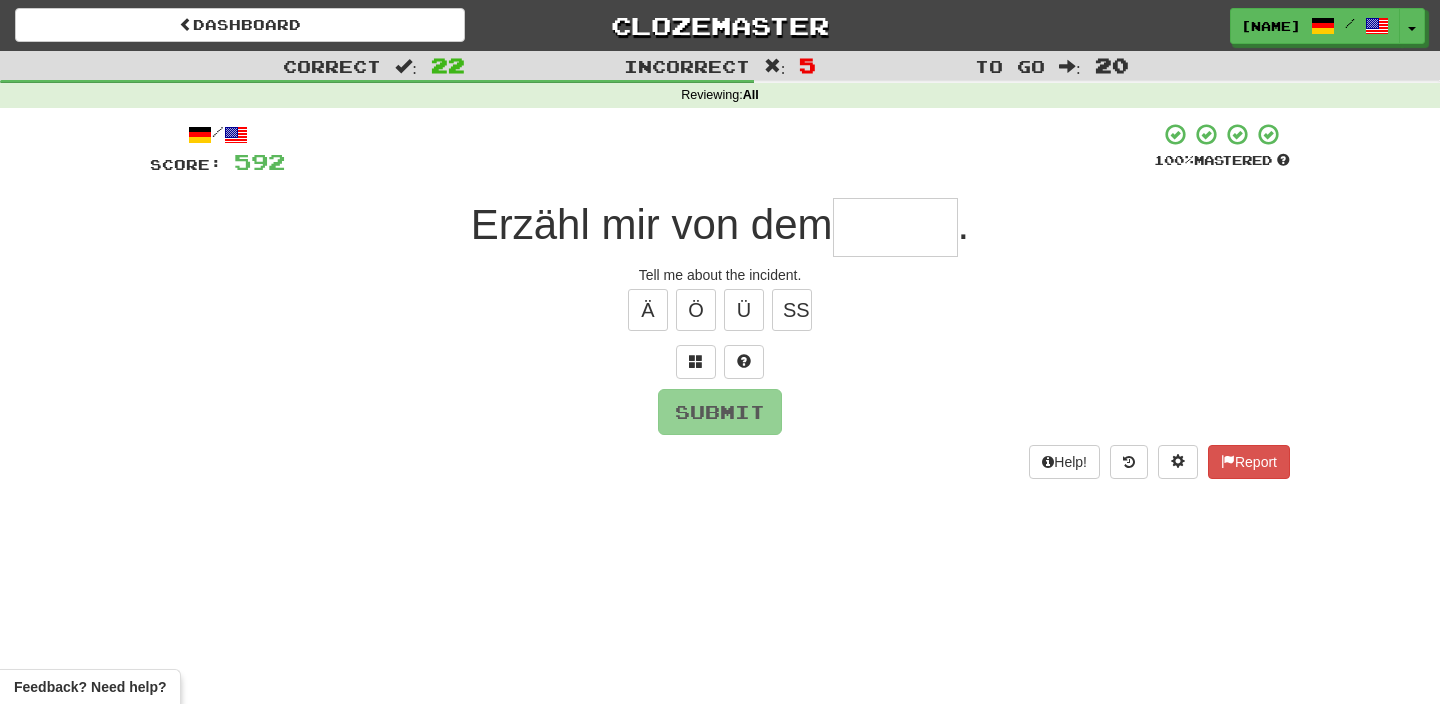 type on "*" 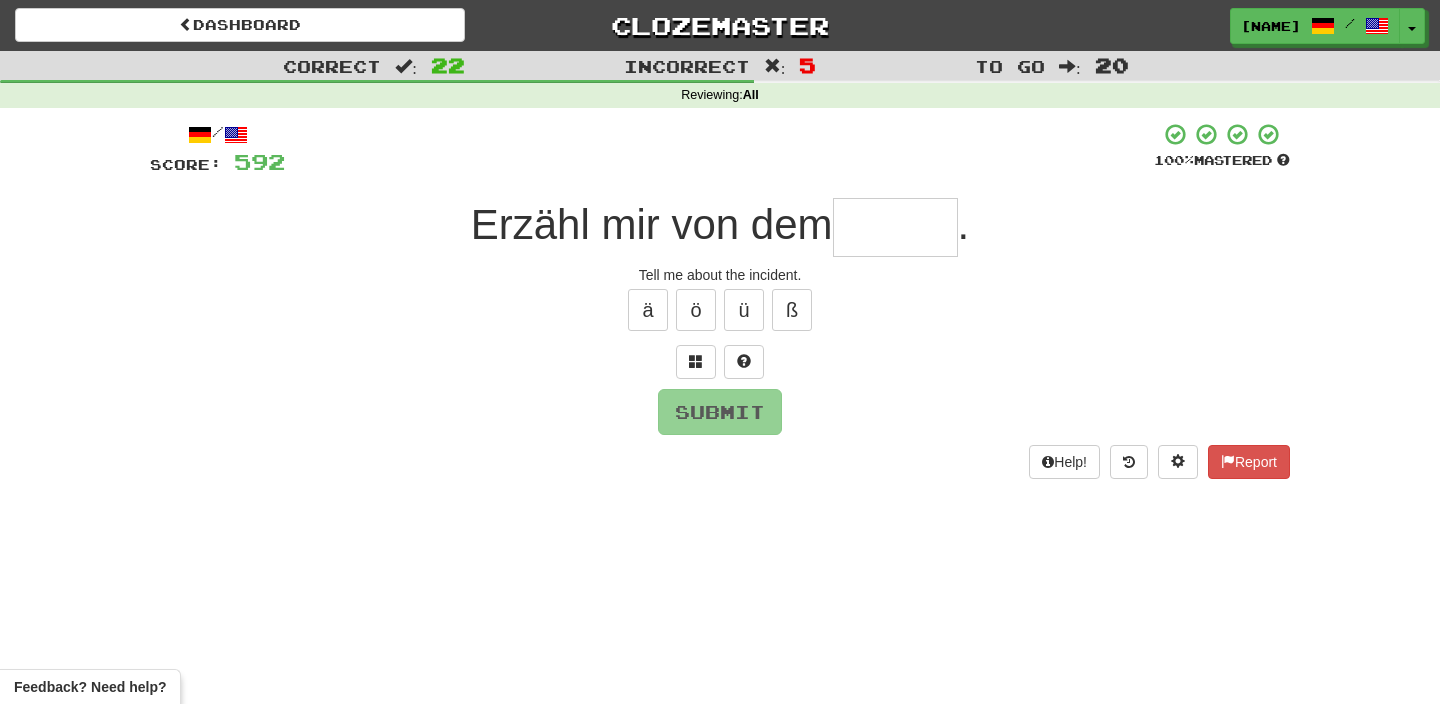 type on "*******" 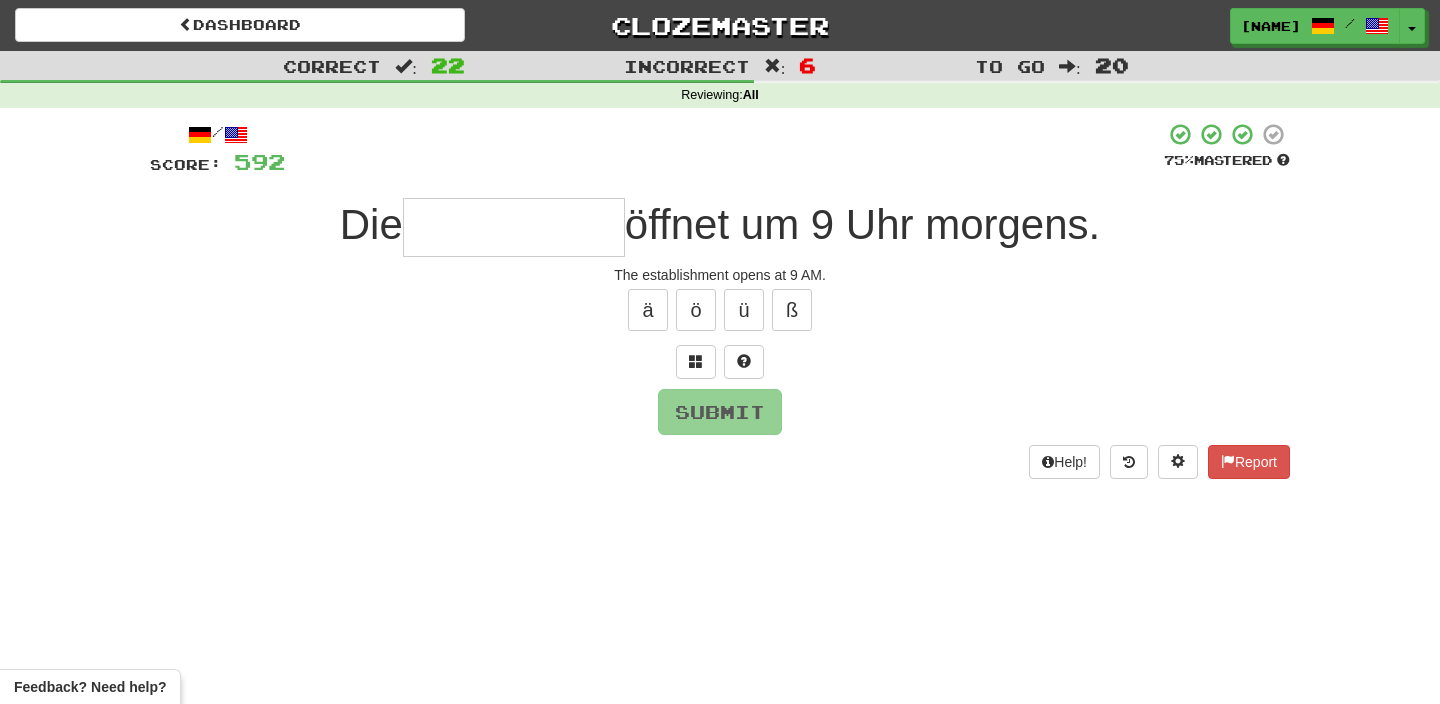 type on "*" 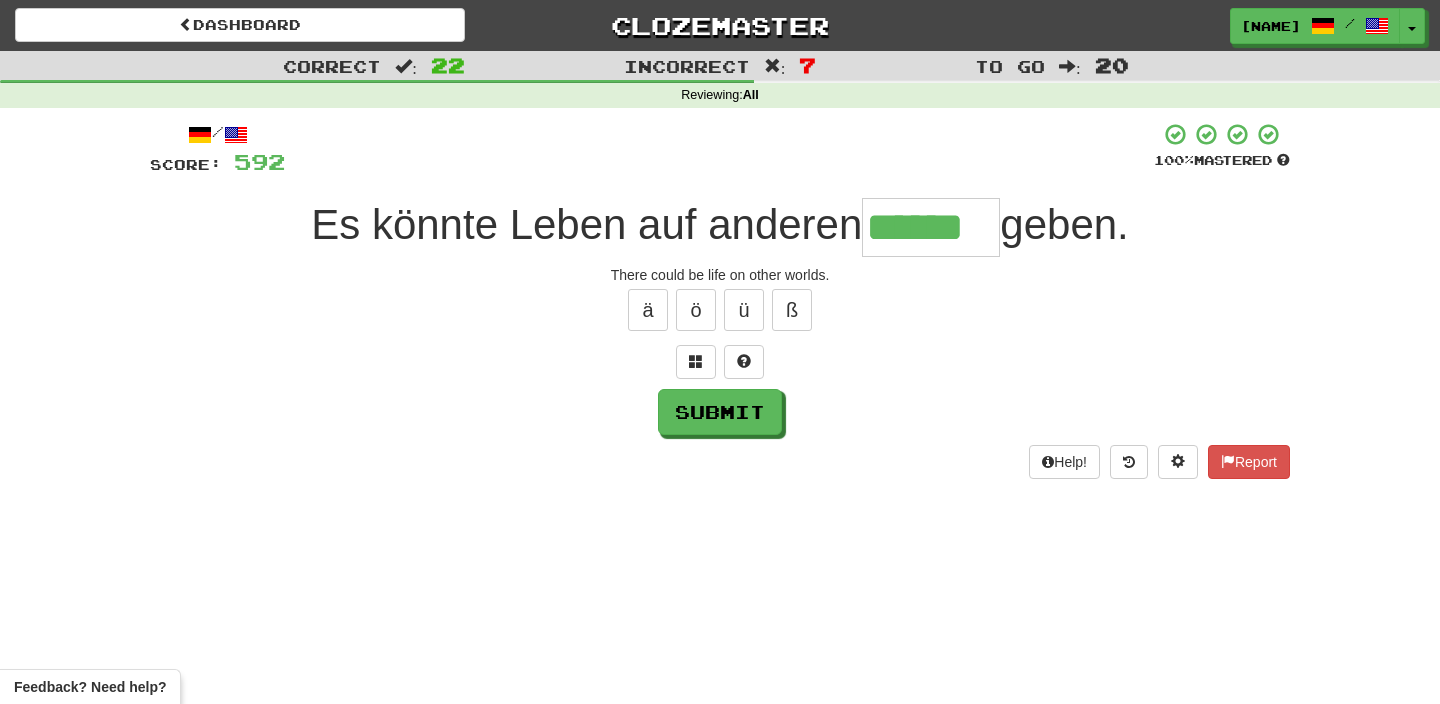 type on "******" 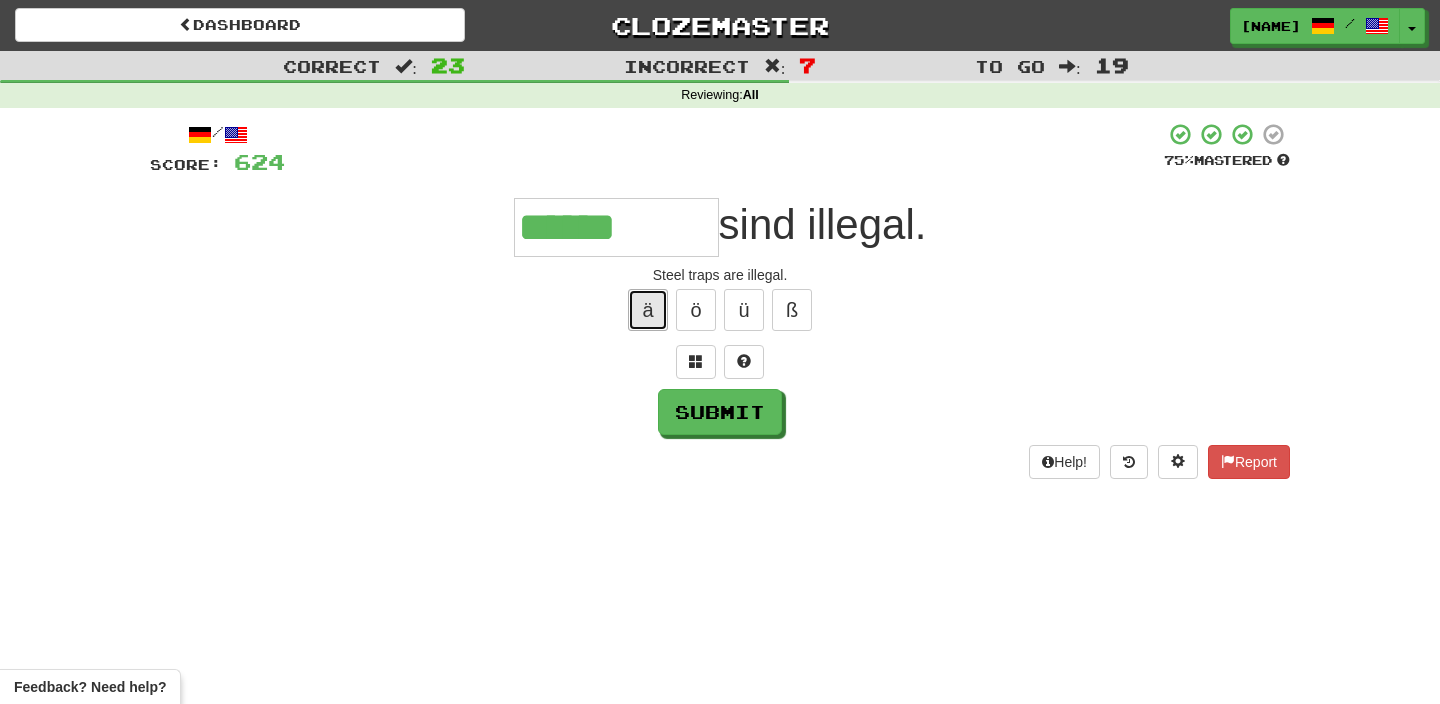 click on "ä" at bounding box center (648, 310) 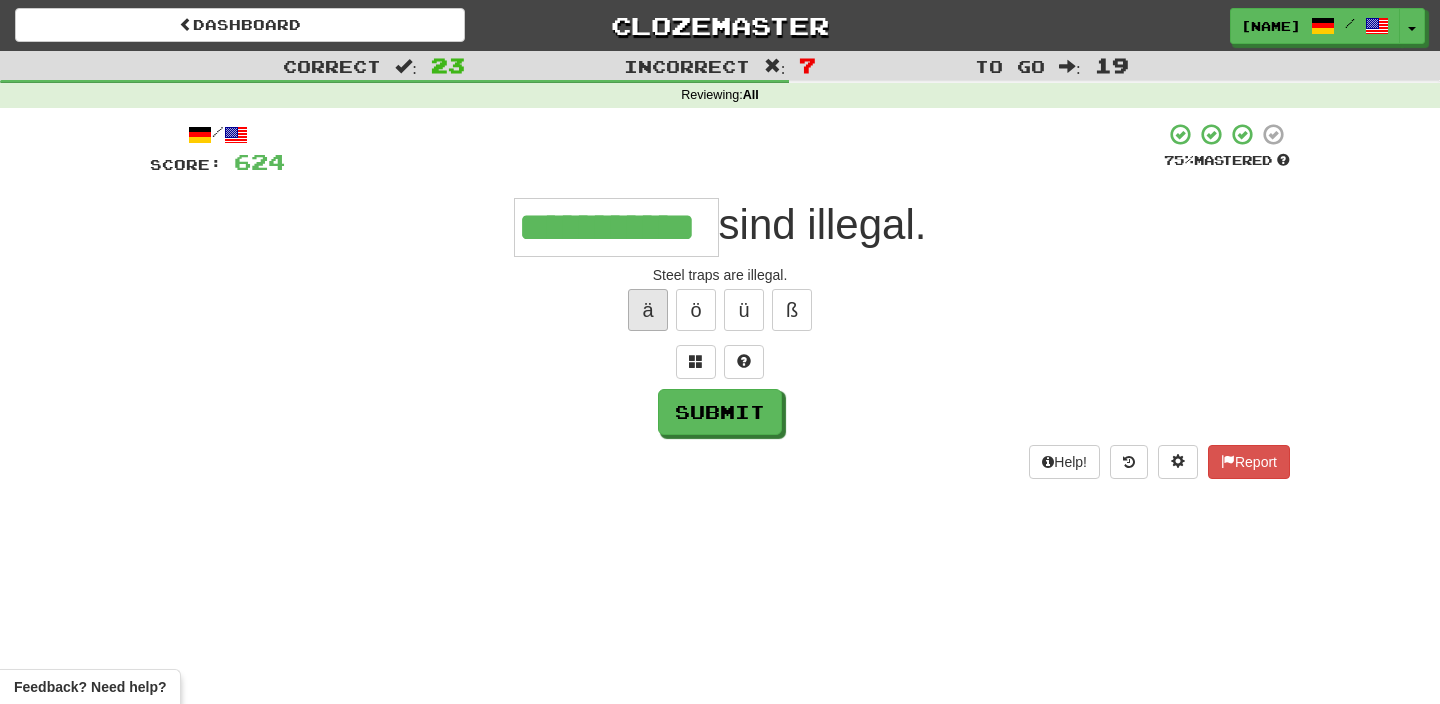 type on "**********" 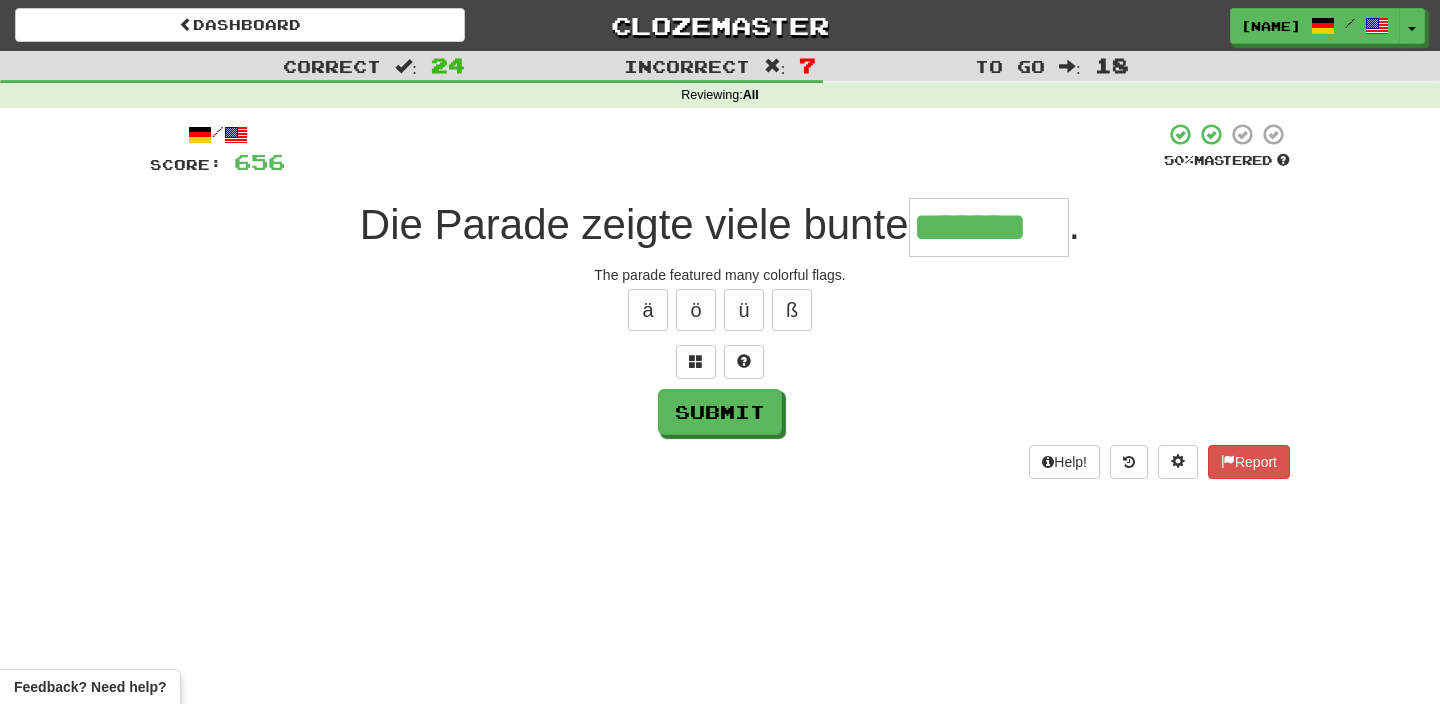 type on "*******" 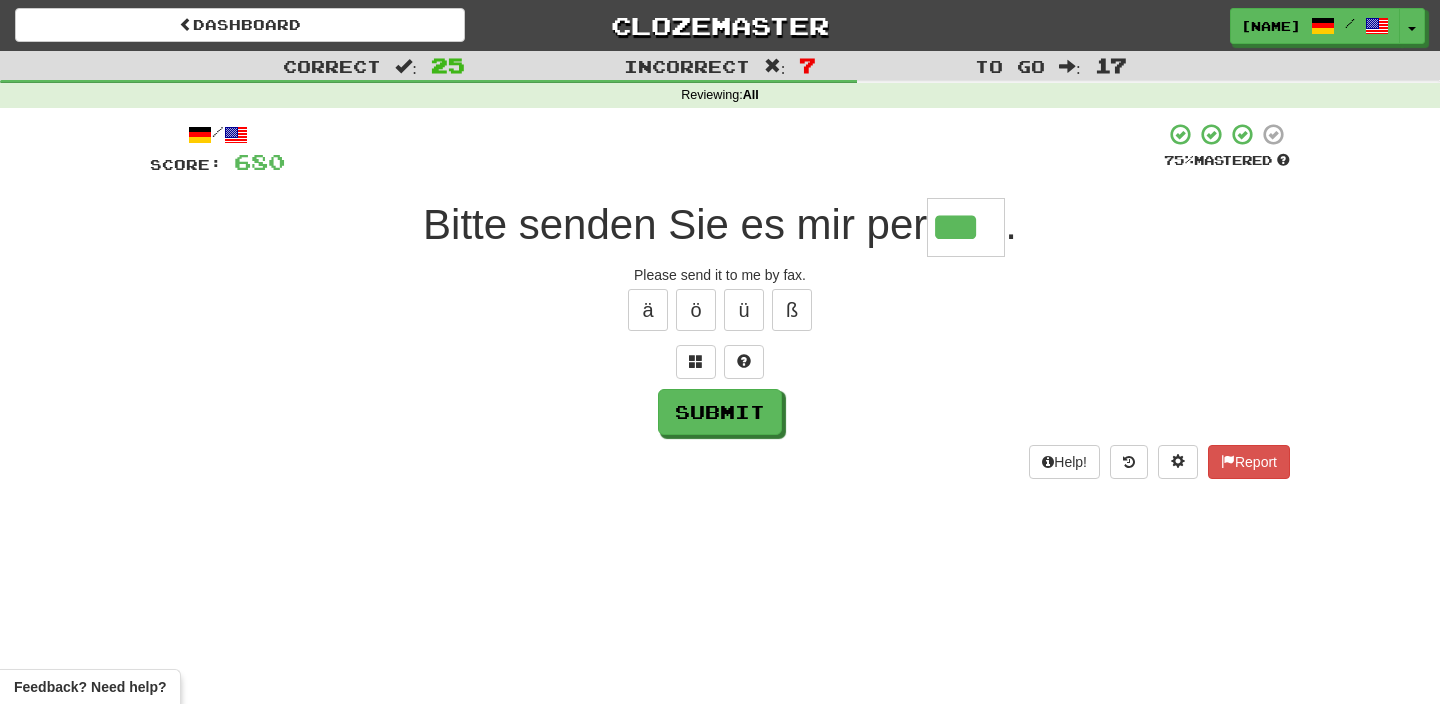 scroll, scrollTop: 0, scrollLeft: 1, axis: horizontal 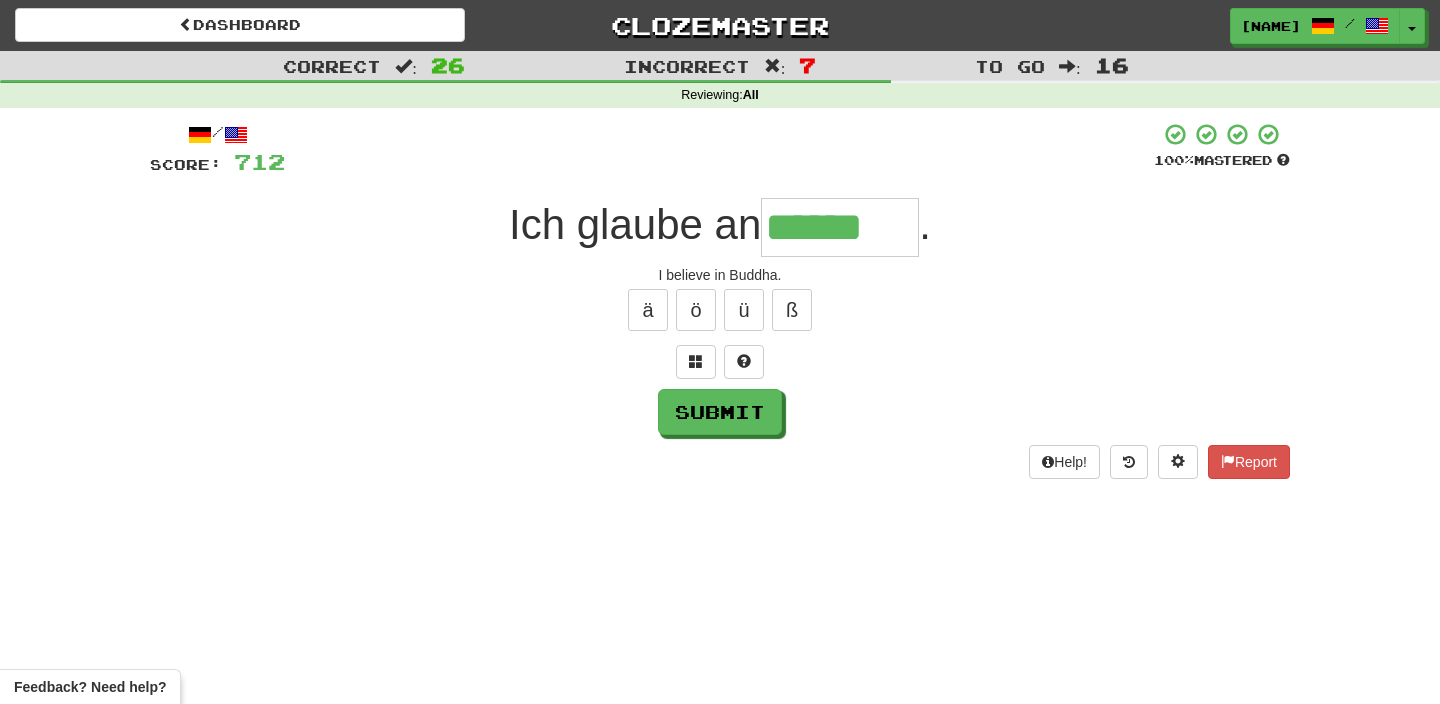 type on "******" 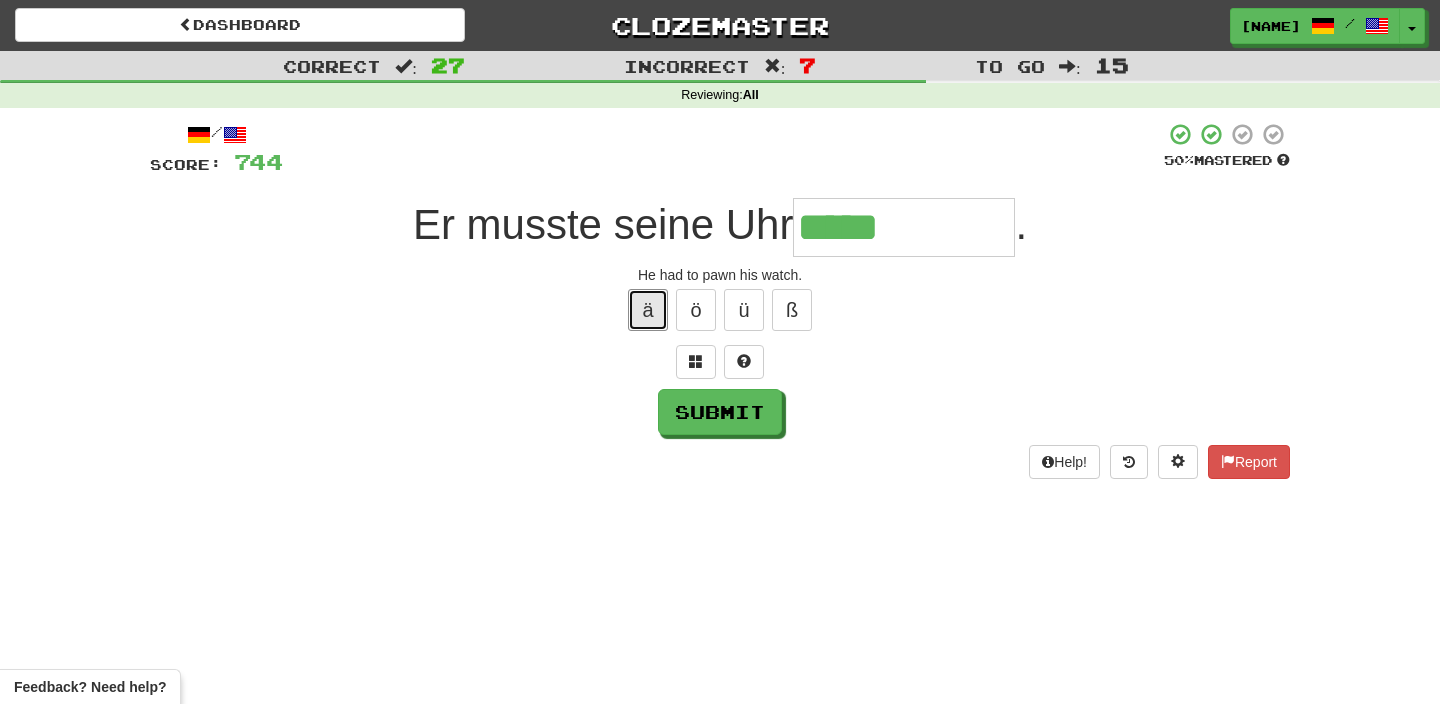 click on "ä" at bounding box center (648, 310) 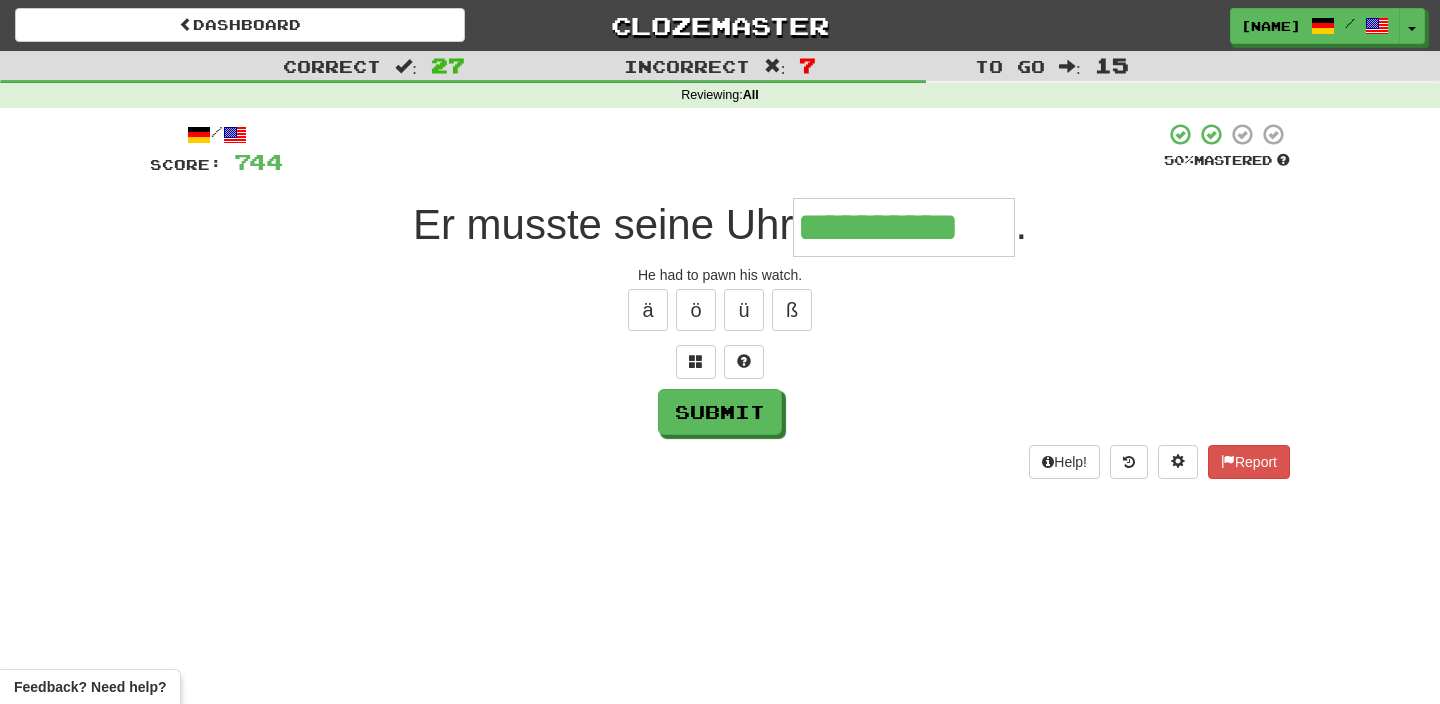 type on "**********" 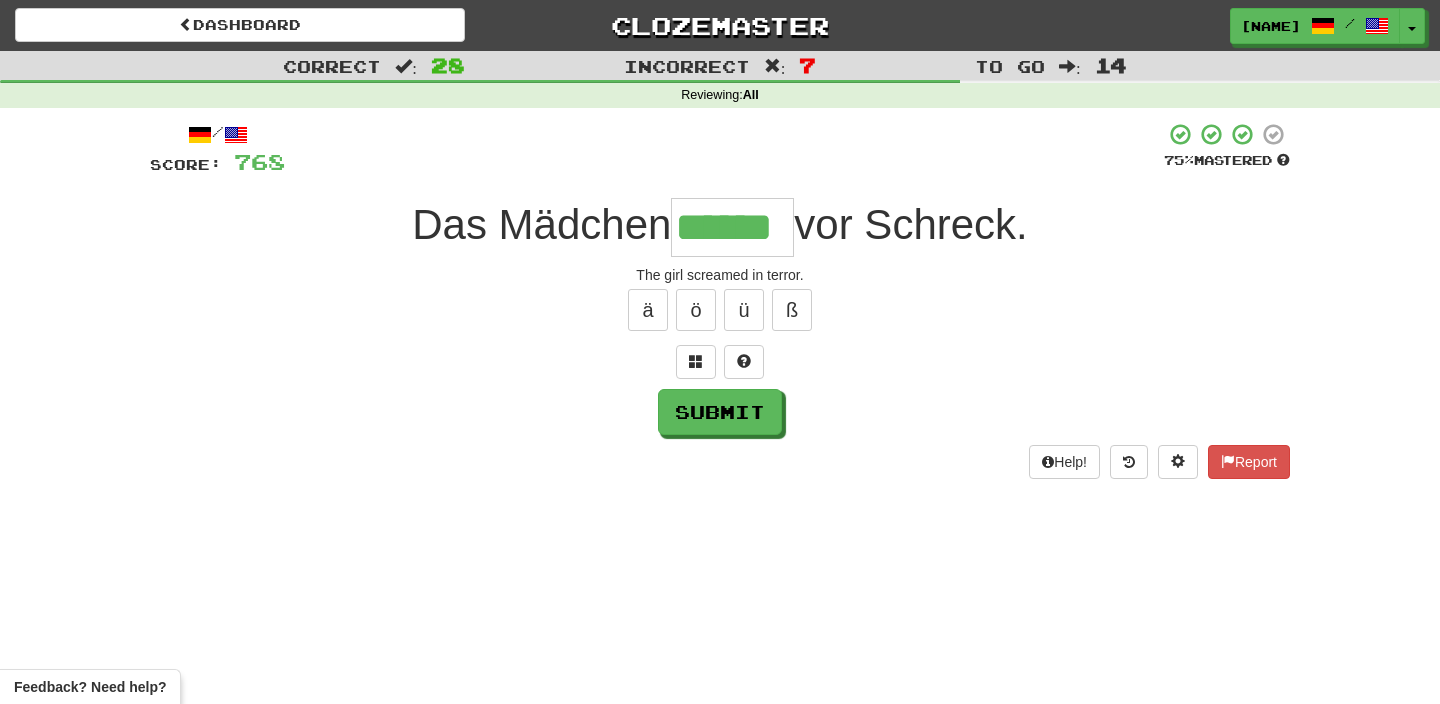 type on "******" 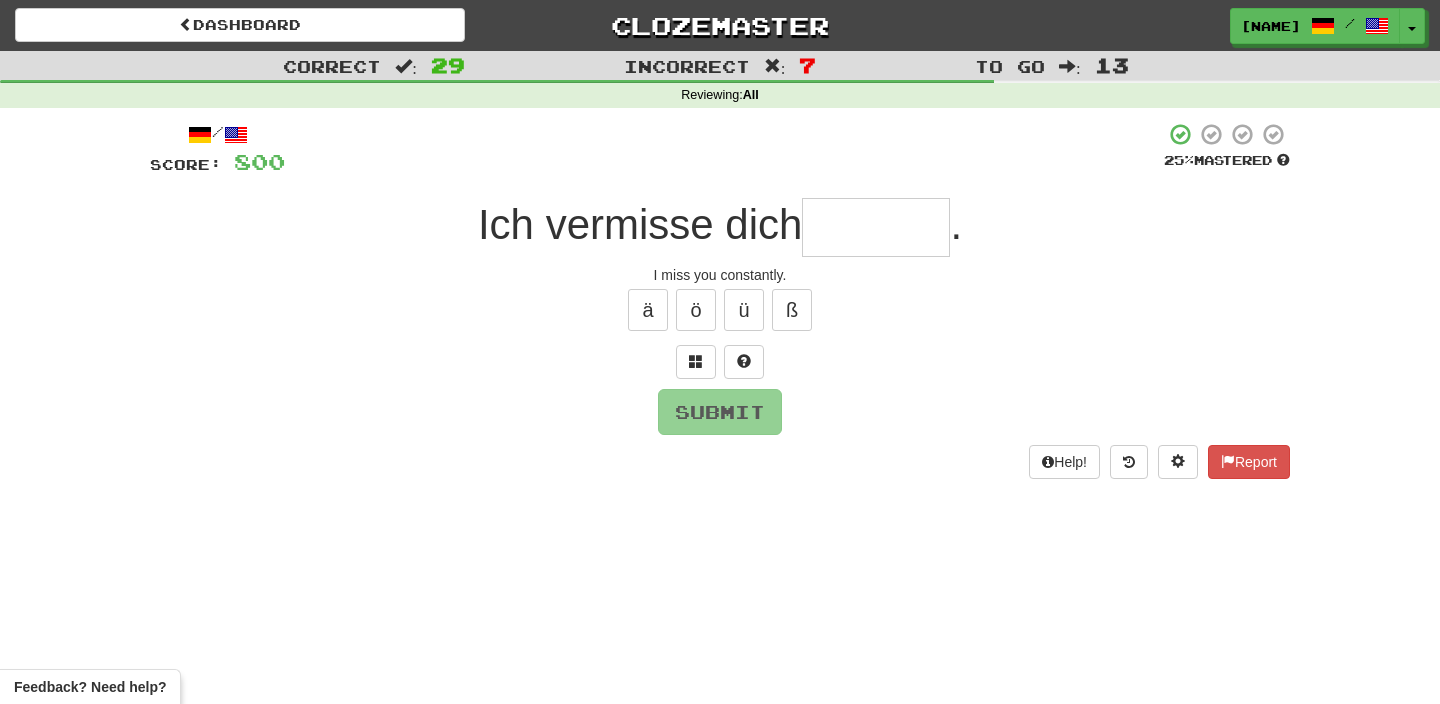 type on "*" 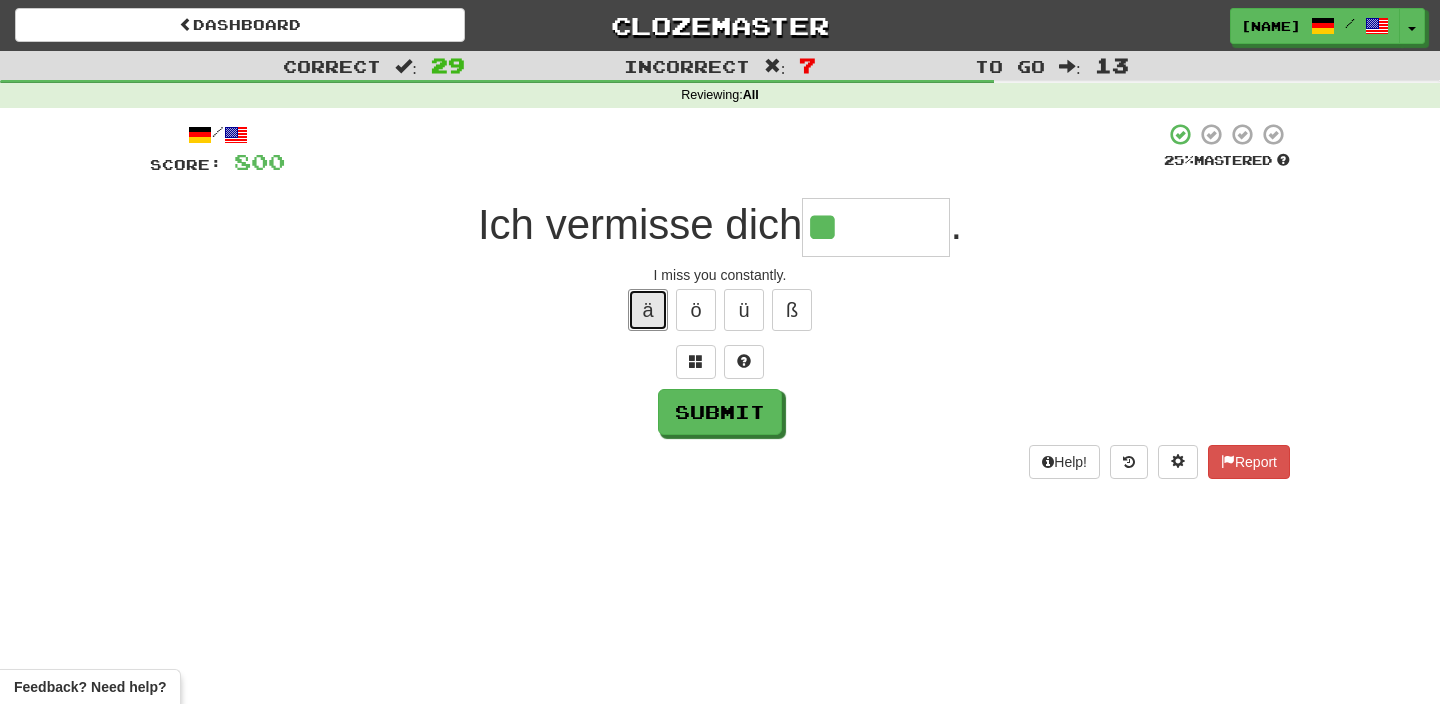 click on "ä" at bounding box center [648, 310] 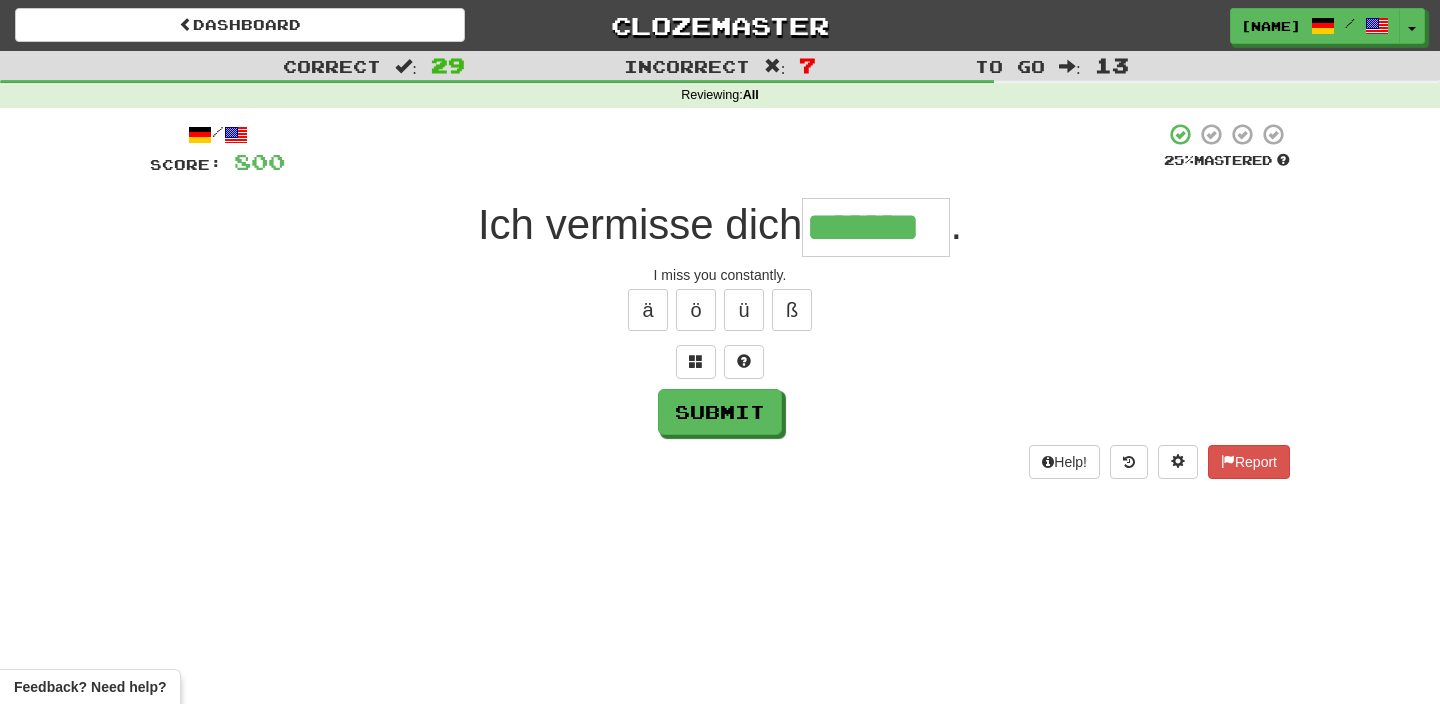 type on "*******" 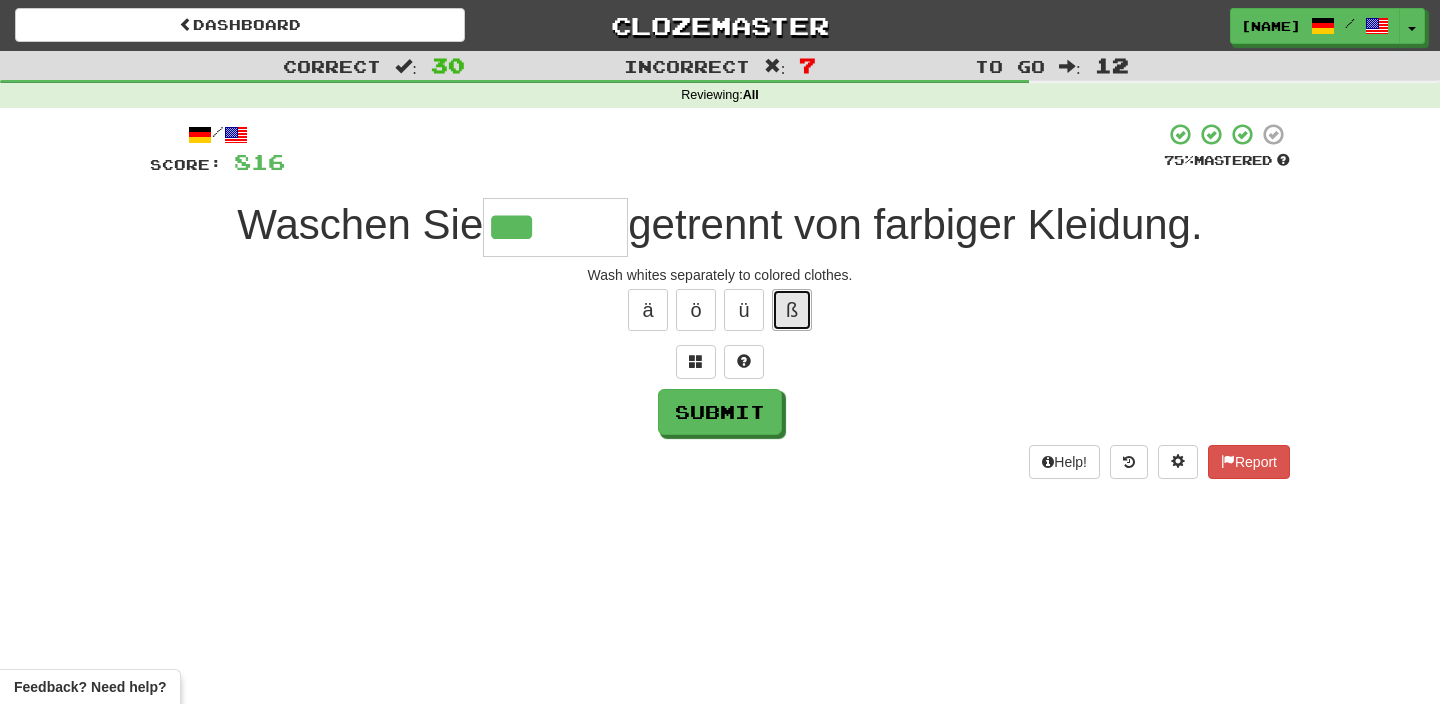 click on "ß" at bounding box center (792, 310) 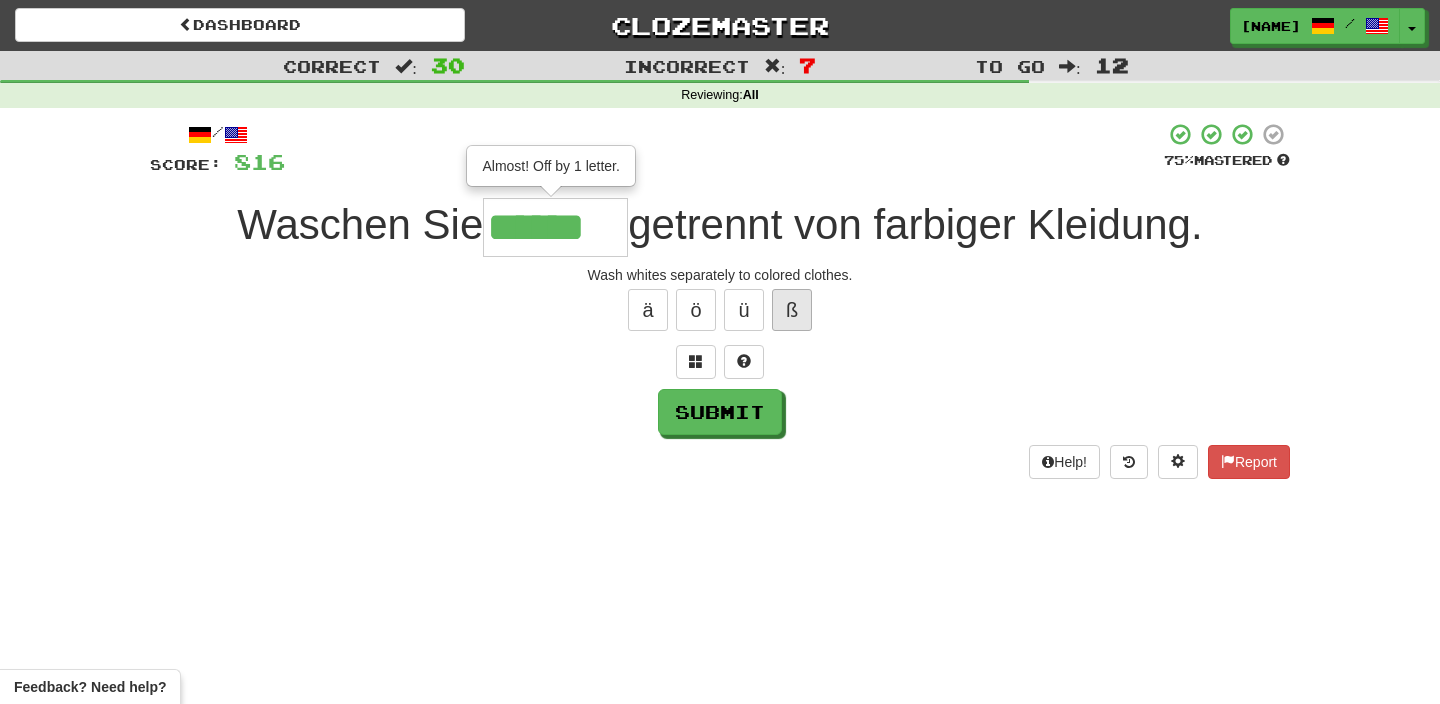 type on "******" 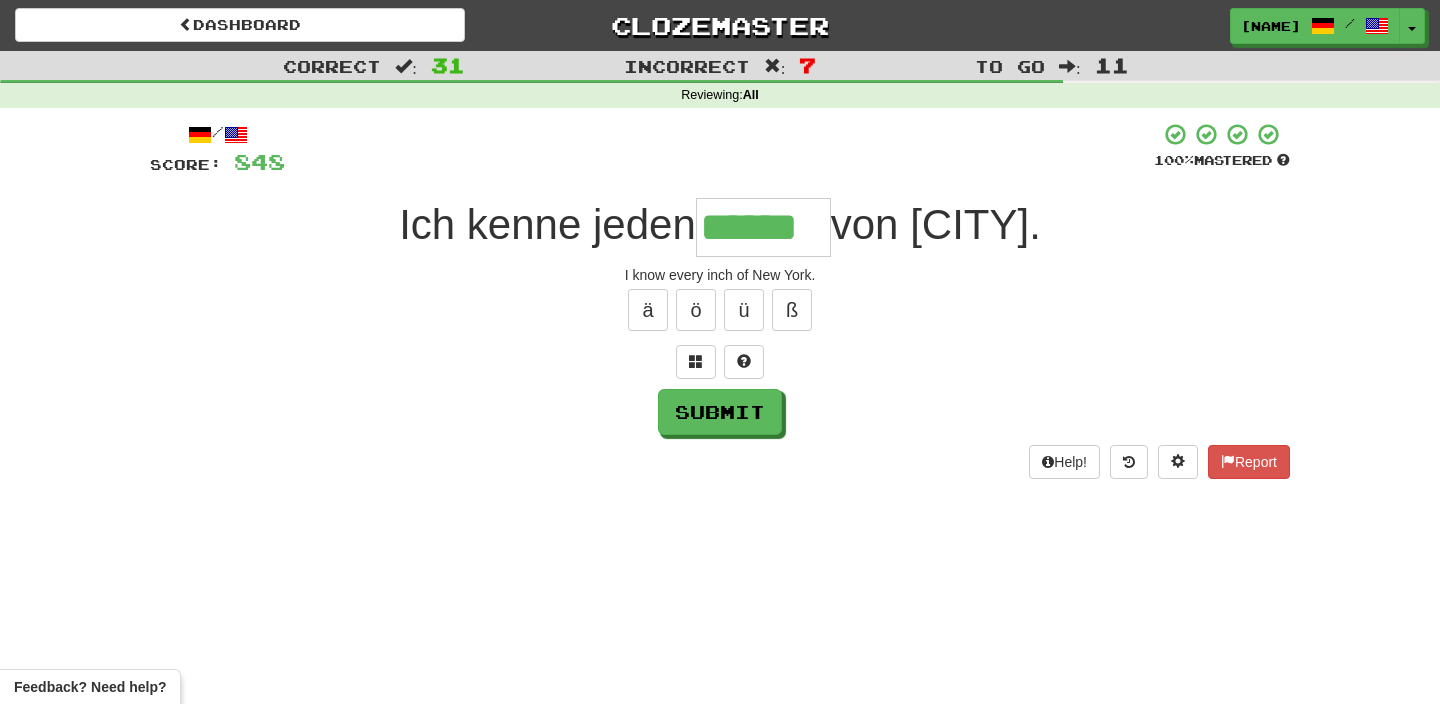 type on "******" 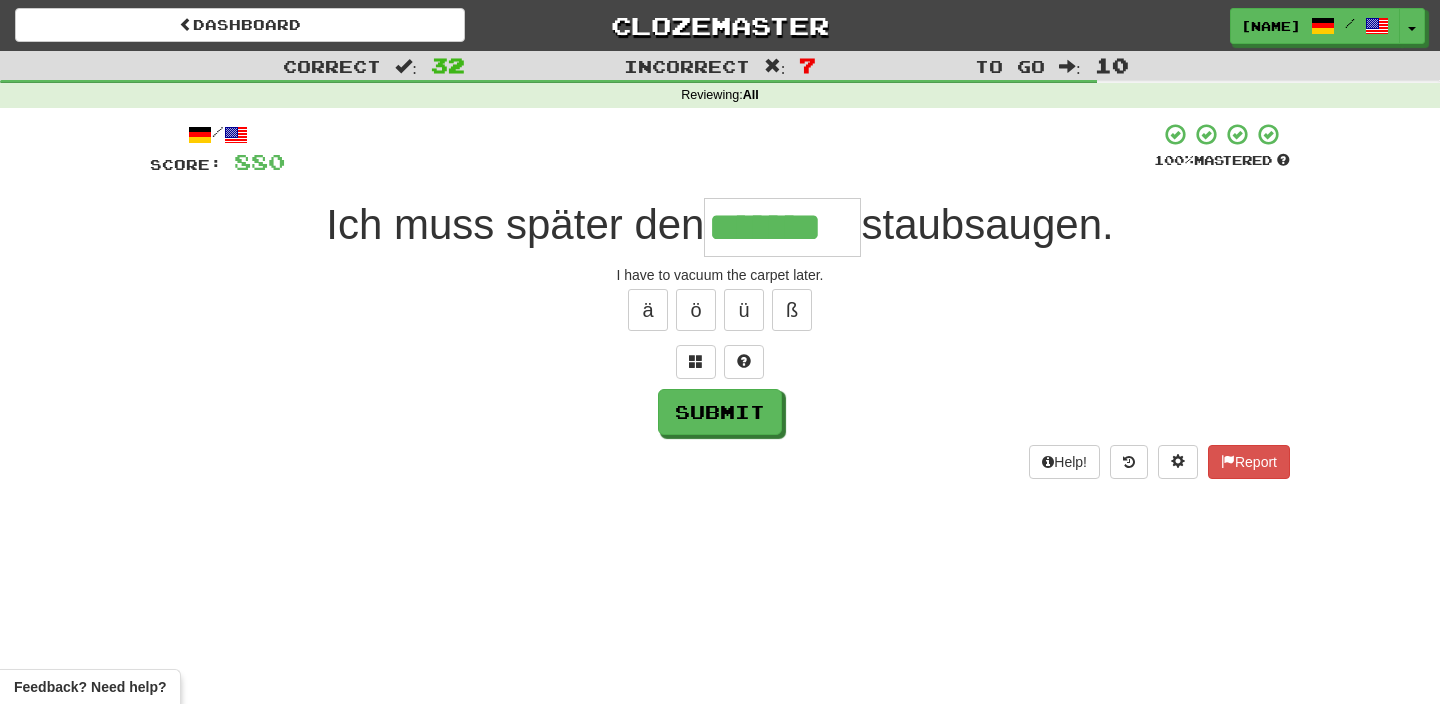 type on "*******" 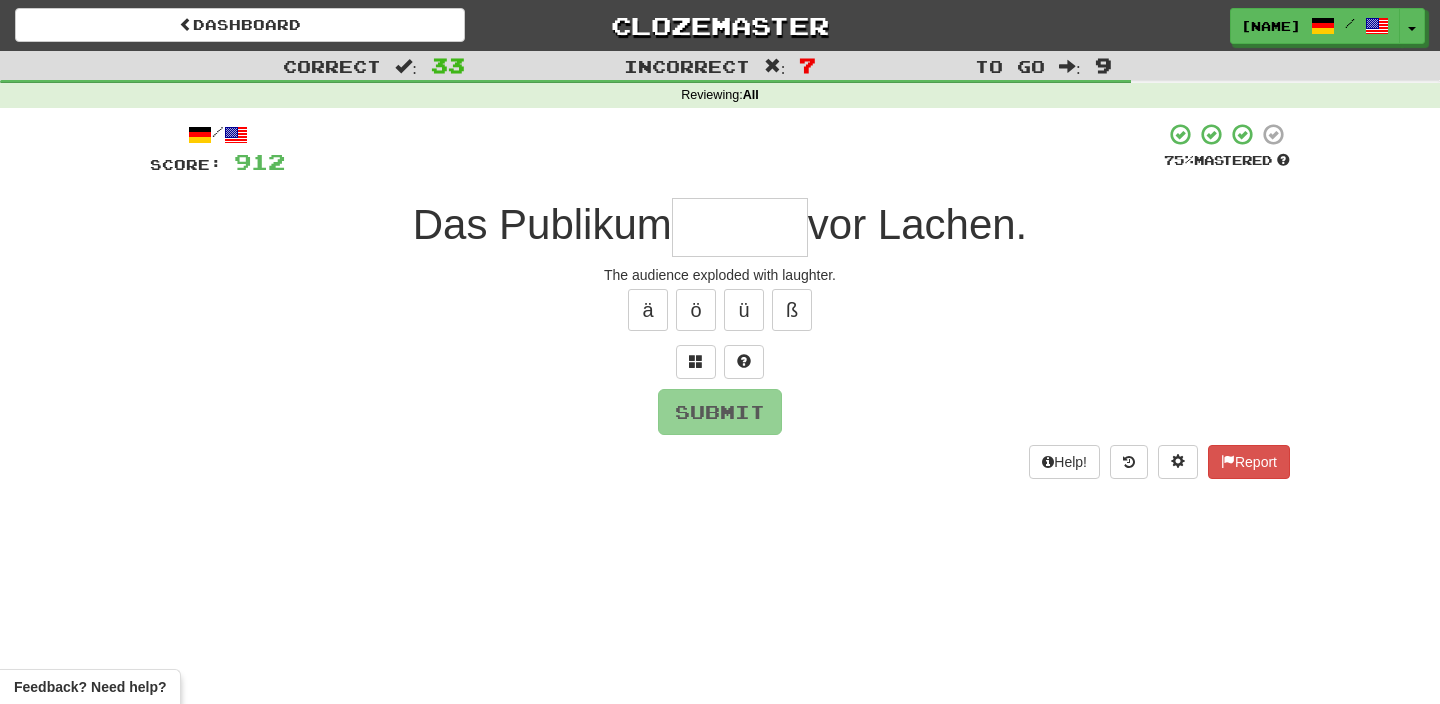 type on "*" 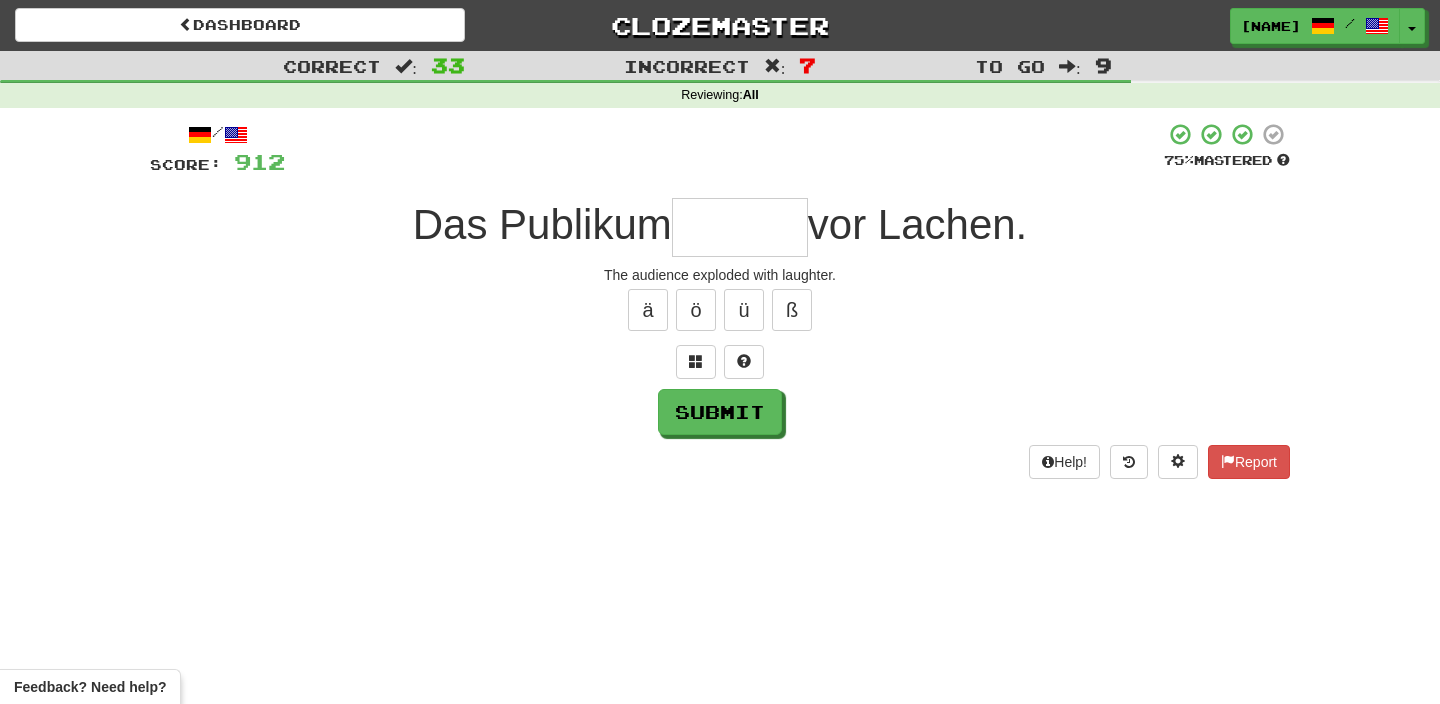 type on "*" 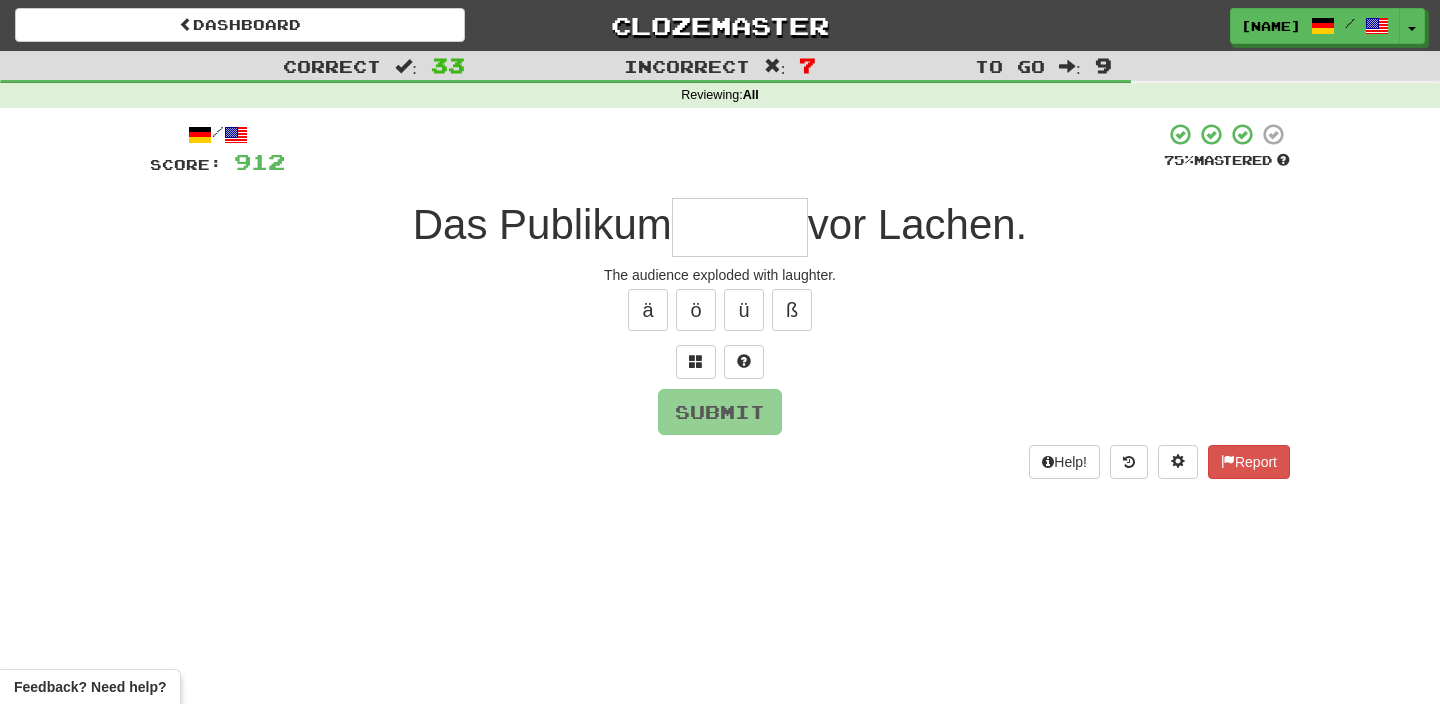 type on "*" 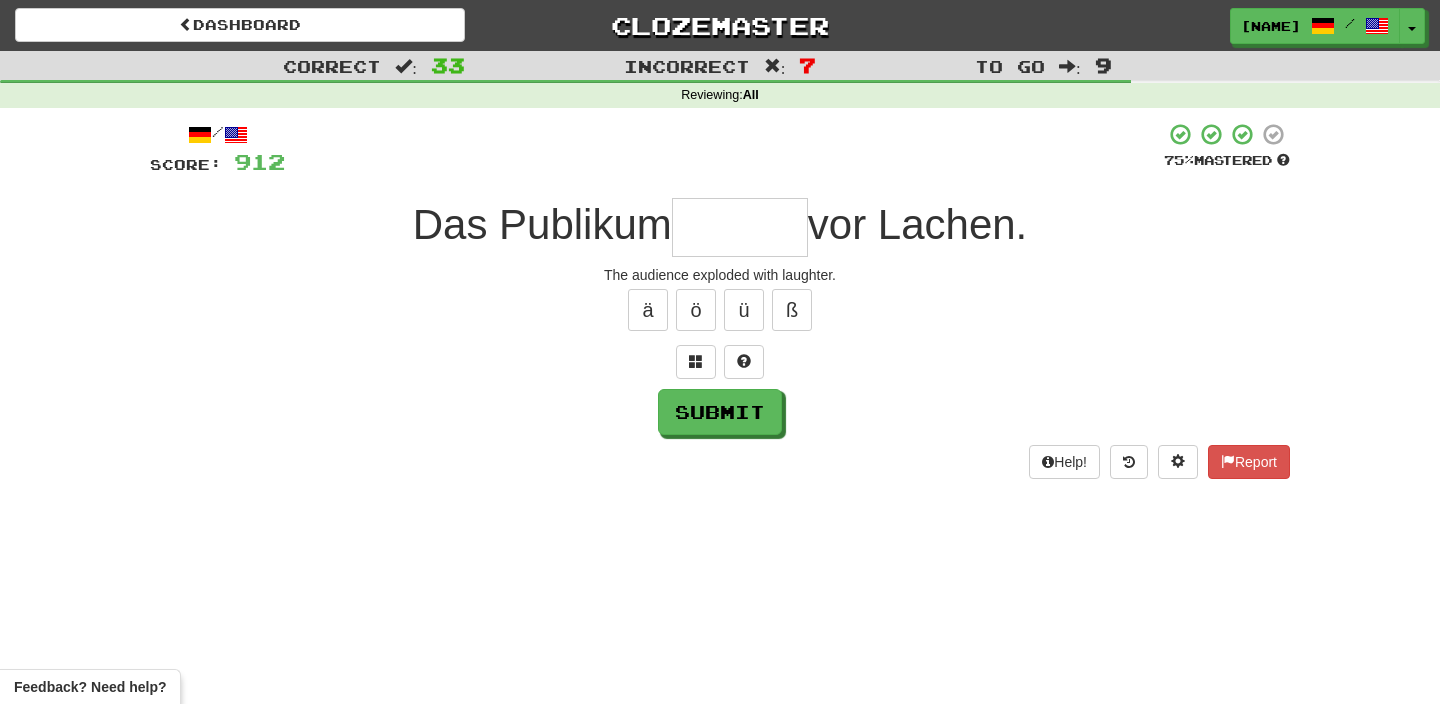 type on "*" 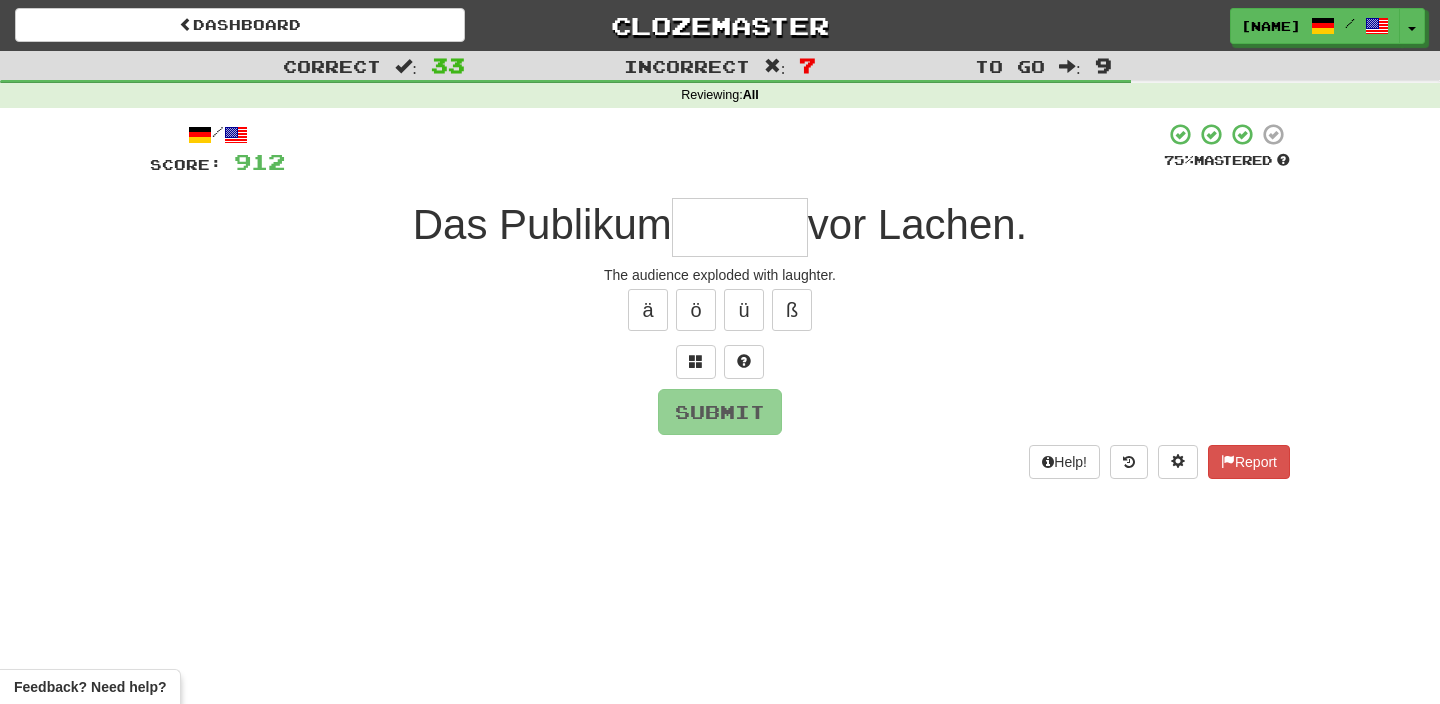 type on "*******" 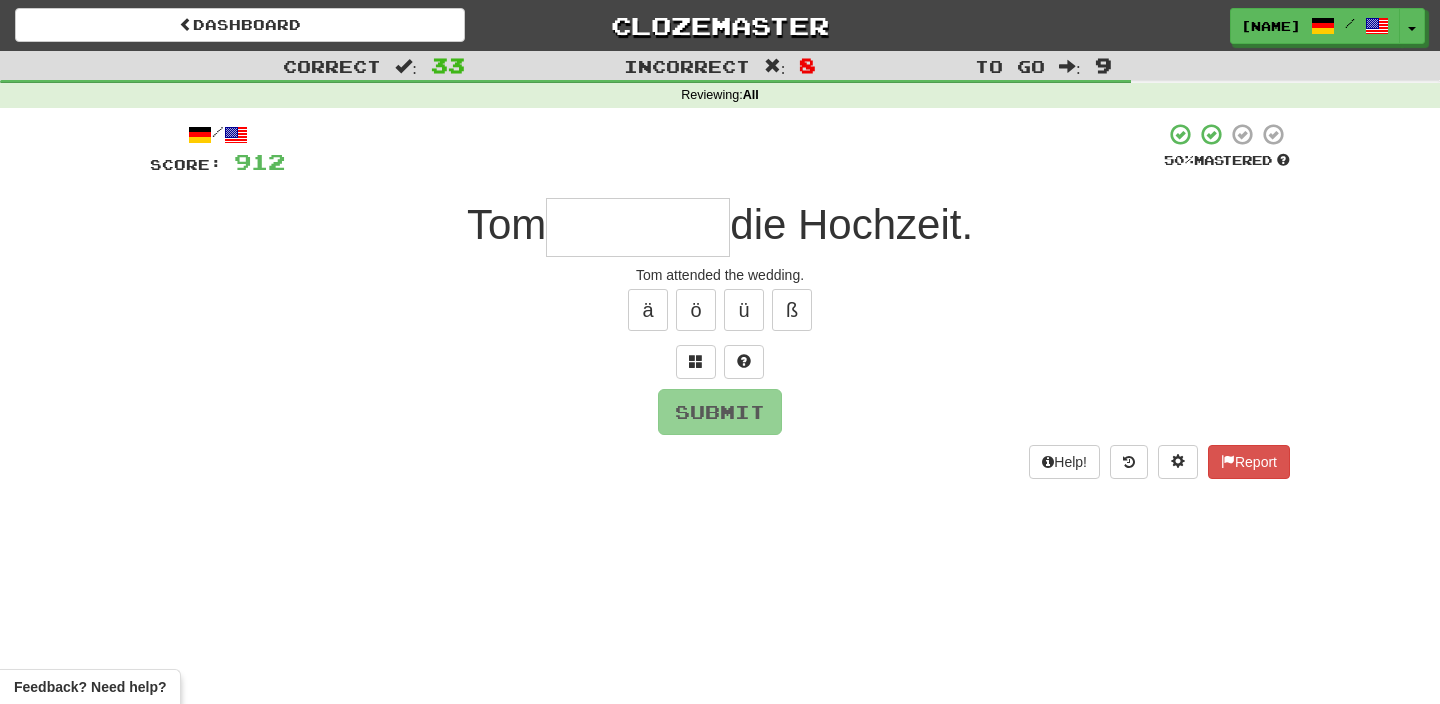 type on "*" 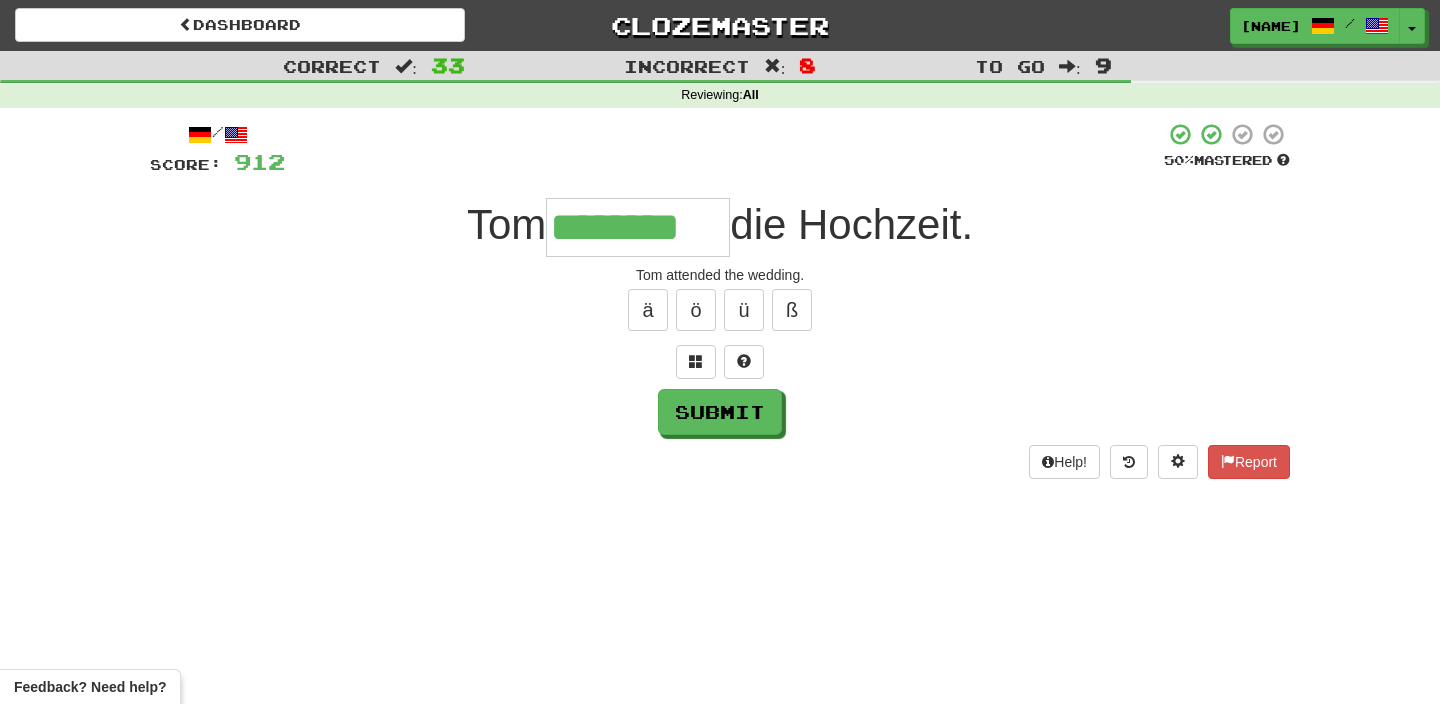 type on "********" 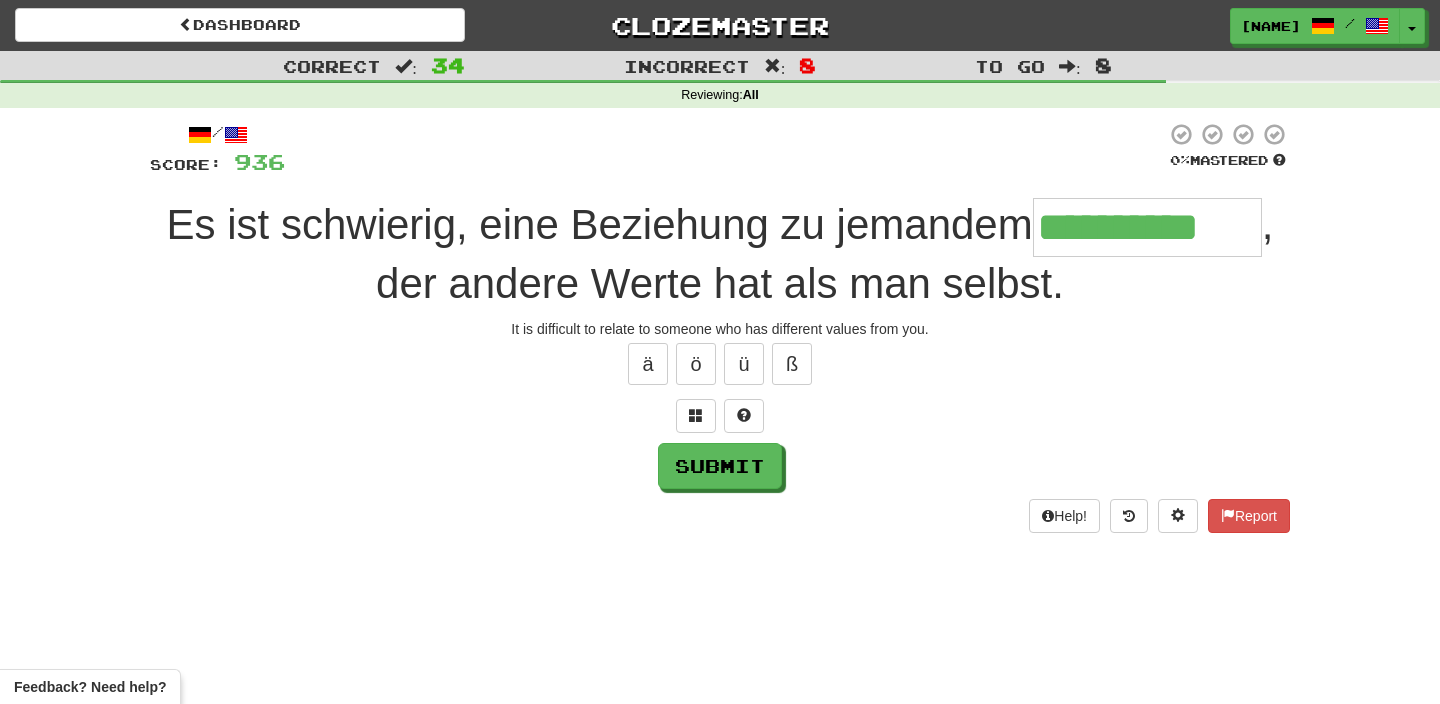 type on "**********" 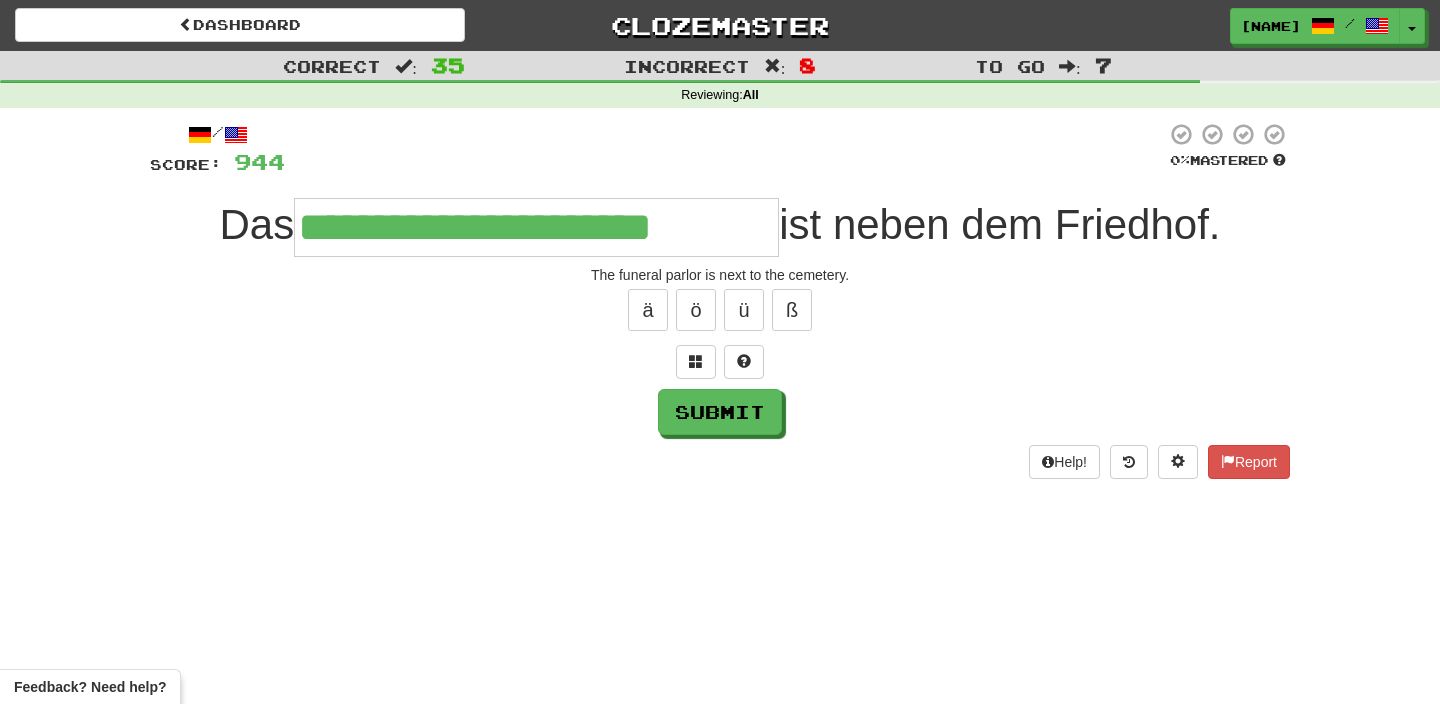 type on "**********" 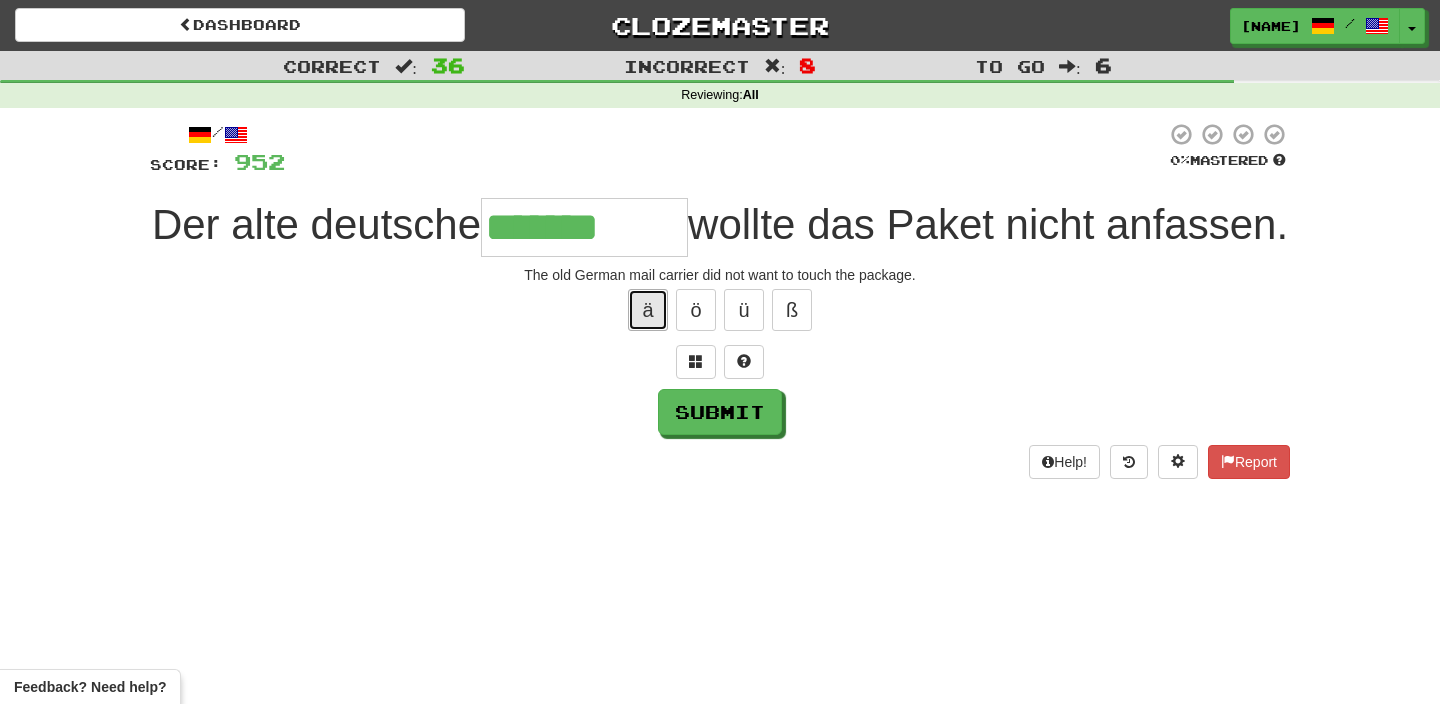 click on "ä" at bounding box center (648, 310) 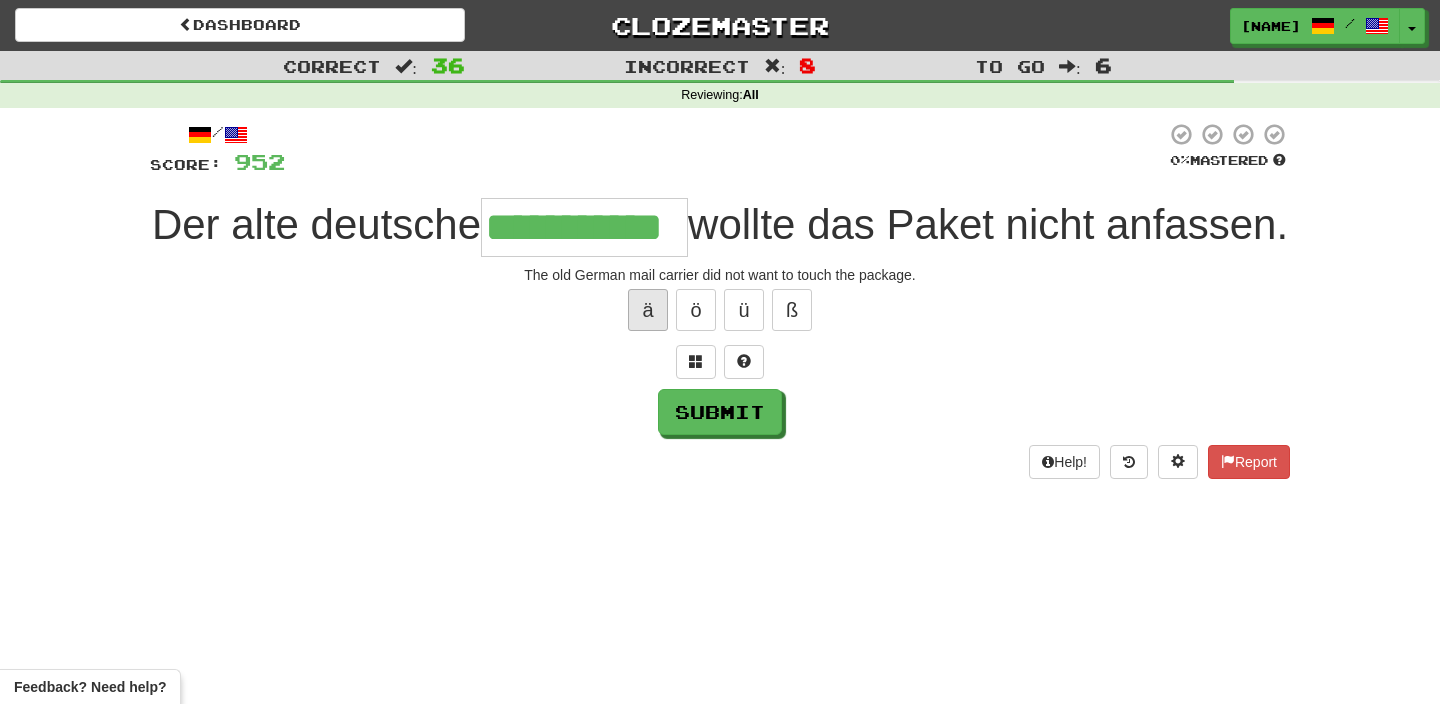 type on "**********" 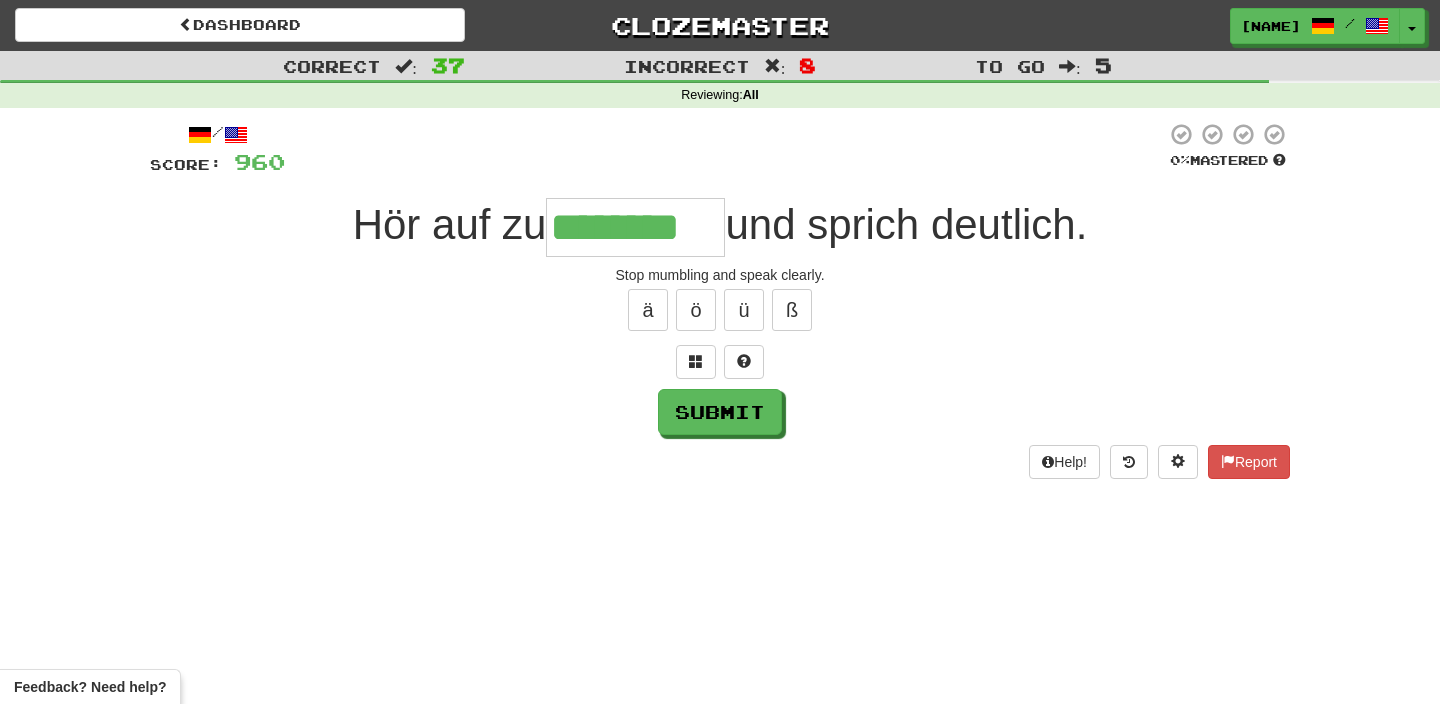 type on "********" 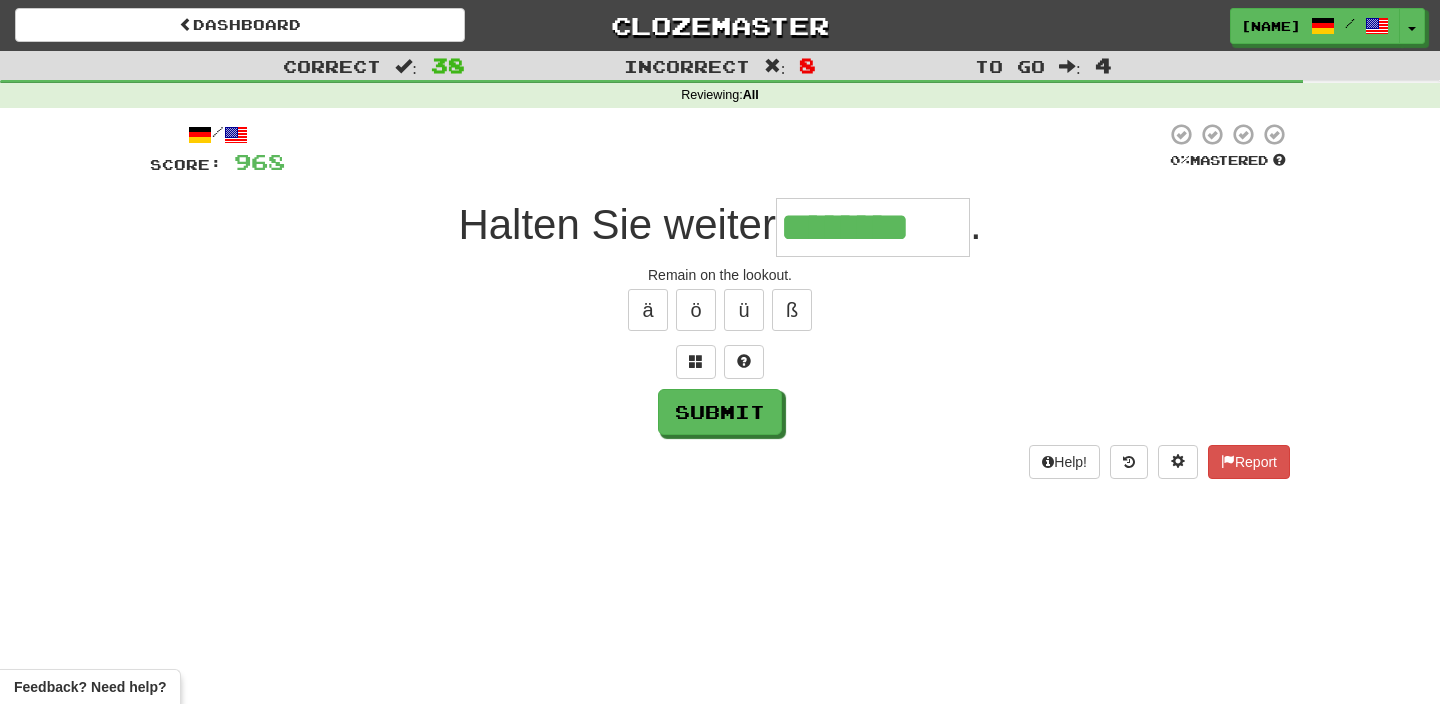 type on "********" 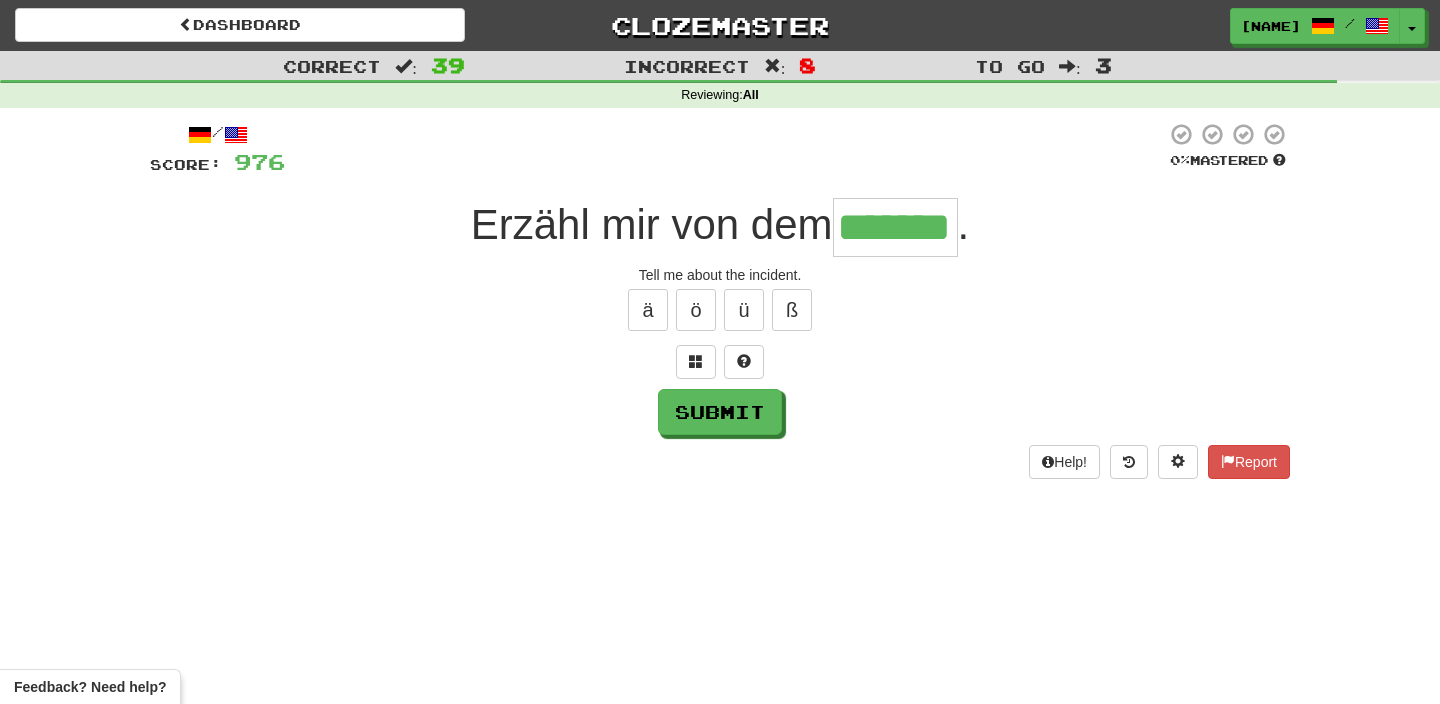 type on "*******" 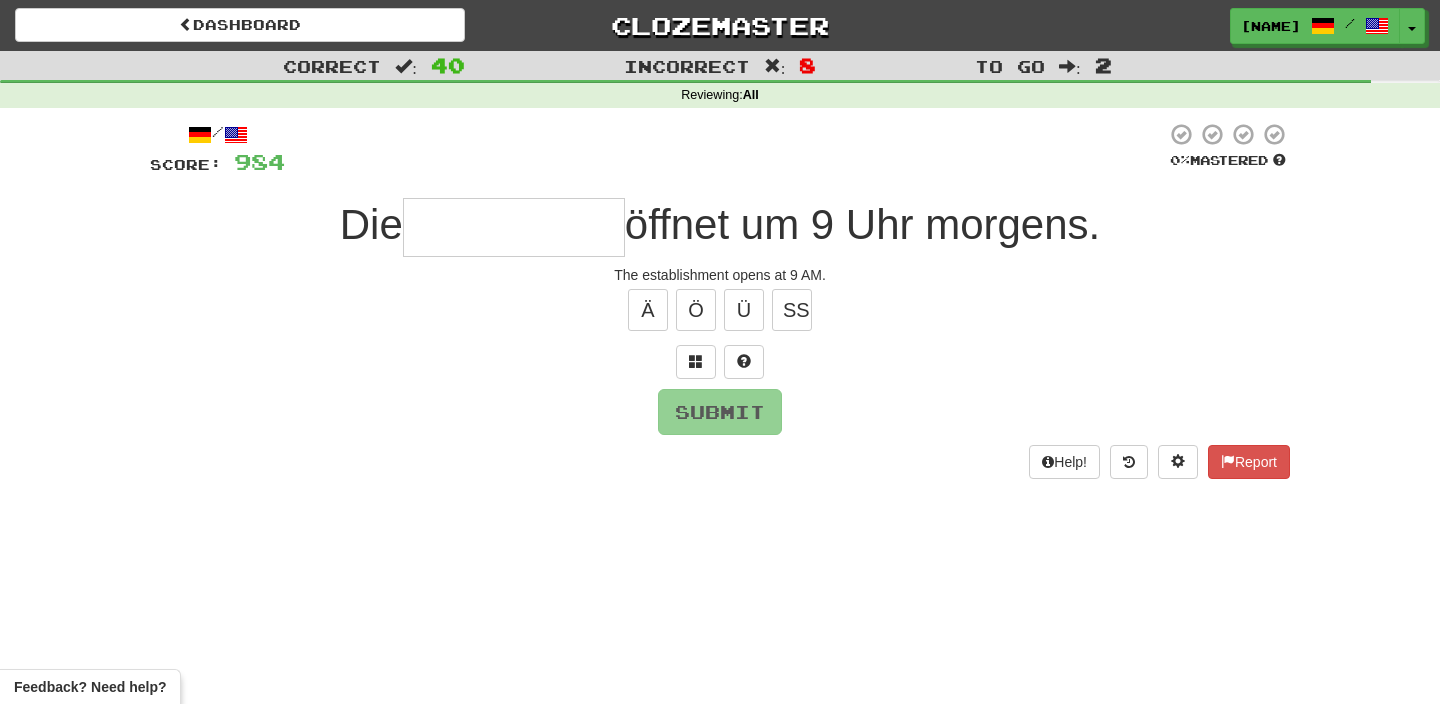 type on "*" 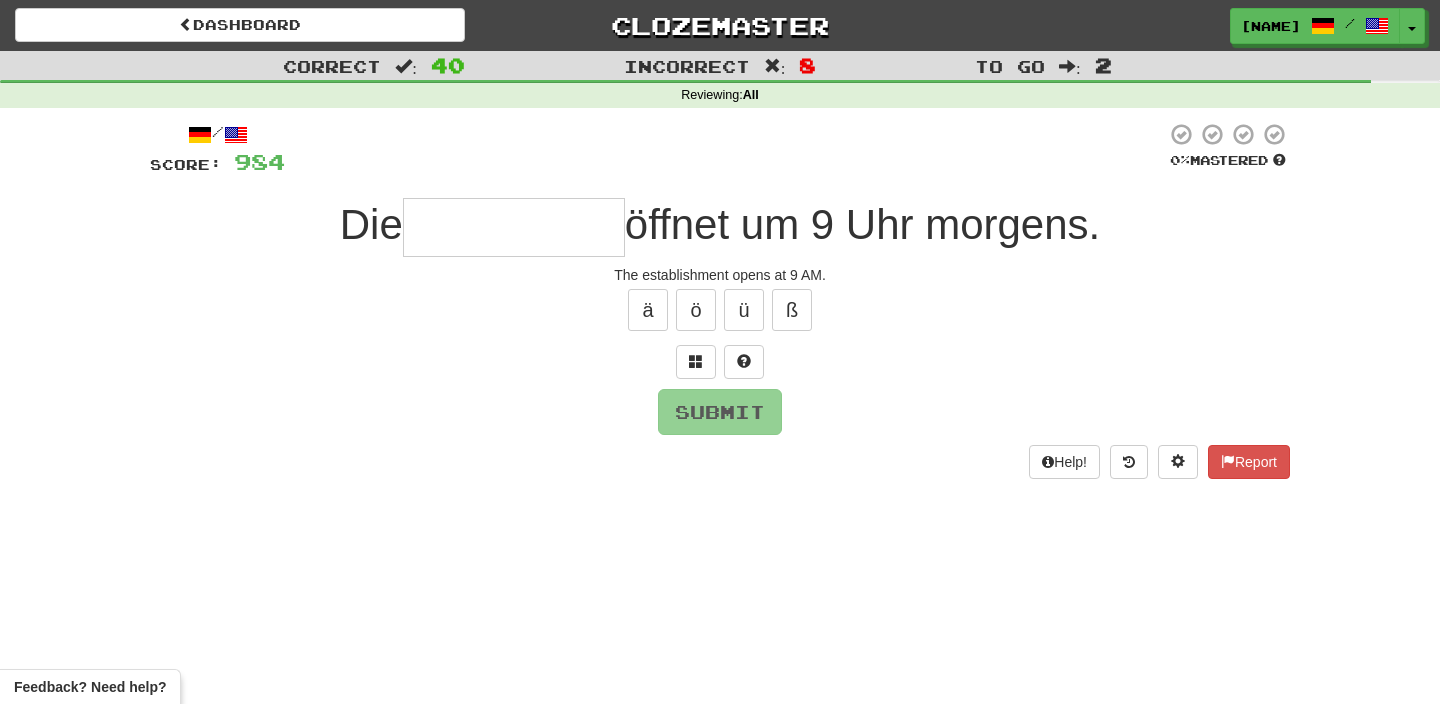type on "**********" 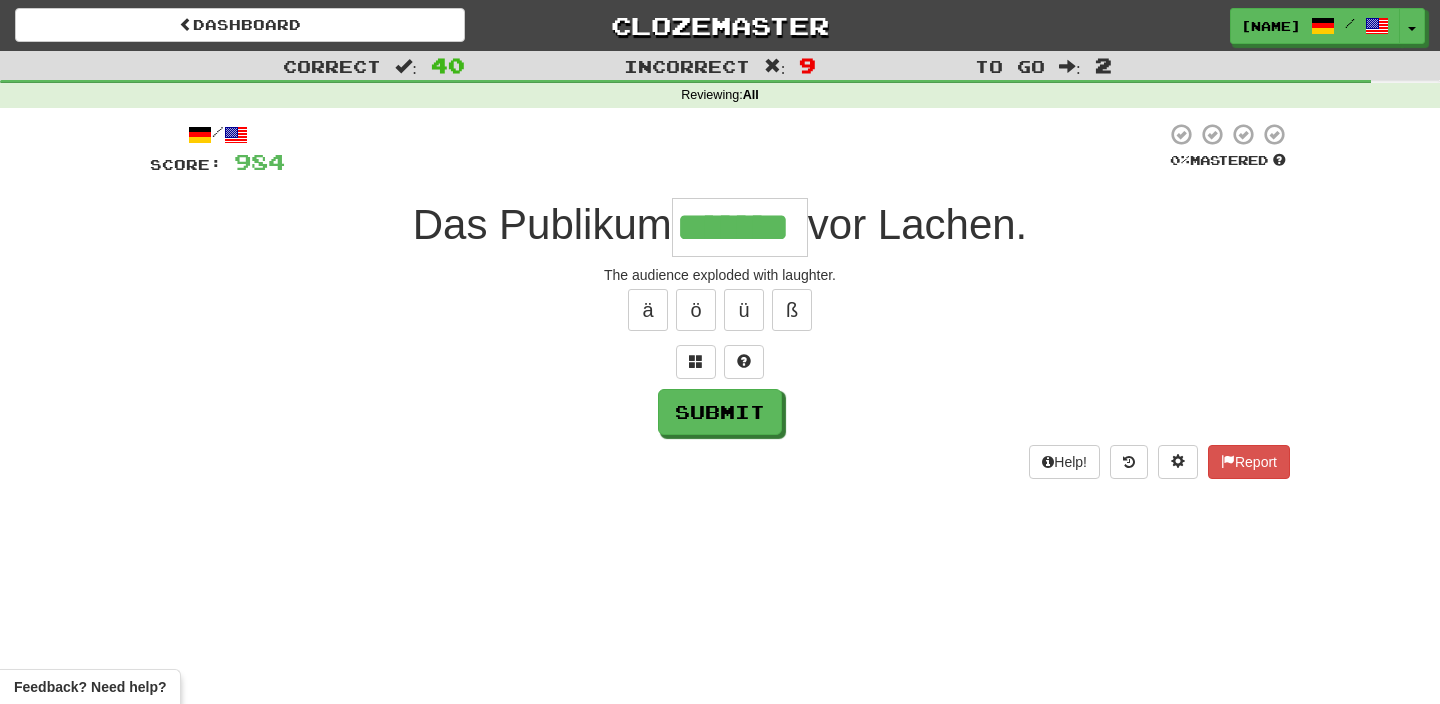 type on "*******" 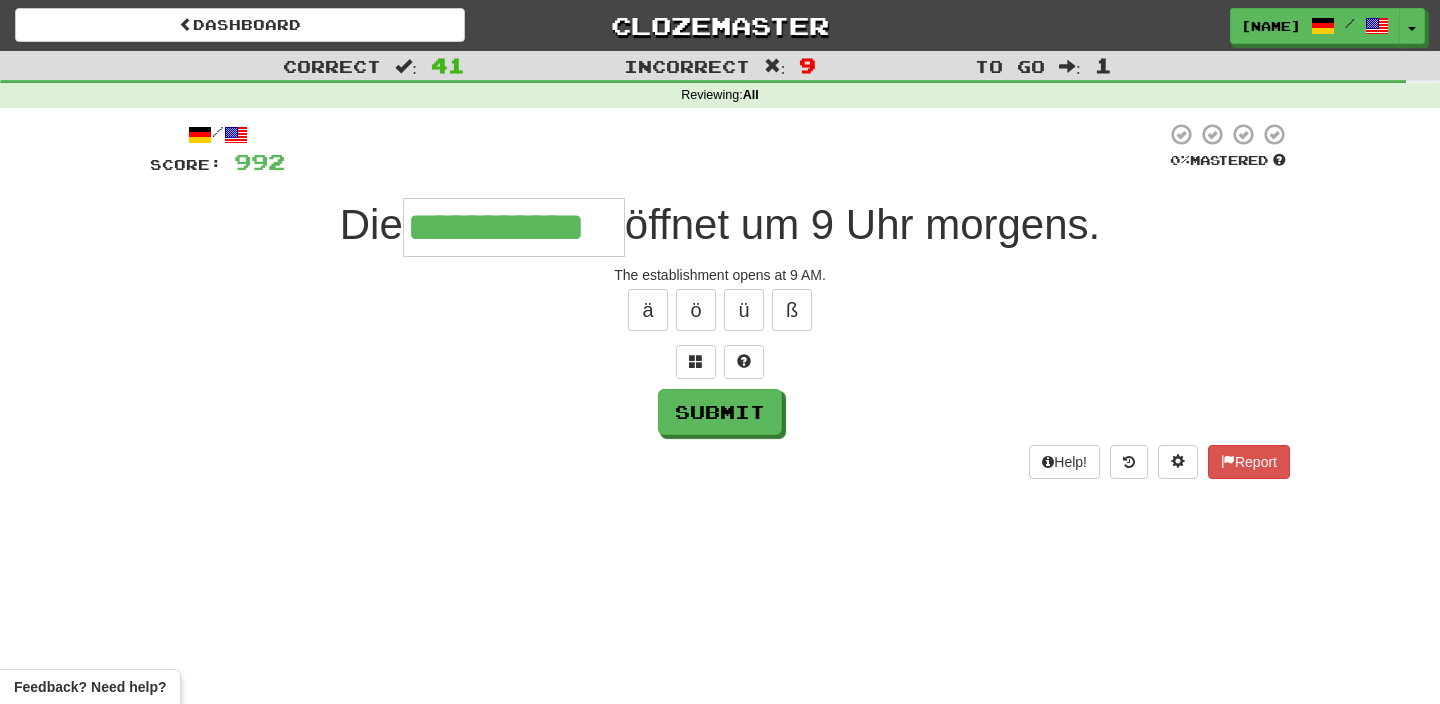 type on "**********" 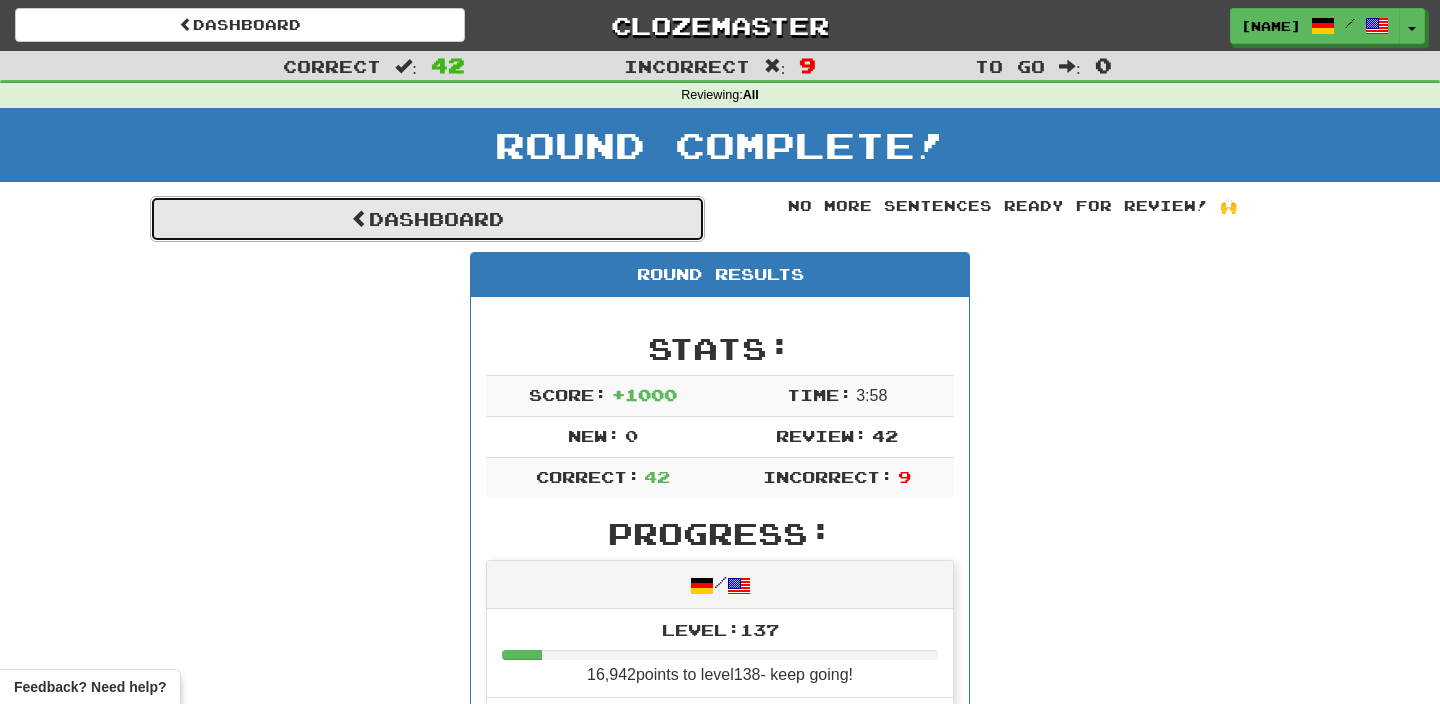 click on "Dashboard" at bounding box center (427, 219) 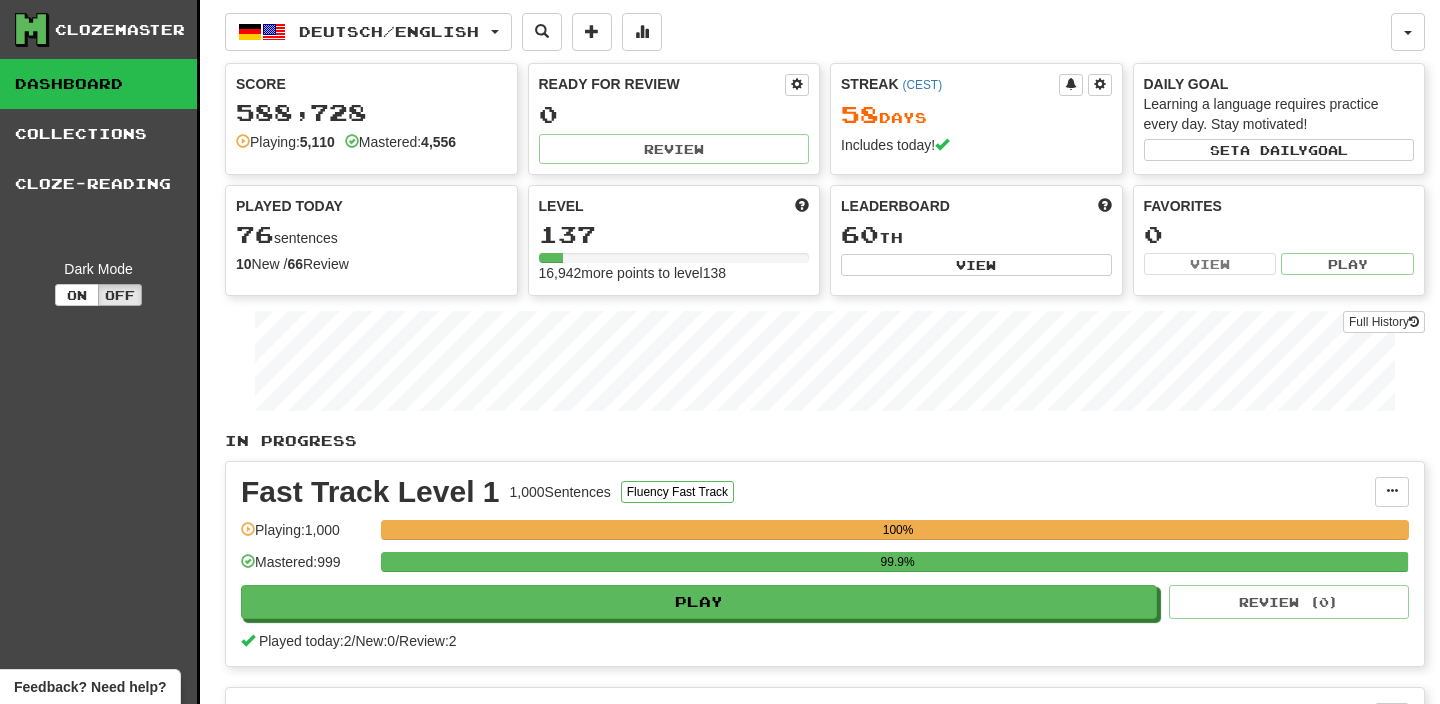 scroll, scrollTop: 0, scrollLeft: 0, axis: both 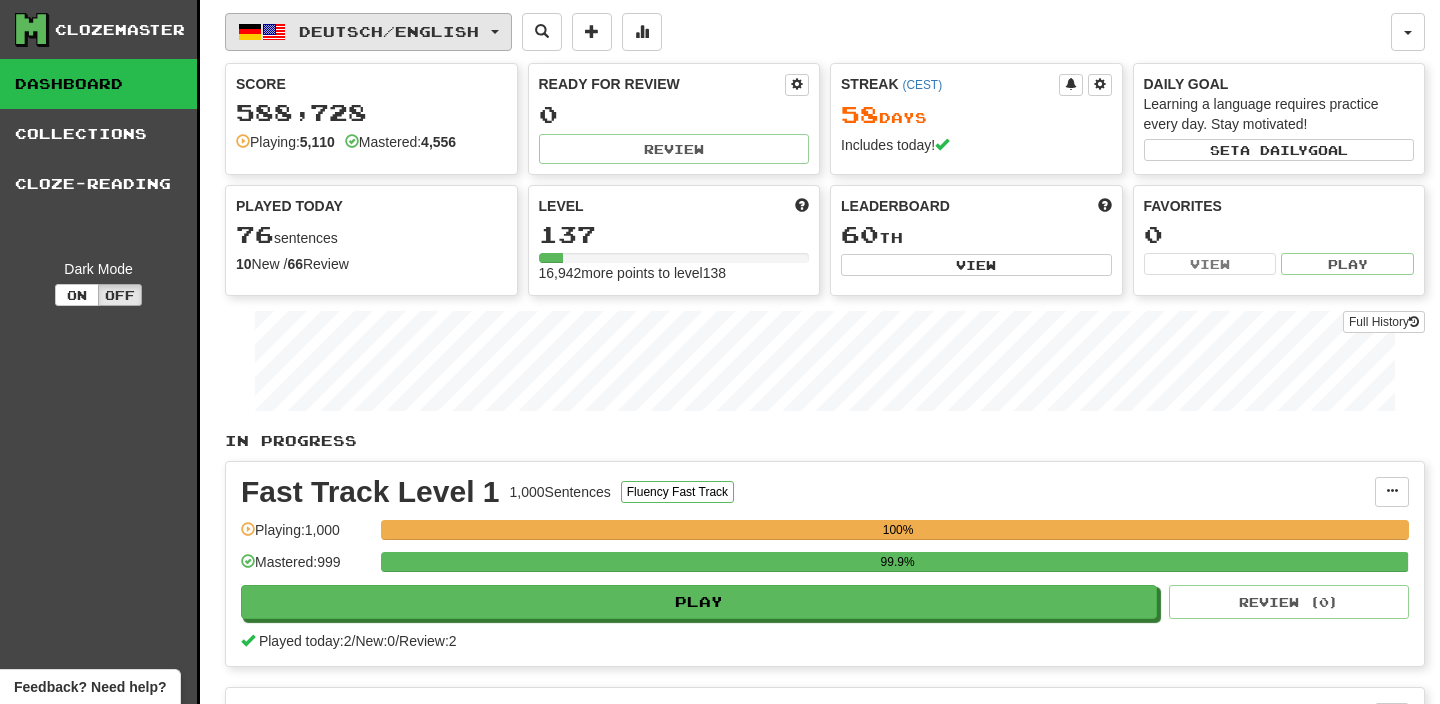 click on "Deutsch  /  English" at bounding box center (368, 32) 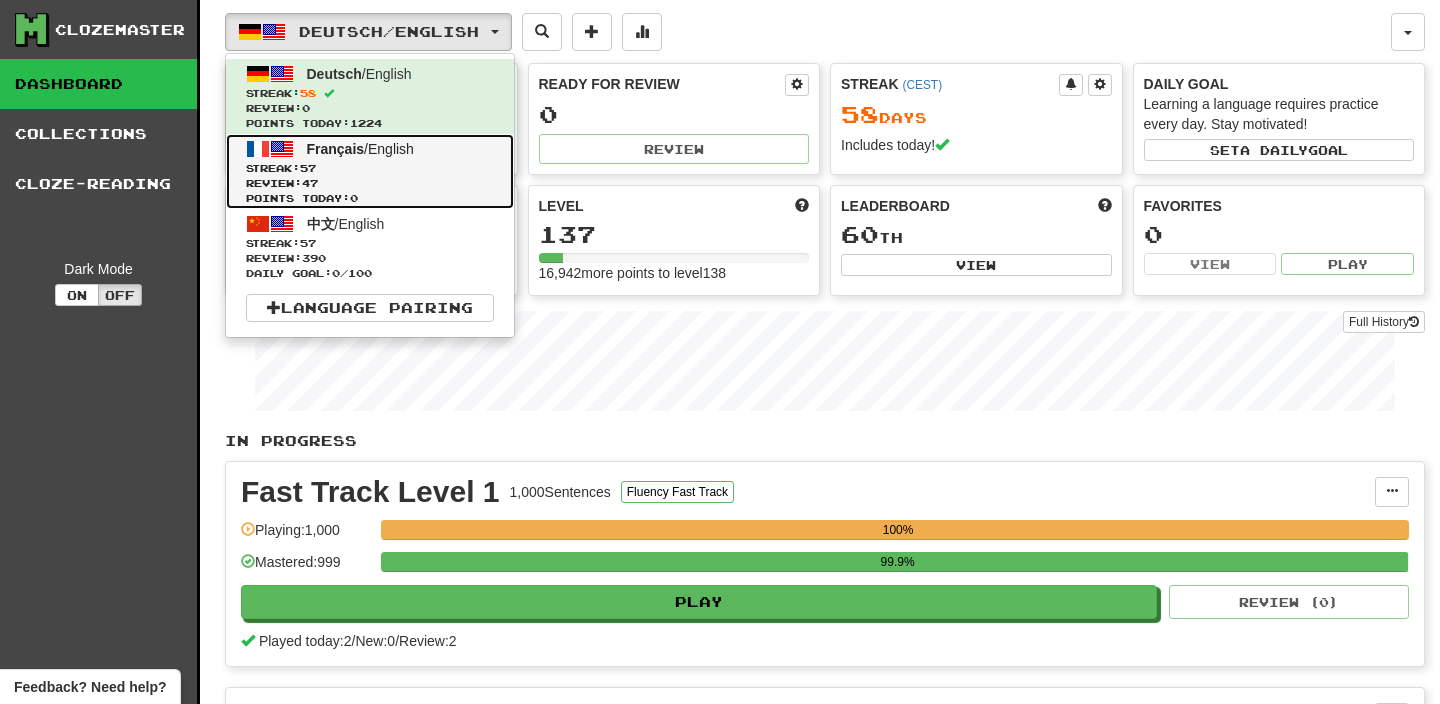 click on "Streak:  57" at bounding box center [370, 168] 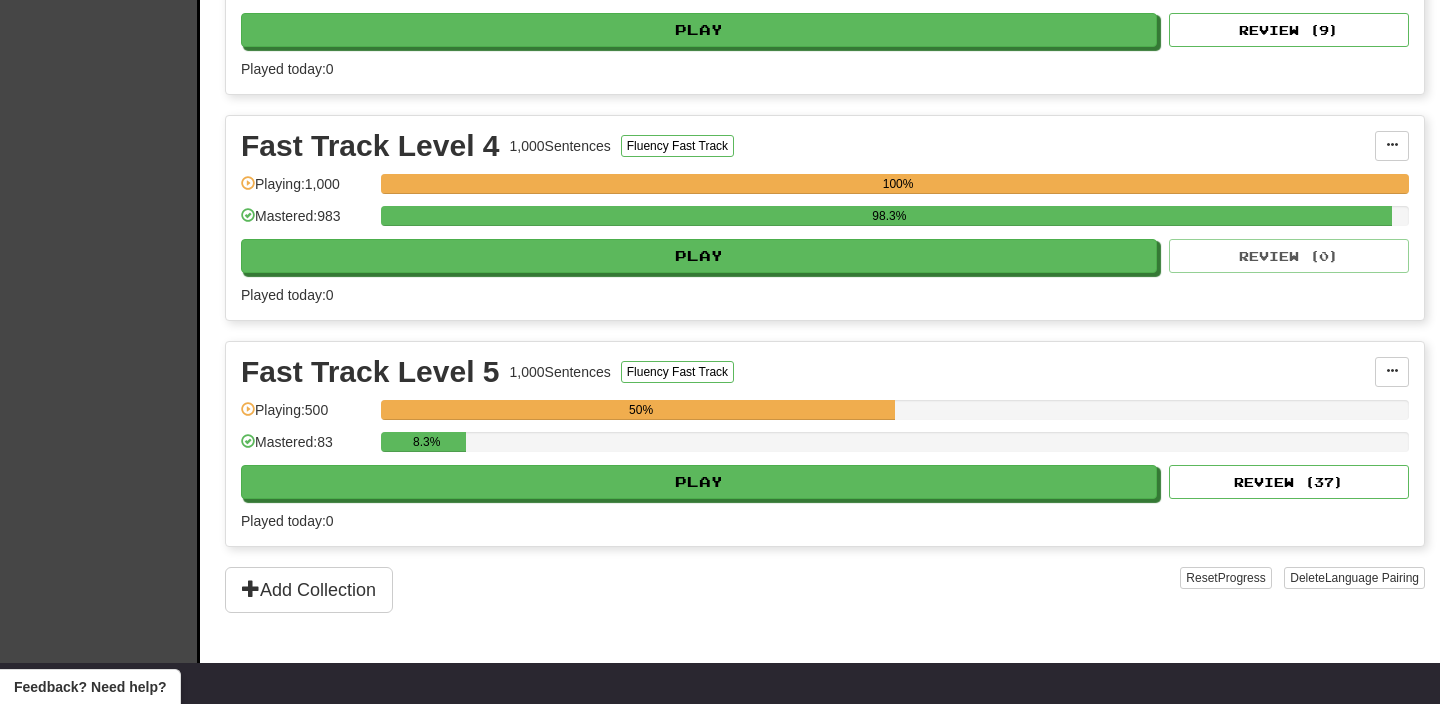 scroll, scrollTop: 1028, scrollLeft: 0, axis: vertical 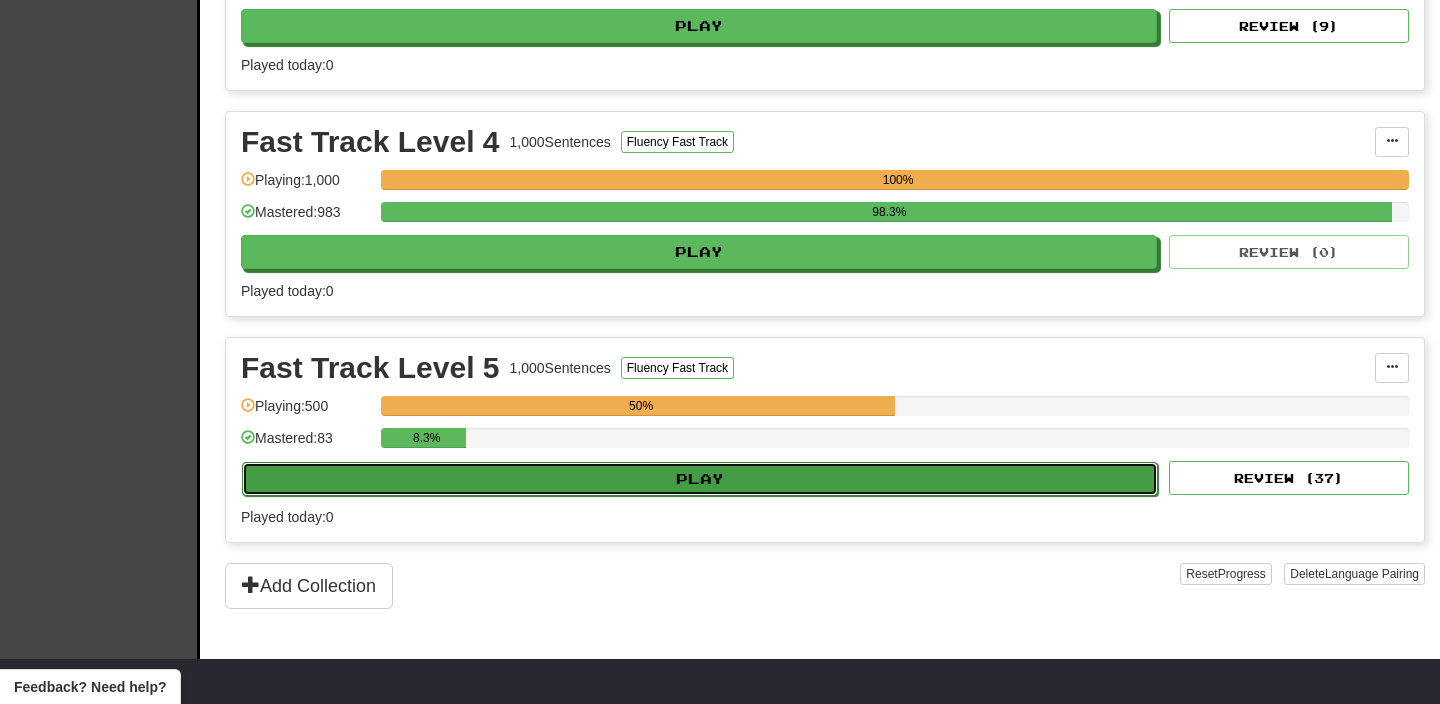 click on "Play" at bounding box center (700, 479) 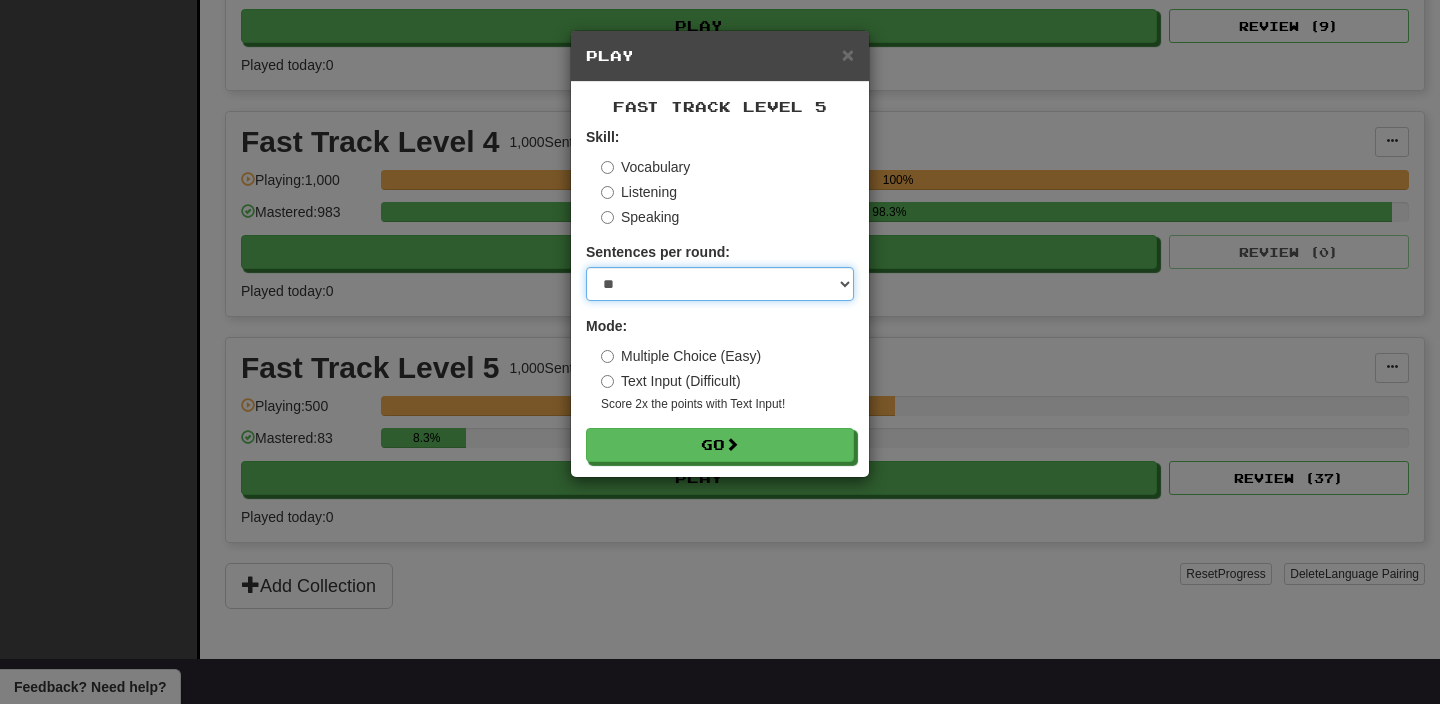 click on "* ** ** ** ** ** *** ********" at bounding box center [720, 284] 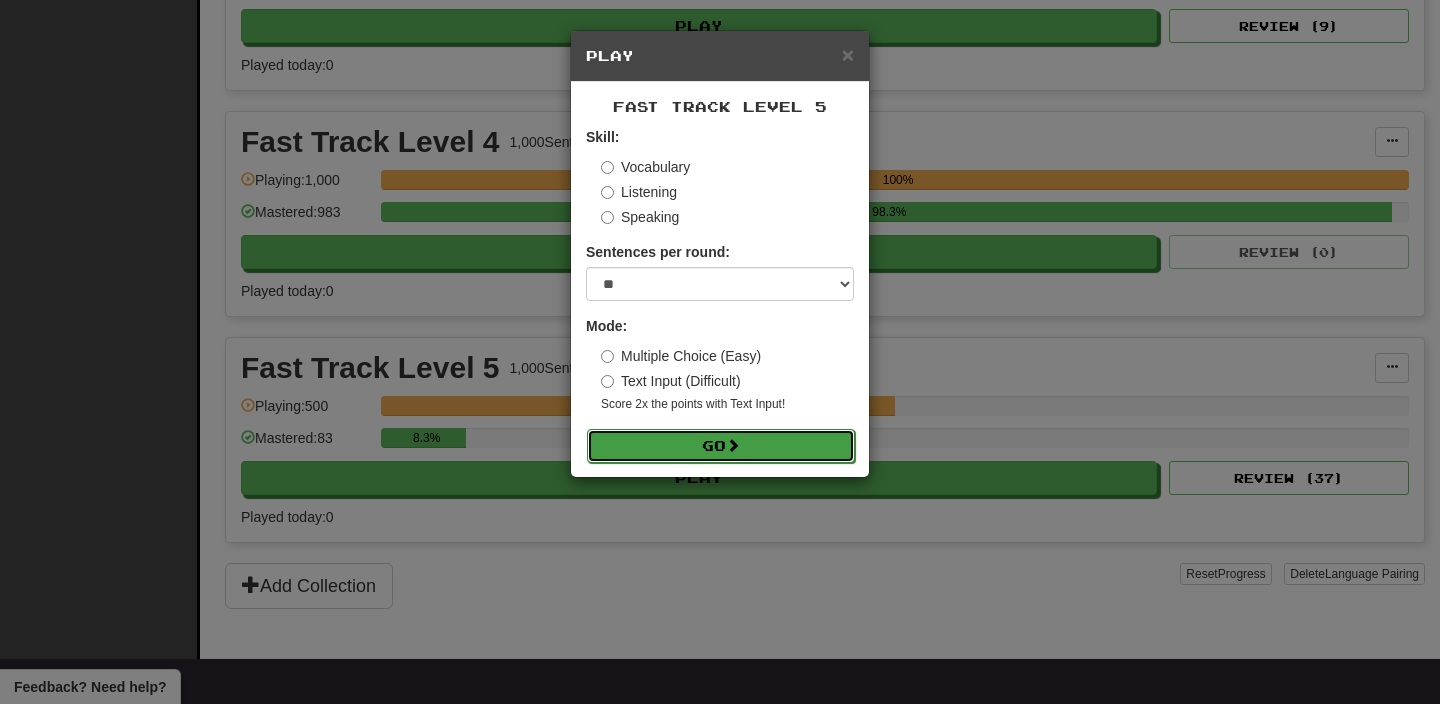 click on "Go" at bounding box center (721, 446) 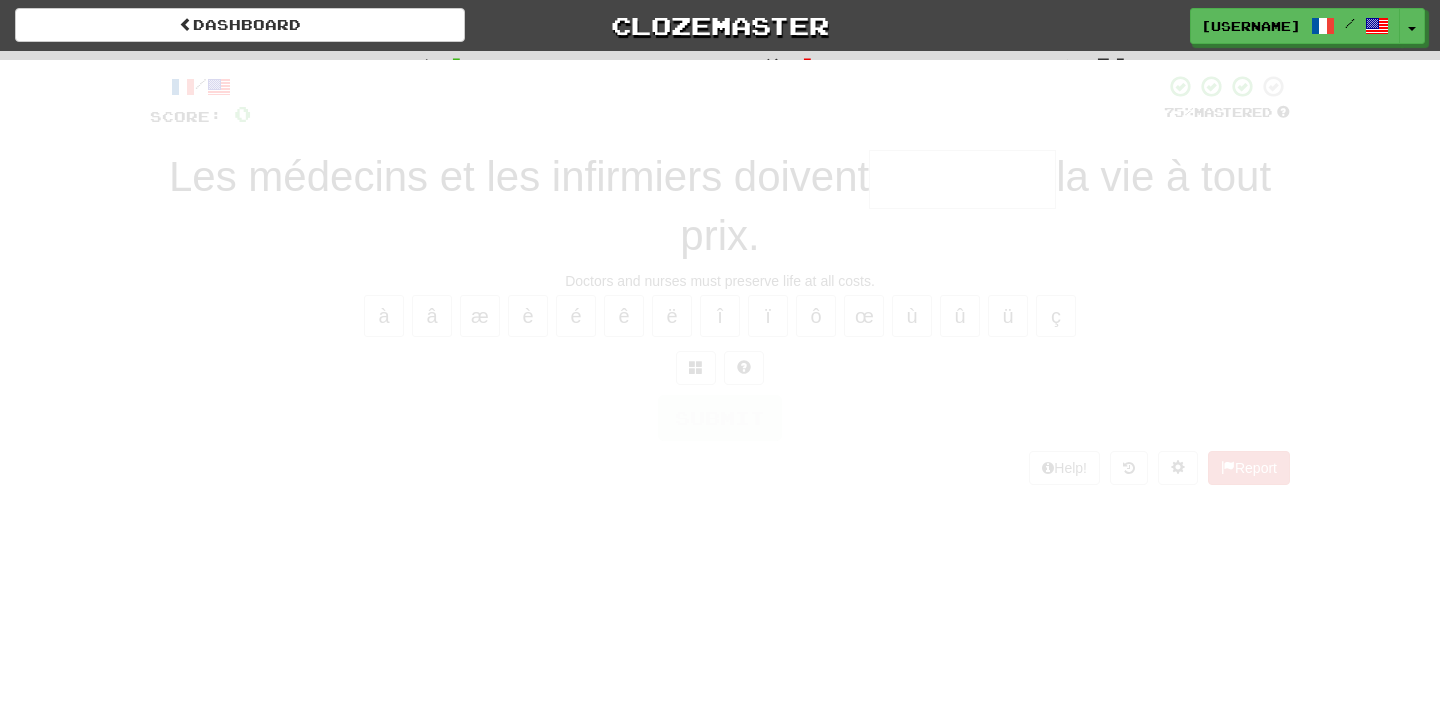 scroll, scrollTop: 0, scrollLeft: 0, axis: both 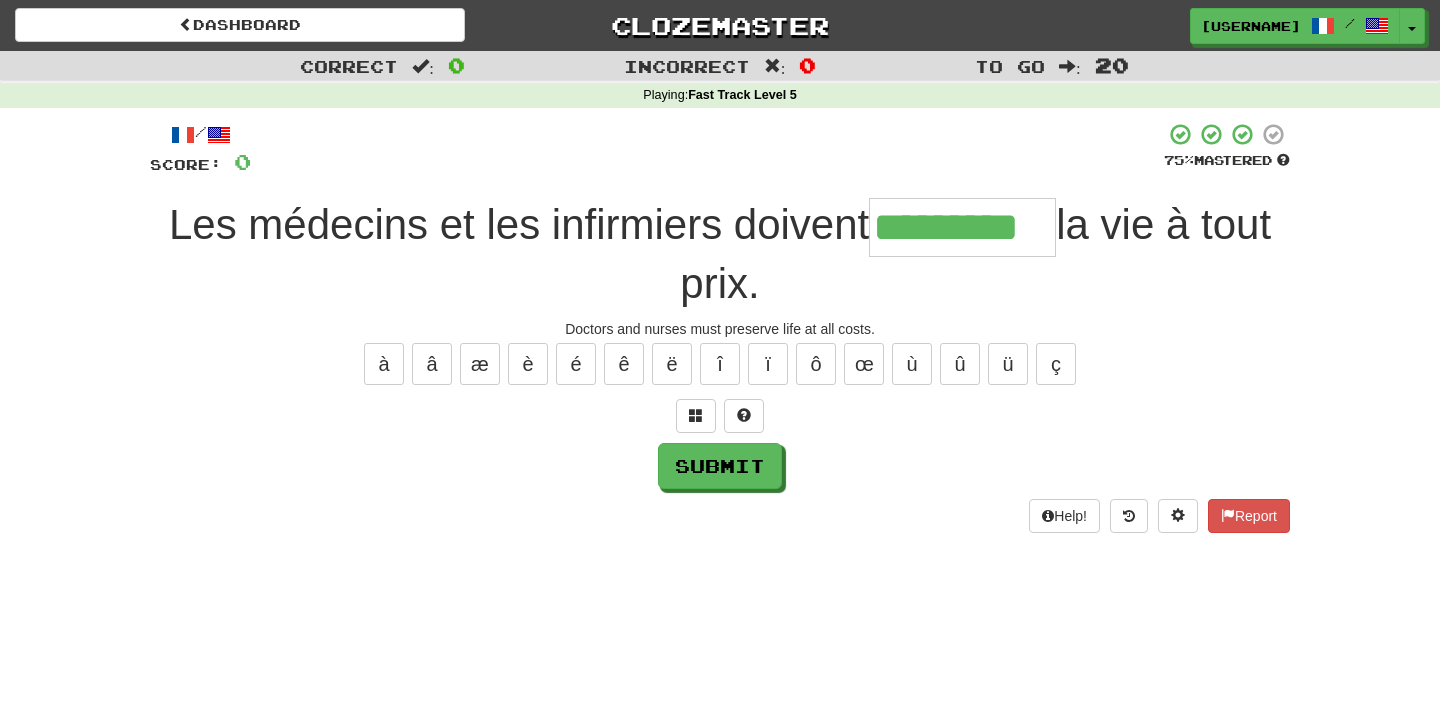 type on "*********" 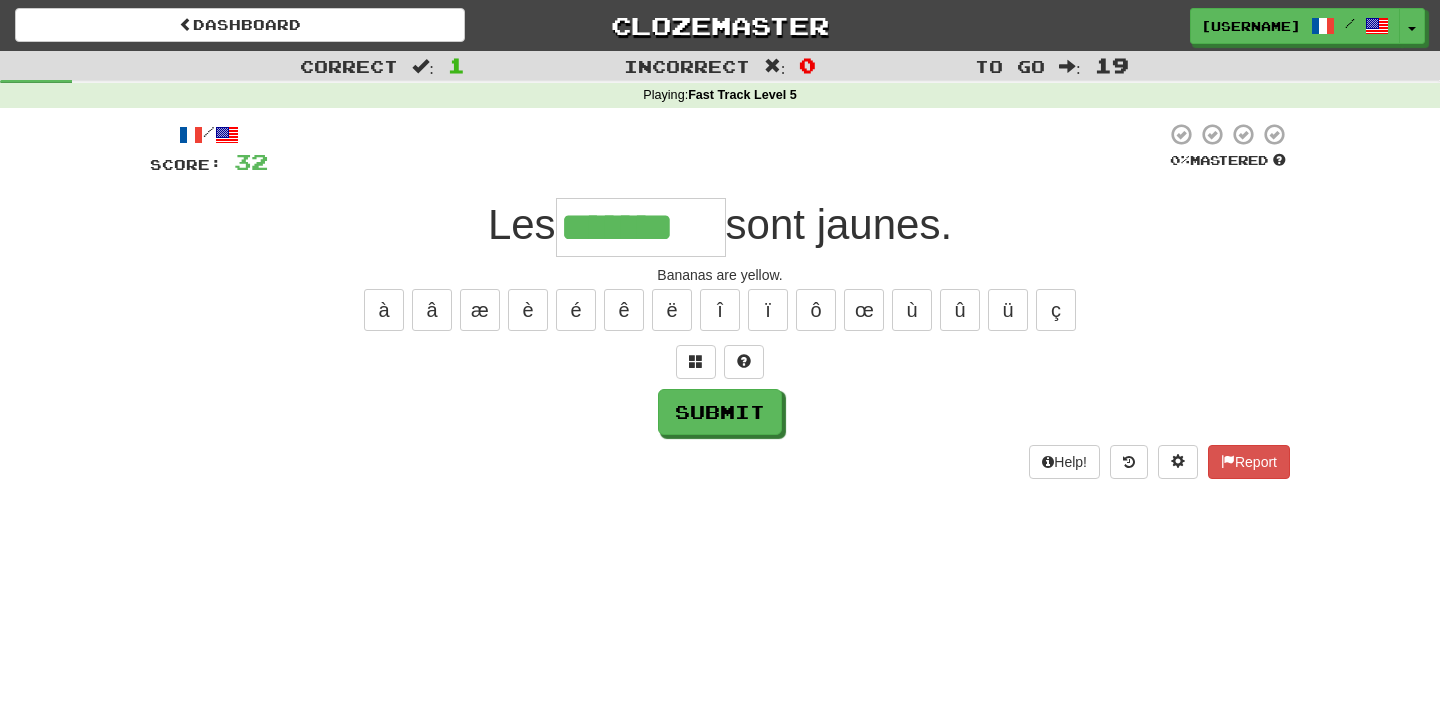 type on "*******" 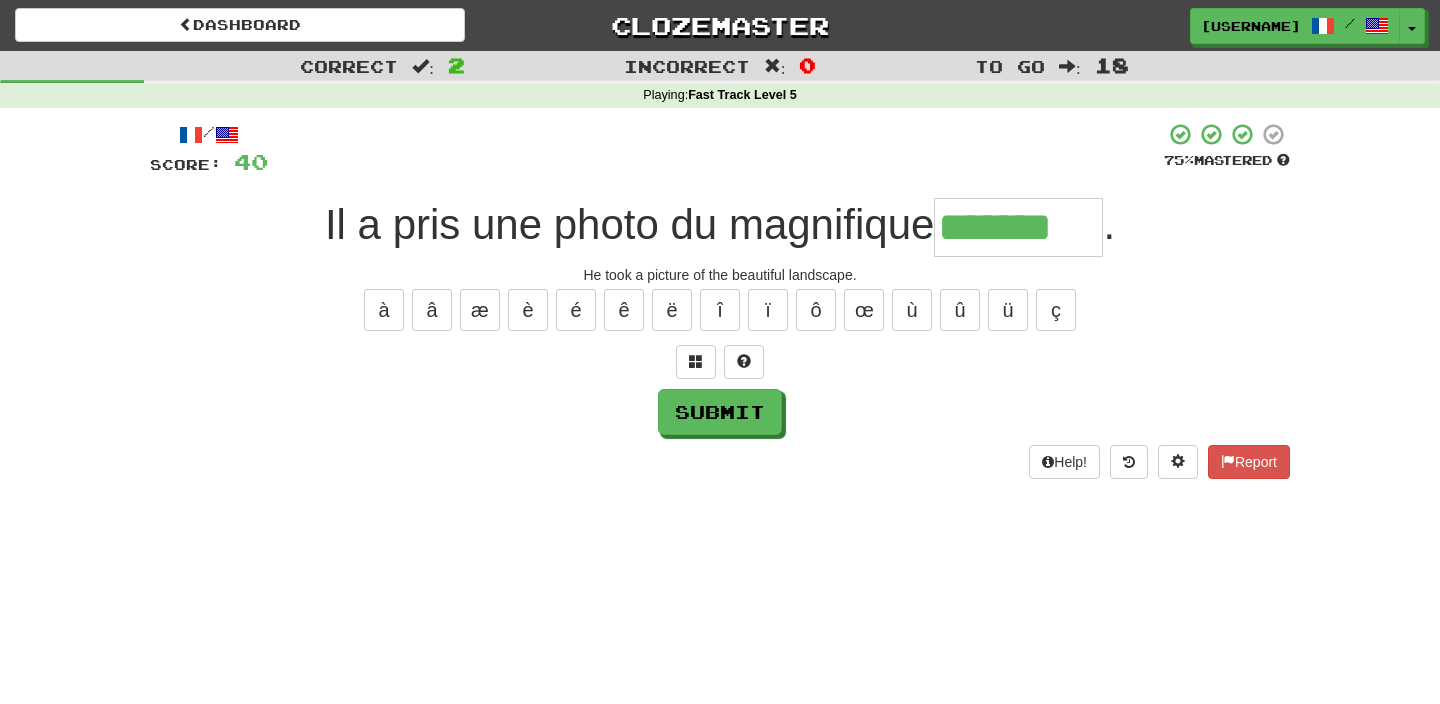 type on "*******" 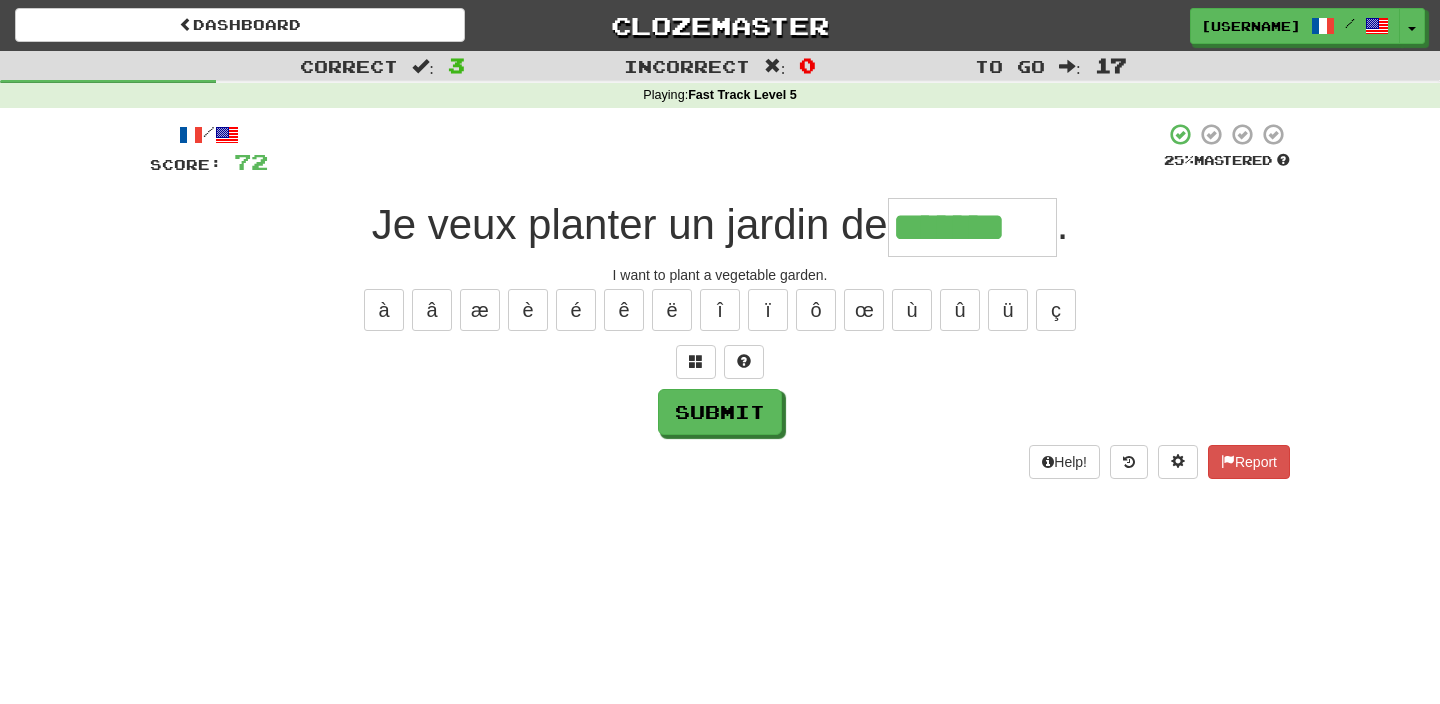 type on "*******" 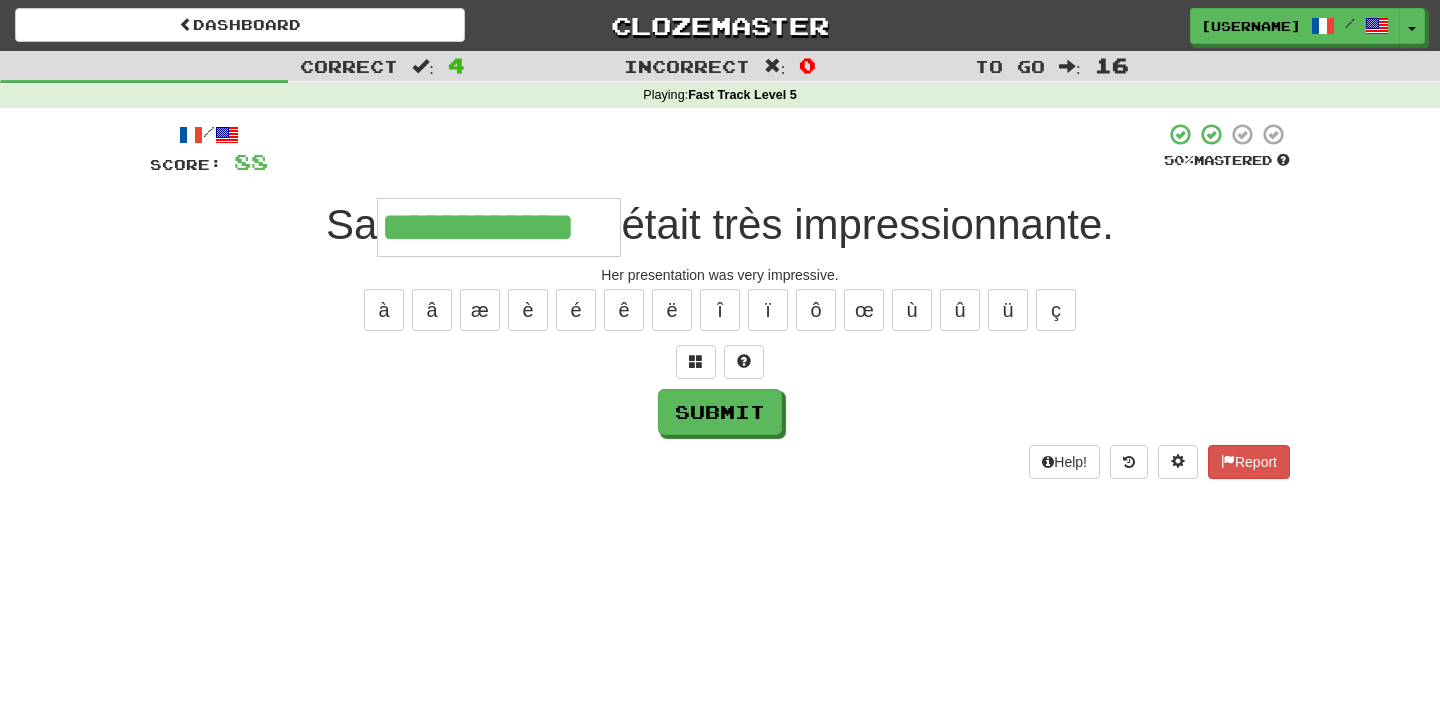 type on "**********" 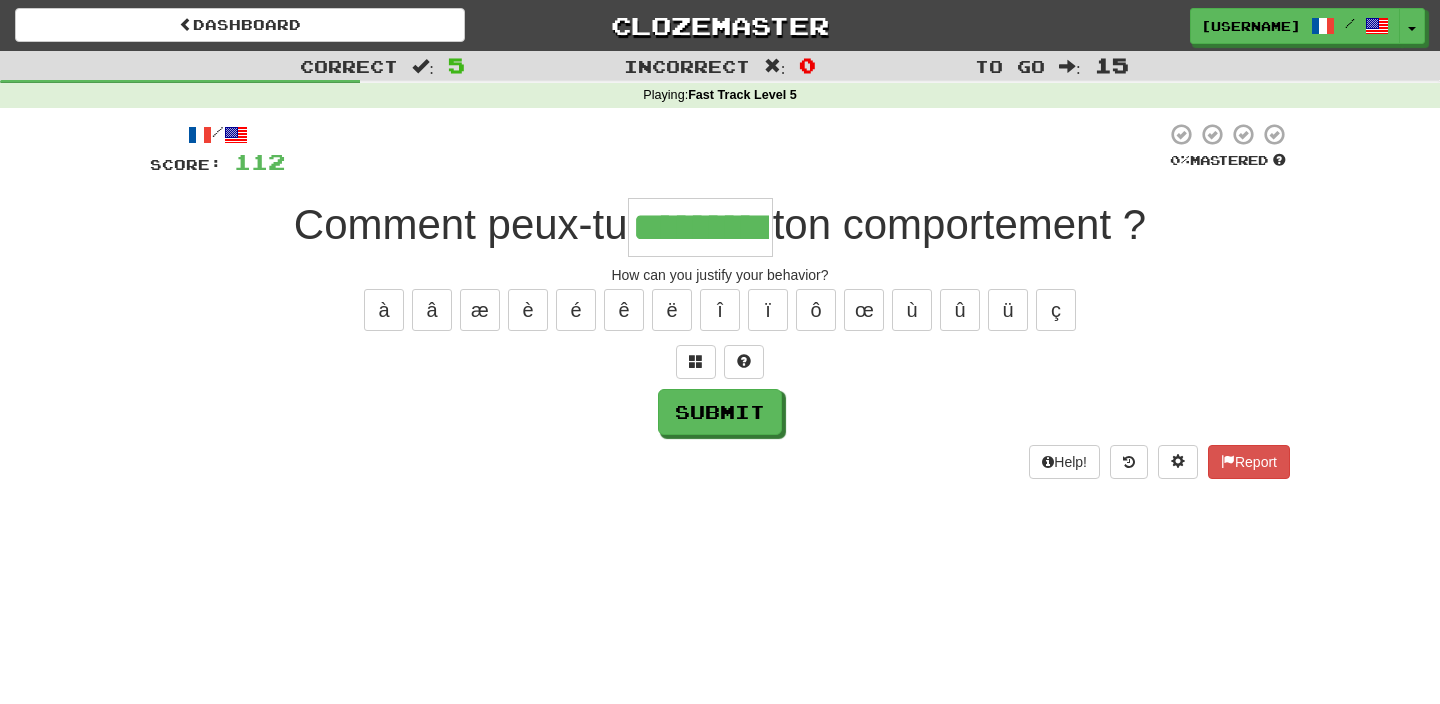 type on "*********" 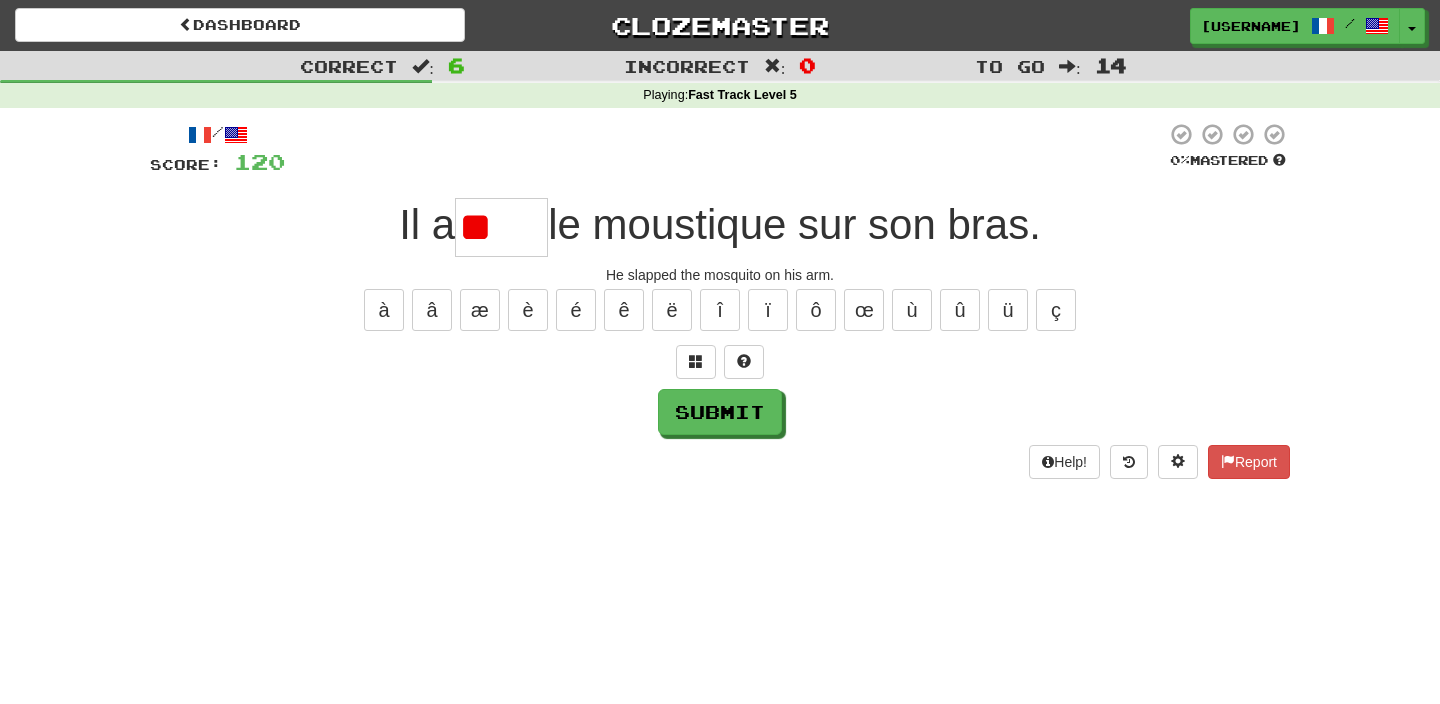 type on "*" 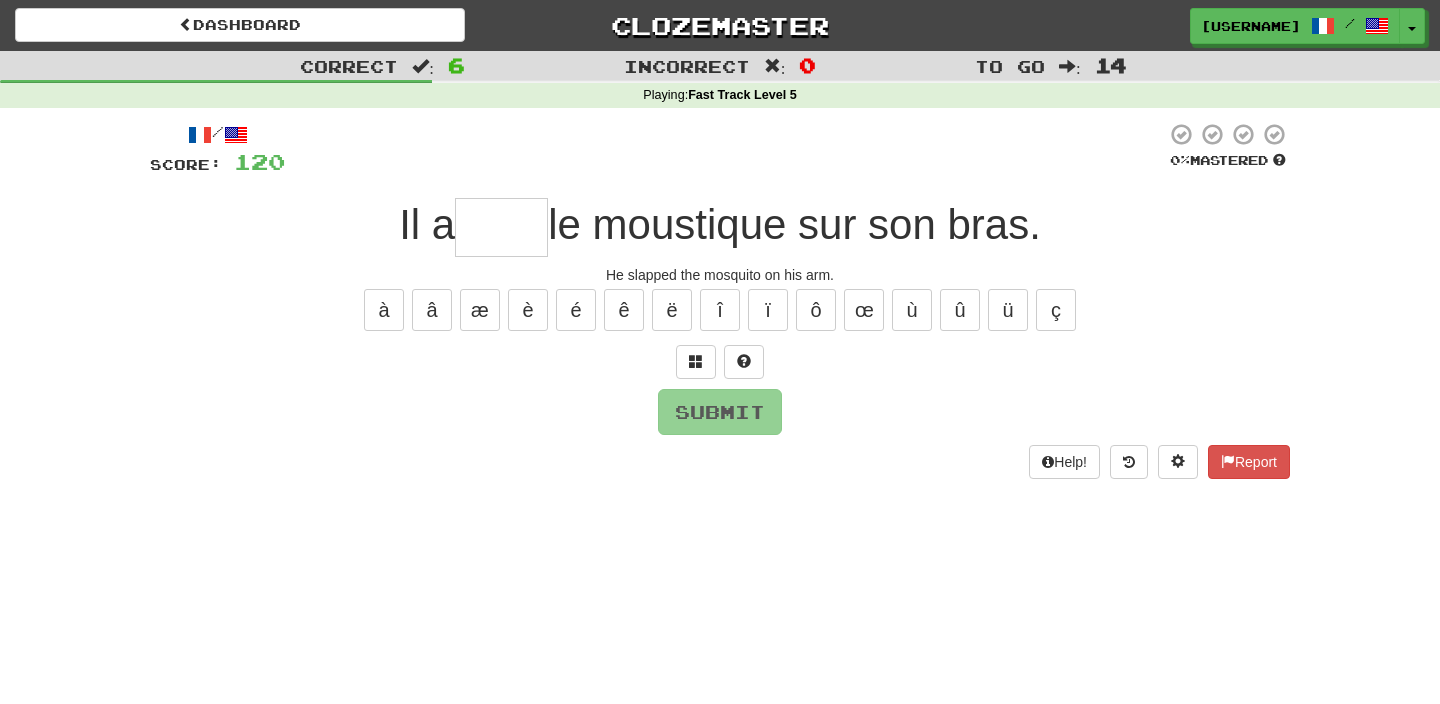 type on "*" 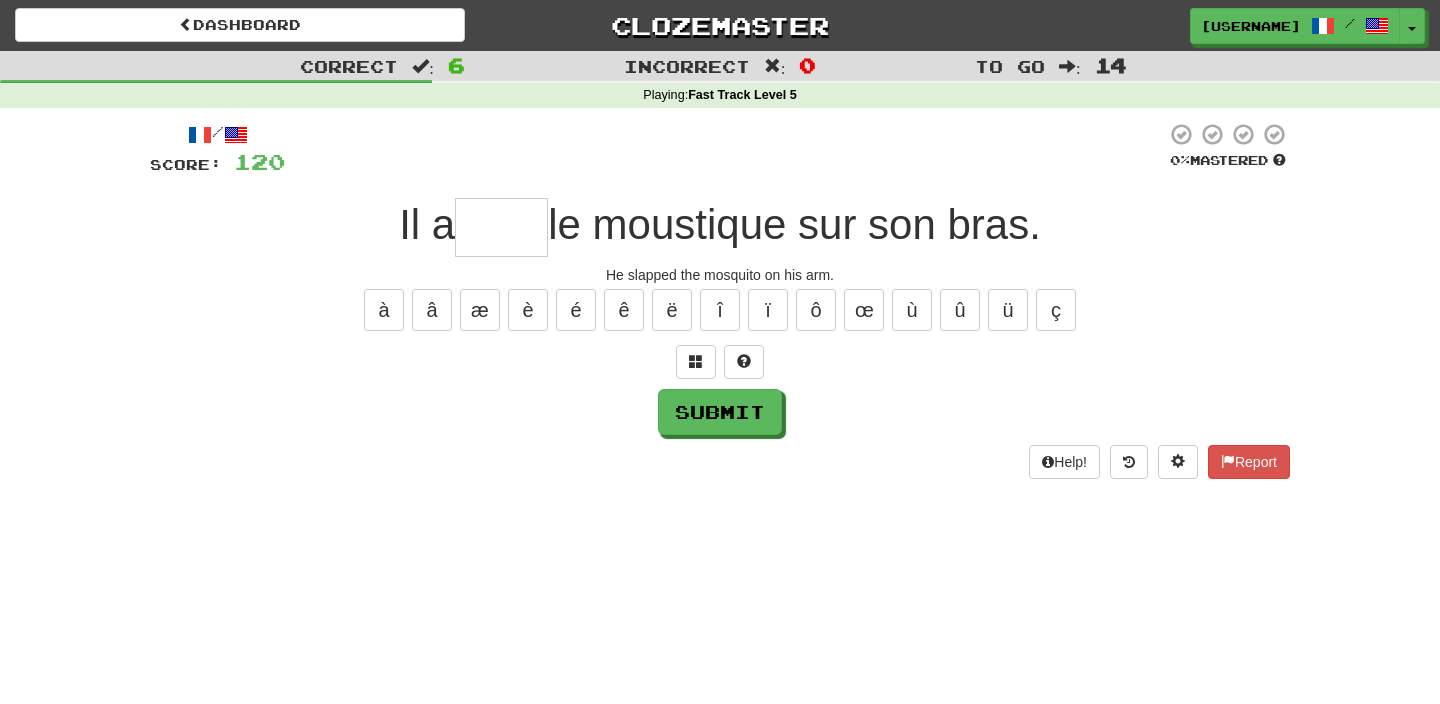 type on "****" 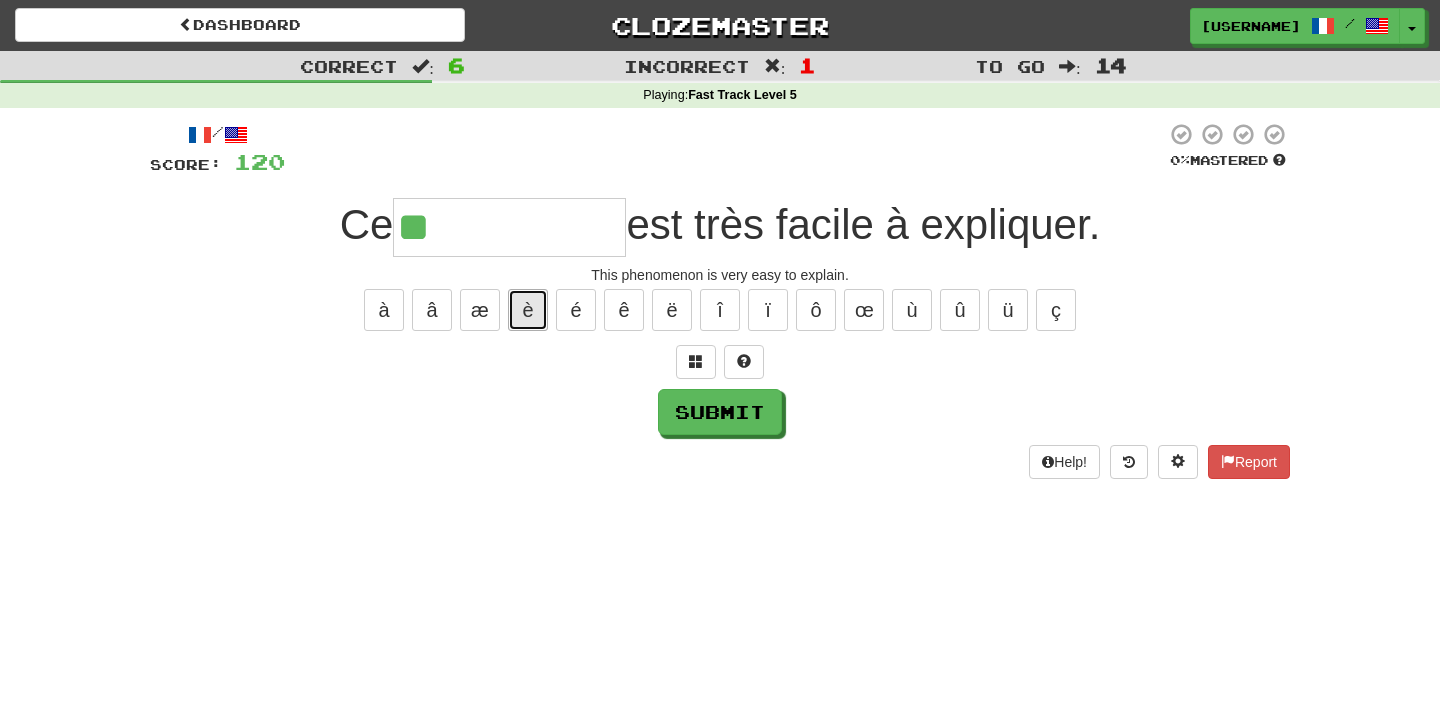 click on "è" at bounding box center [528, 310] 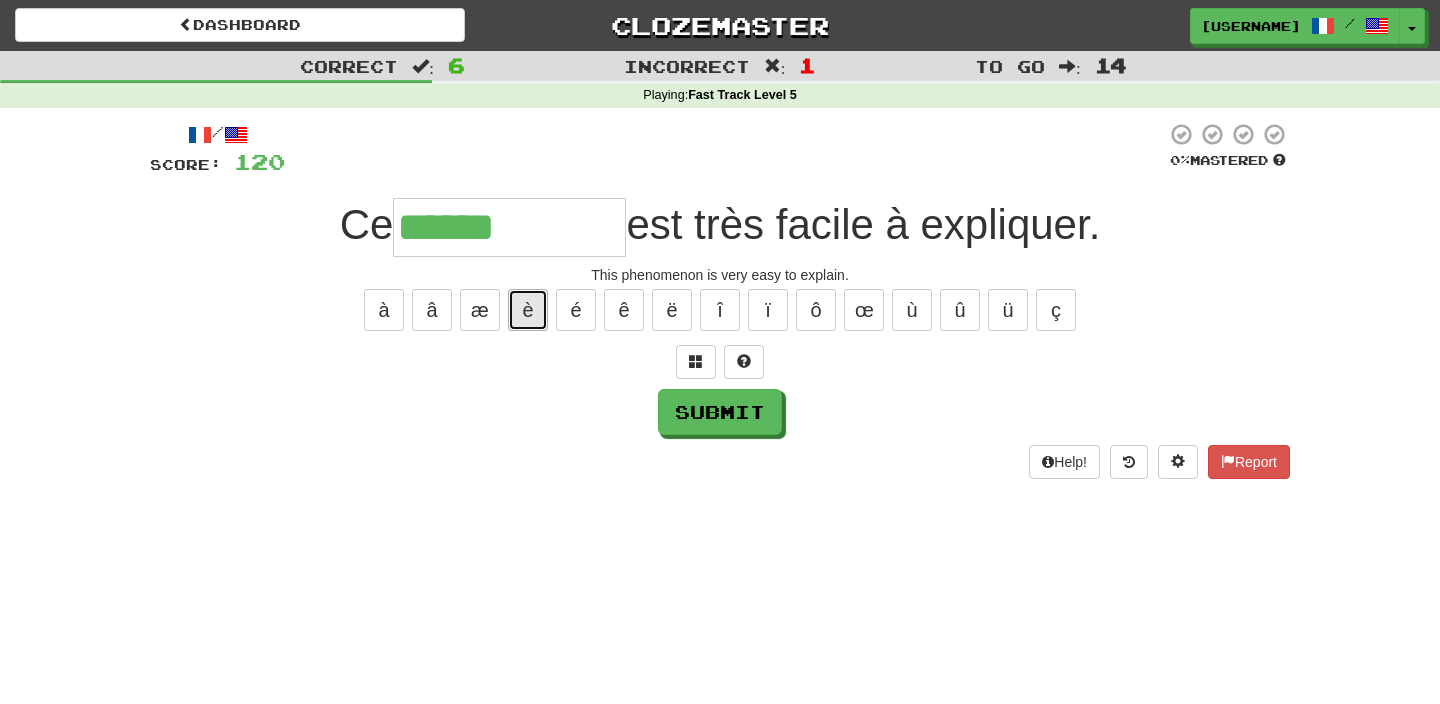 click on "è" at bounding box center (528, 310) 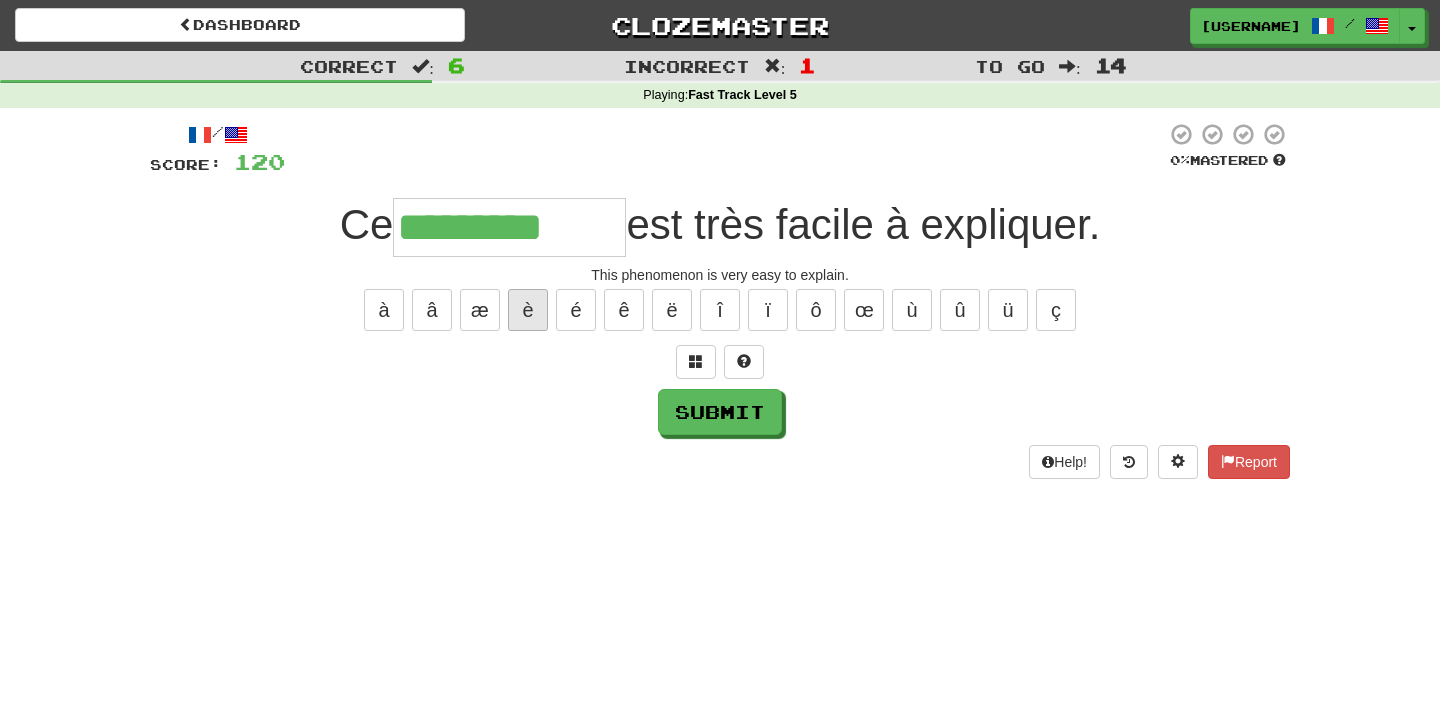 type on "*********" 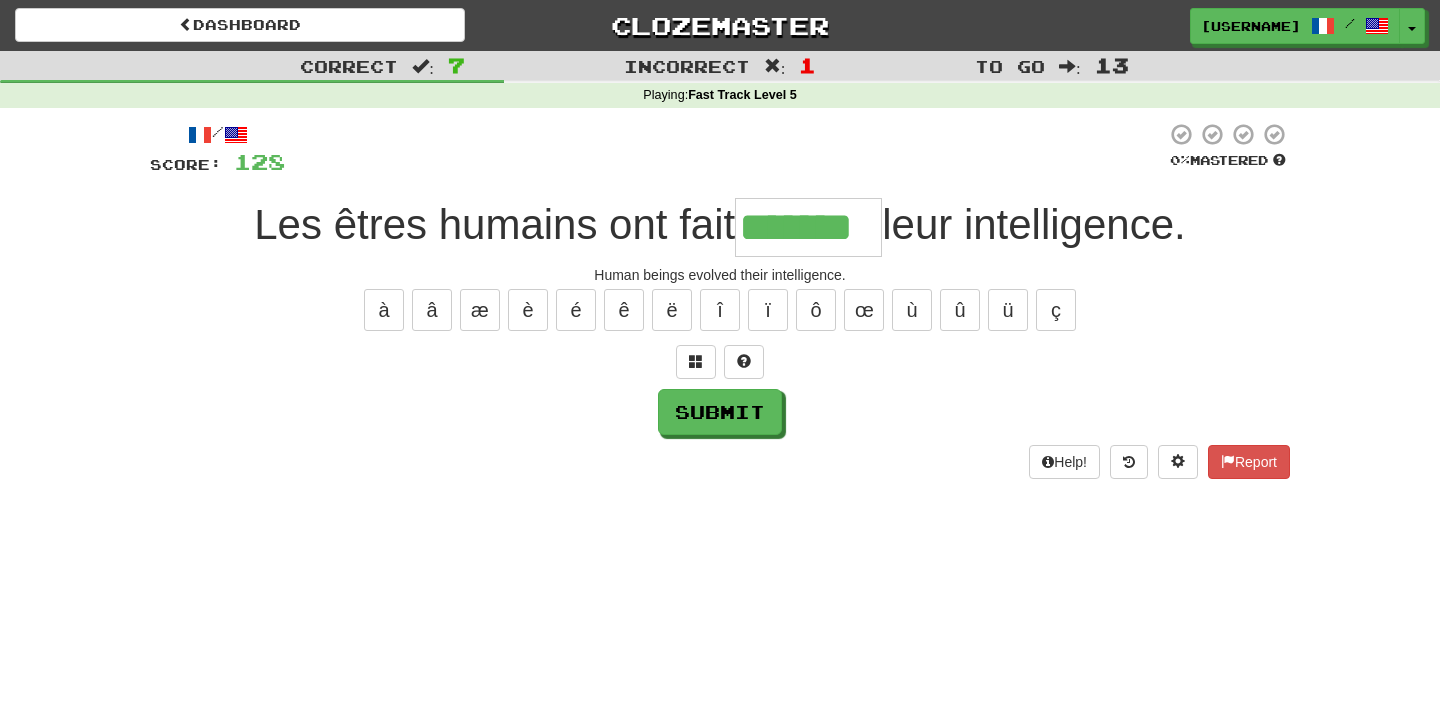 type on "*******" 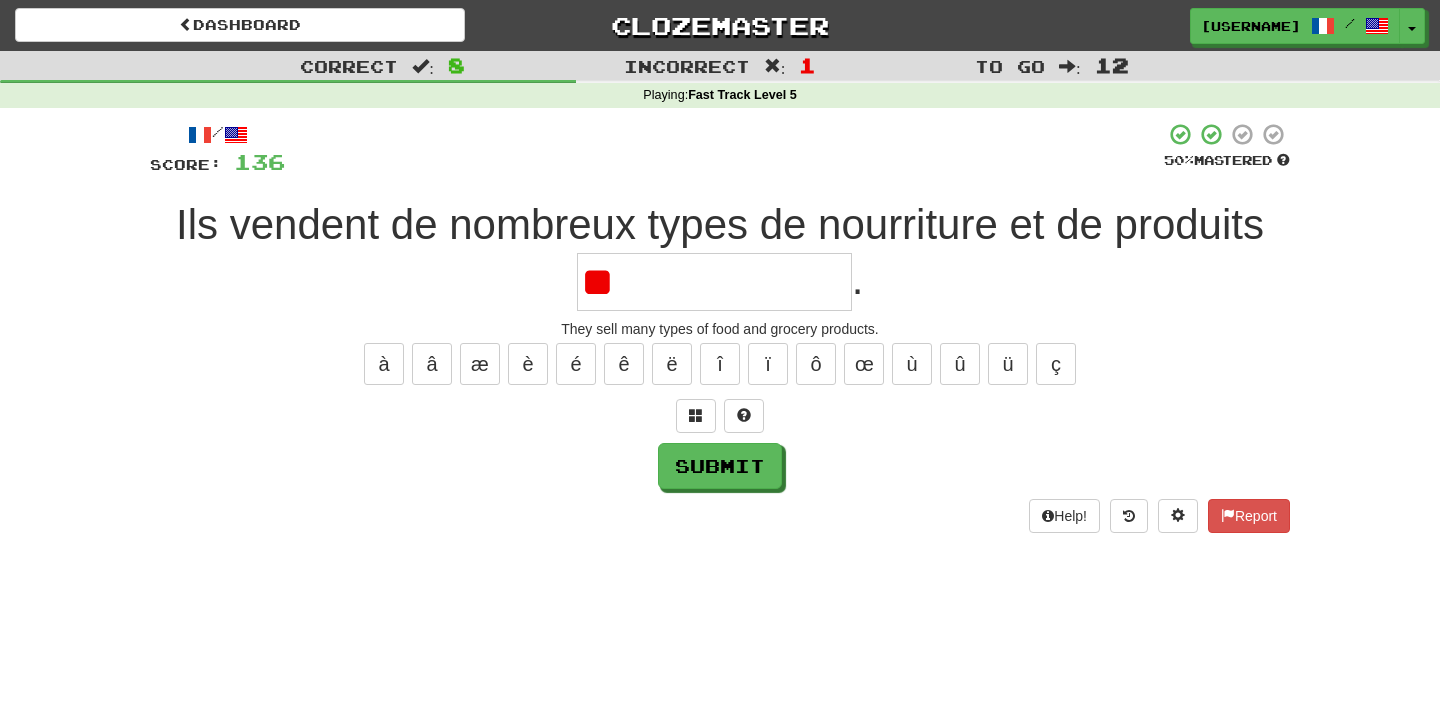 type on "*" 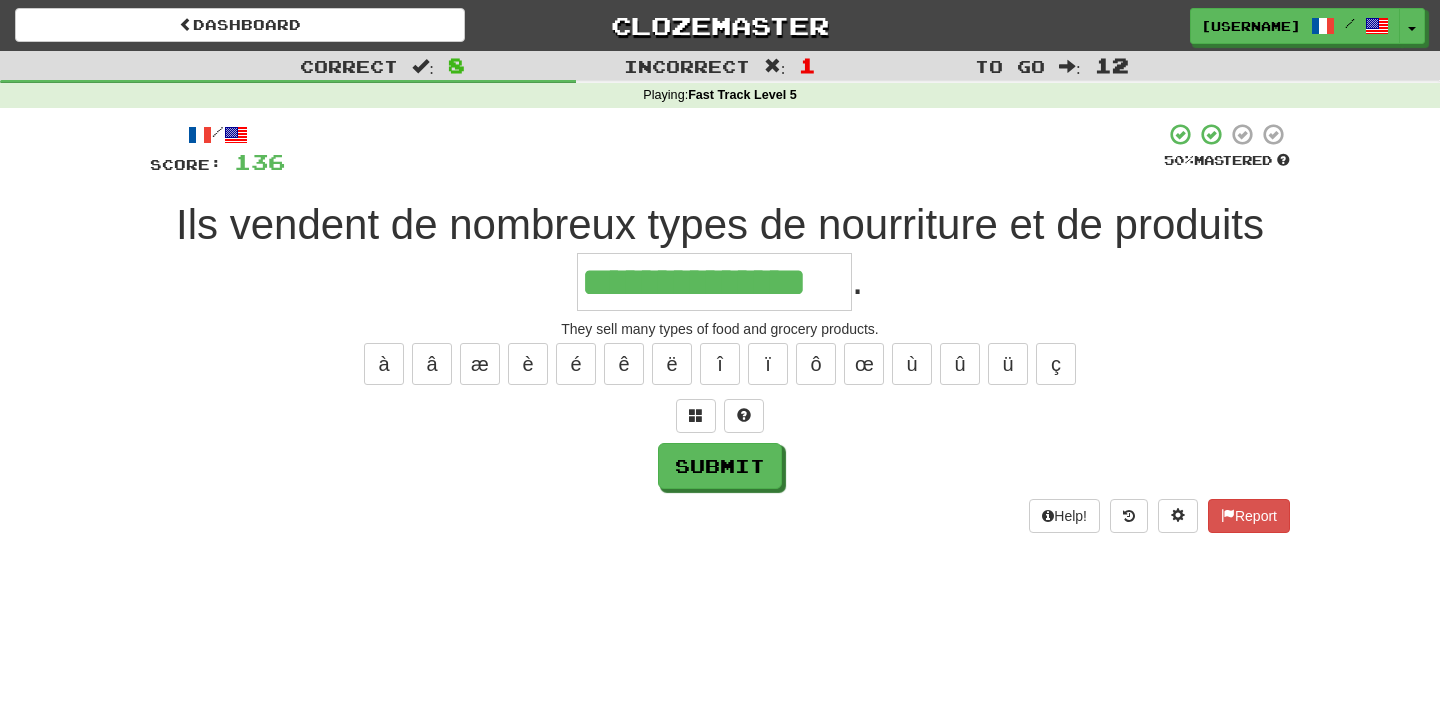 type on "**********" 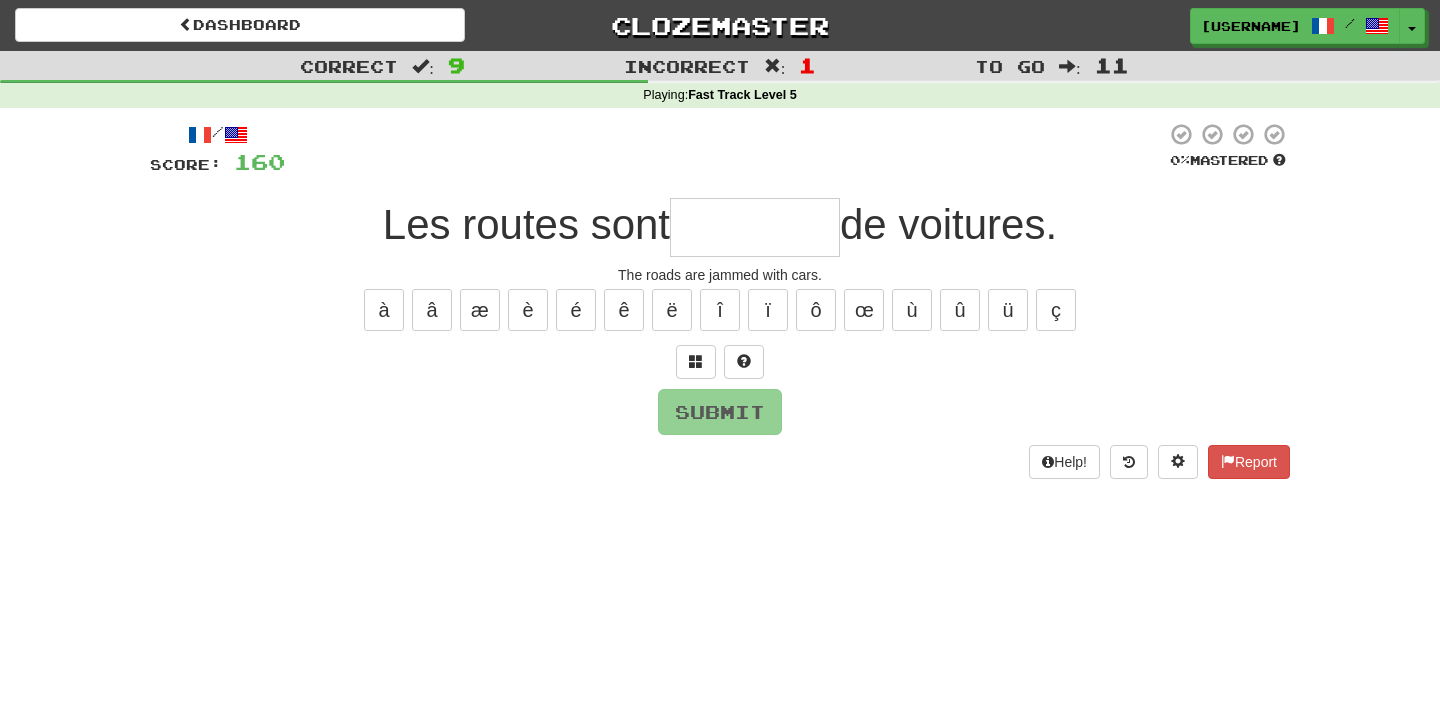type on "********" 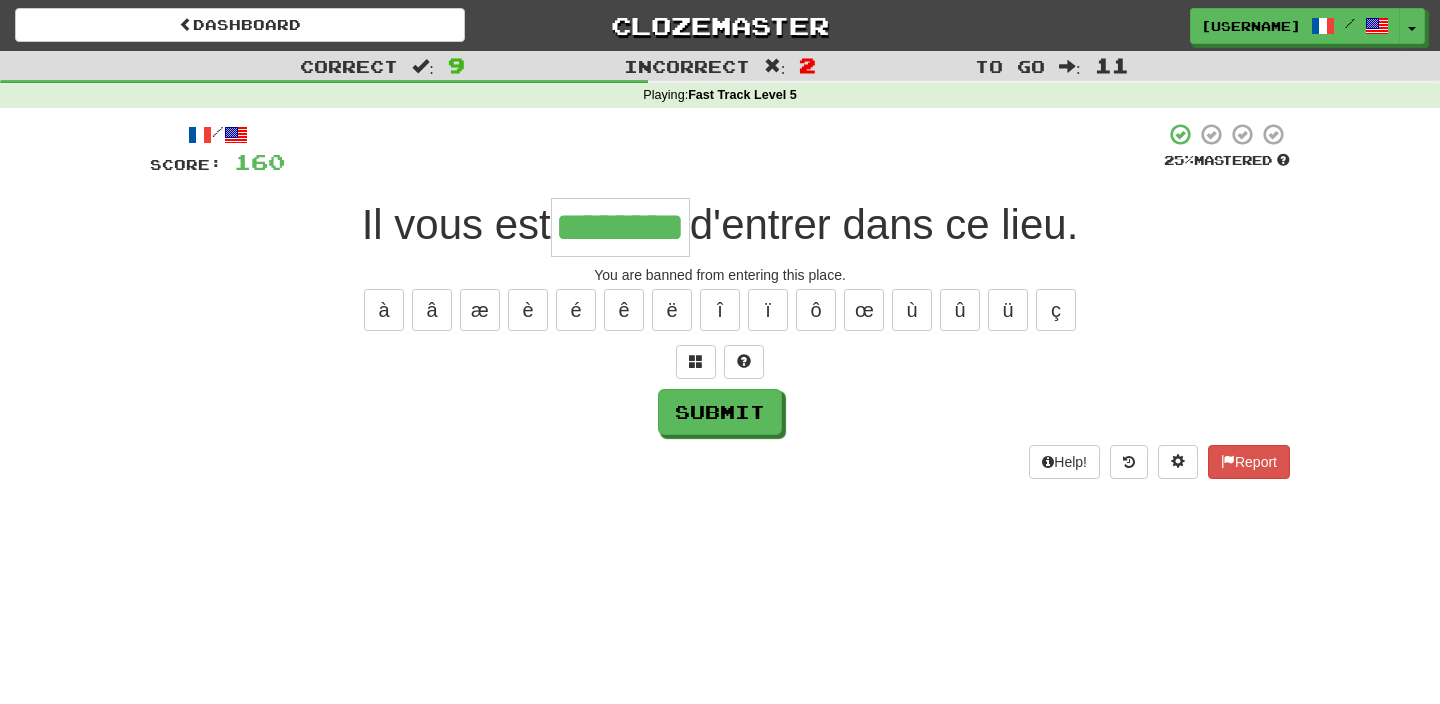 type on "********" 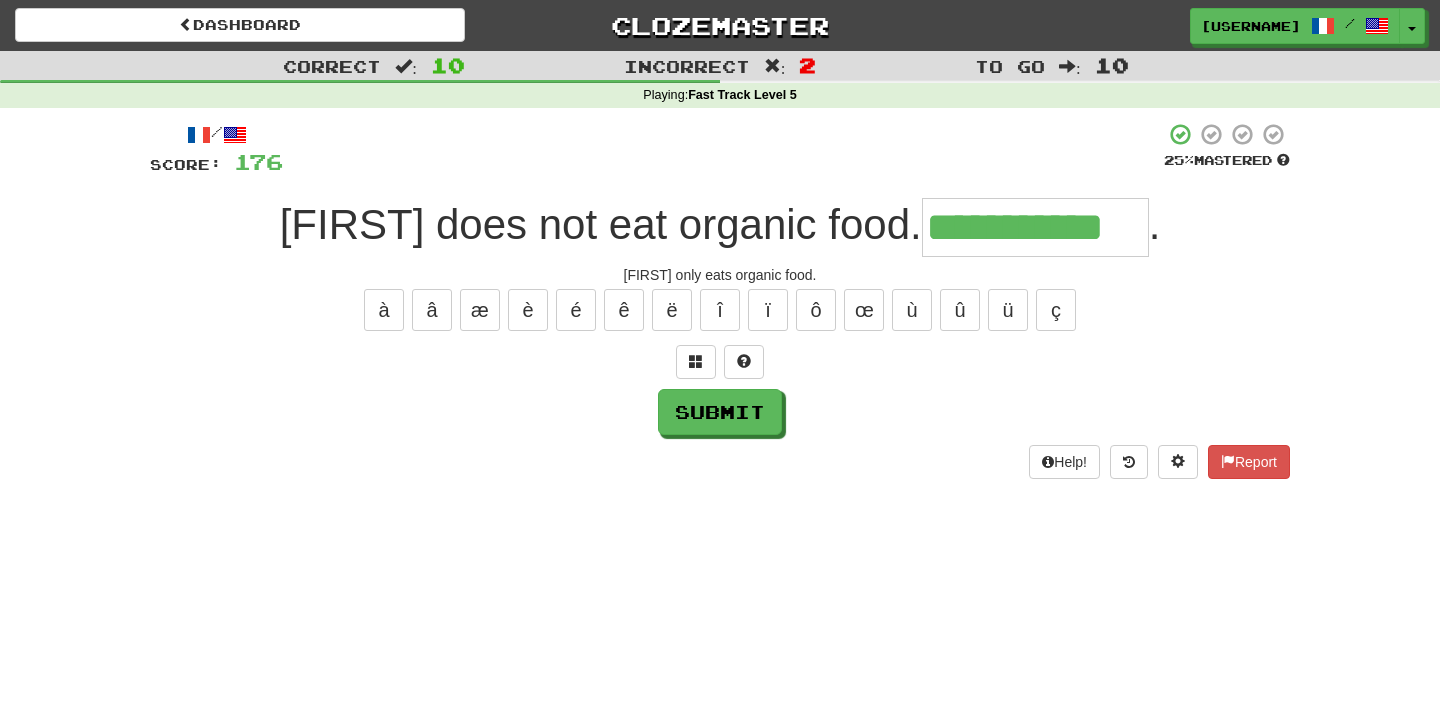 type on "**********" 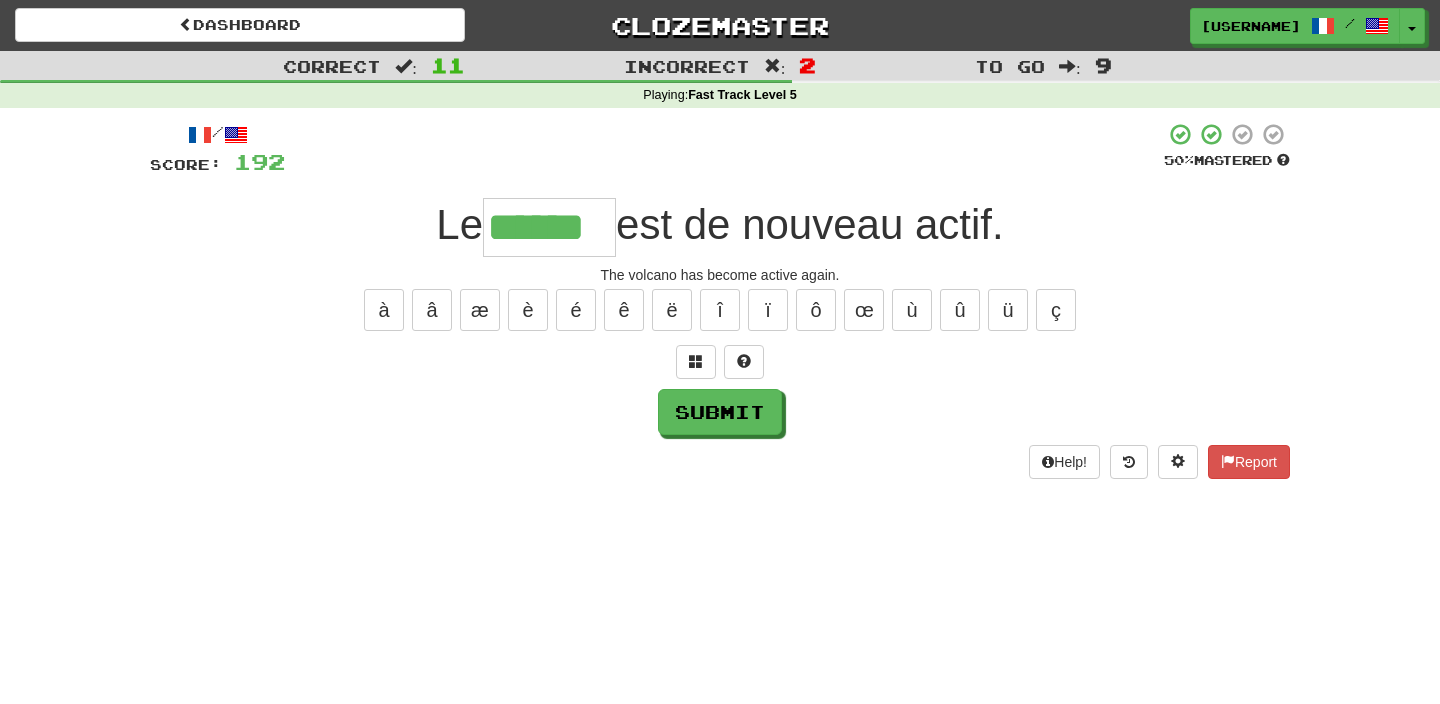 type on "******" 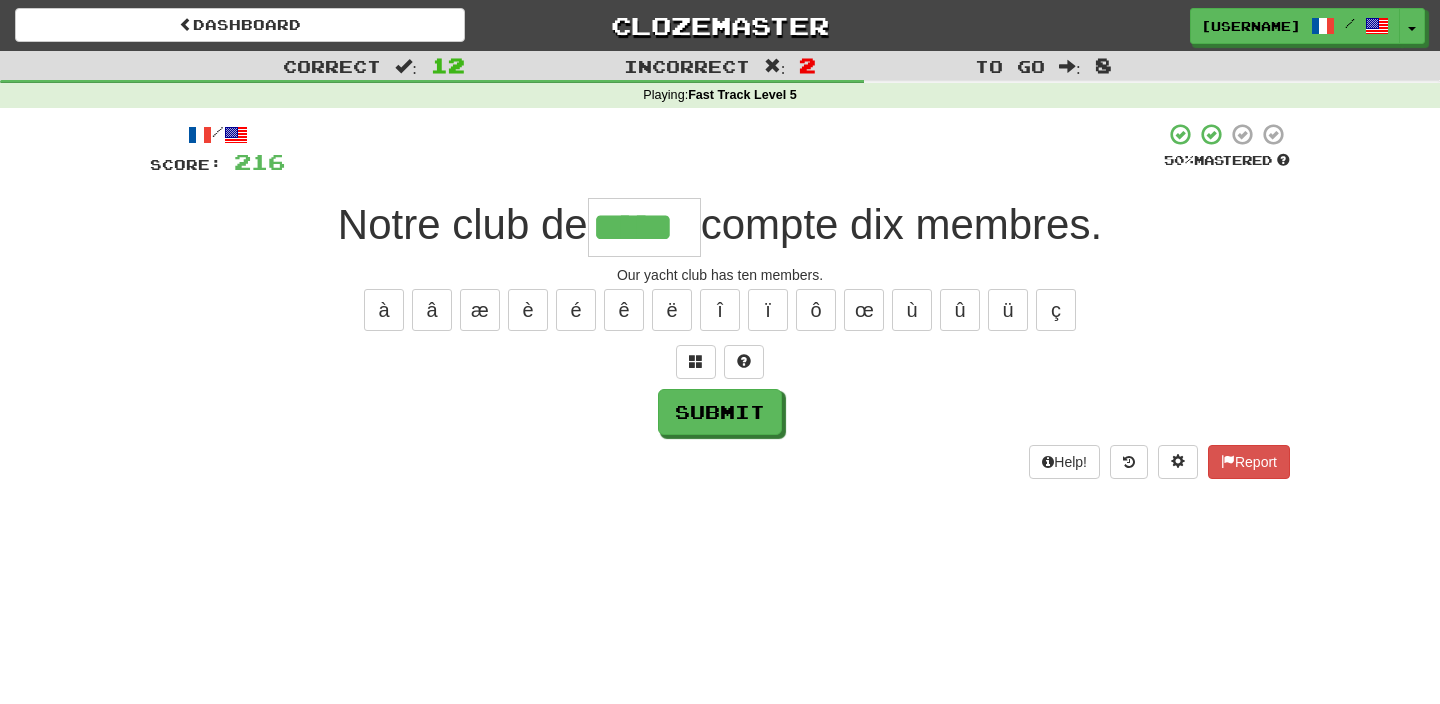 type on "*****" 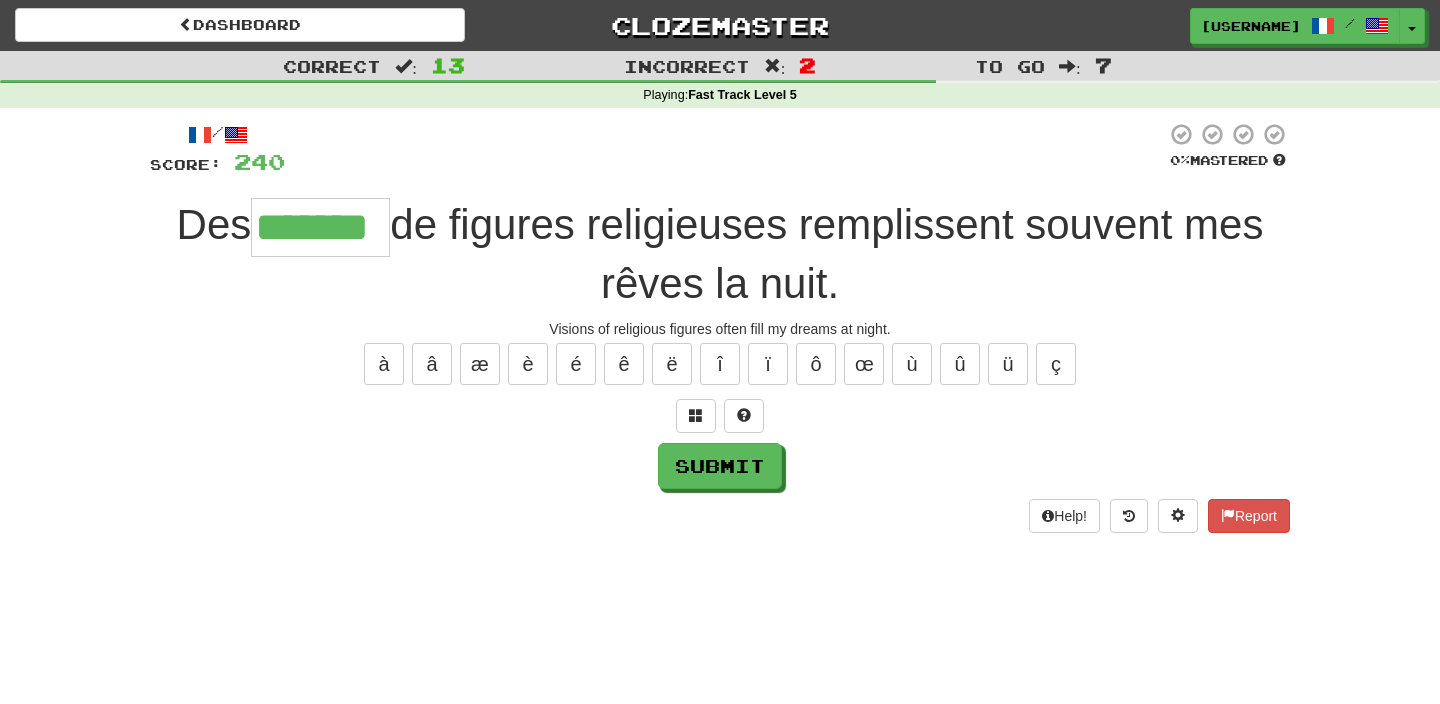 type on "*******" 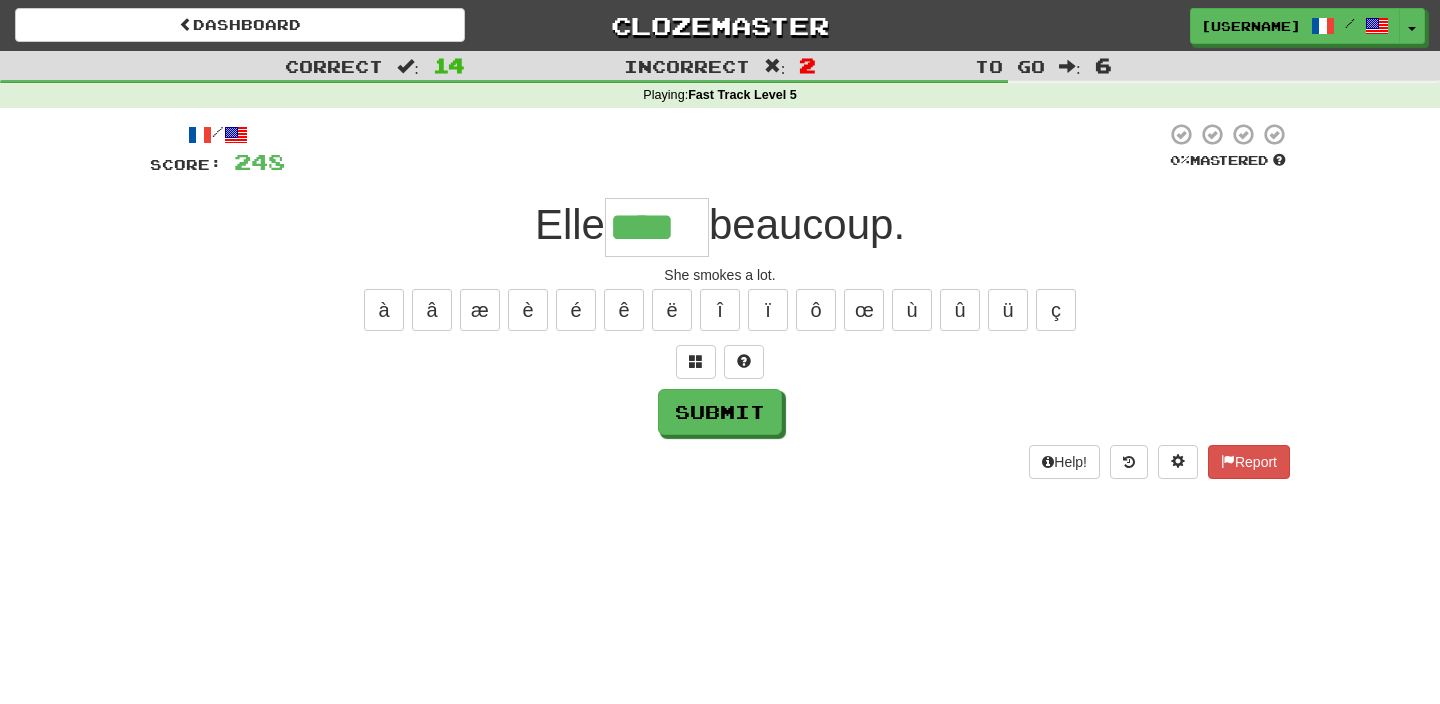 type on "****" 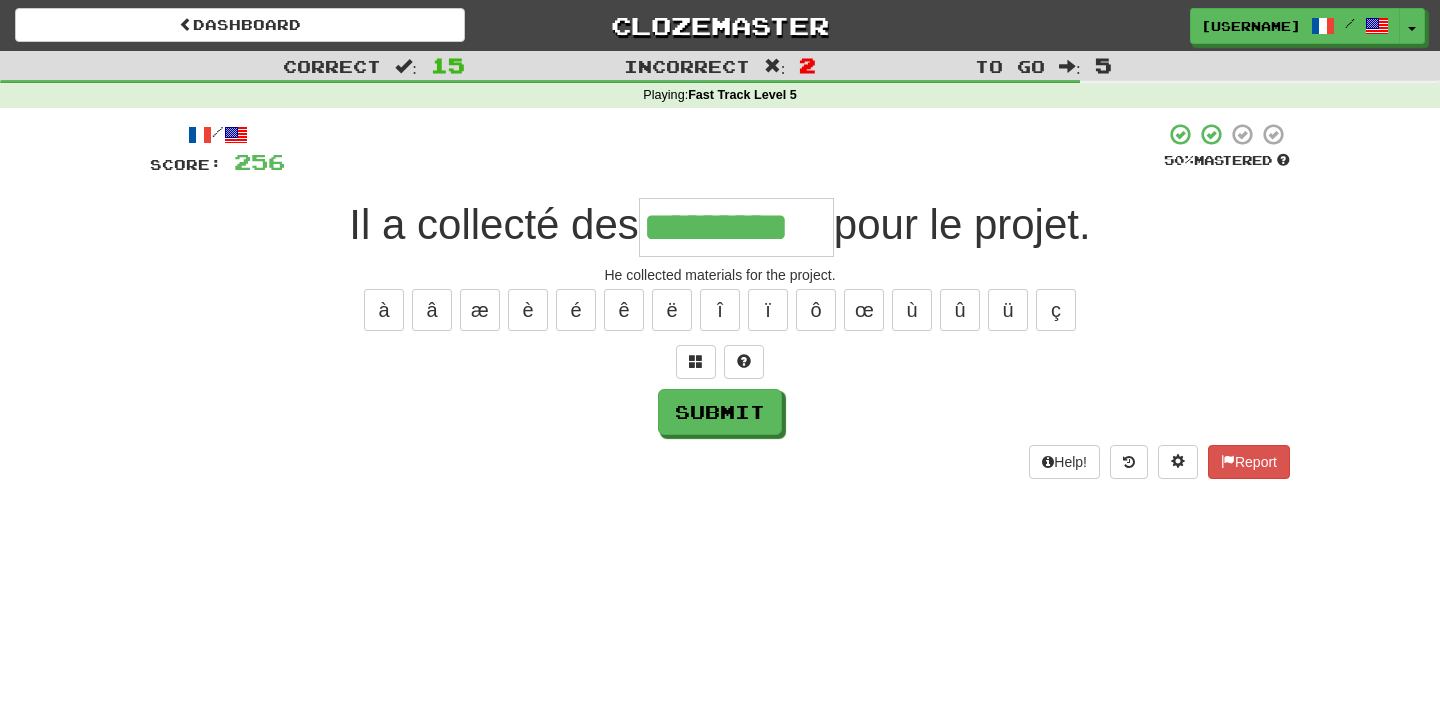 type on "*********" 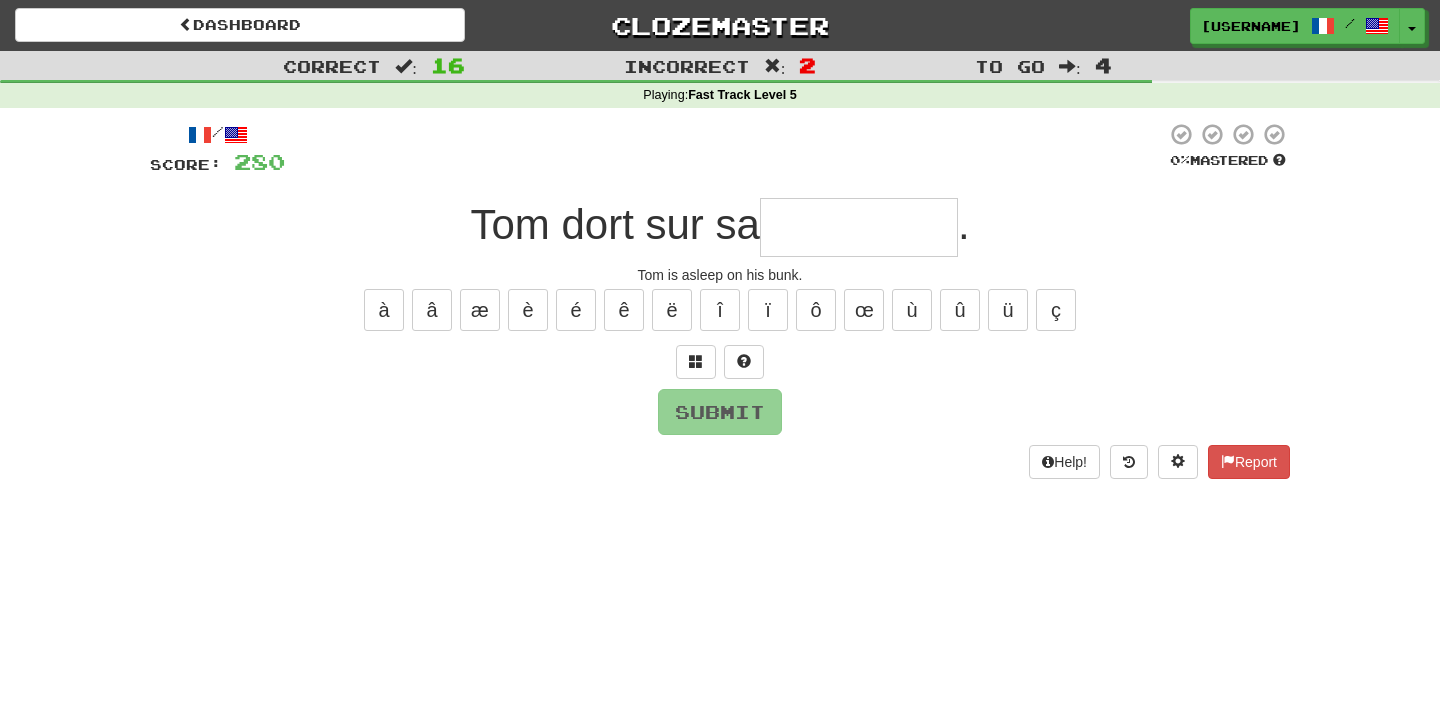 type on "*********" 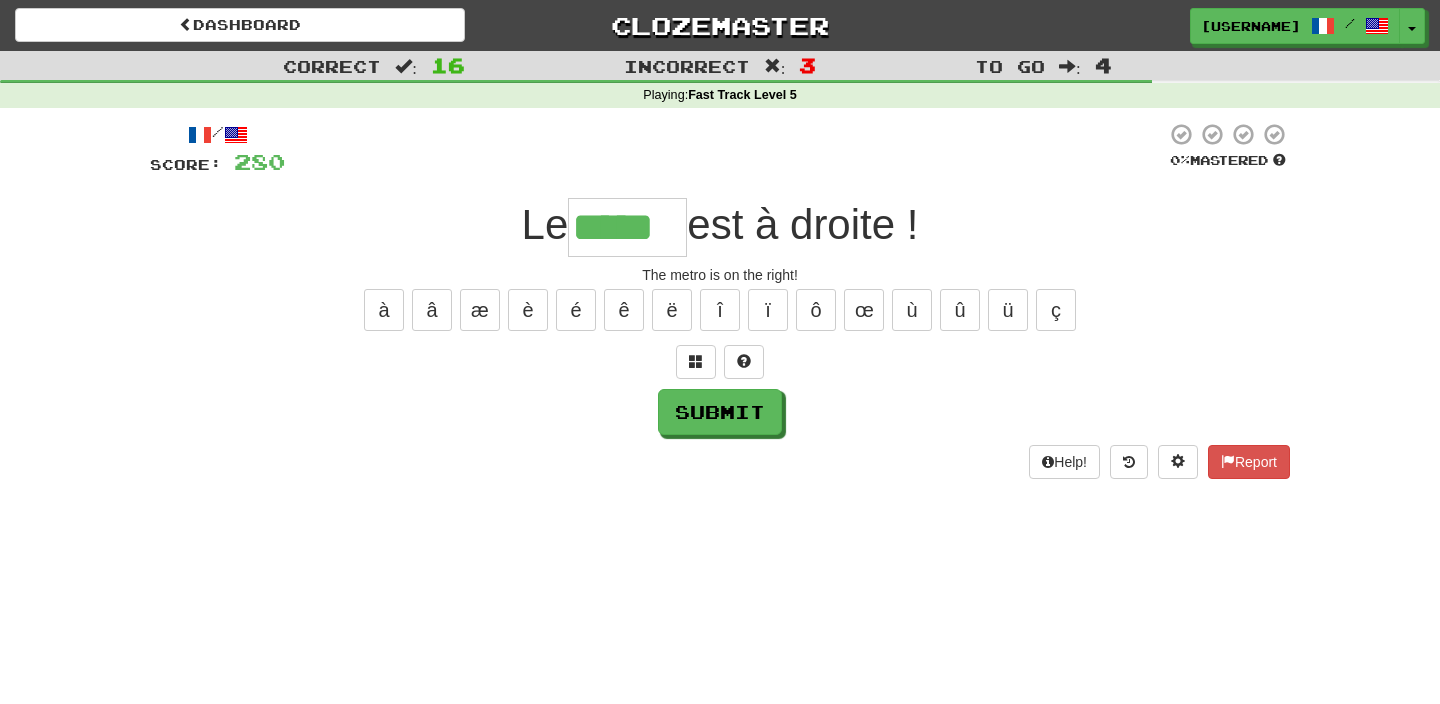type on "*****" 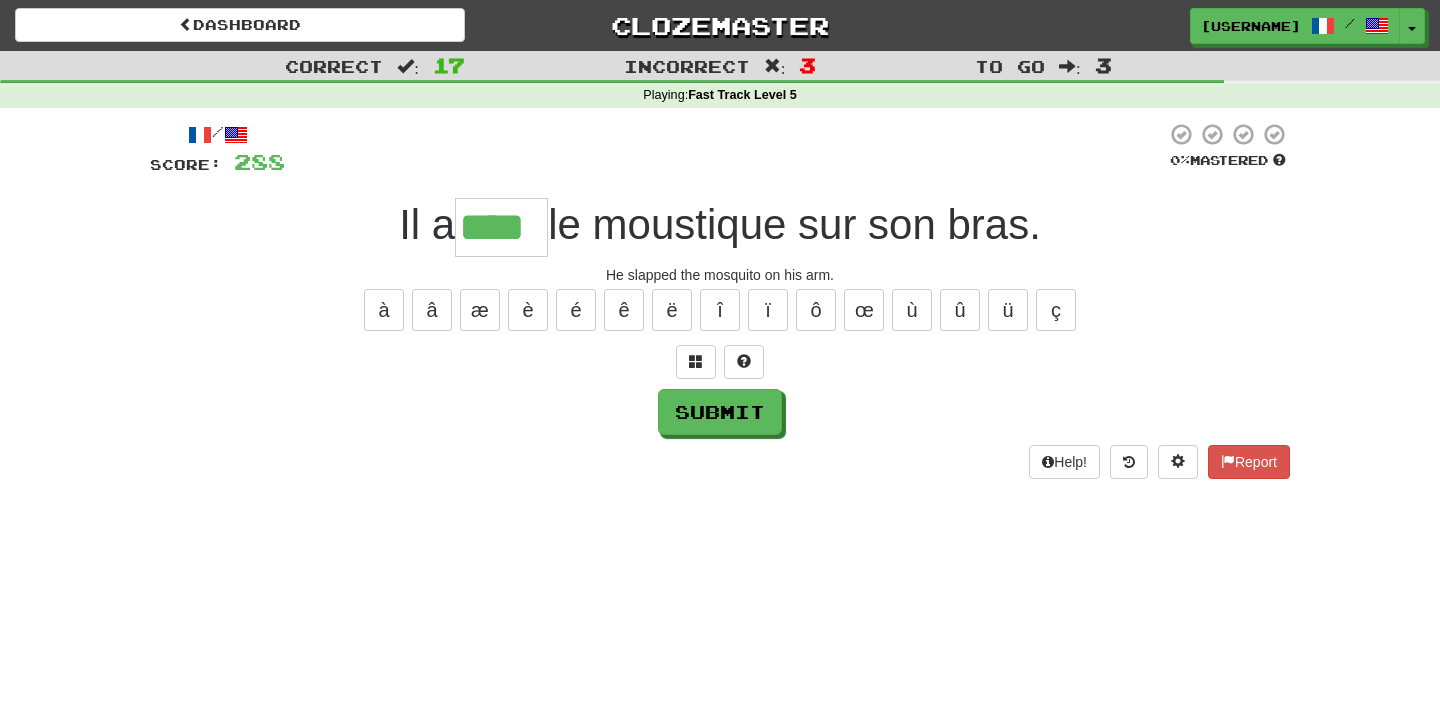 type on "****" 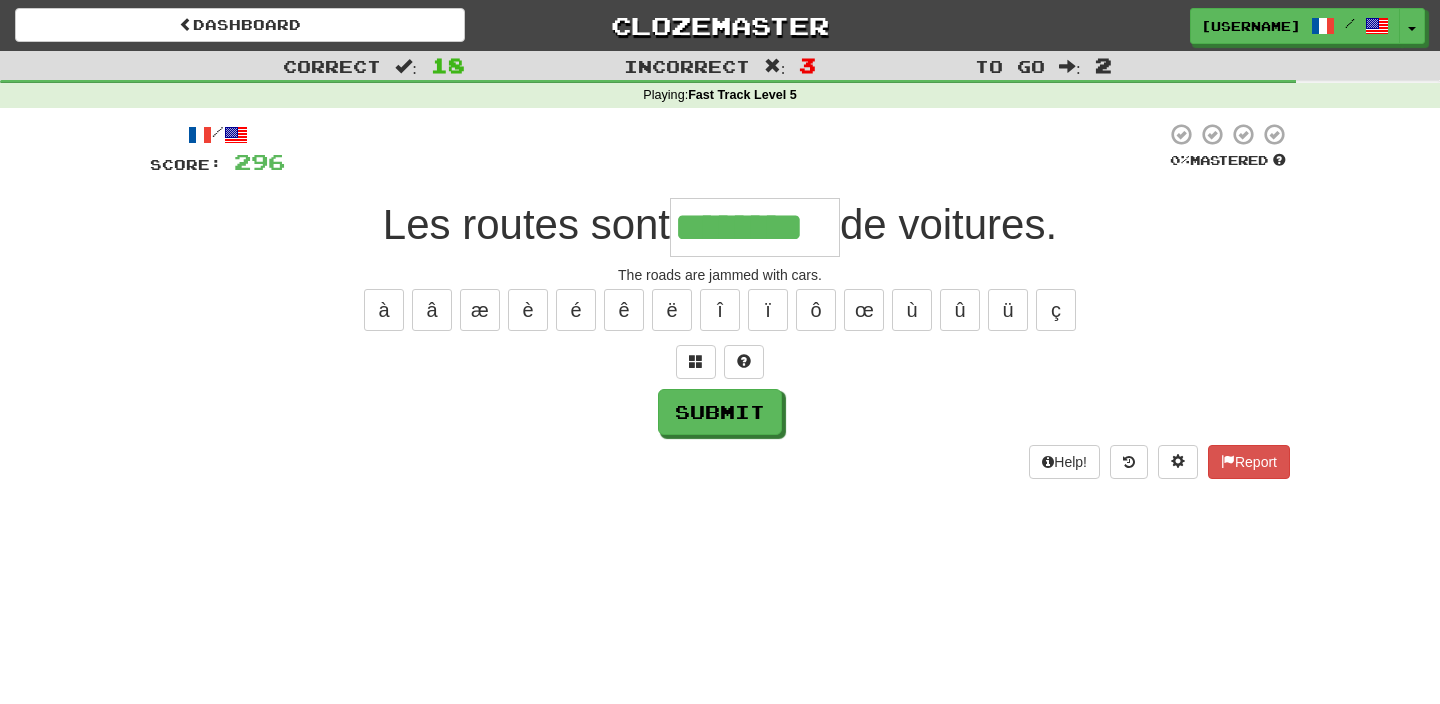 type on "********" 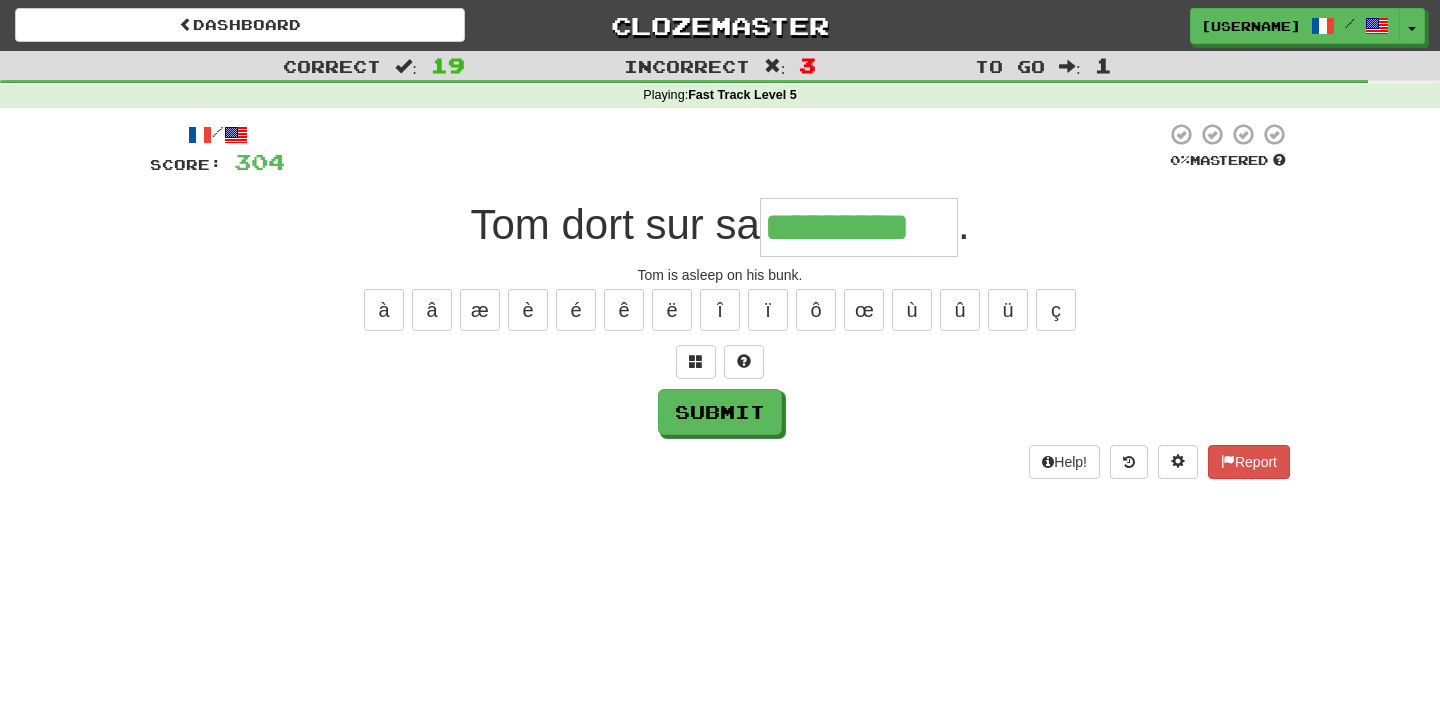 type on "*********" 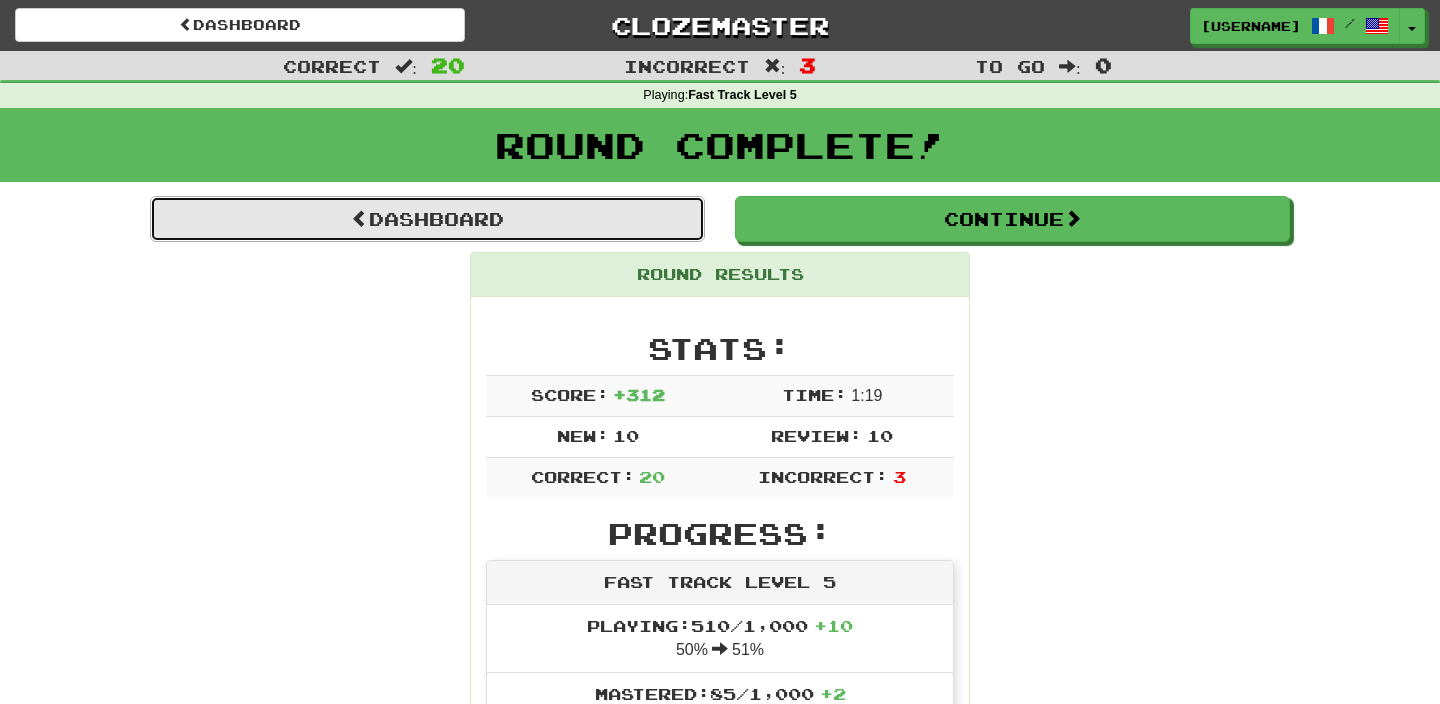 click on "Dashboard" at bounding box center (427, 219) 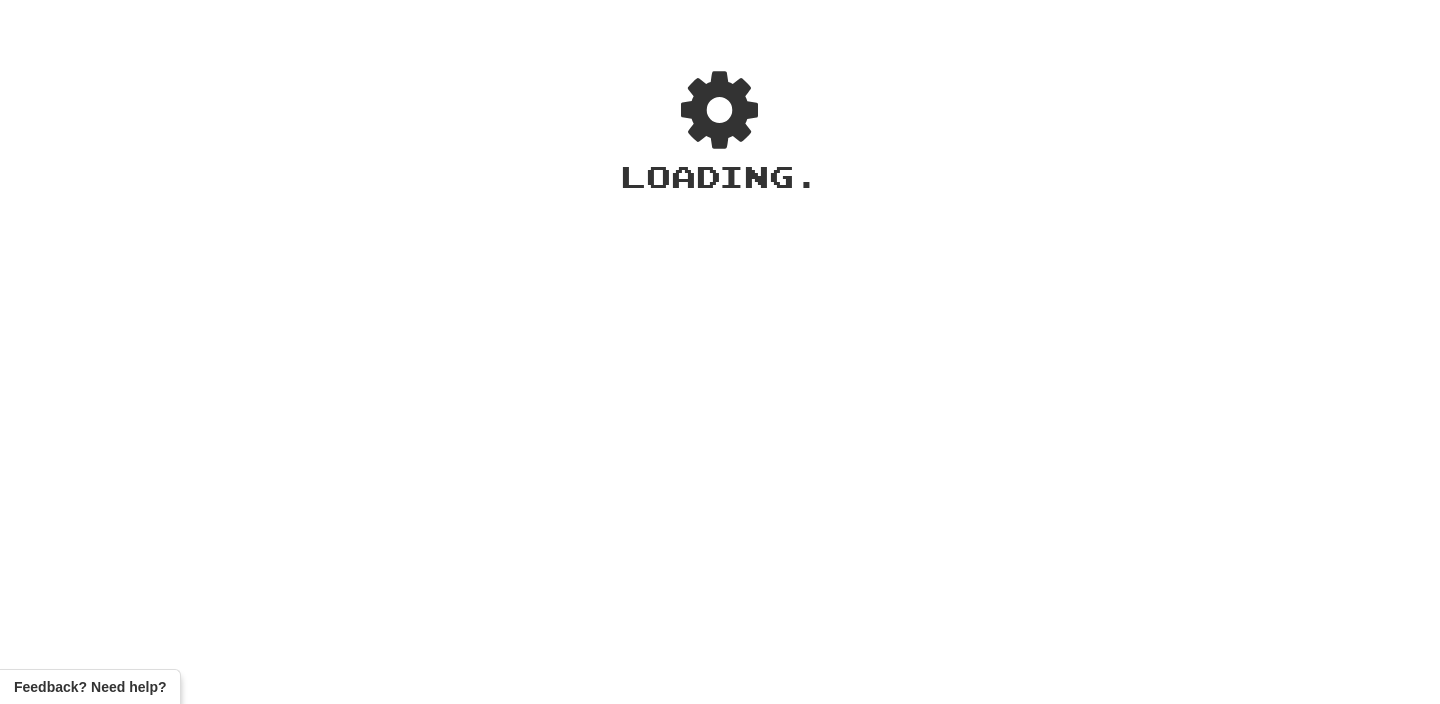 scroll, scrollTop: 0, scrollLeft: 0, axis: both 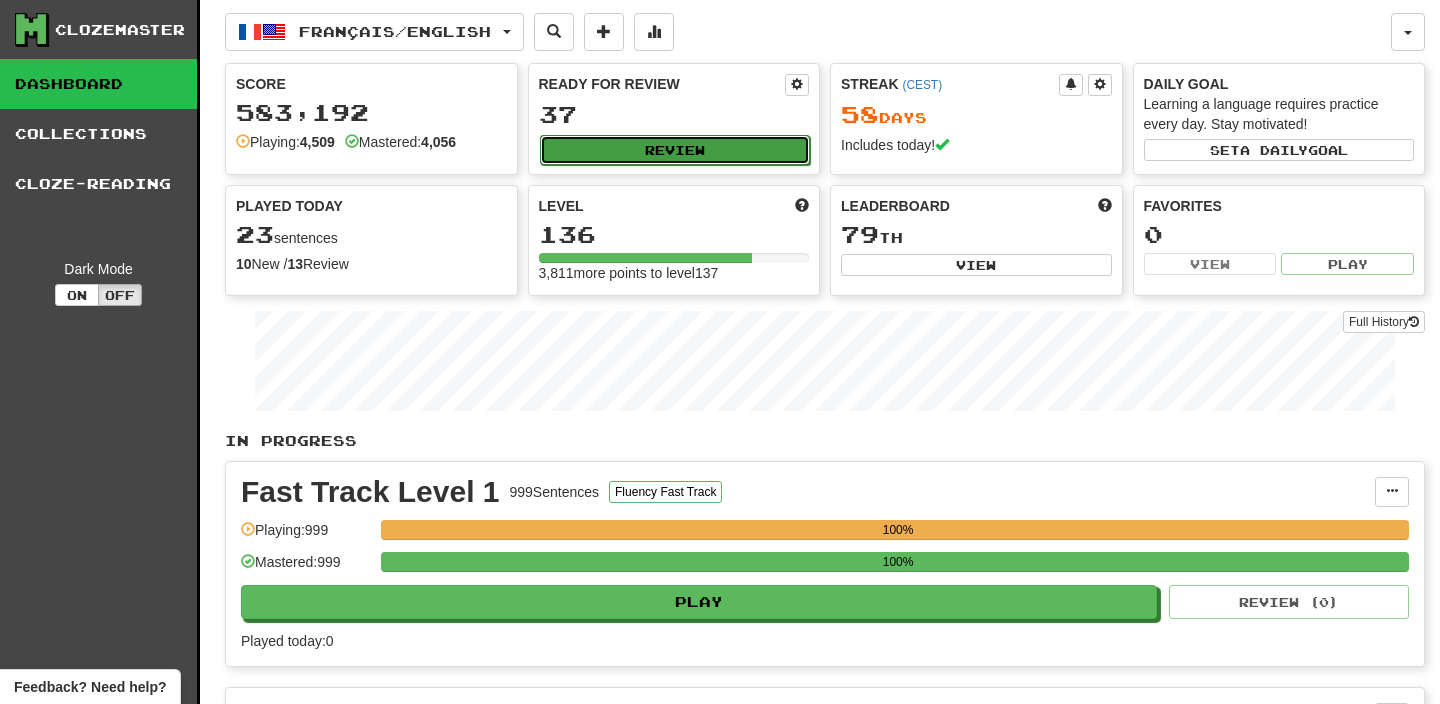 click on "Review" at bounding box center [675, 150] 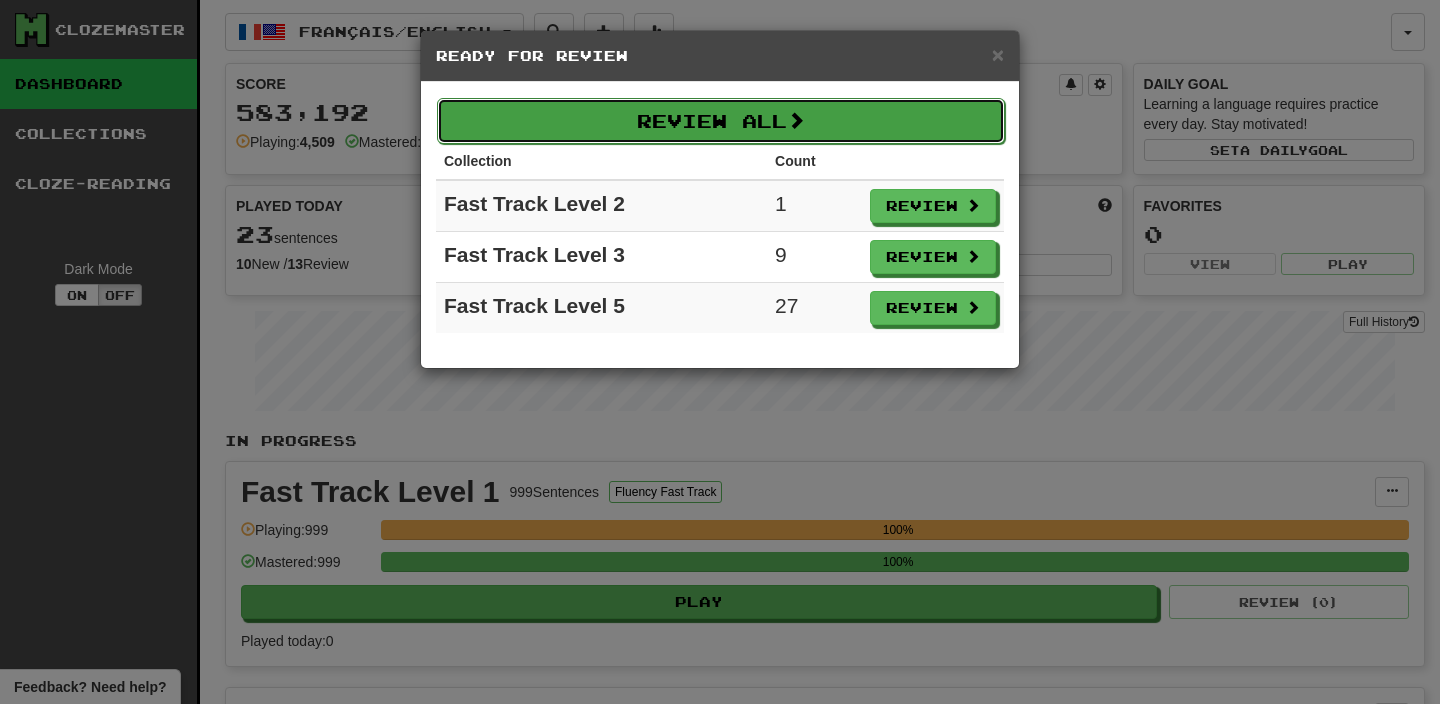 click on "Review All" at bounding box center (721, 121) 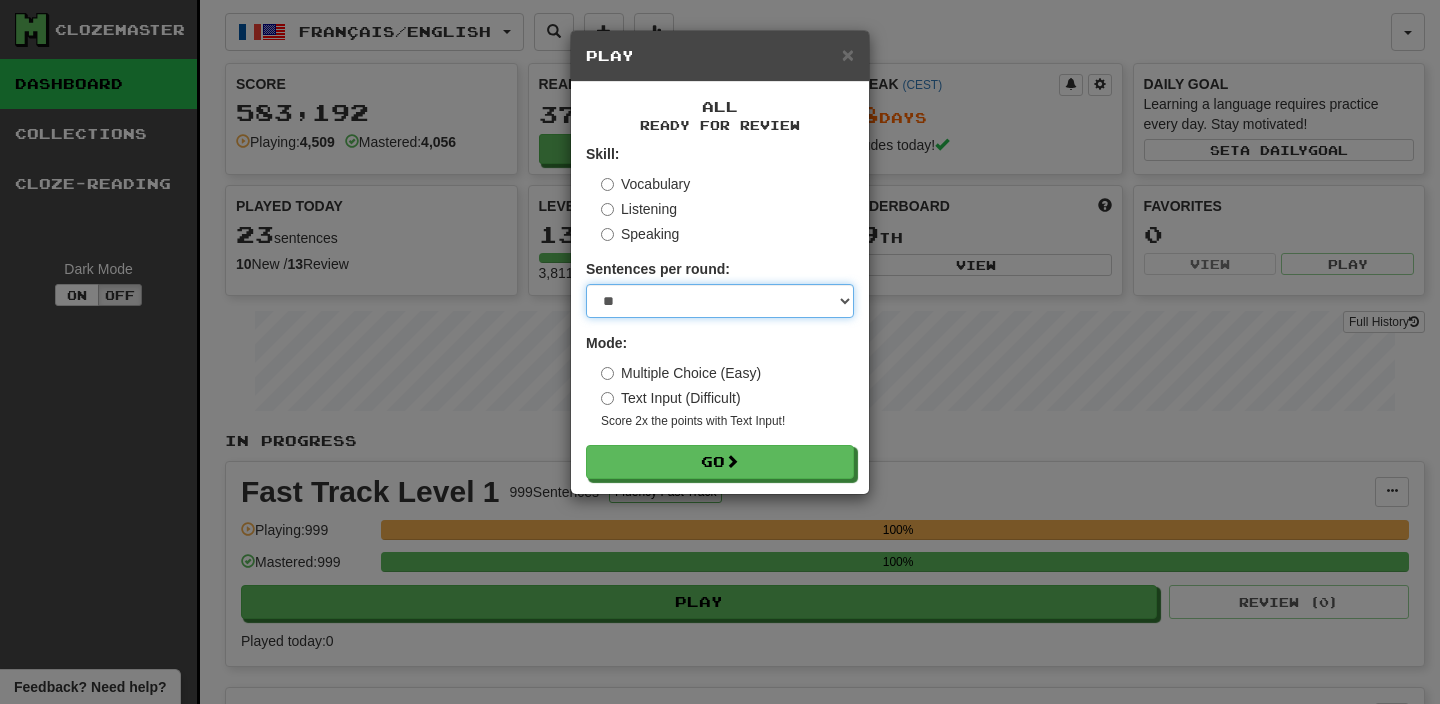 click on "* ** ** ** ** ** *** ********" at bounding box center [720, 301] 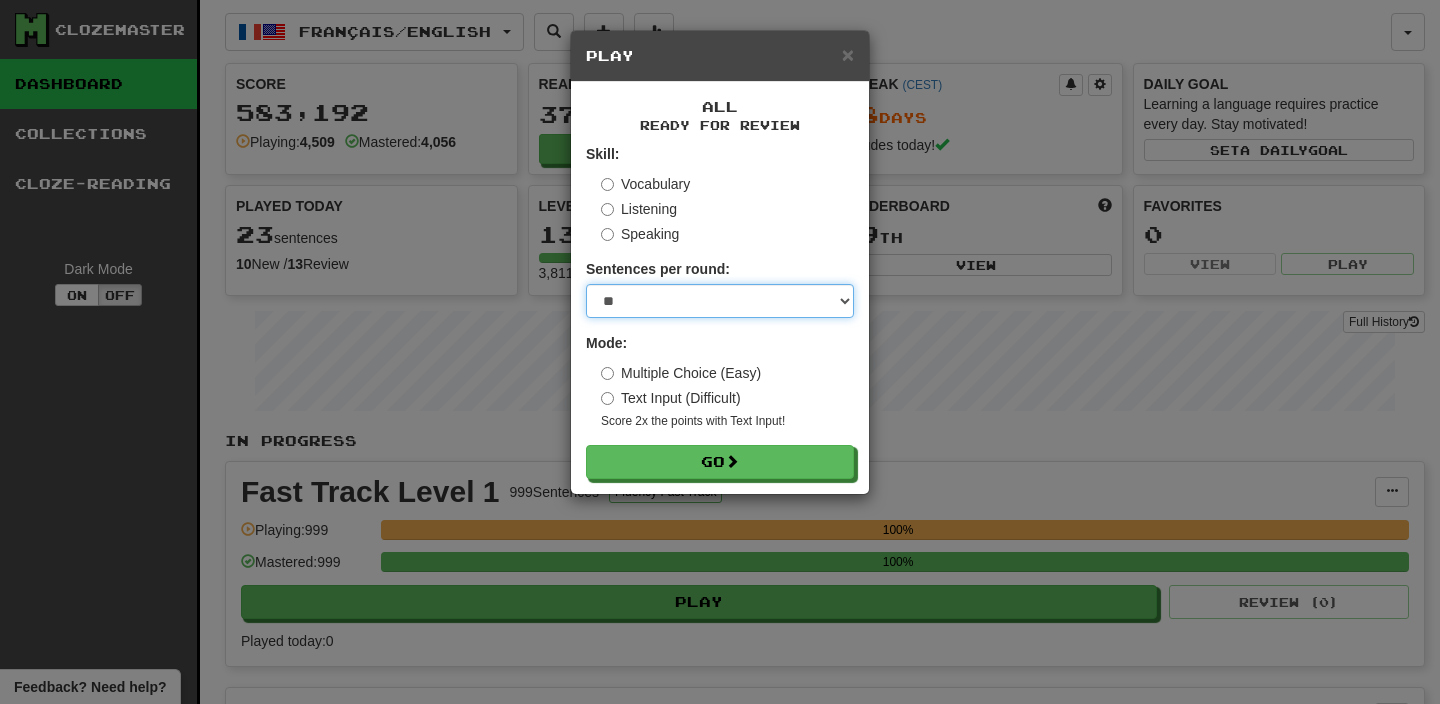 select on "**" 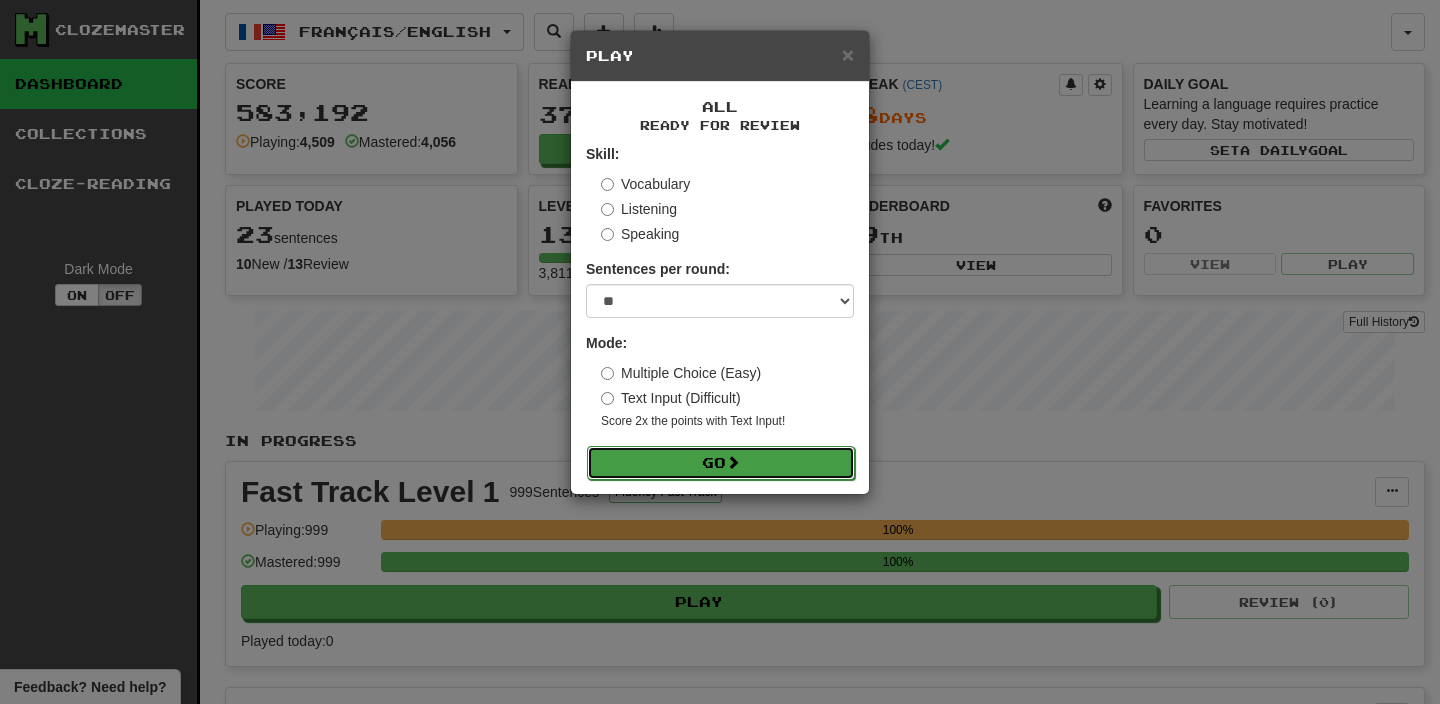 click on "Go" at bounding box center (721, 463) 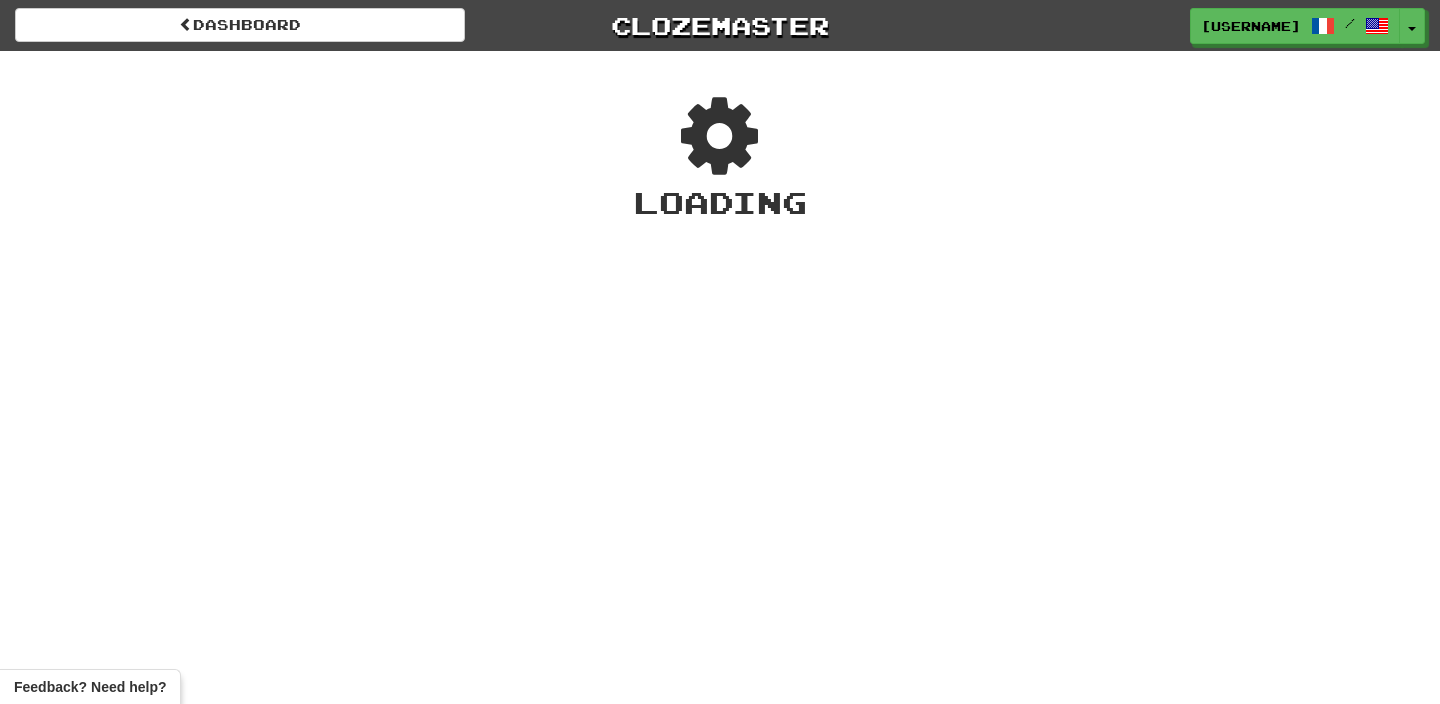 scroll, scrollTop: 0, scrollLeft: 0, axis: both 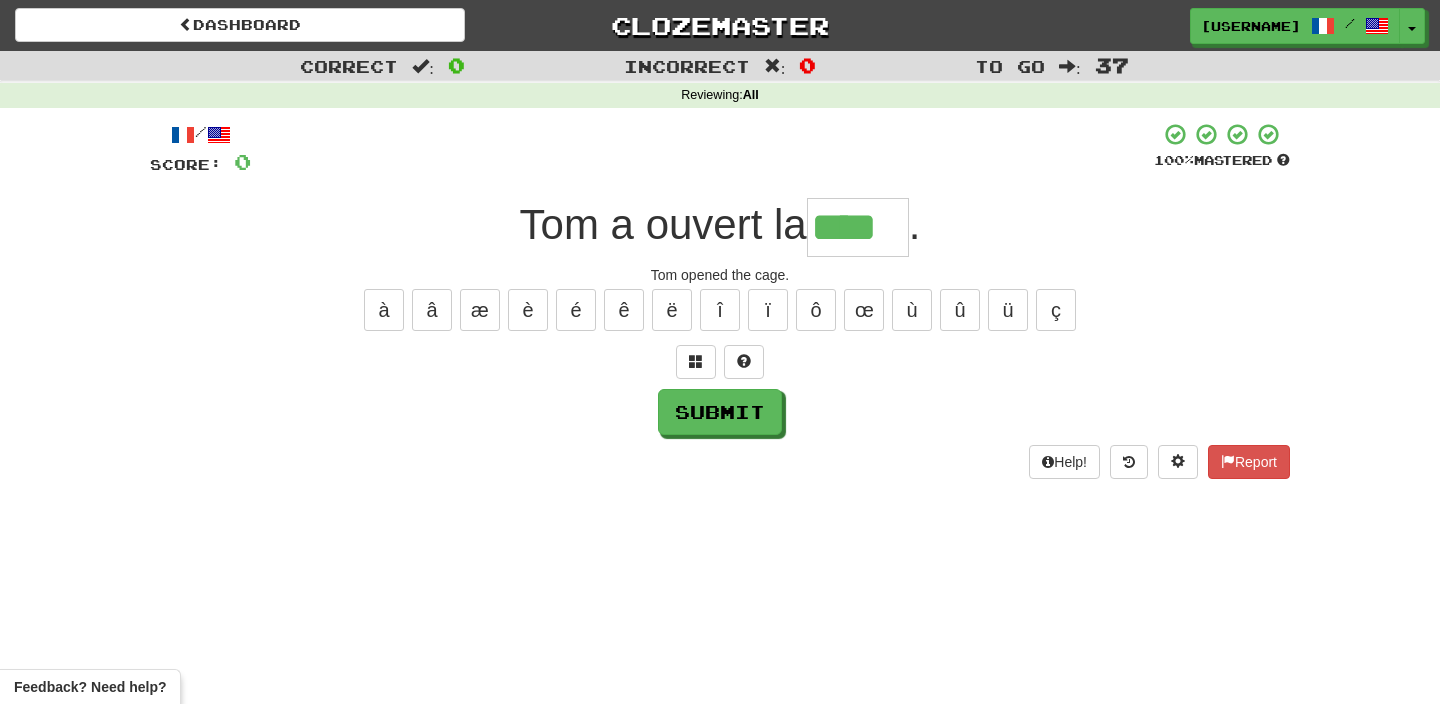 type on "****" 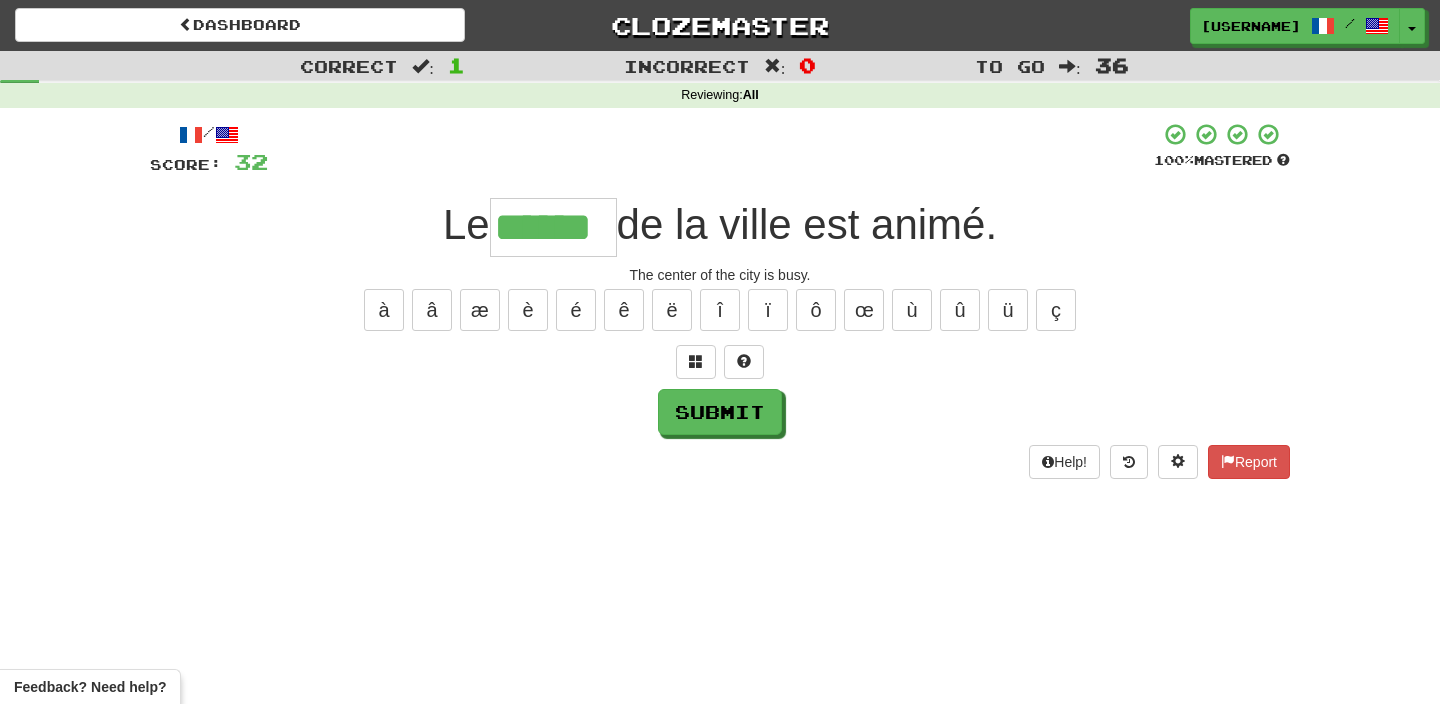 type on "******" 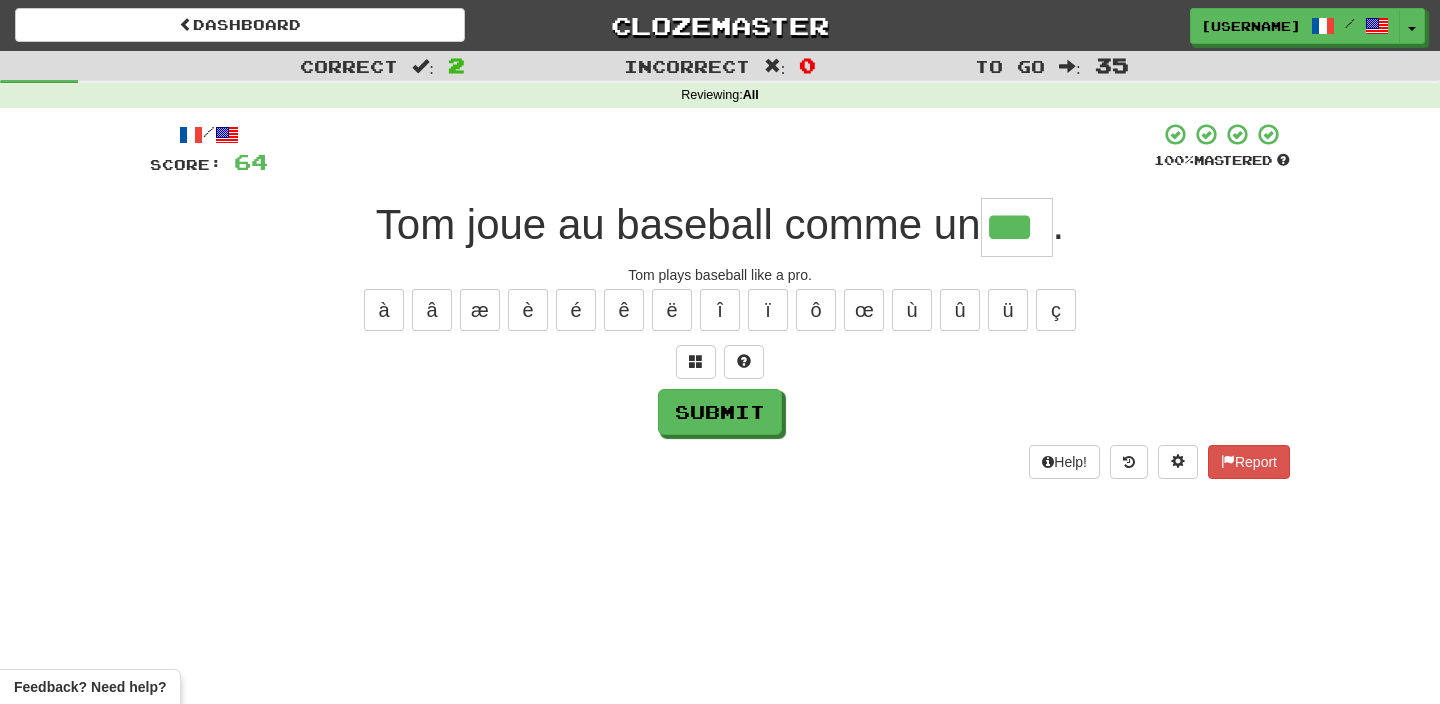 type on "***" 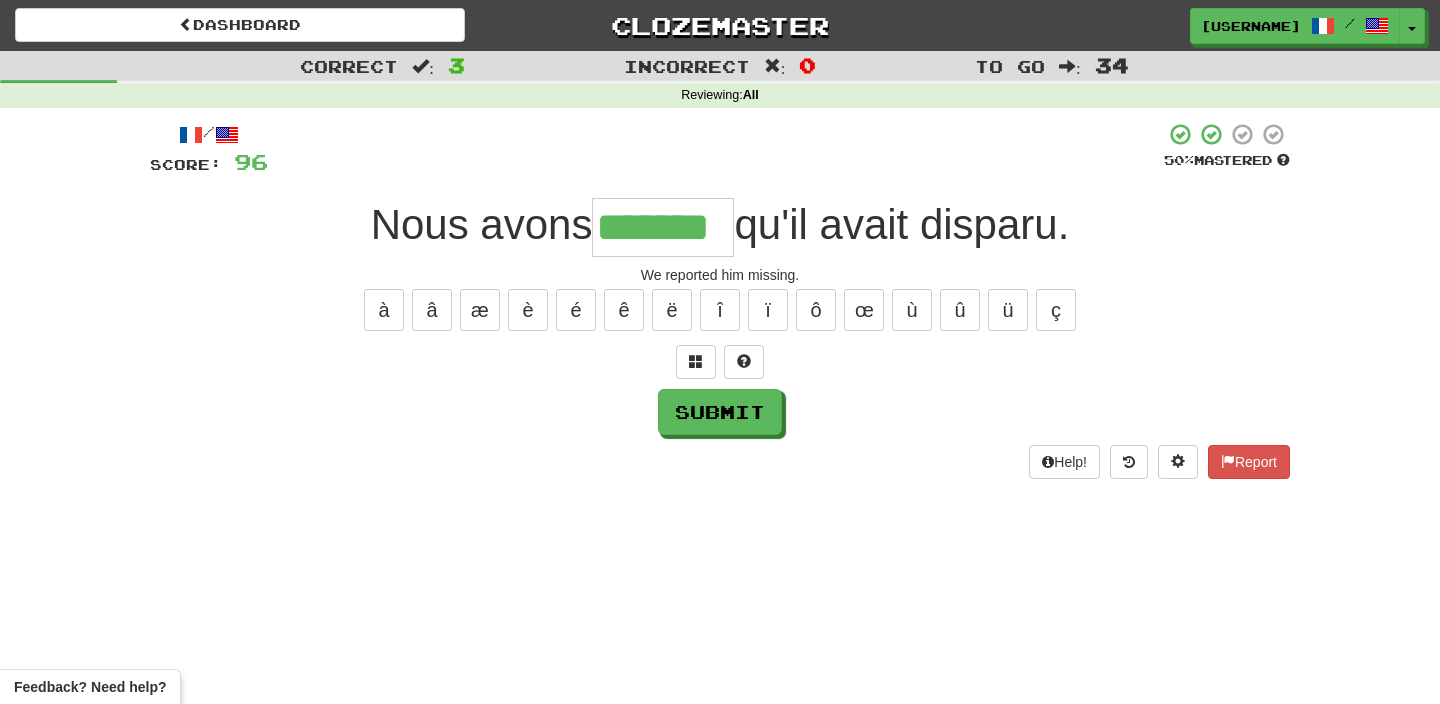 type on "*******" 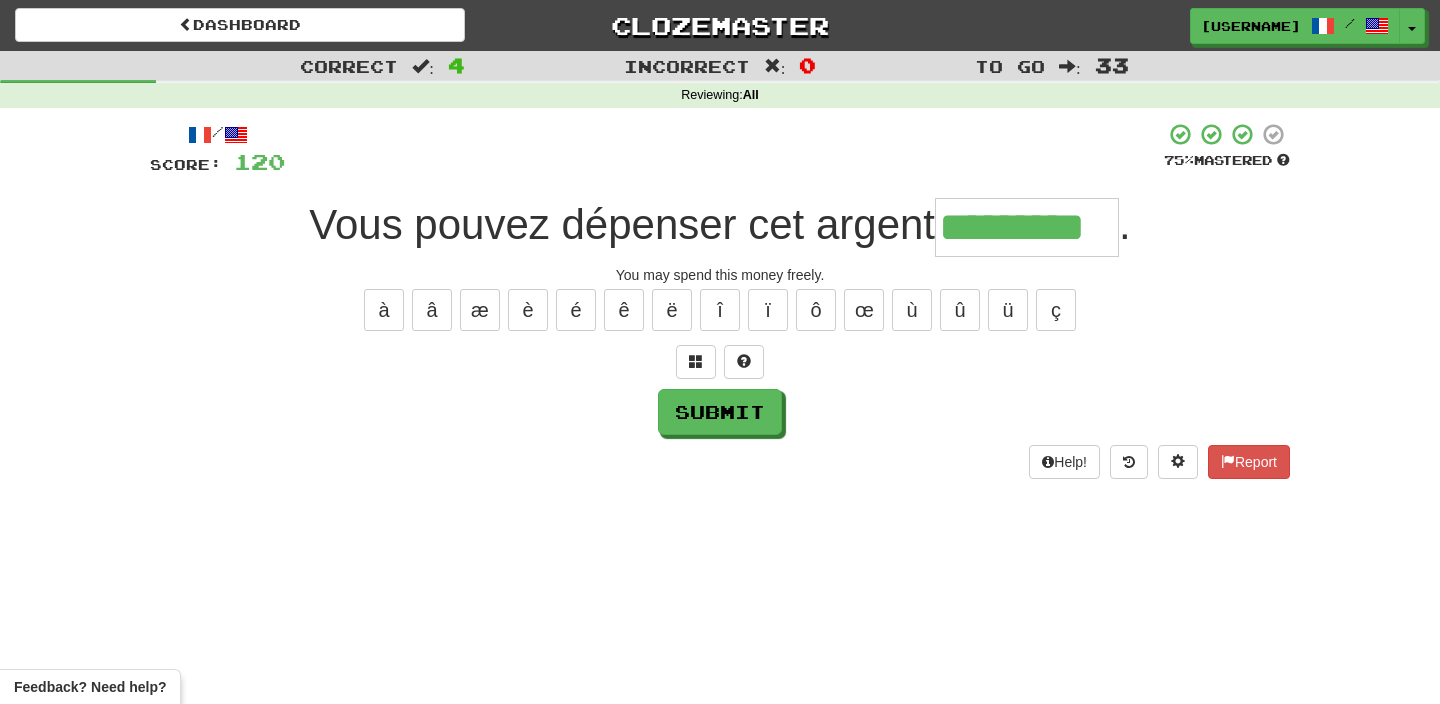type on "*********" 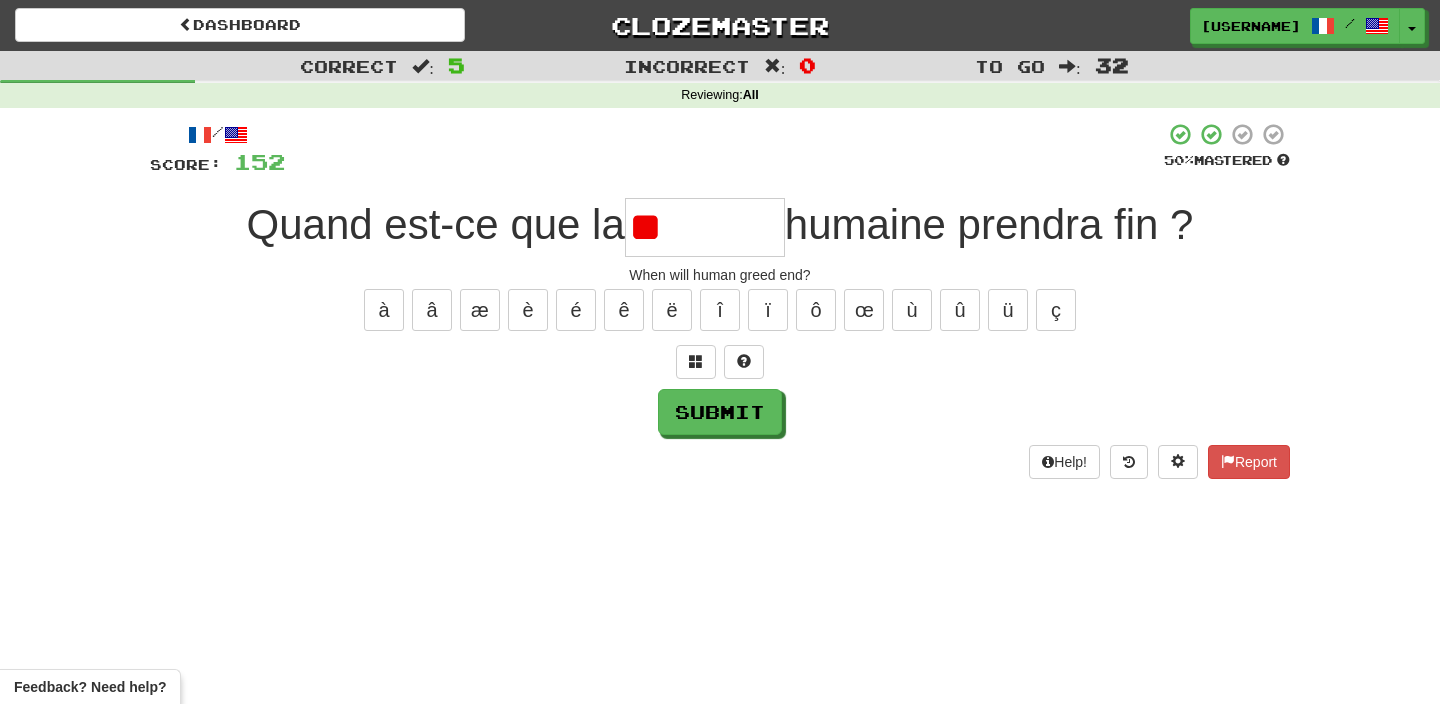 type on "*" 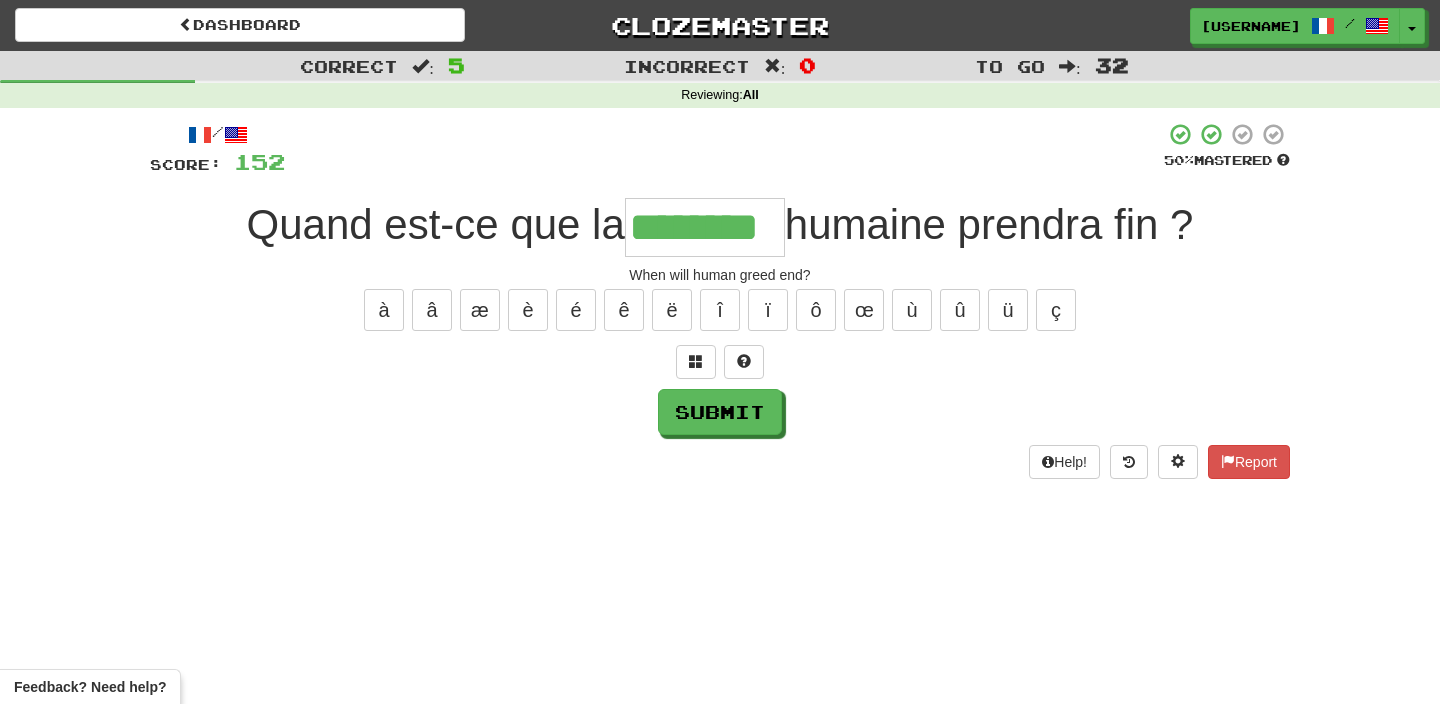 type on "********" 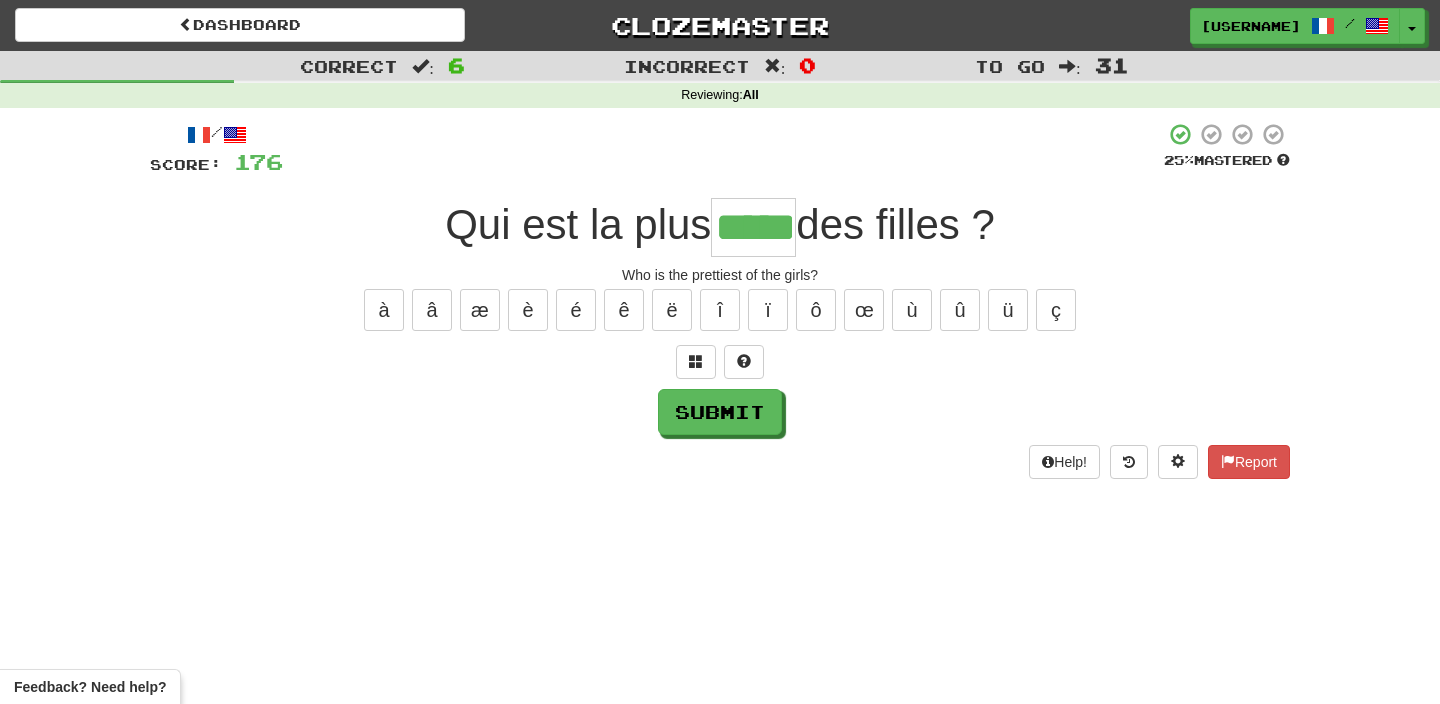 type on "*****" 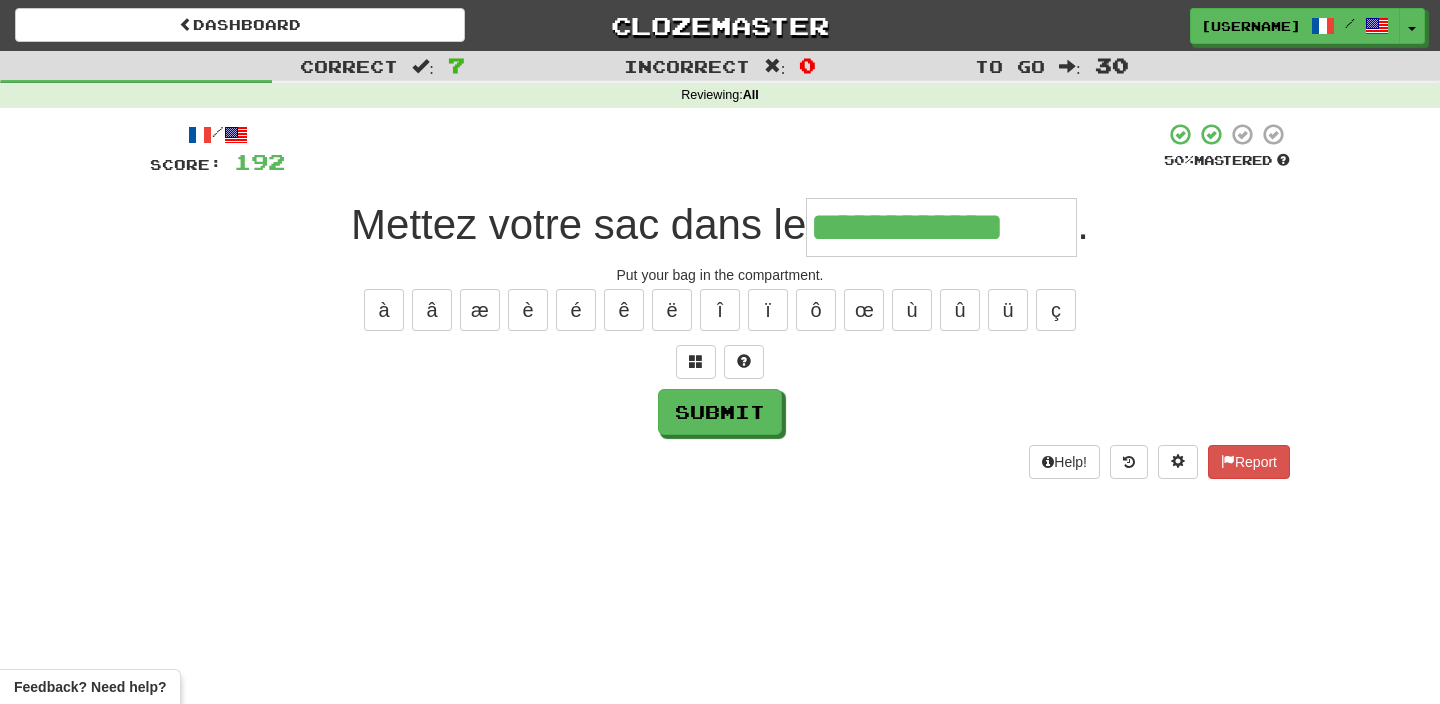 type on "**********" 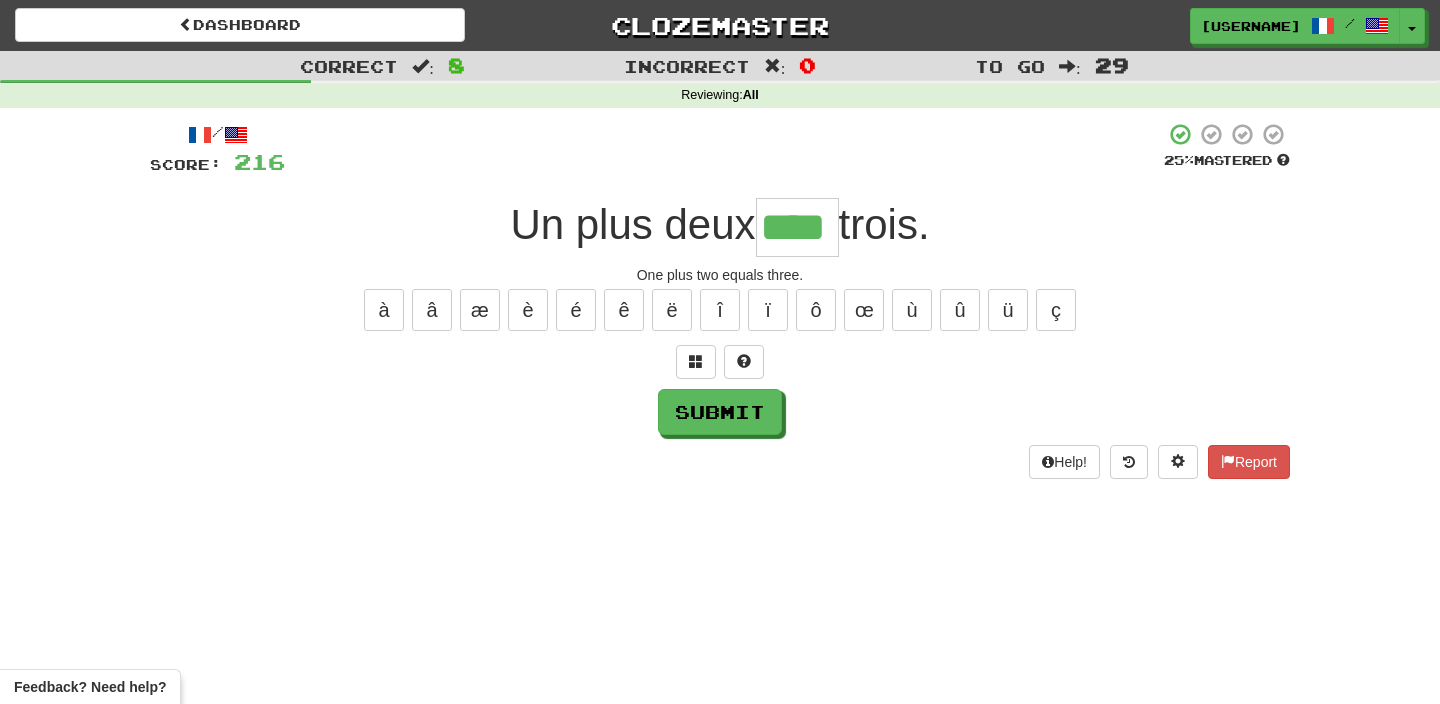 type on "****" 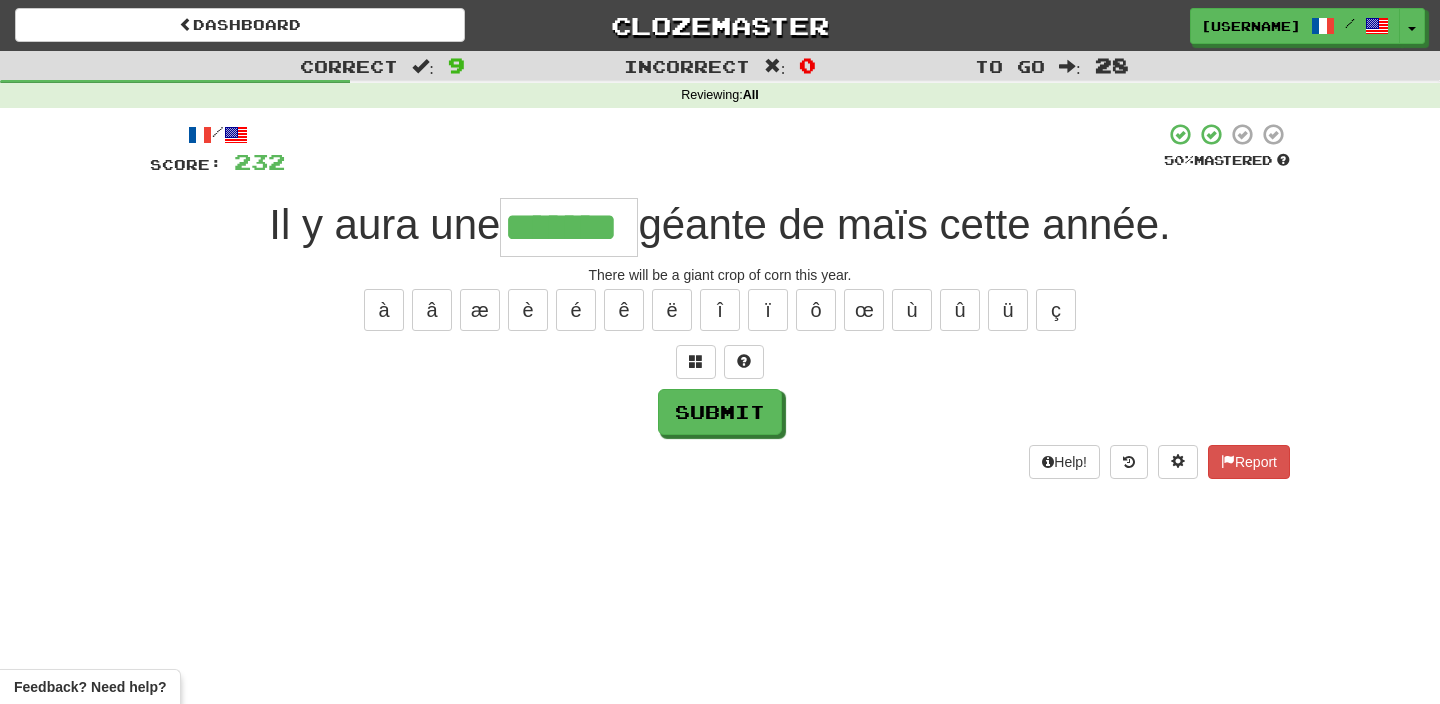 type on "*******" 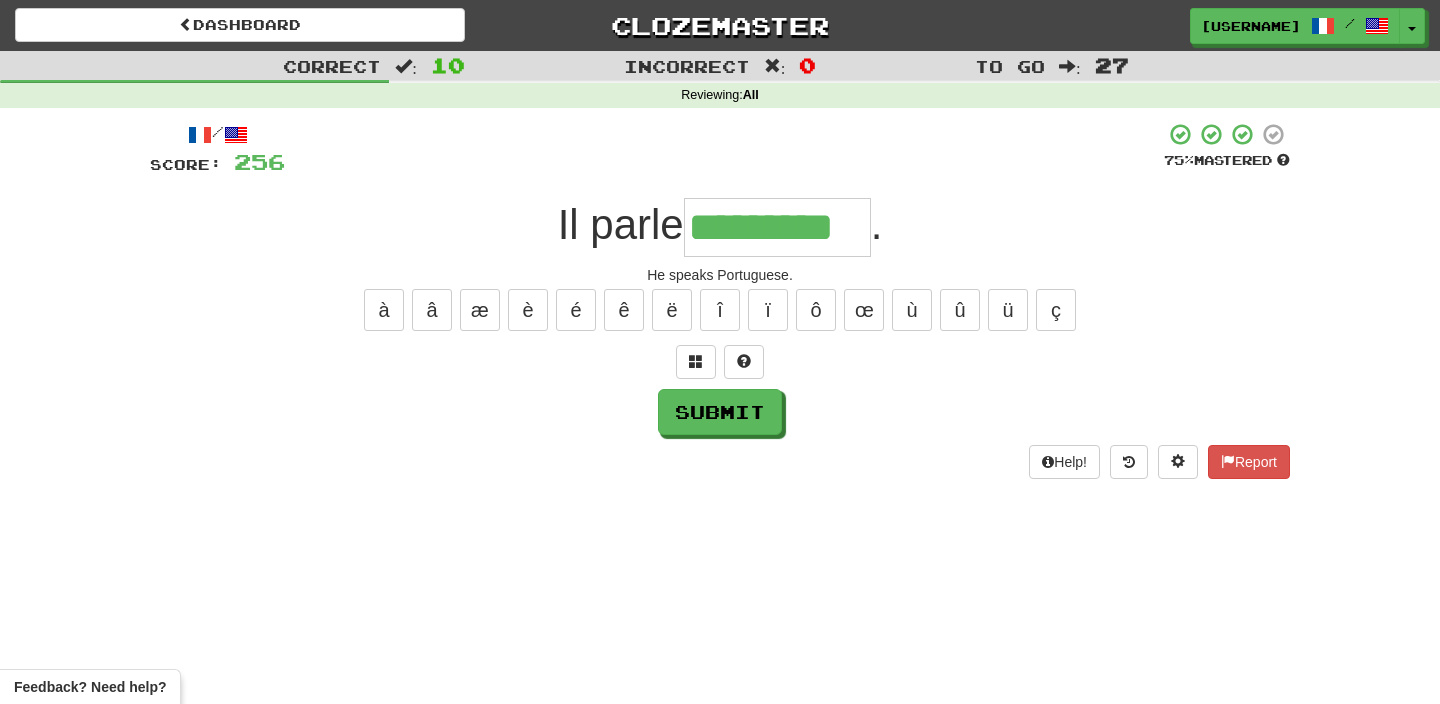 type on "*********" 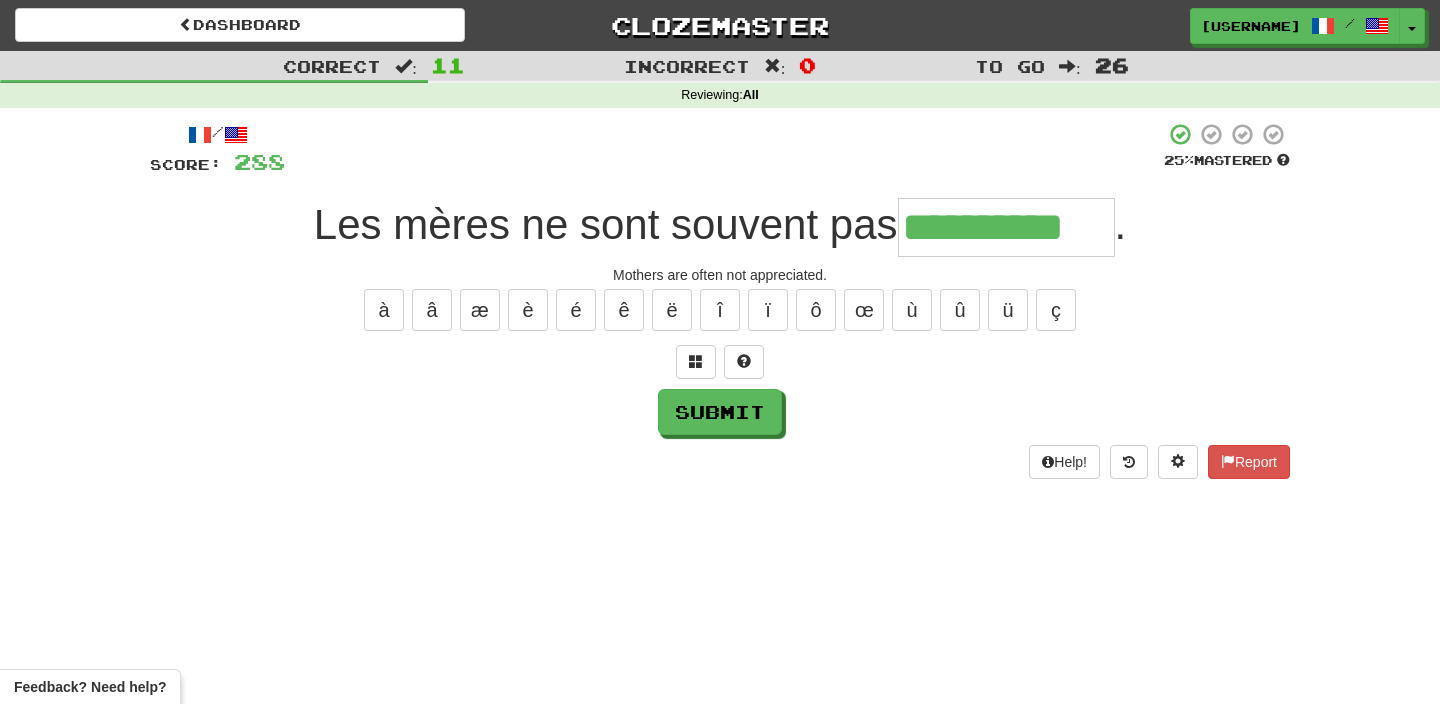 type on "**********" 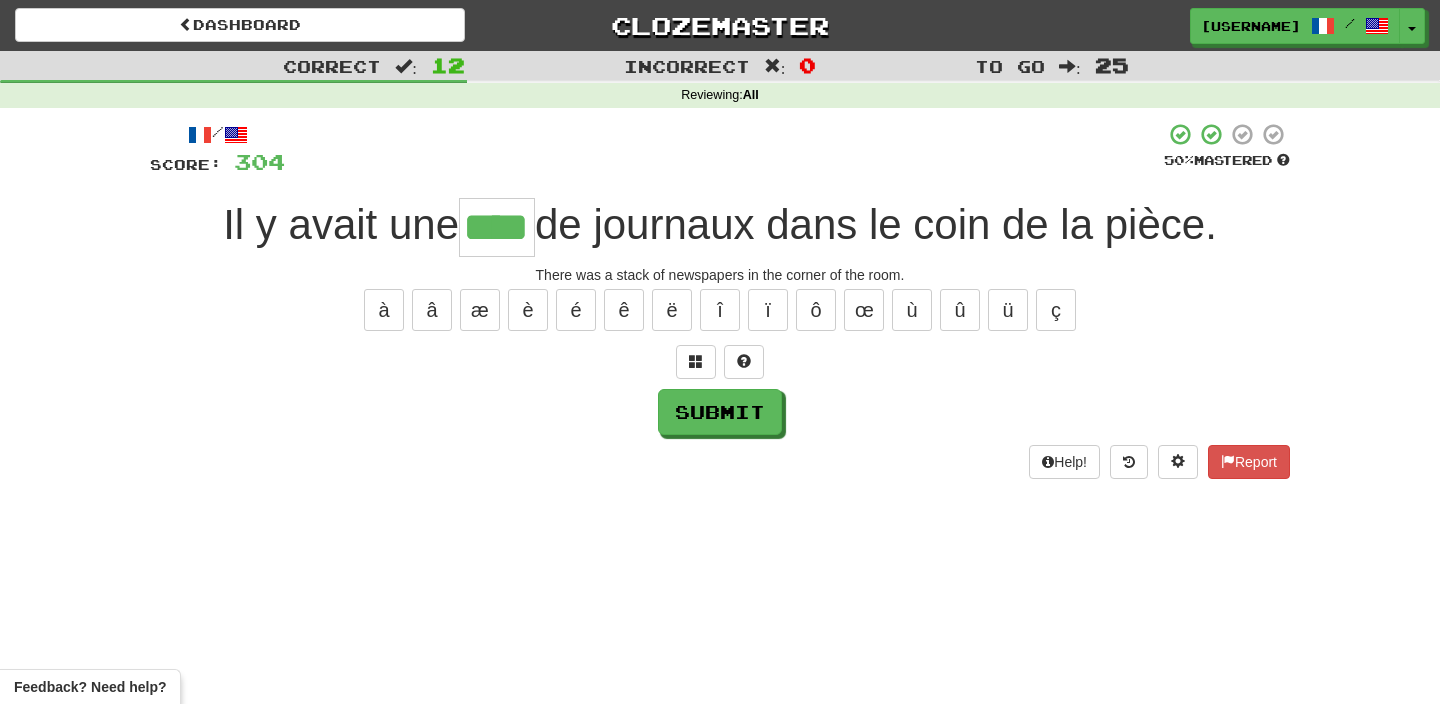 type on "****" 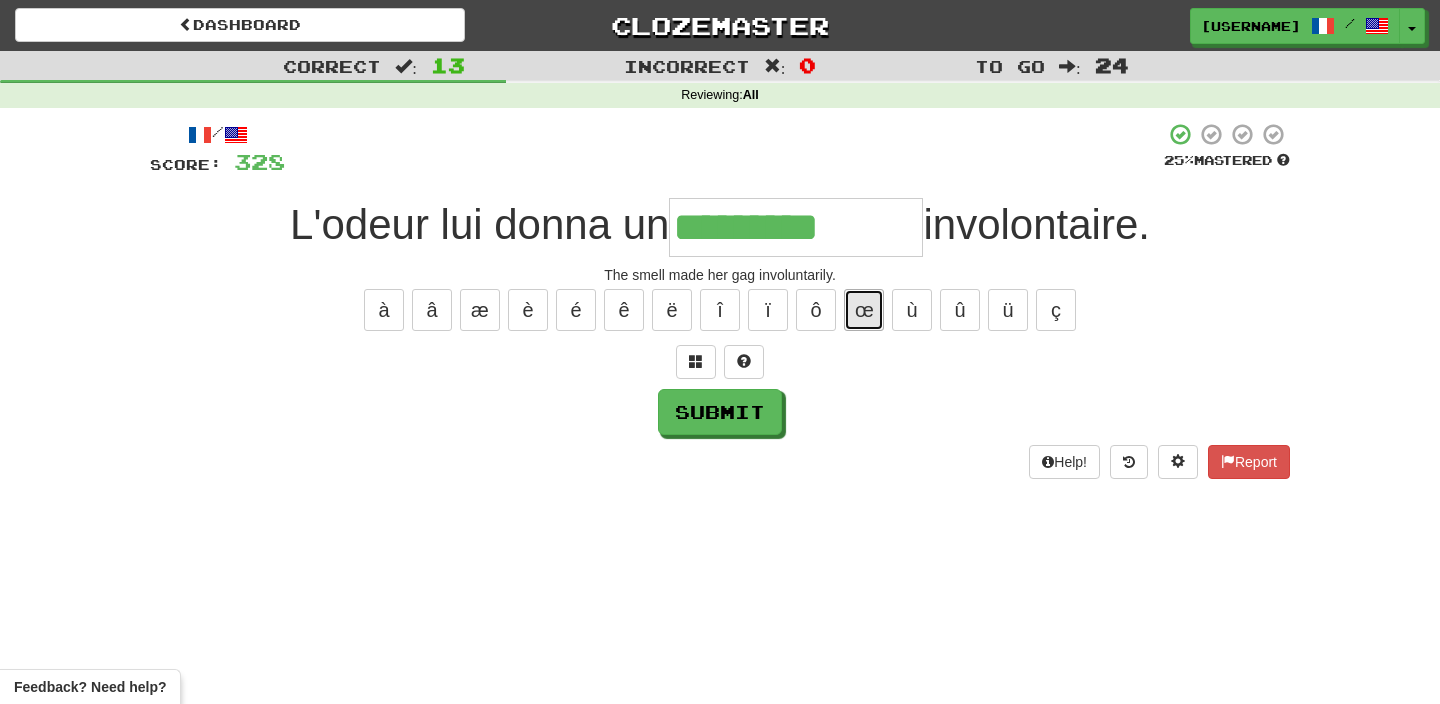 click on "œ" at bounding box center [864, 310] 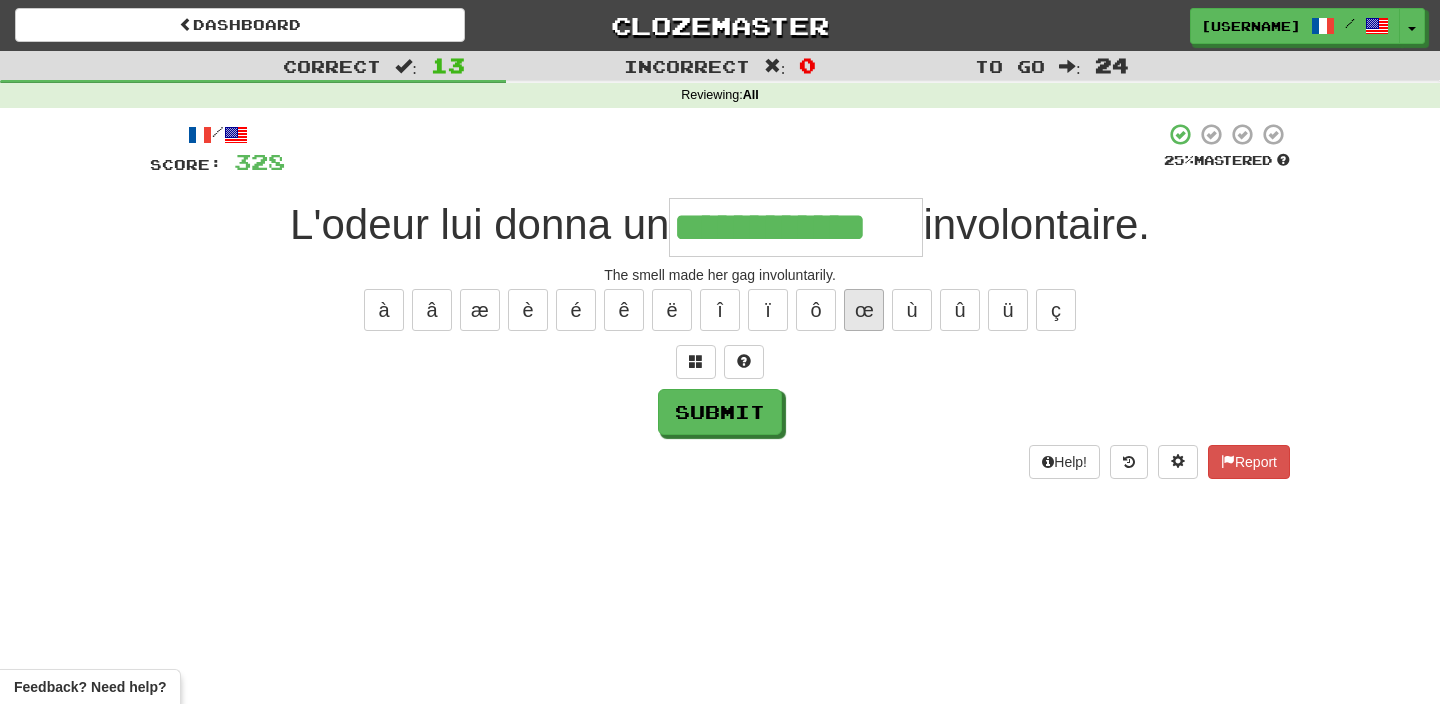 type on "**********" 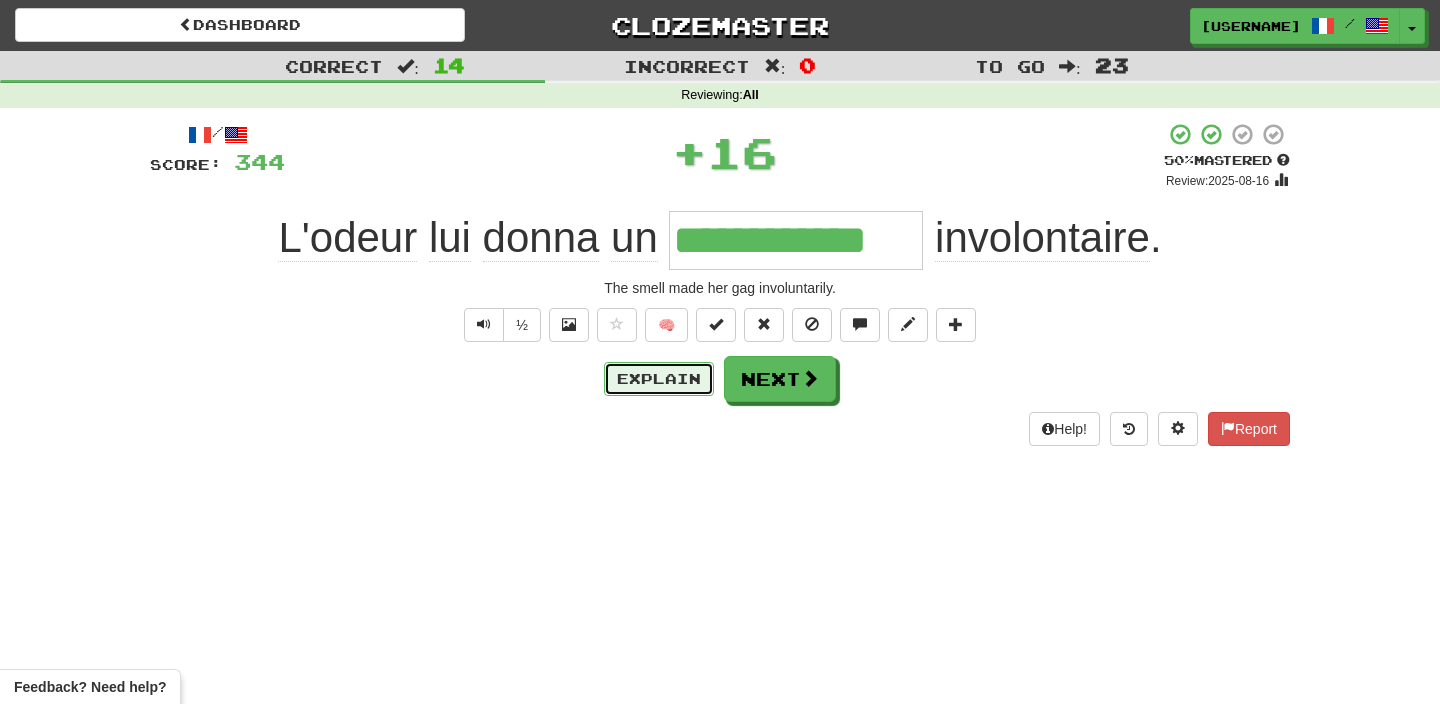 click on "Explain" at bounding box center (659, 379) 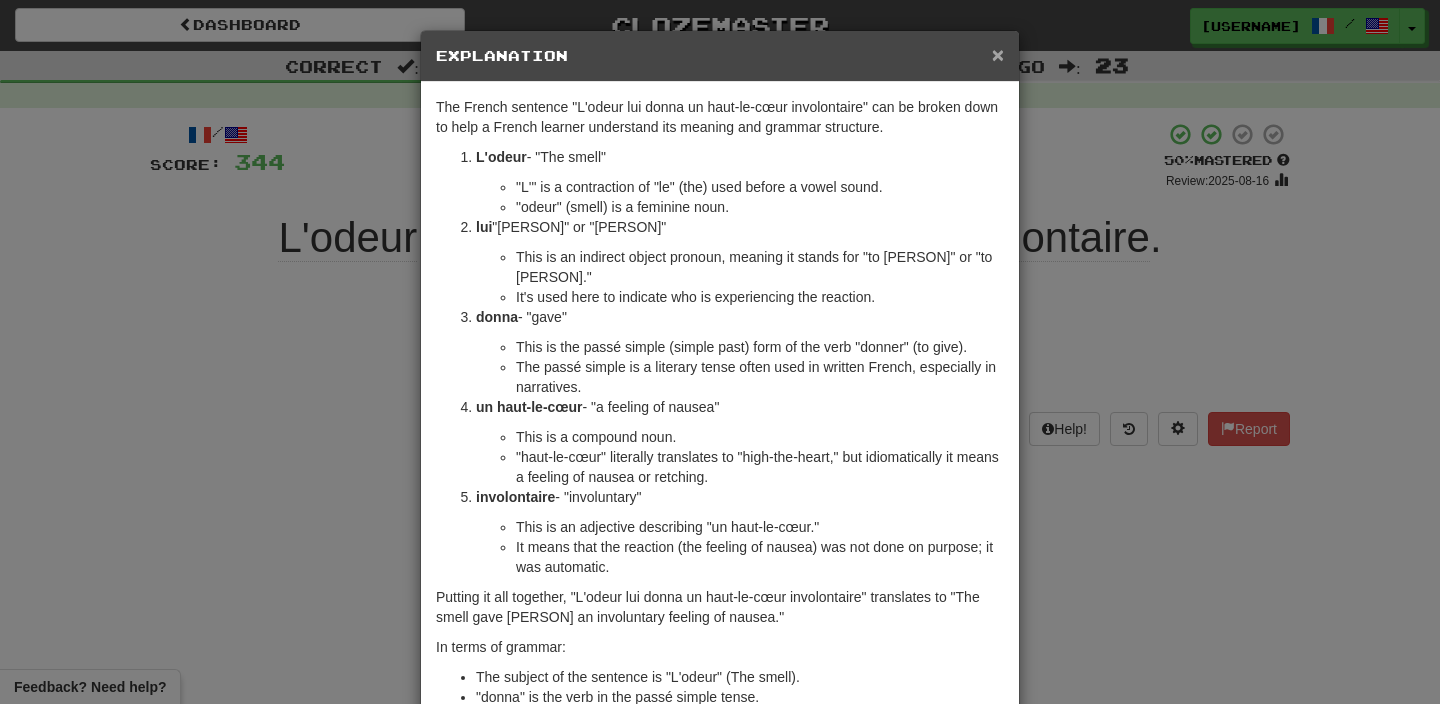 click on "×" at bounding box center [998, 54] 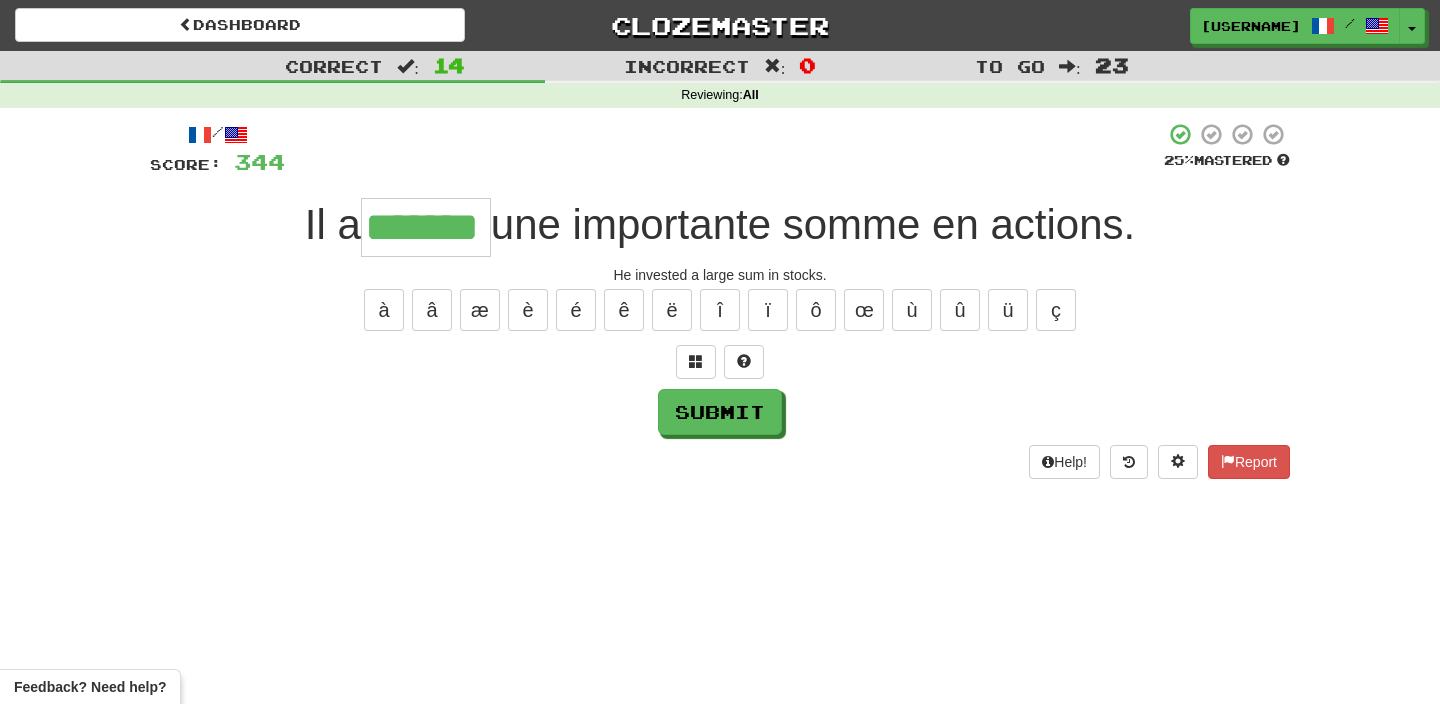 type on "*******" 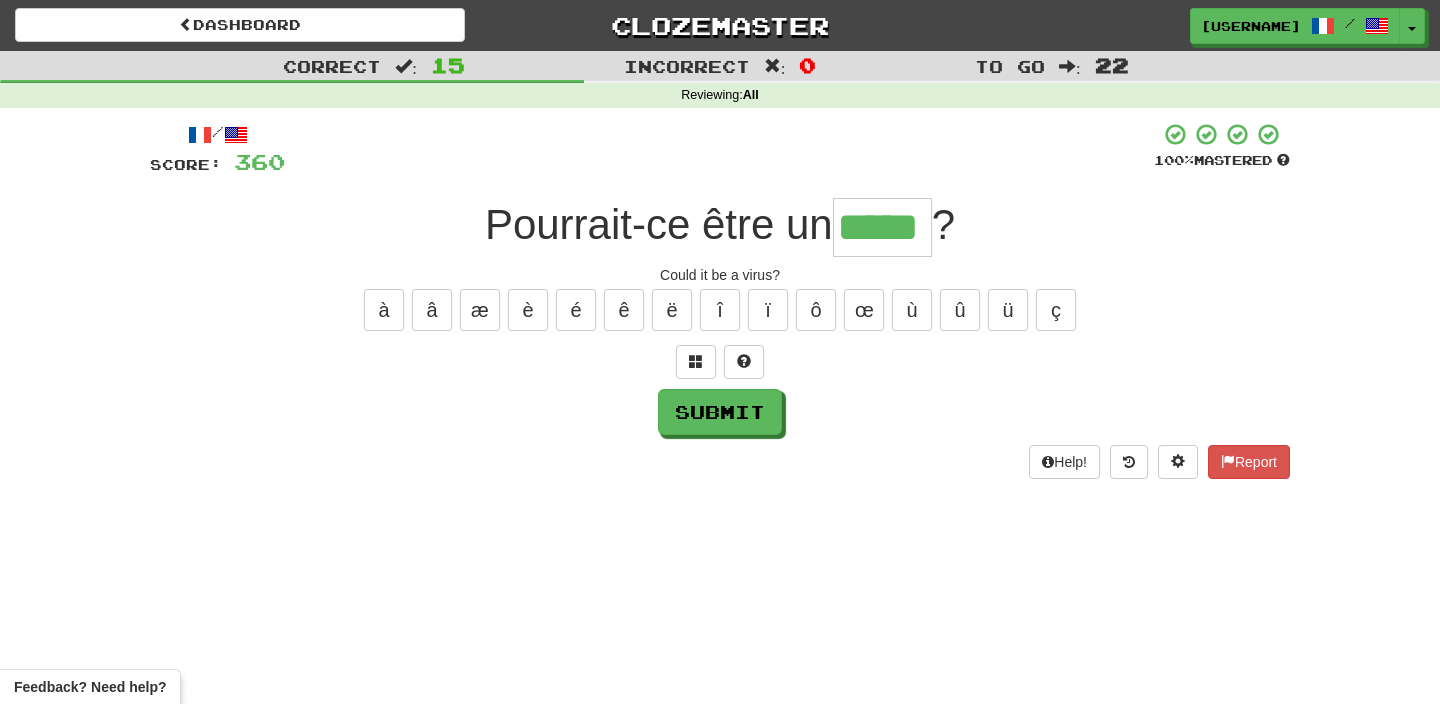 type on "*****" 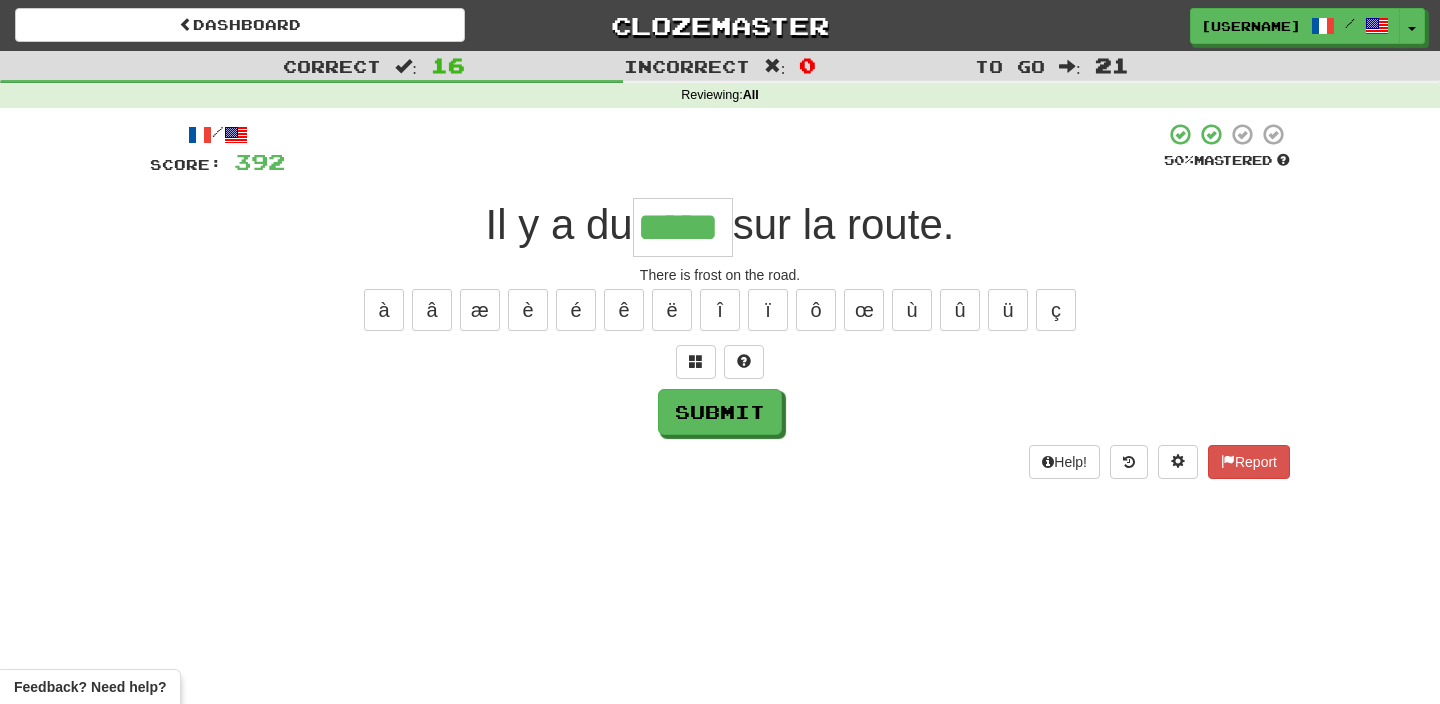 type on "*****" 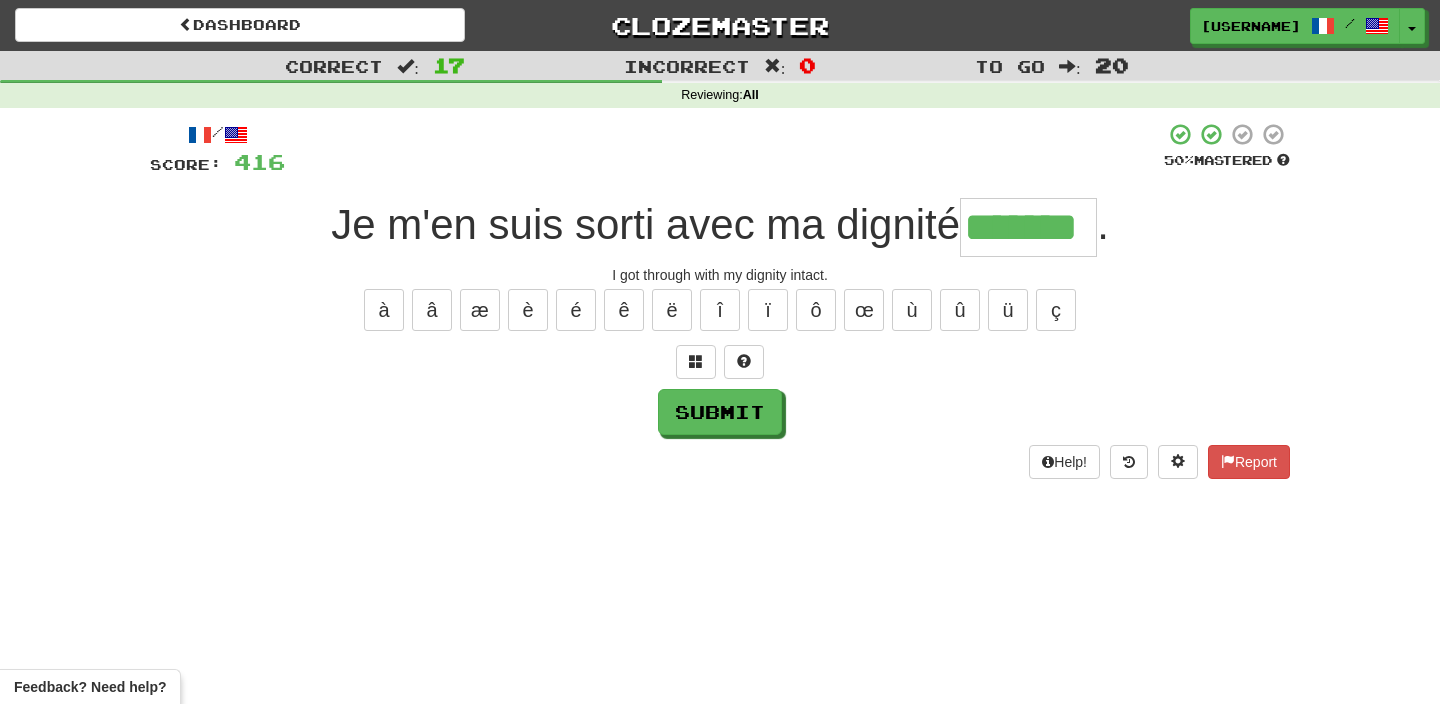 type on "*******" 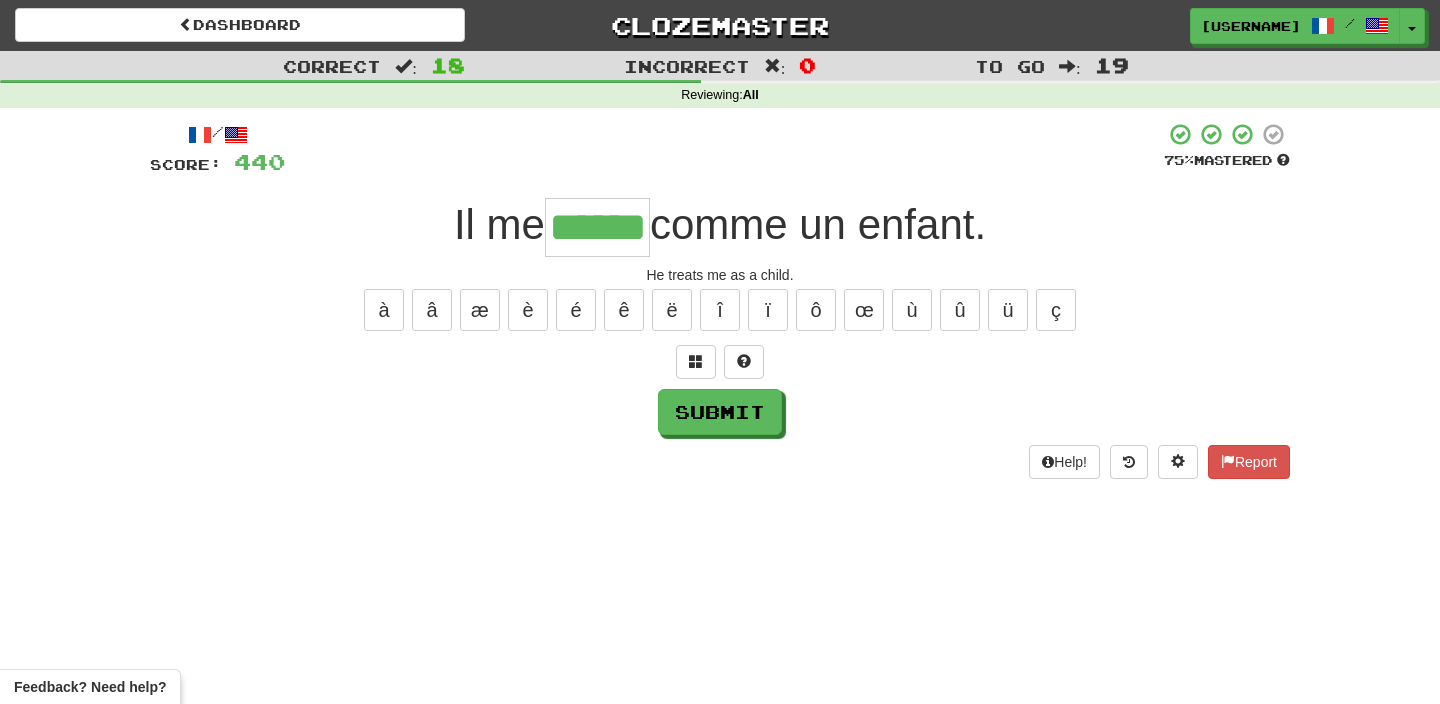 type on "******" 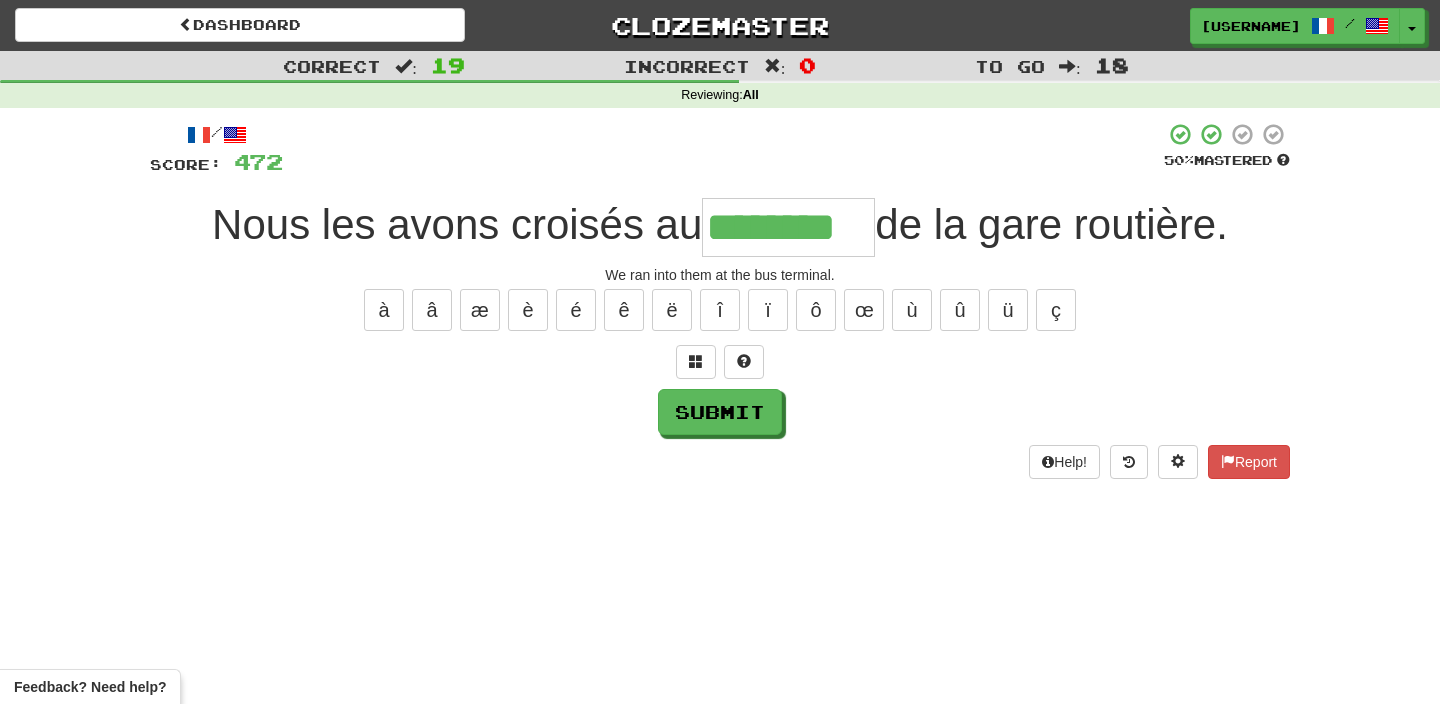 type on "********" 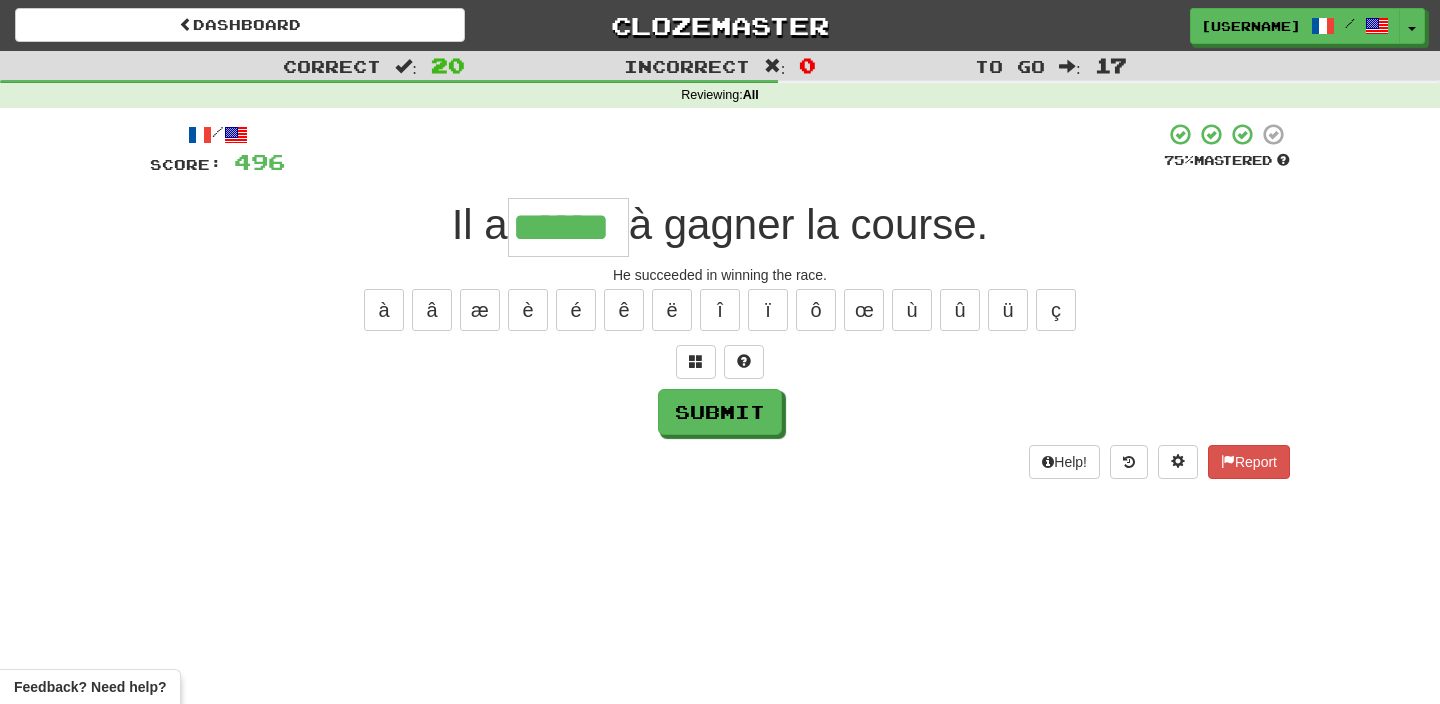 type on "******" 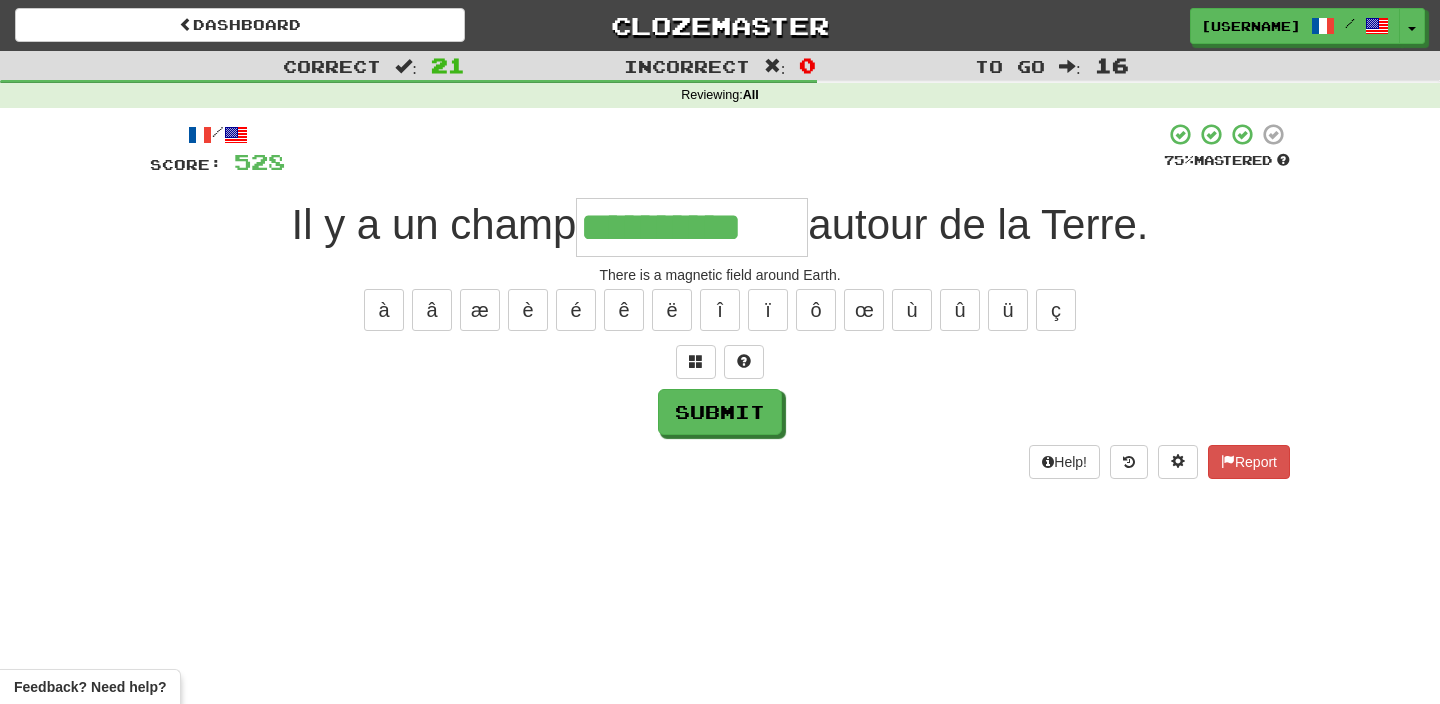 type on "**********" 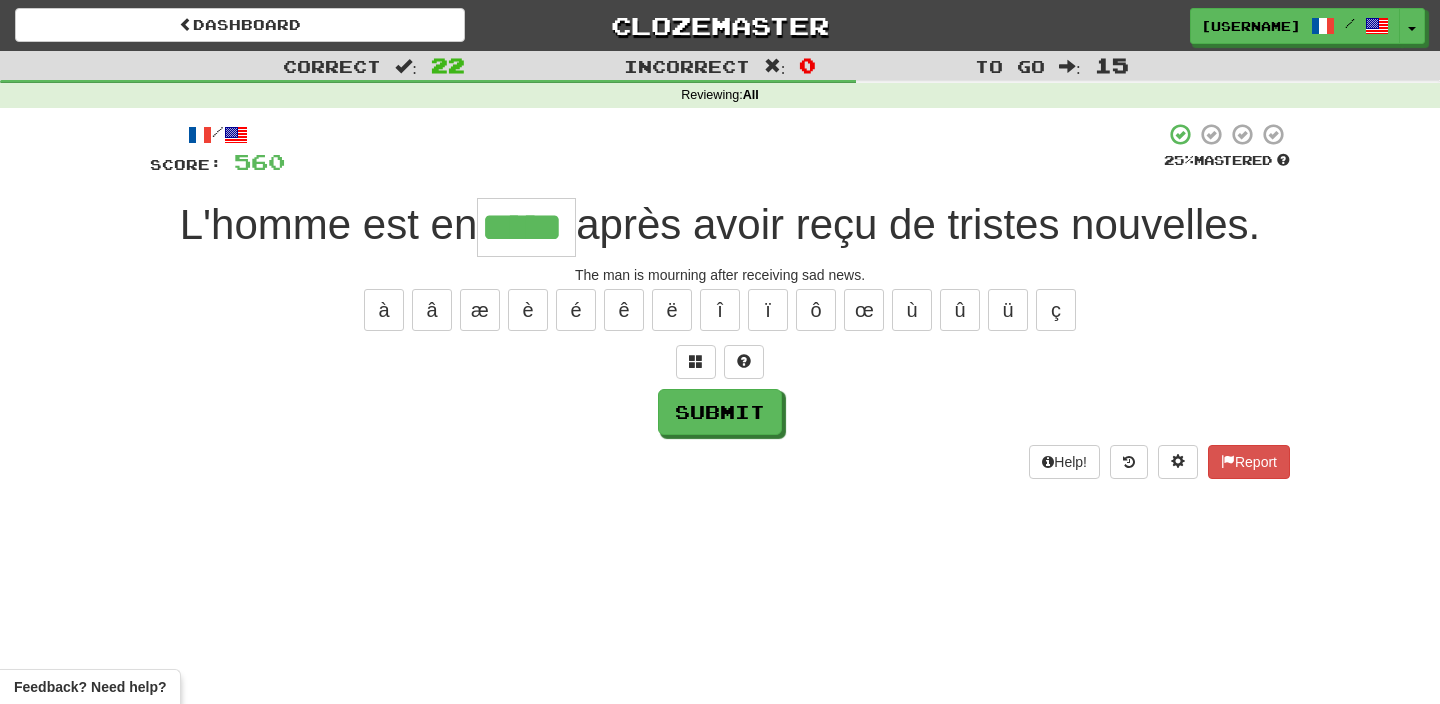 type on "*****" 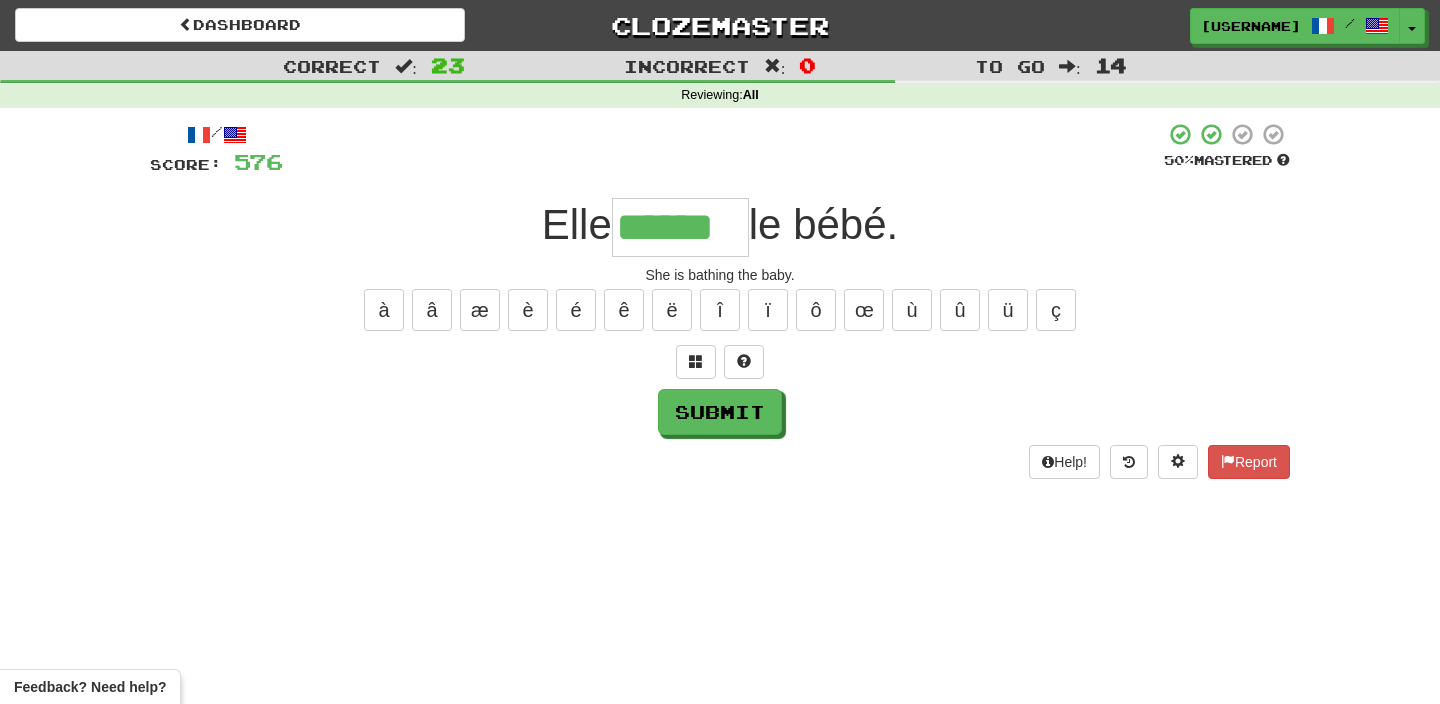 type on "******" 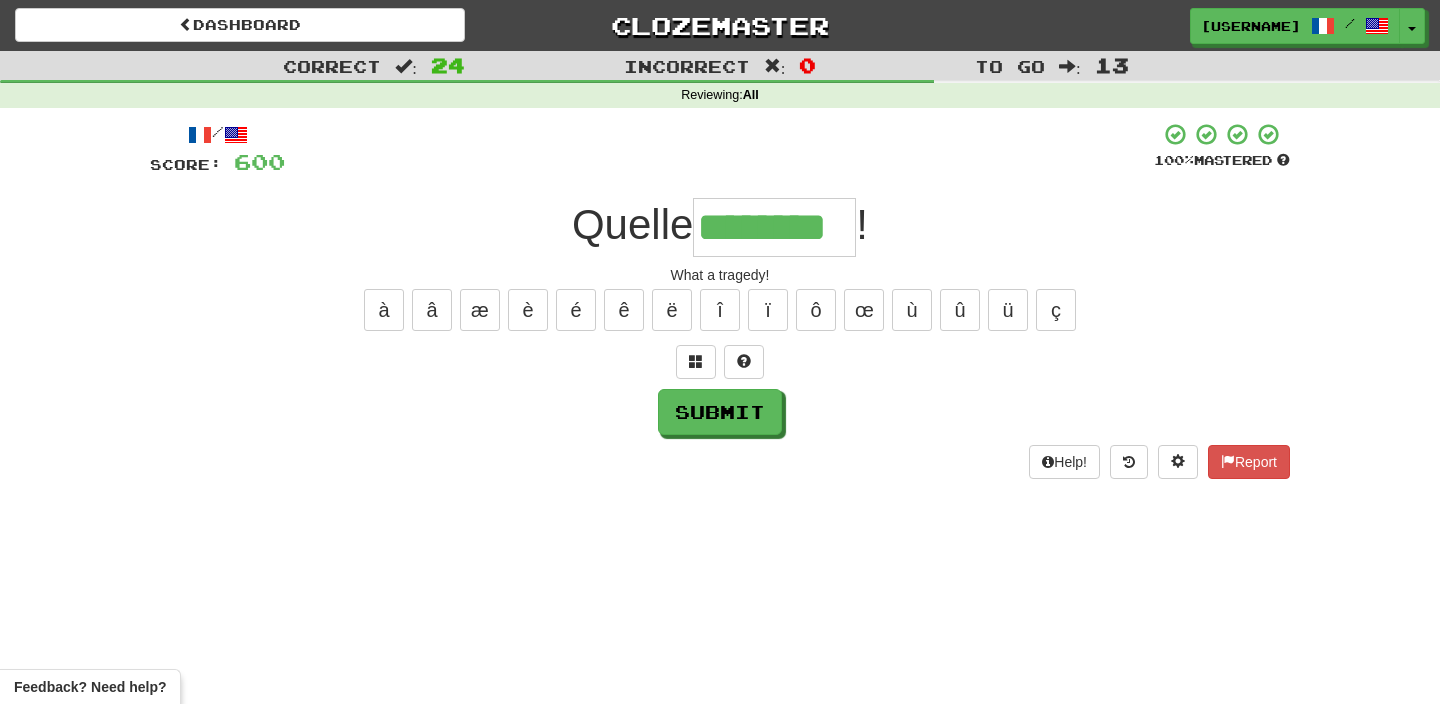 type on "********" 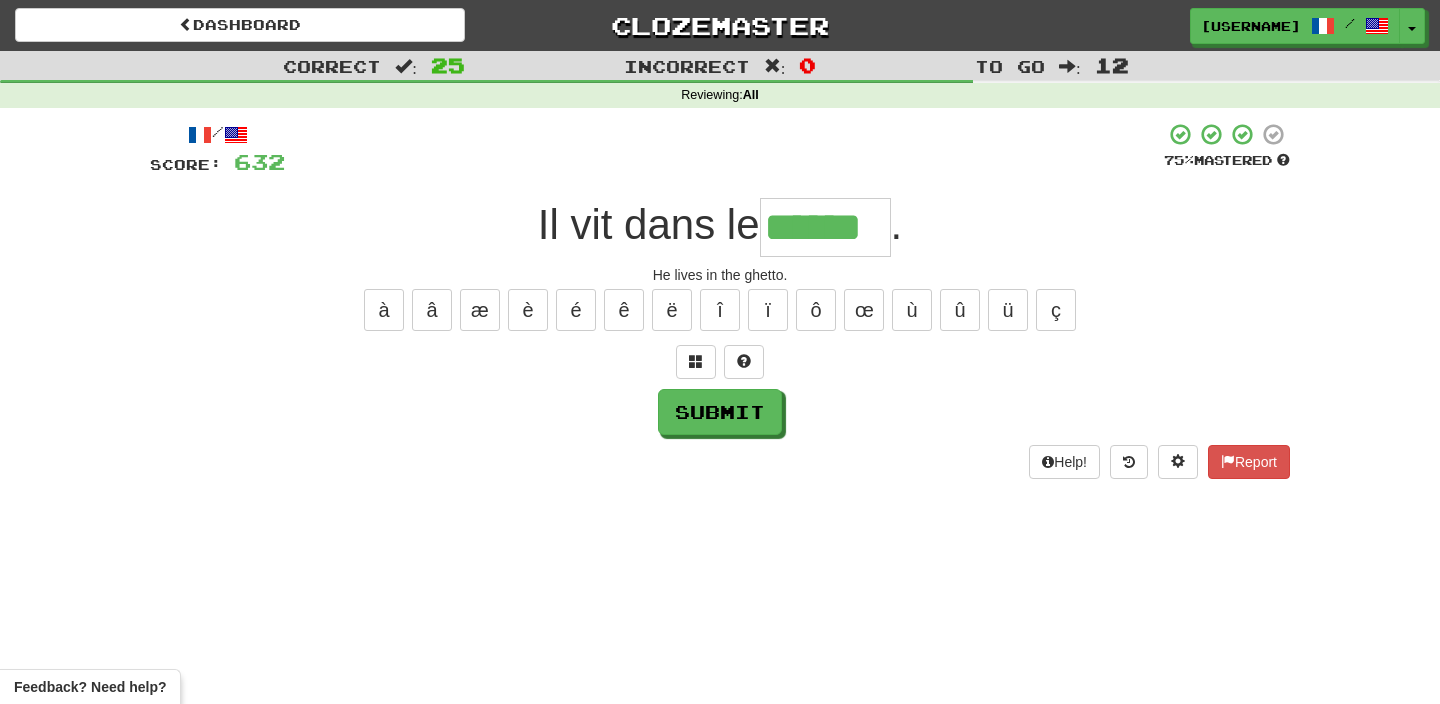 type on "******" 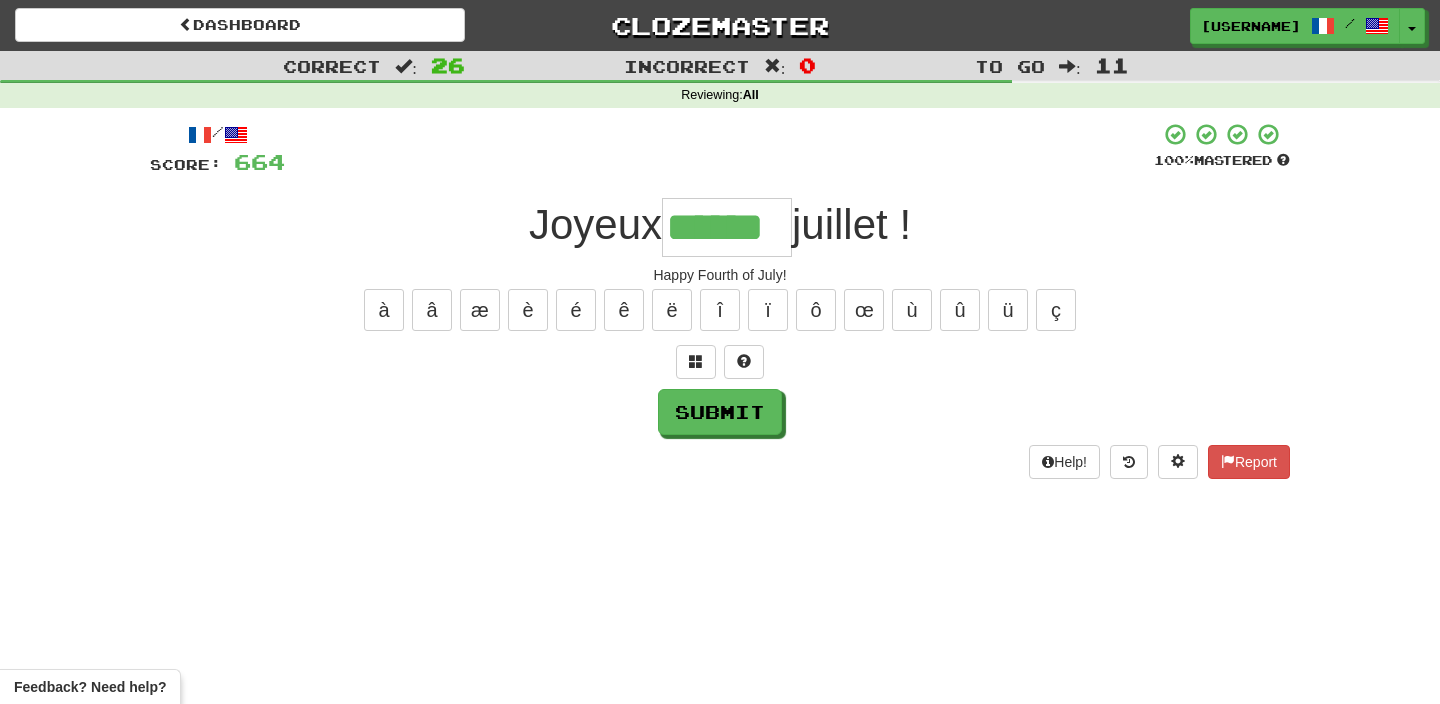 type on "******" 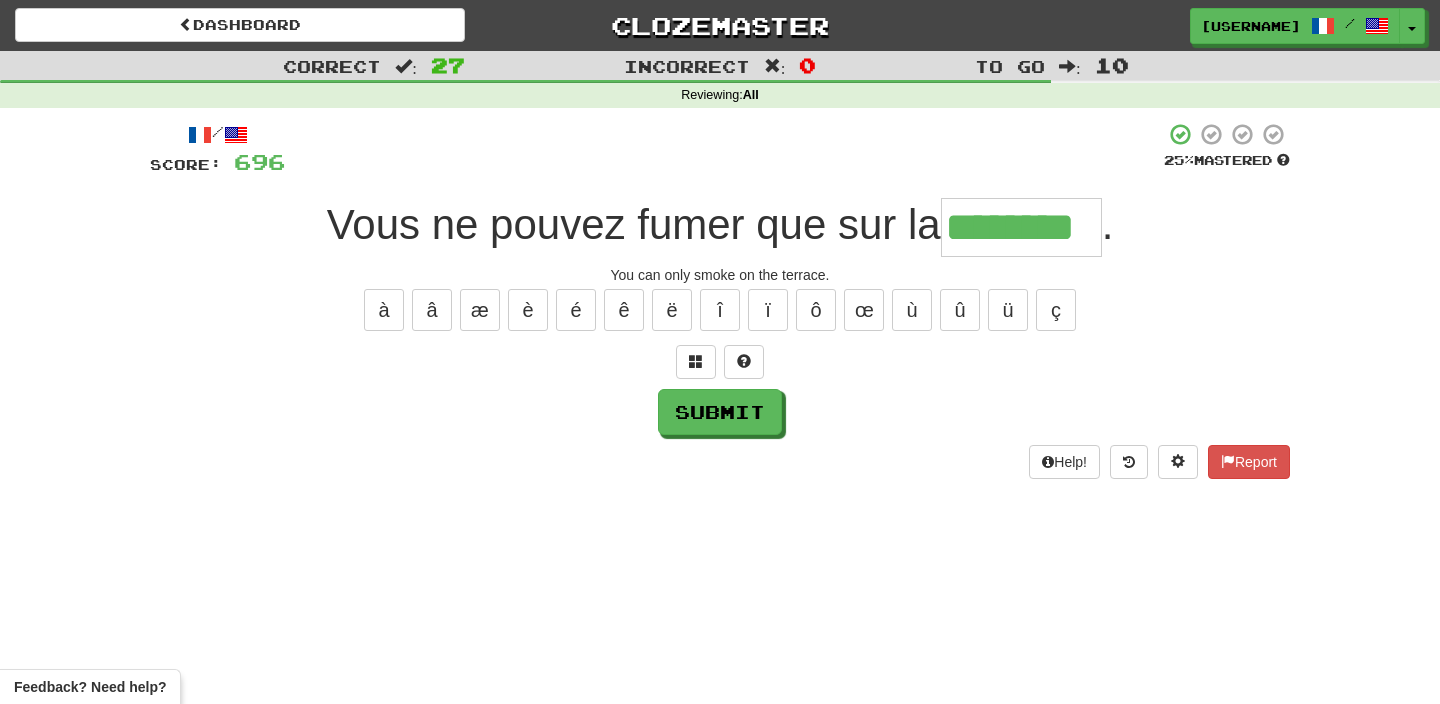 type on "********" 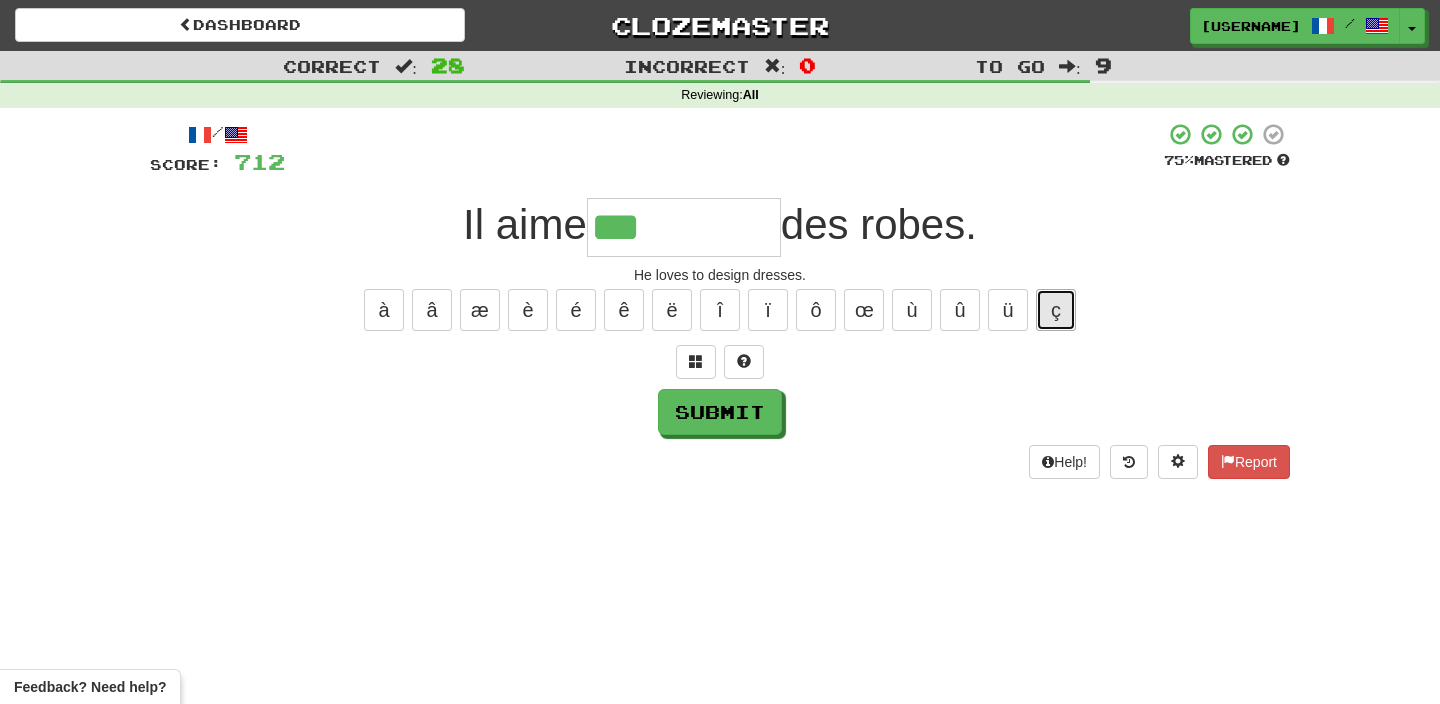 click on "ç" at bounding box center (1056, 310) 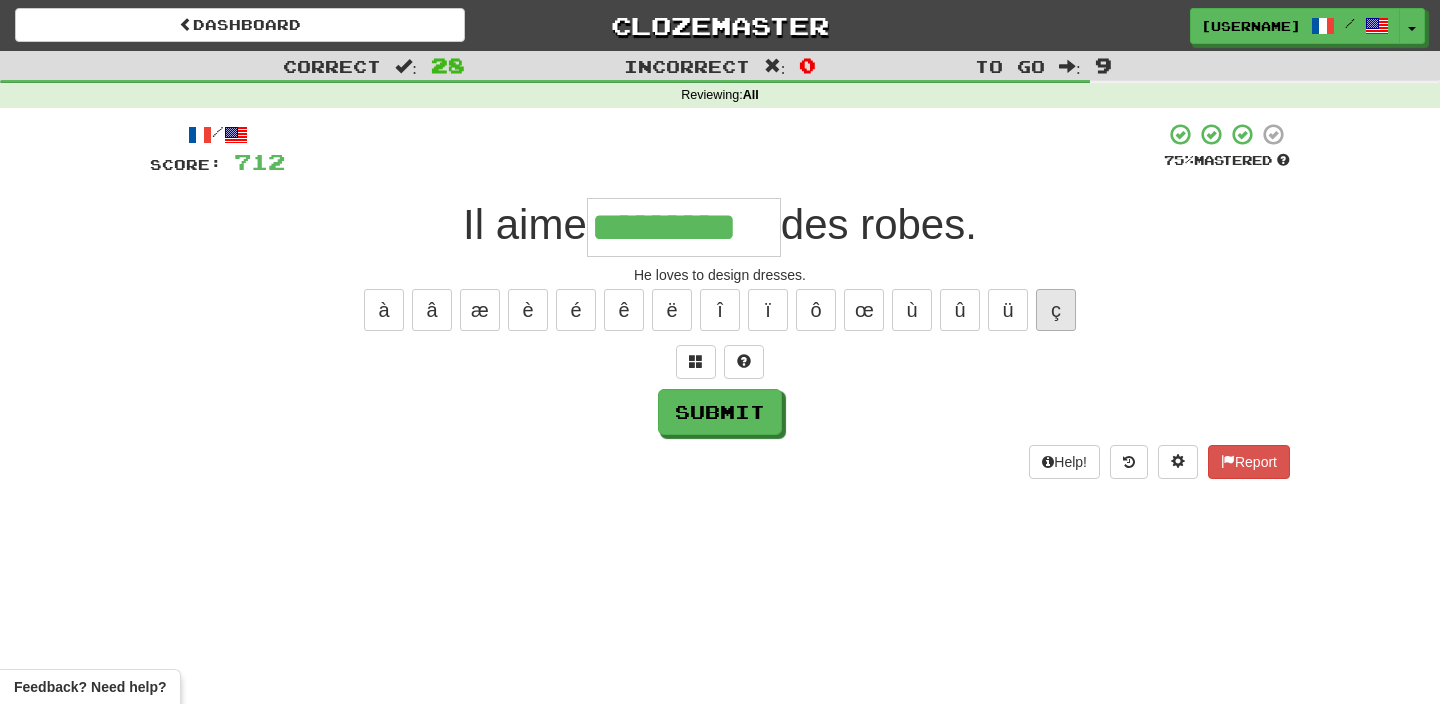 type on "*********" 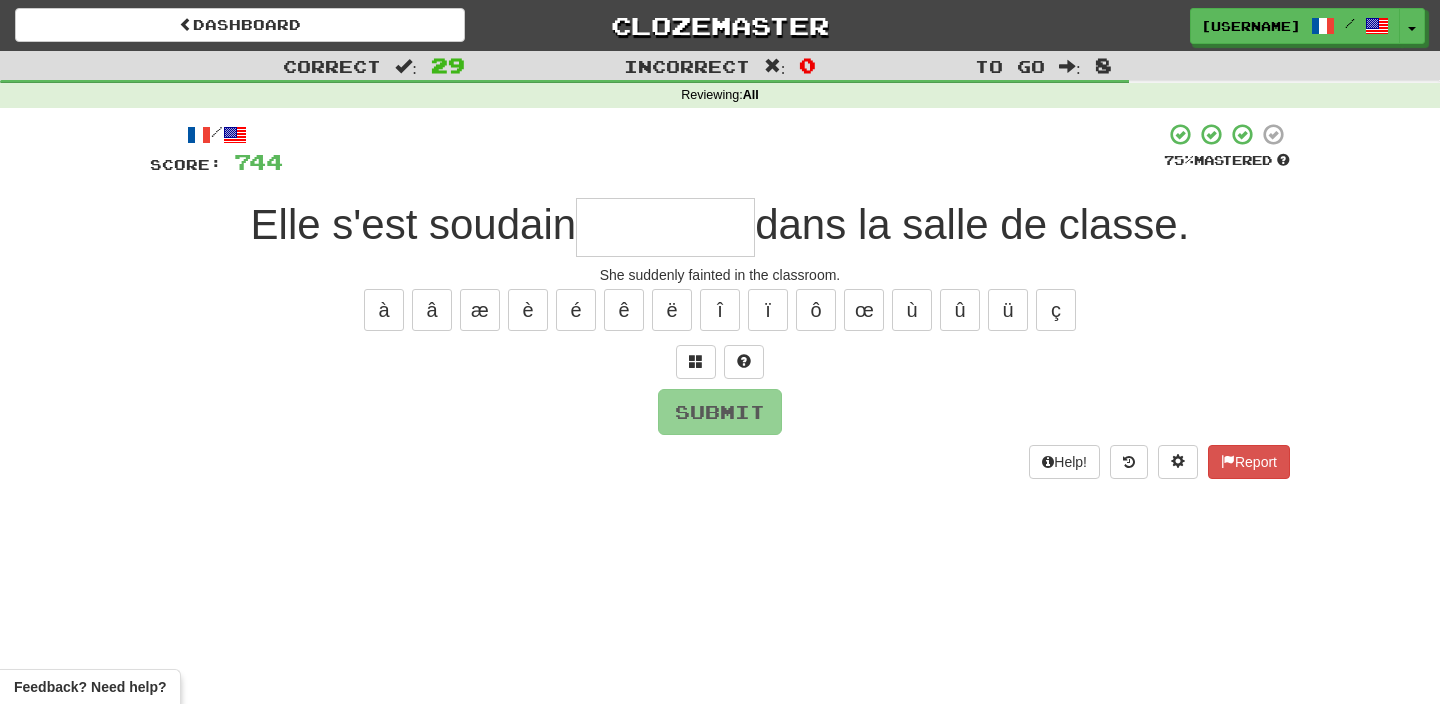 type on "*" 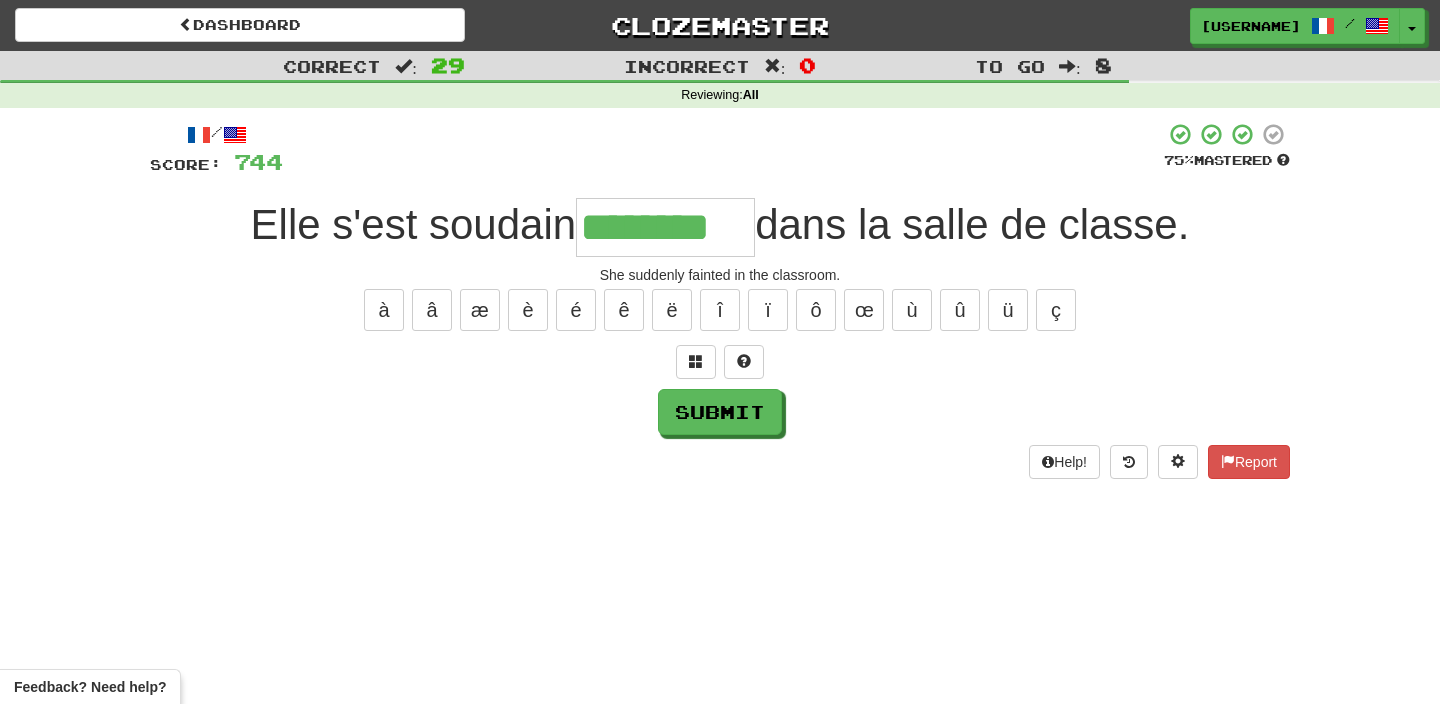 type on "********" 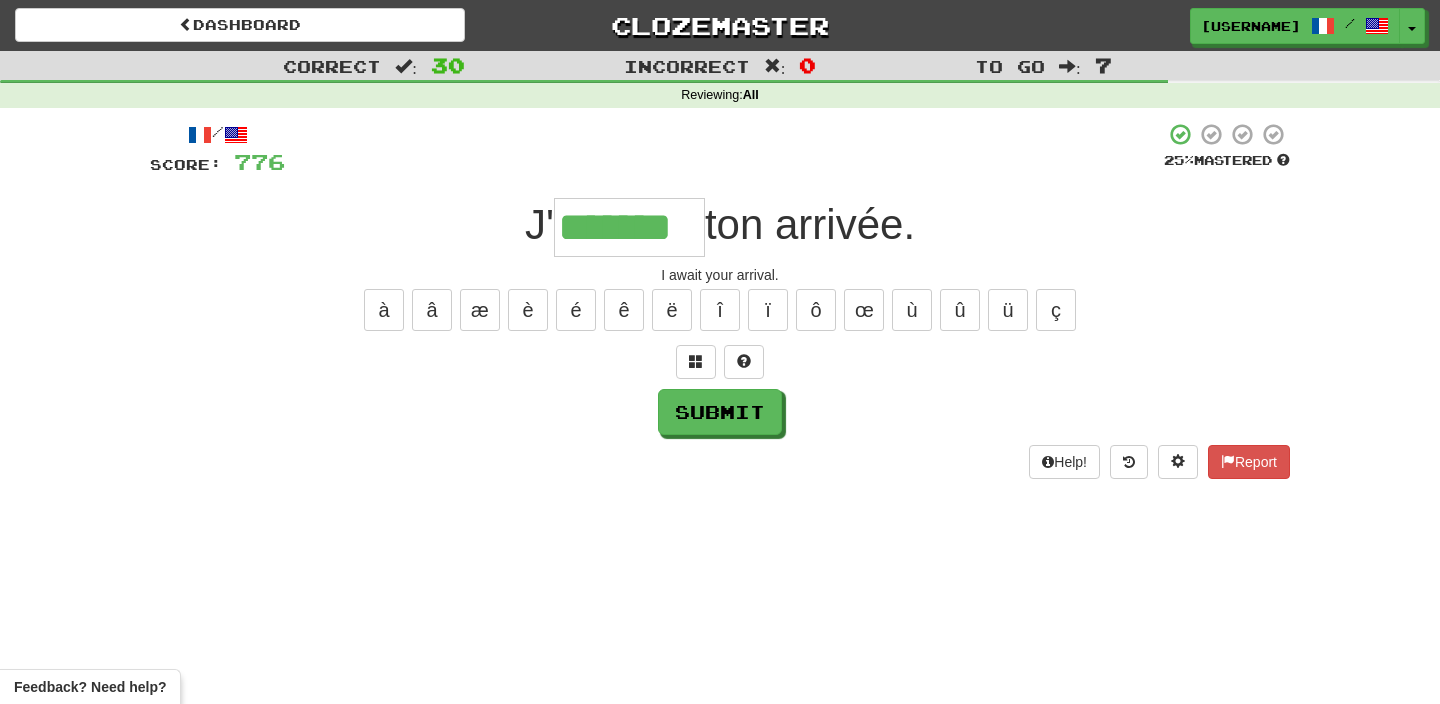 type on "*******" 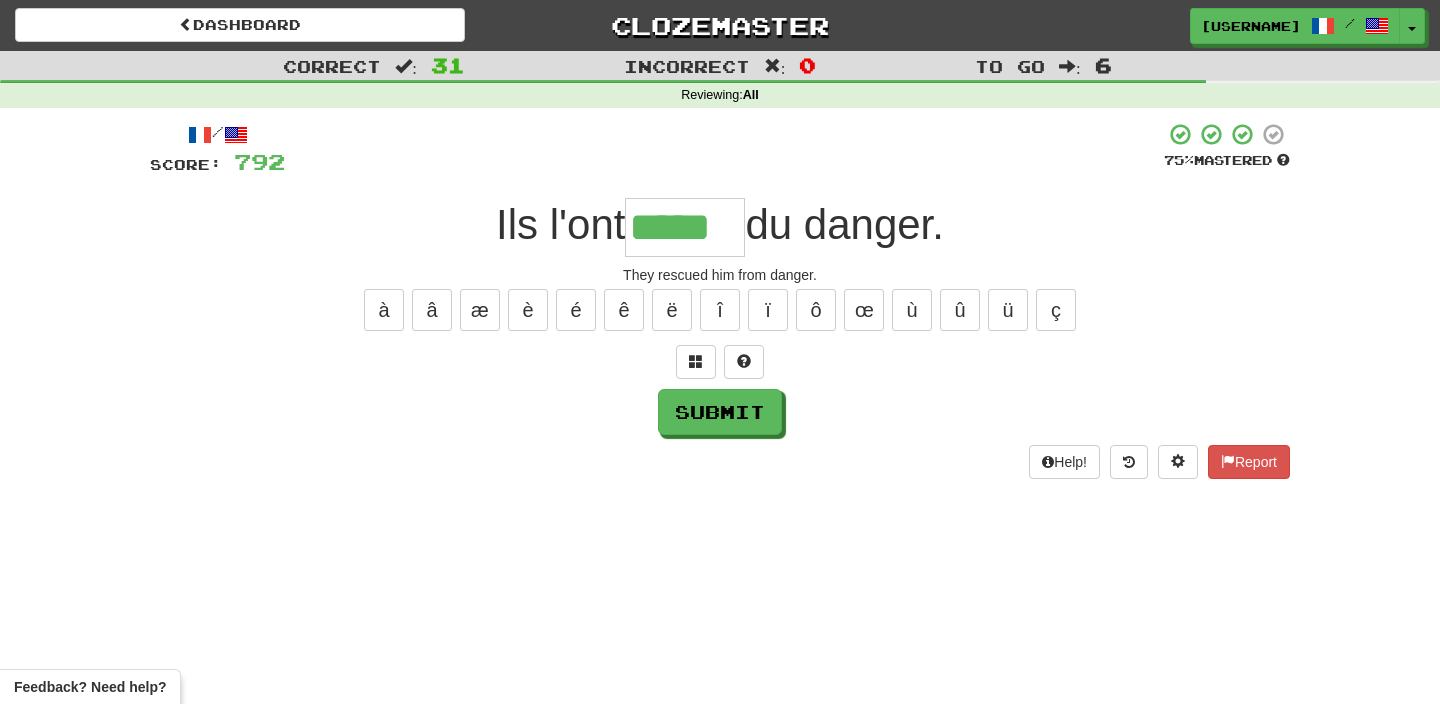 type on "*****" 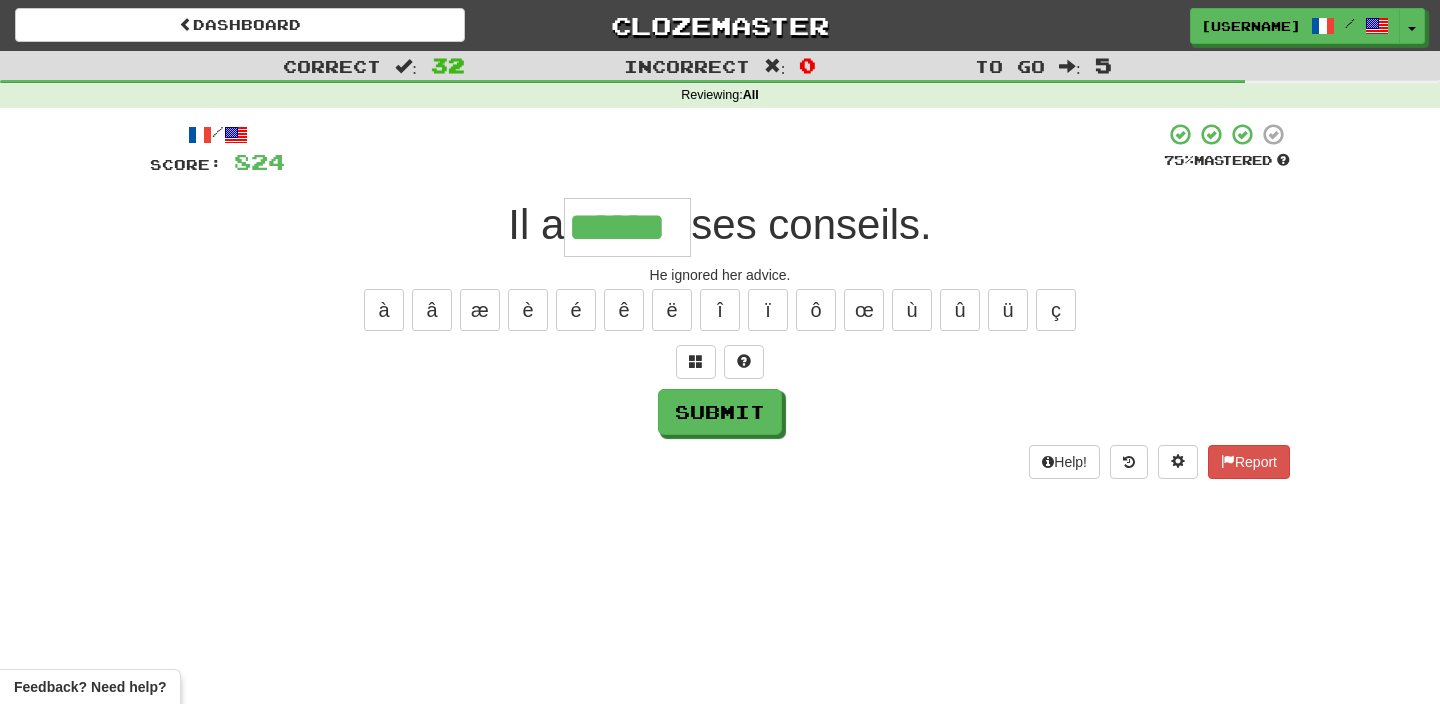 type on "******" 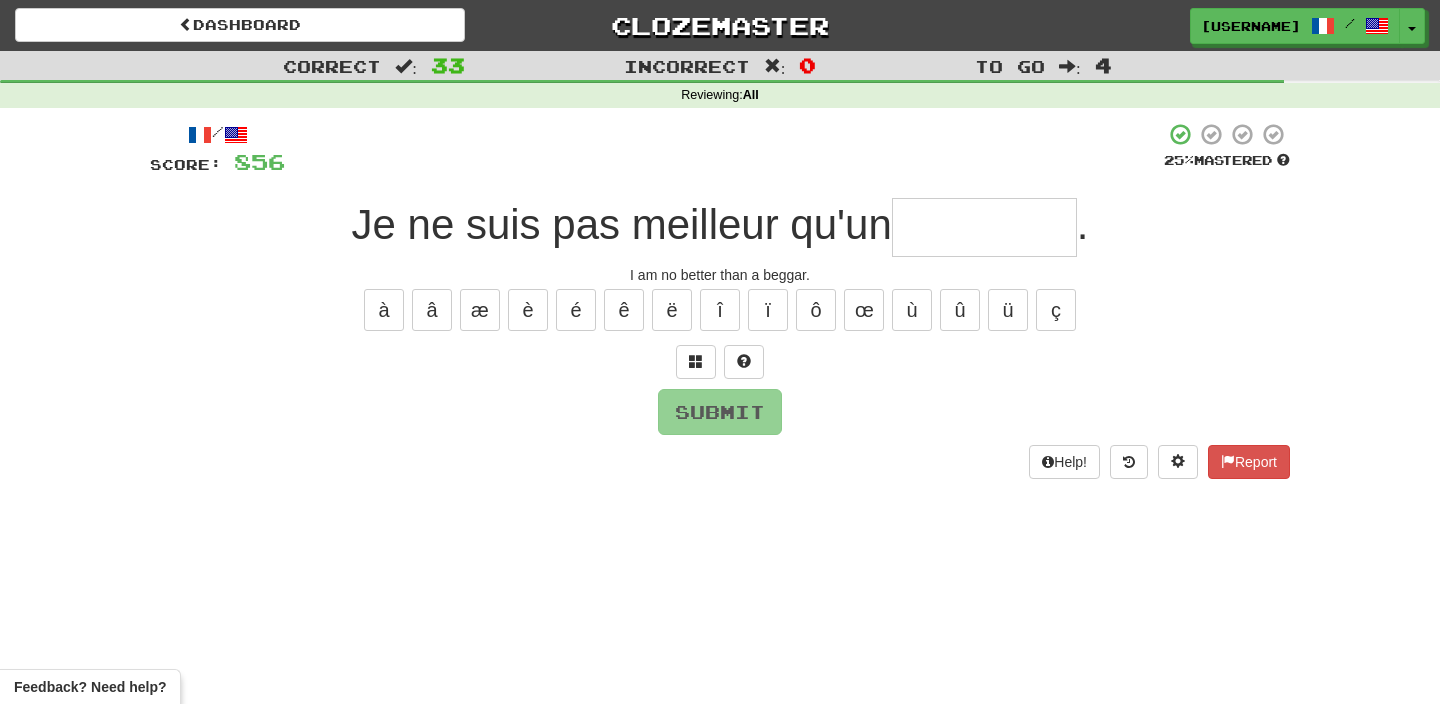type on "*" 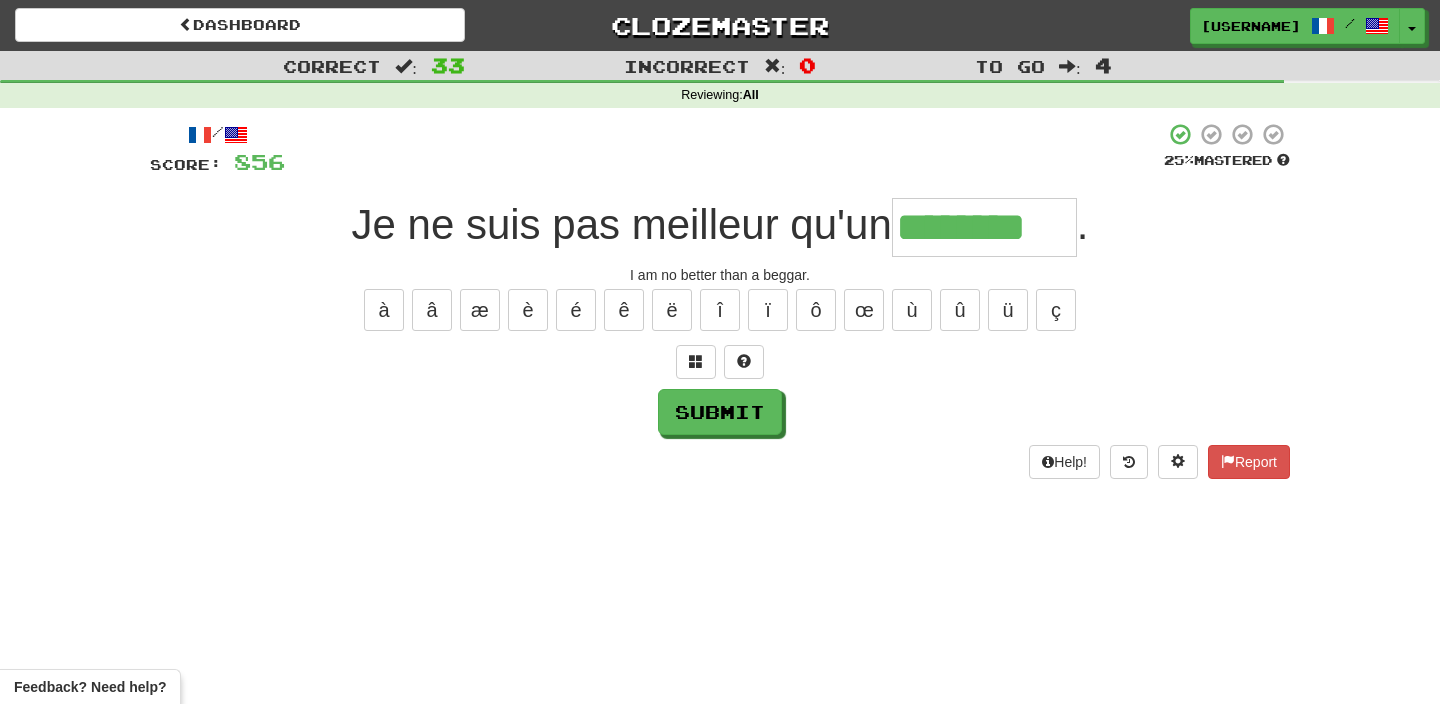 type on "********" 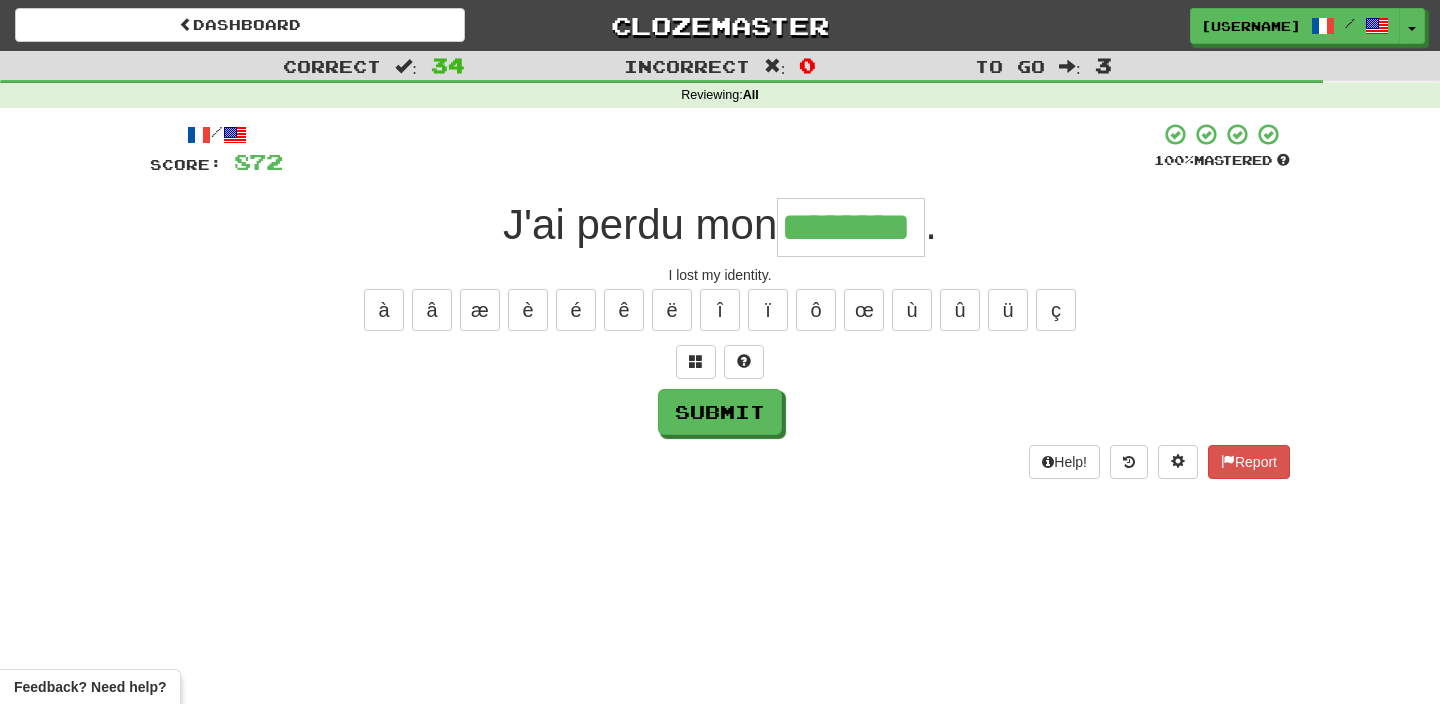 type on "********" 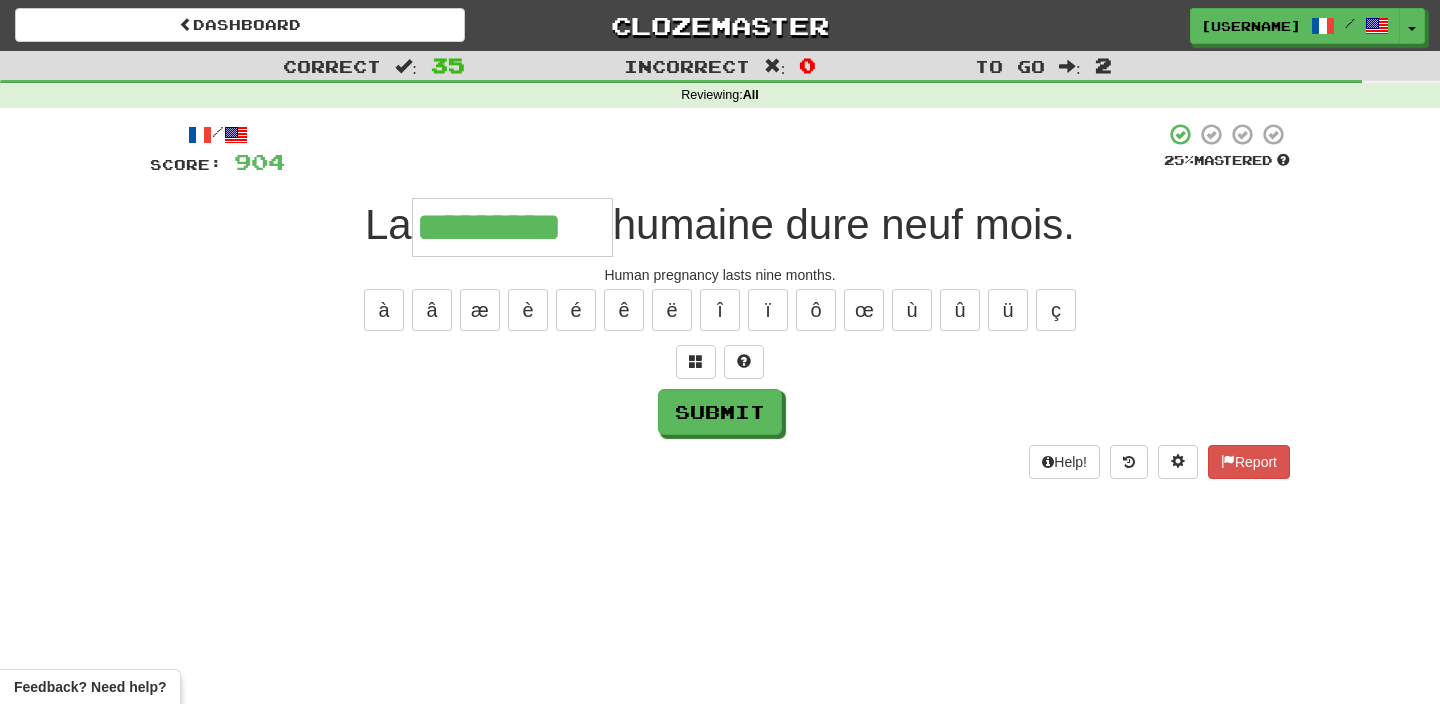 type on "*********" 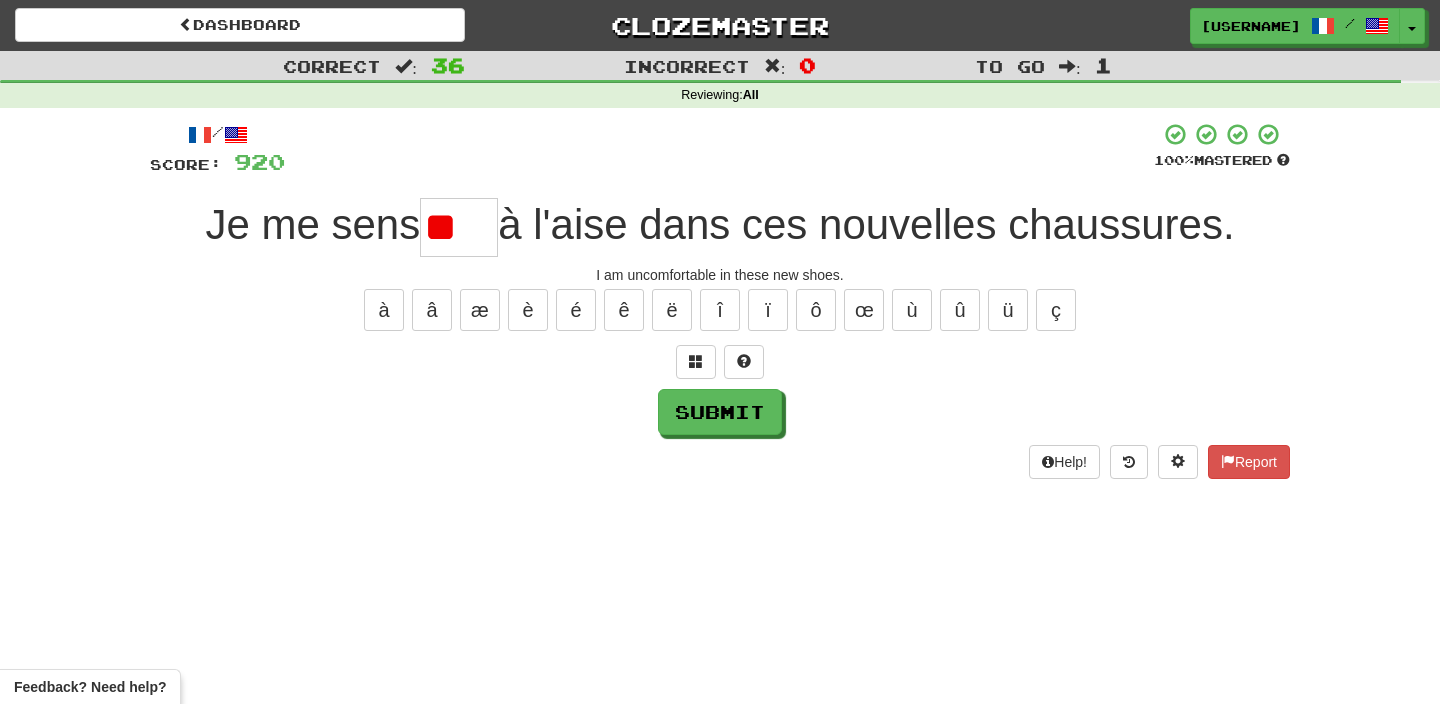 type on "*" 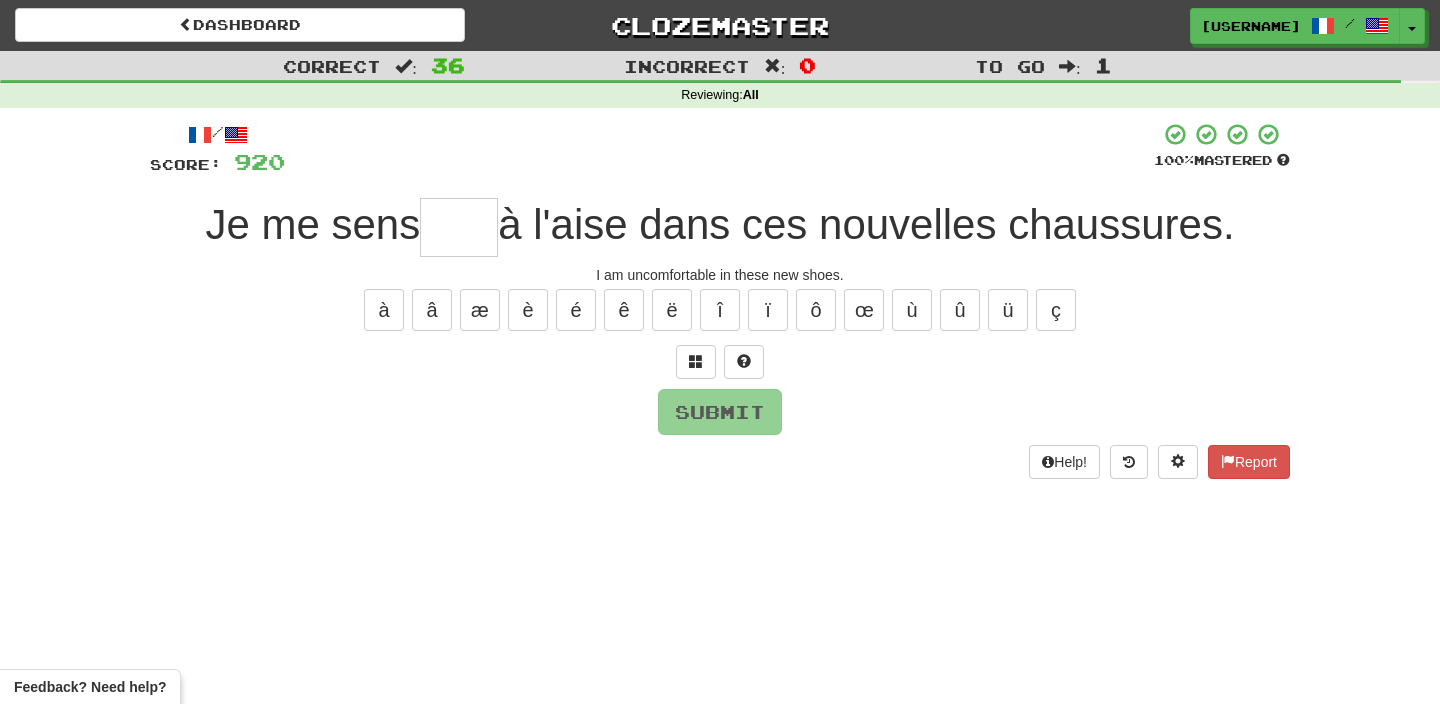 type on "*" 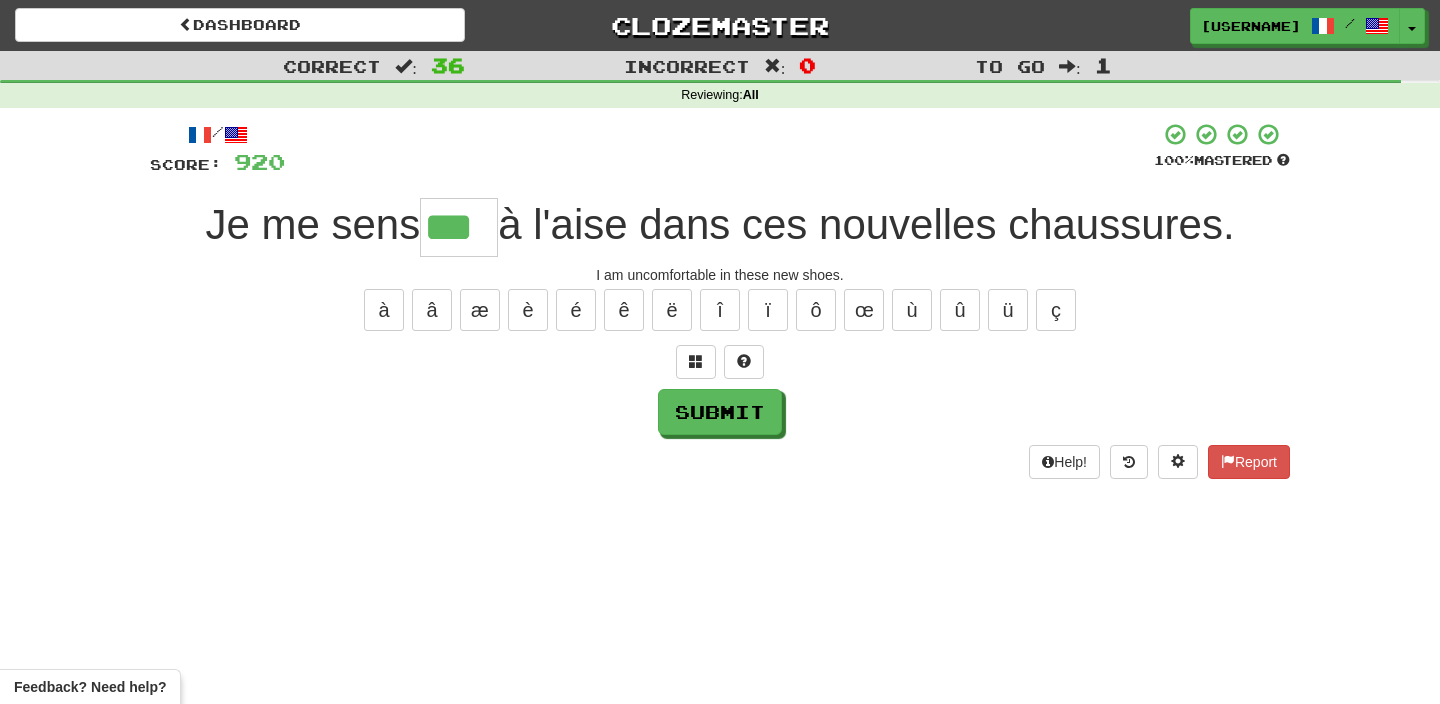 type on "***" 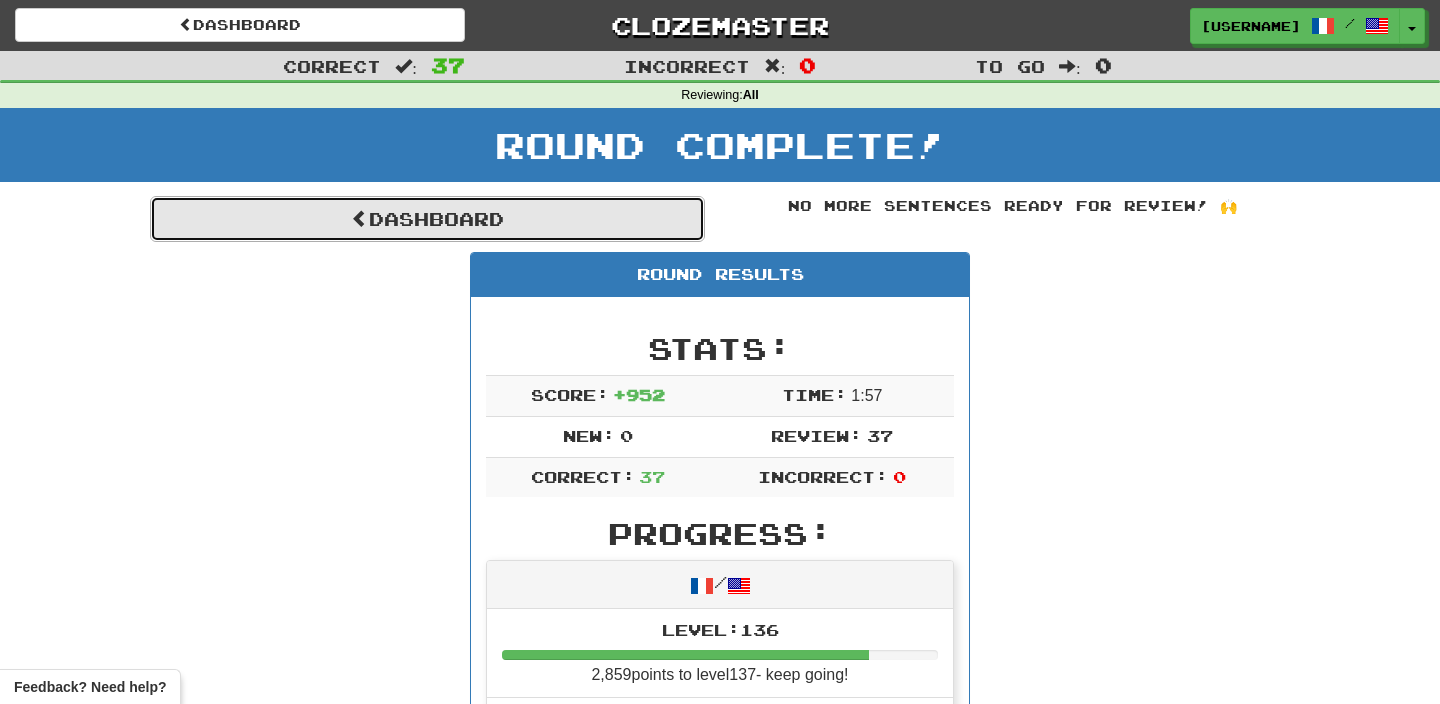 click on "Dashboard" at bounding box center (427, 219) 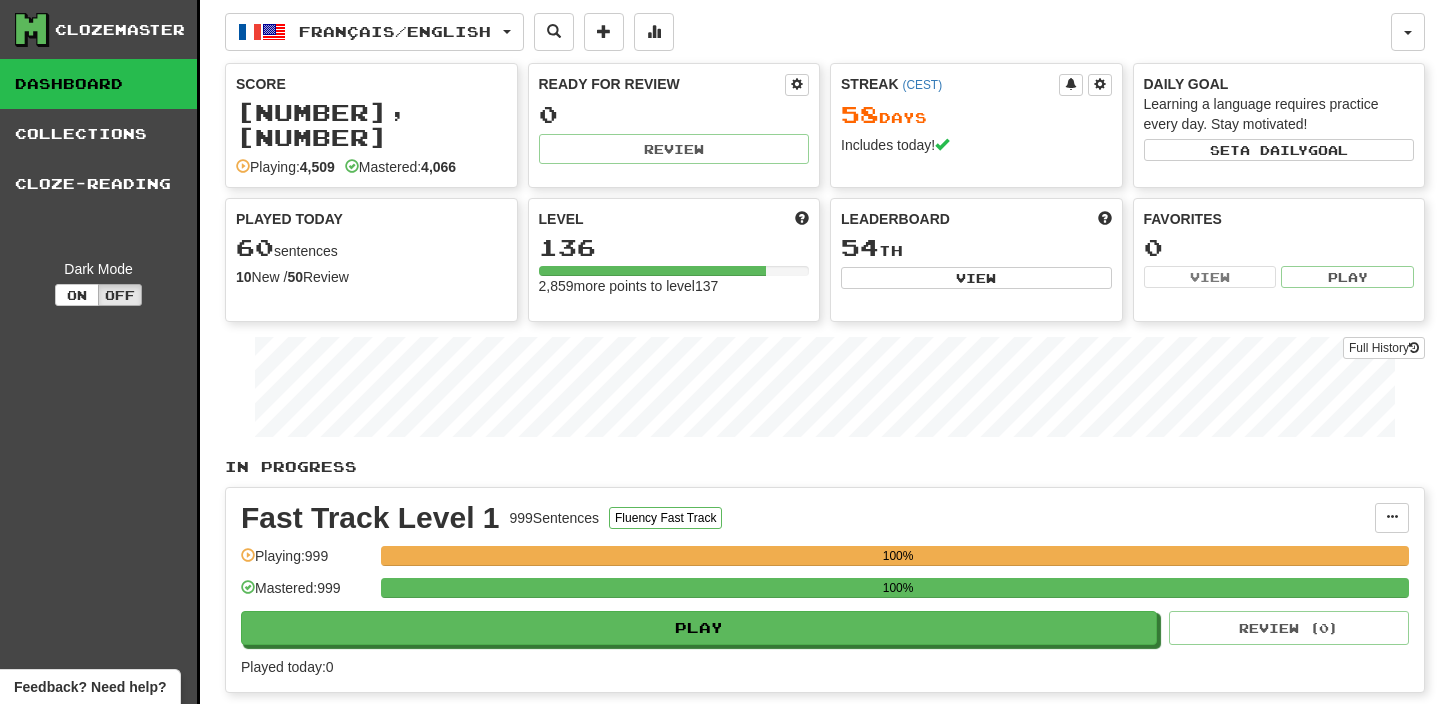 scroll, scrollTop: 0, scrollLeft: 0, axis: both 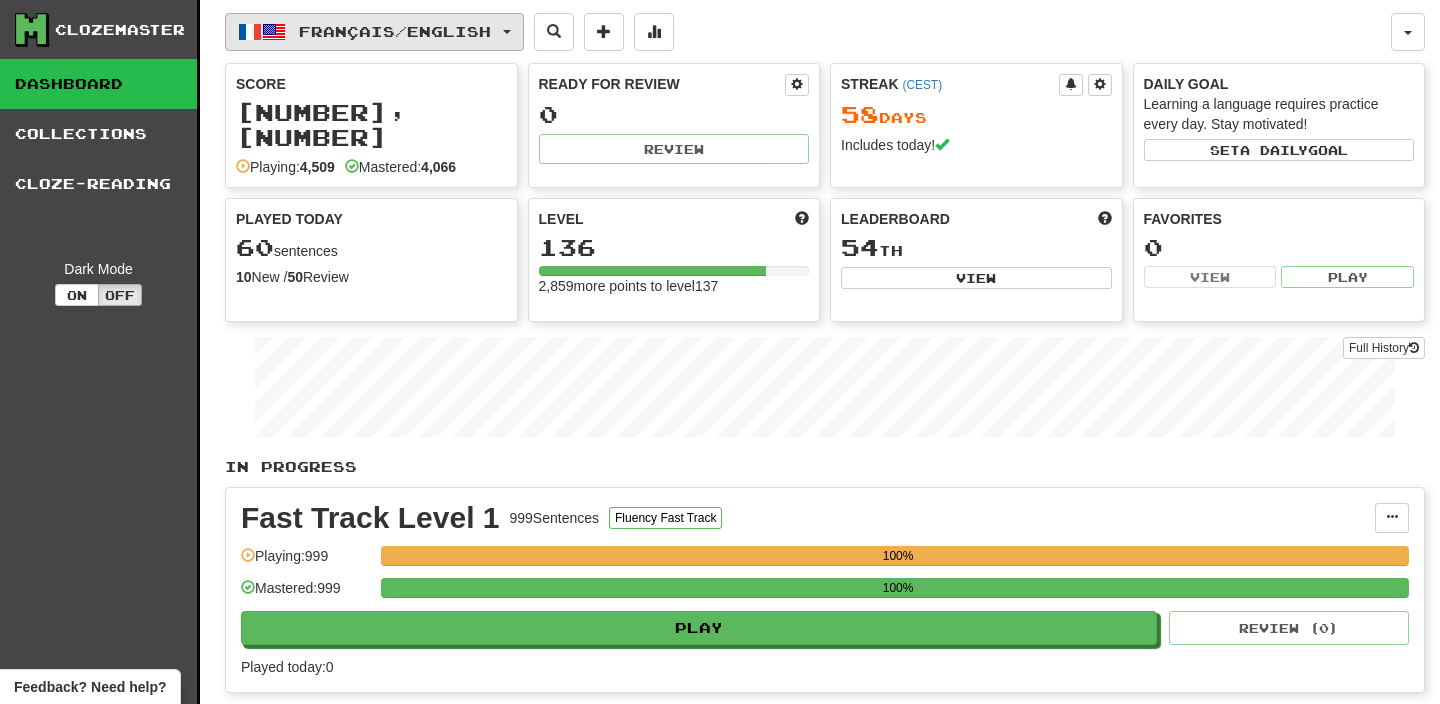 click on "Français  /  English" at bounding box center [395, 31] 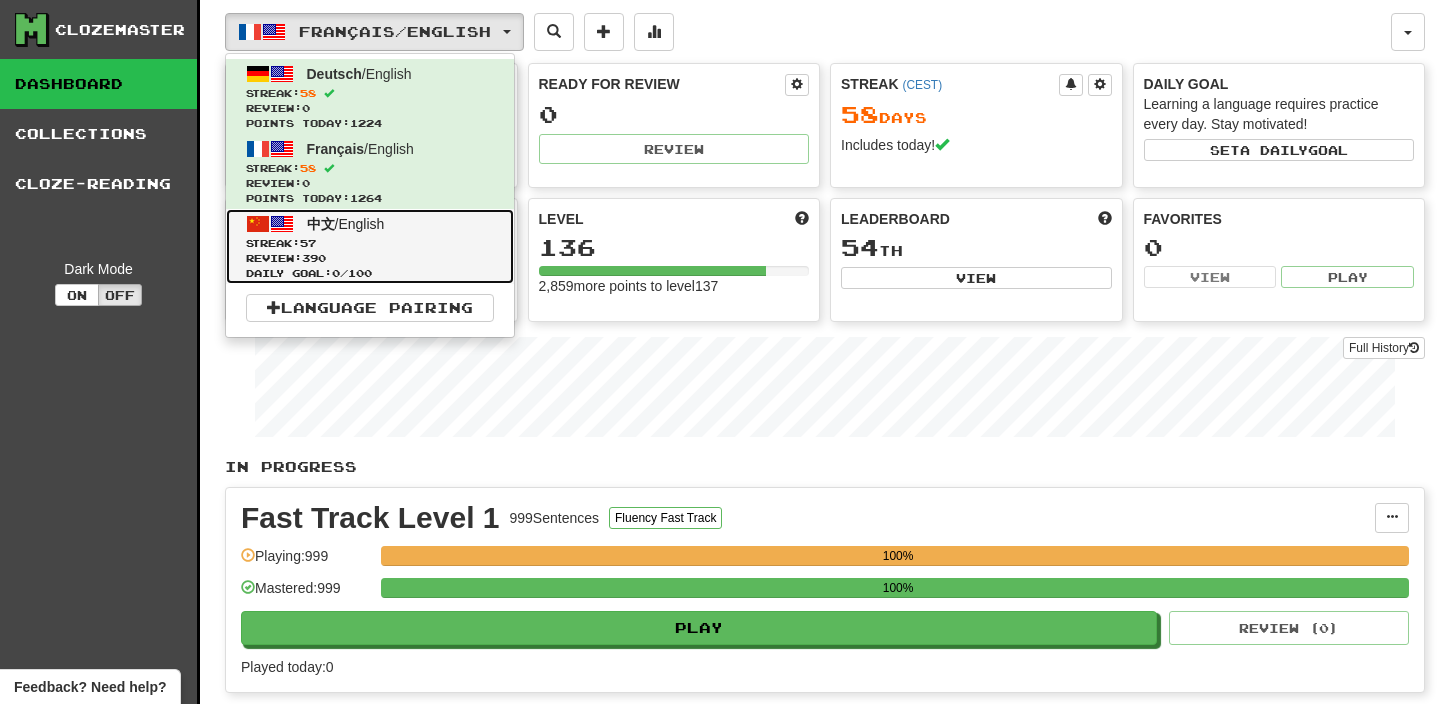 click on "中文  /  English Streak:  57   Review:  390 Daily Goal:  0  /  100" at bounding box center (370, 246) 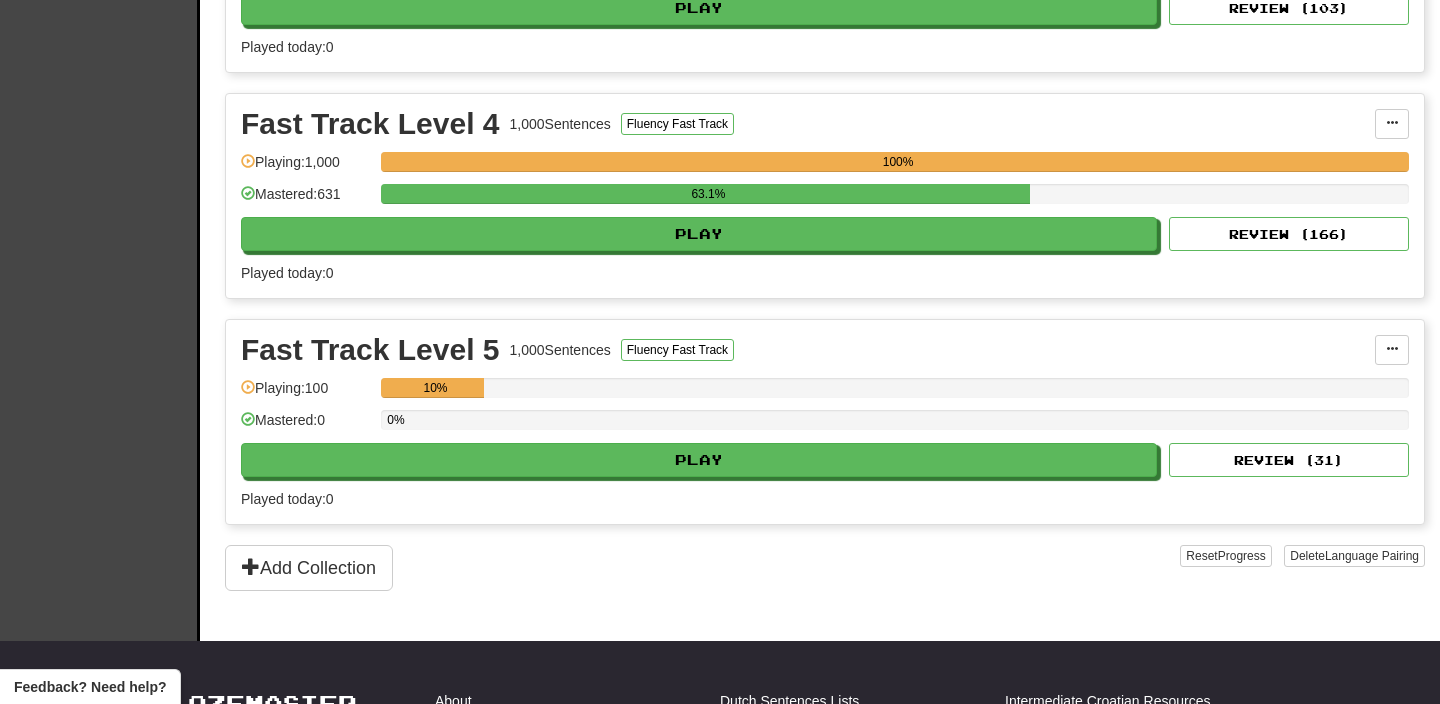 scroll, scrollTop: 1049, scrollLeft: 0, axis: vertical 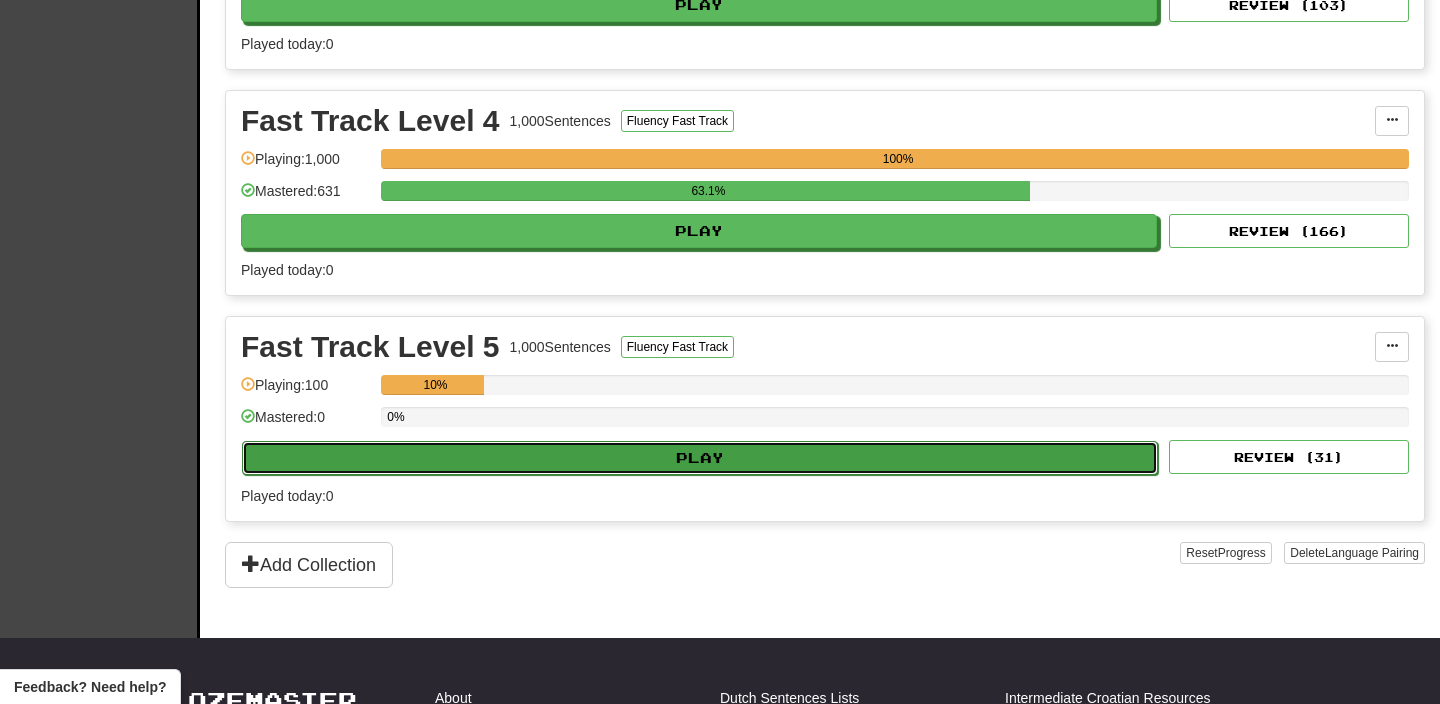 click on "Play" at bounding box center [700, 458] 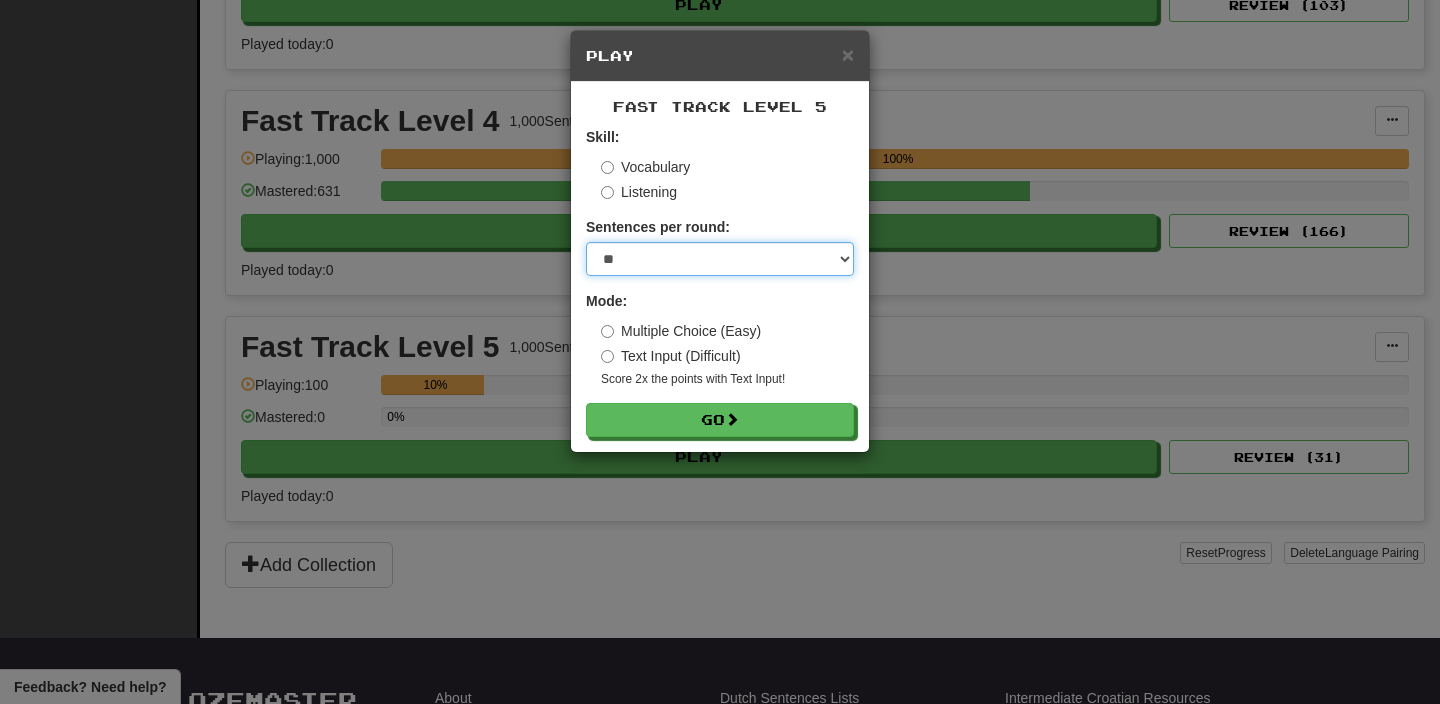 click on "* ** ** ** ** ** *** ********" at bounding box center [720, 259] 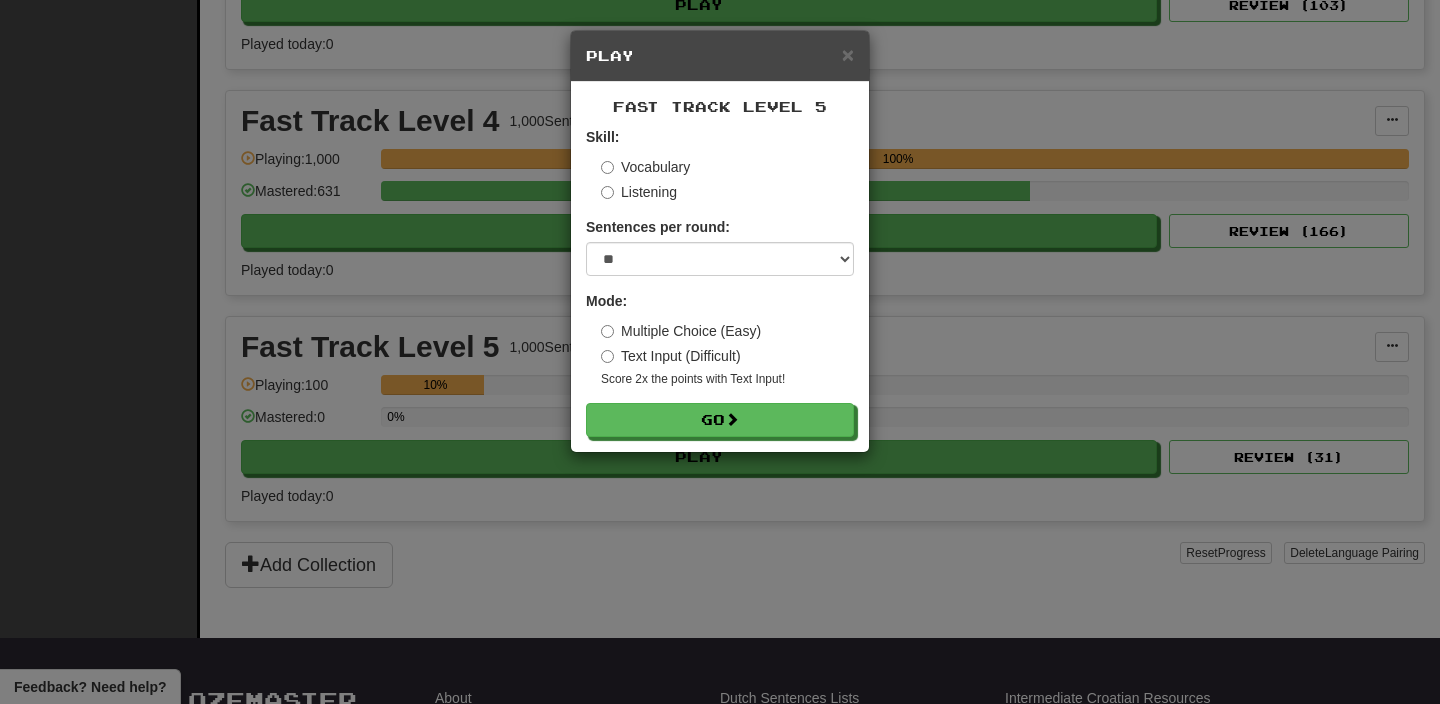 click on "Skill: Vocabulary Listening Sentences per round: * ** ** ** ** ** *** ******** Mode: Multiple Choice (Easy) Text Input (Difficult) Score 2x the points with Text Input ! Go" at bounding box center (720, 282) 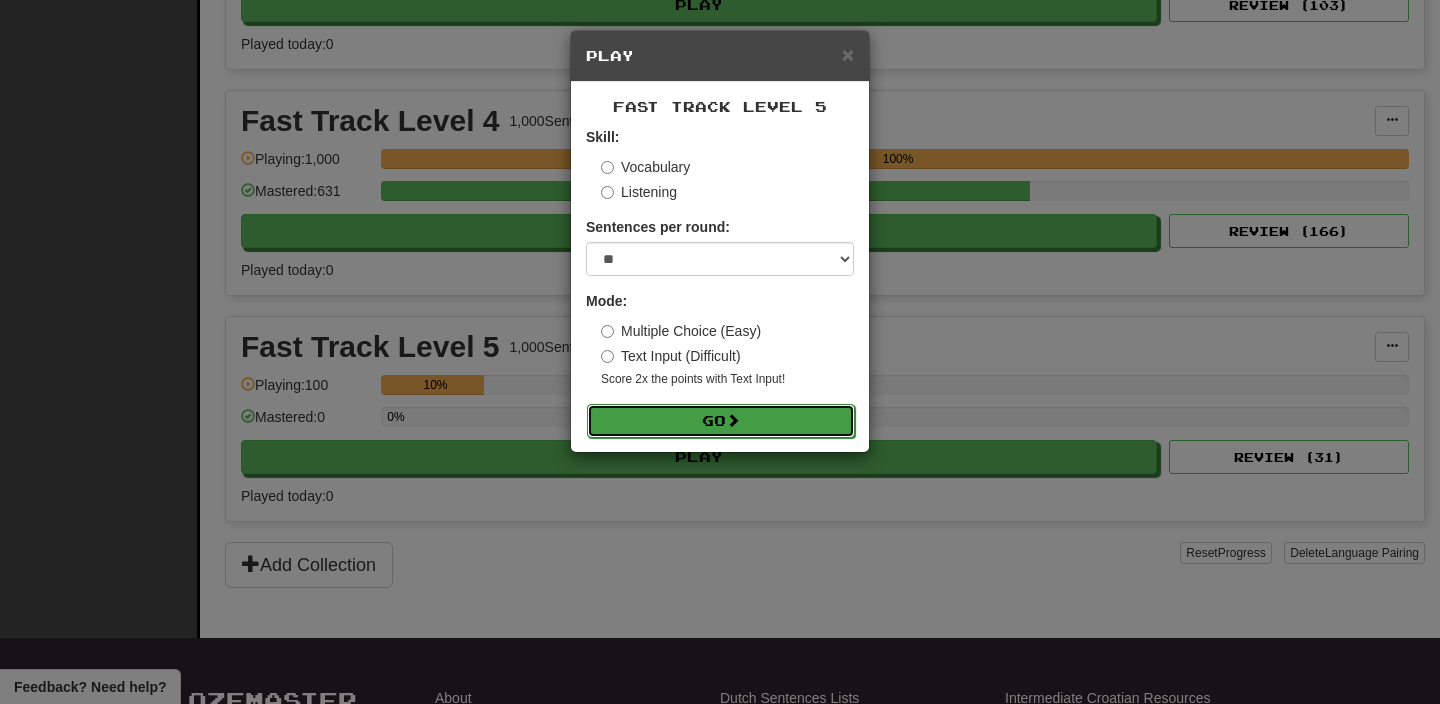 click on "Go" at bounding box center [721, 421] 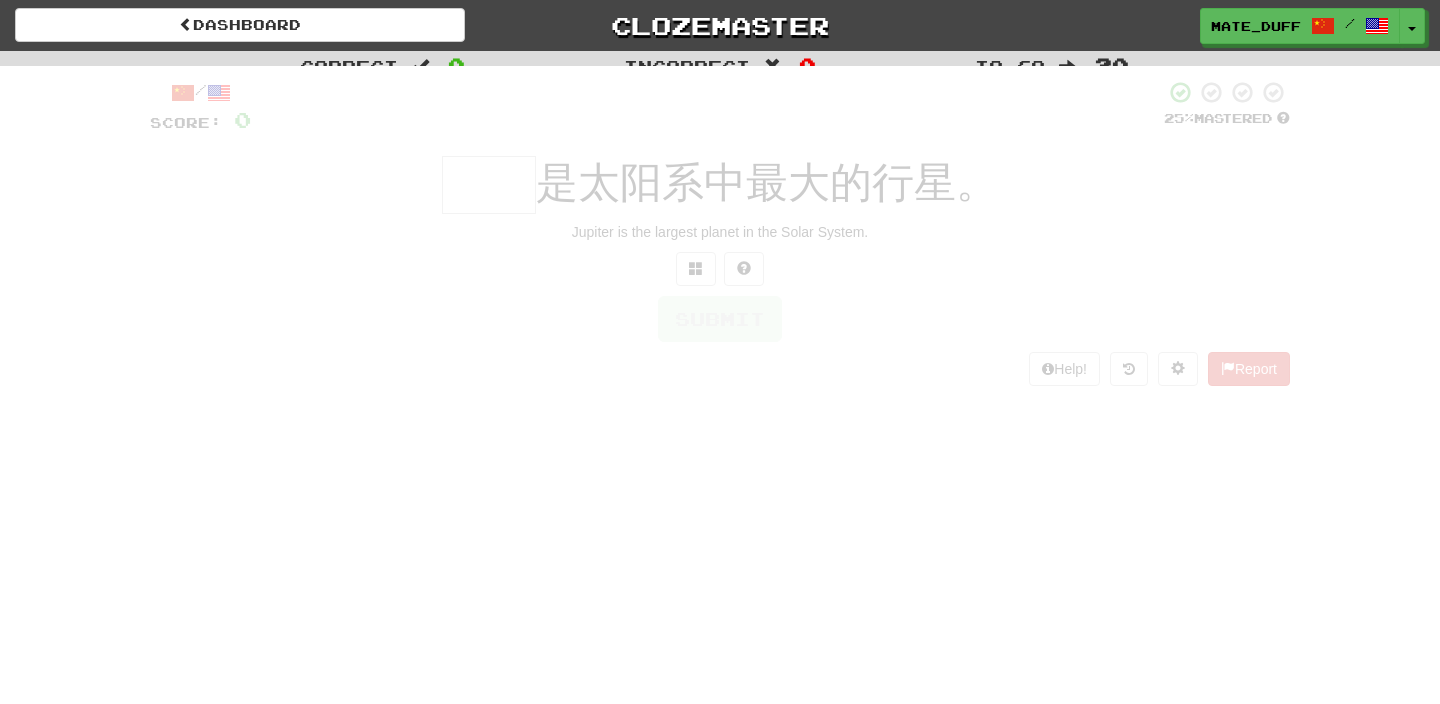 scroll, scrollTop: 0, scrollLeft: 0, axis: both 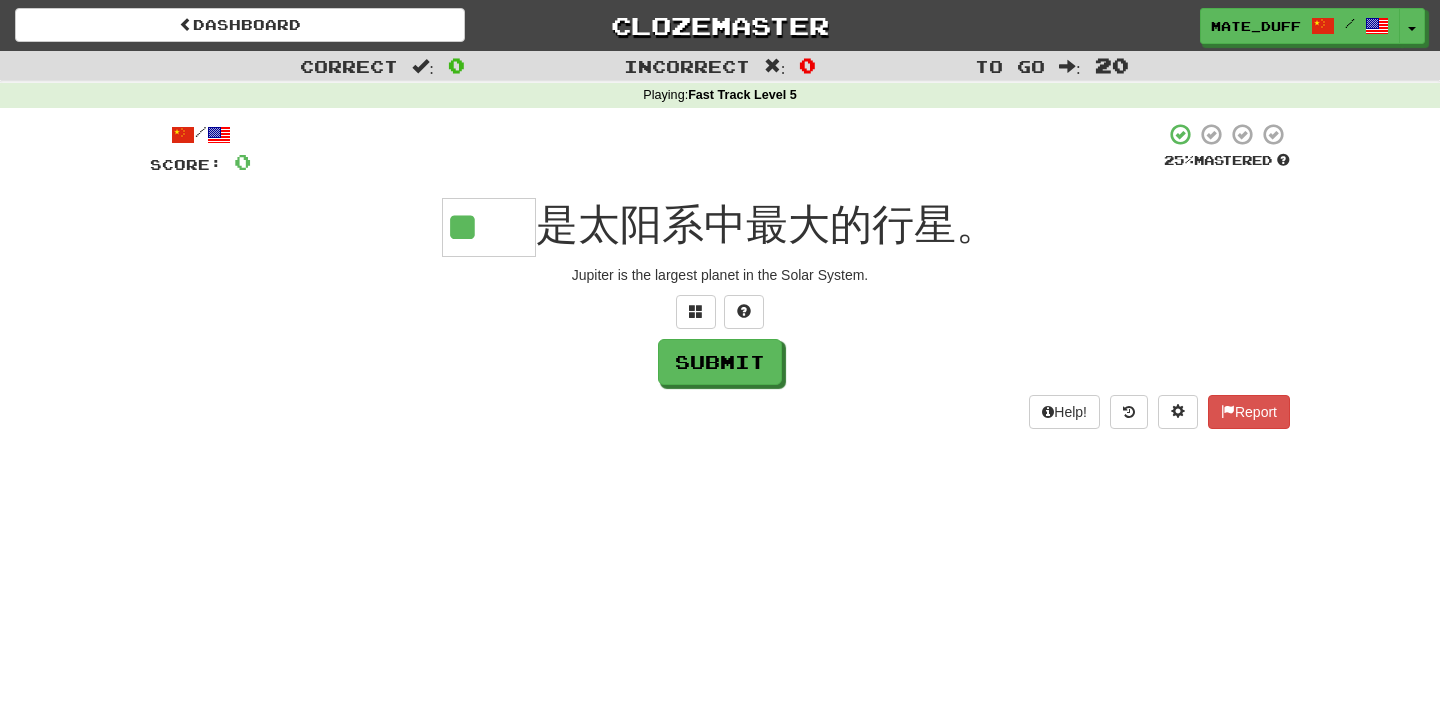 type on "**" 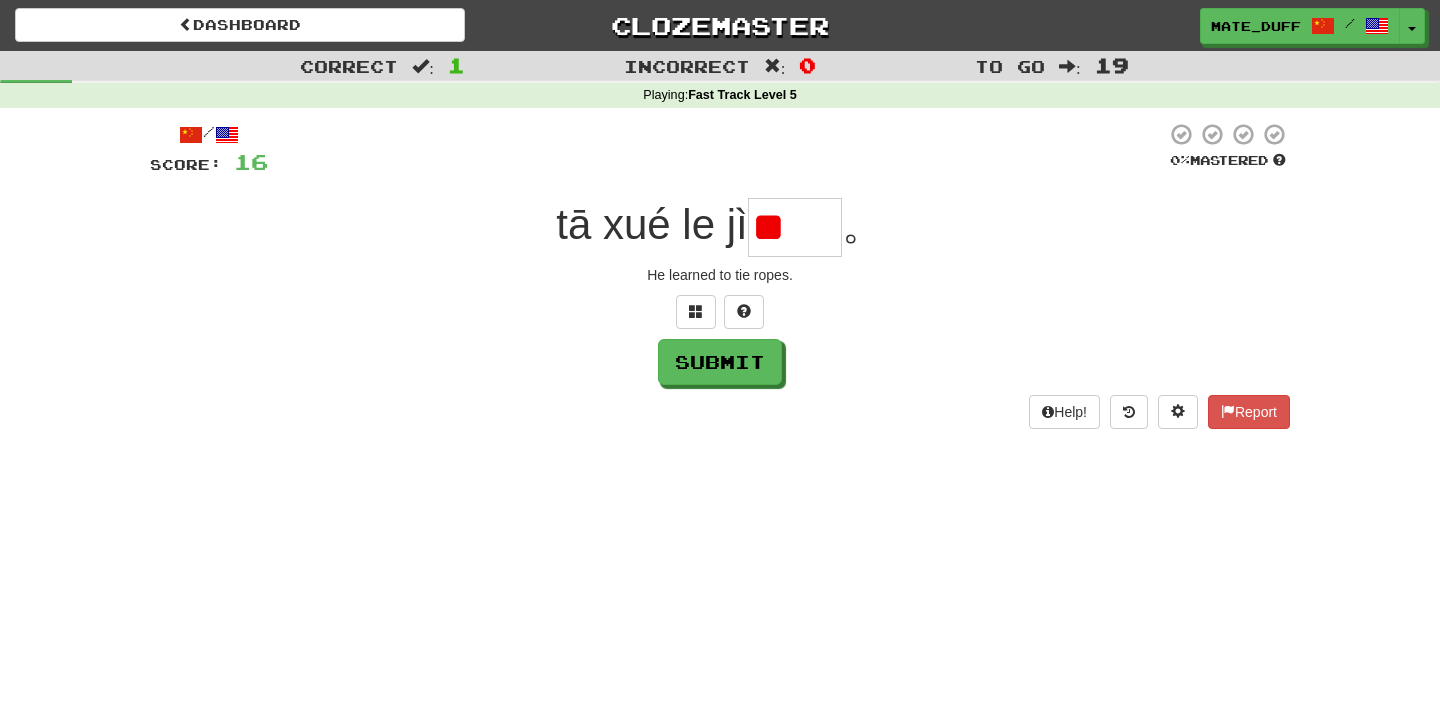 scroll, scrollTop: 0, scrollLeft: 0, axis: both 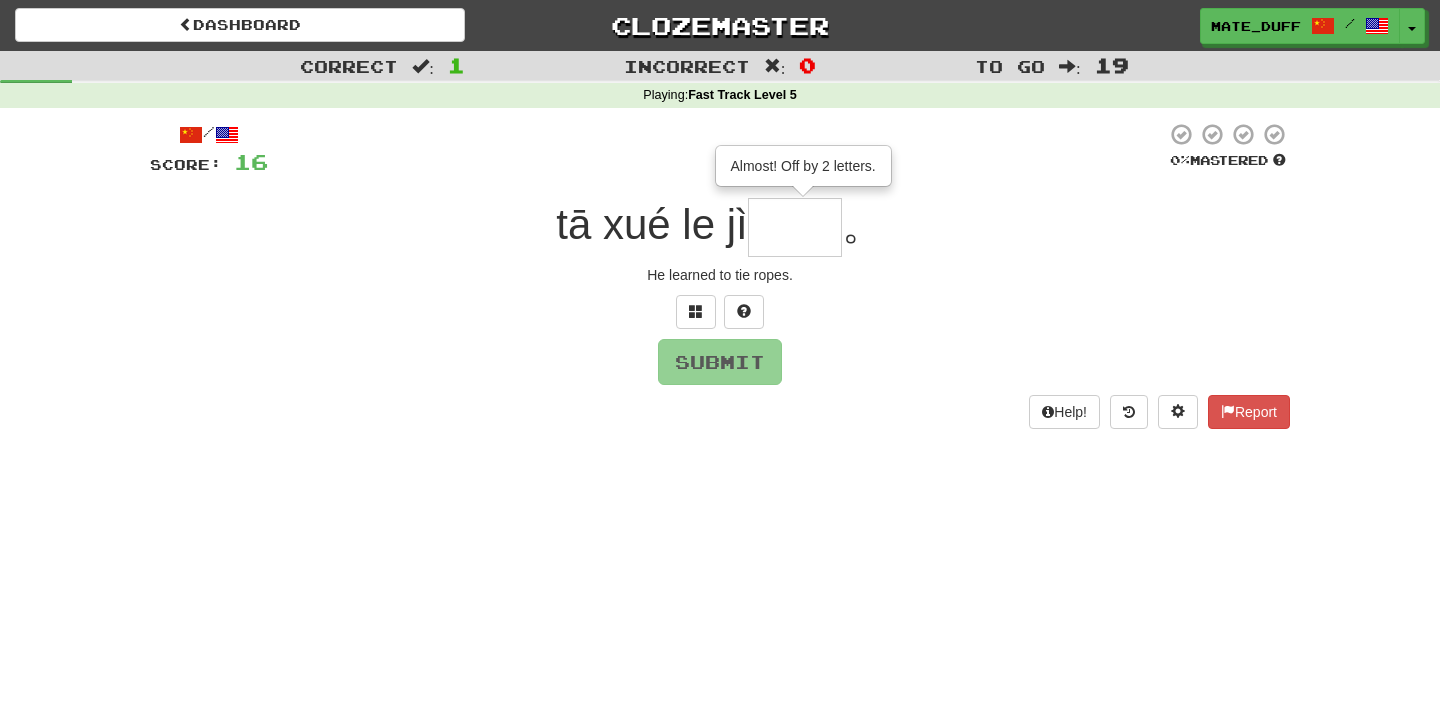 type on "**" 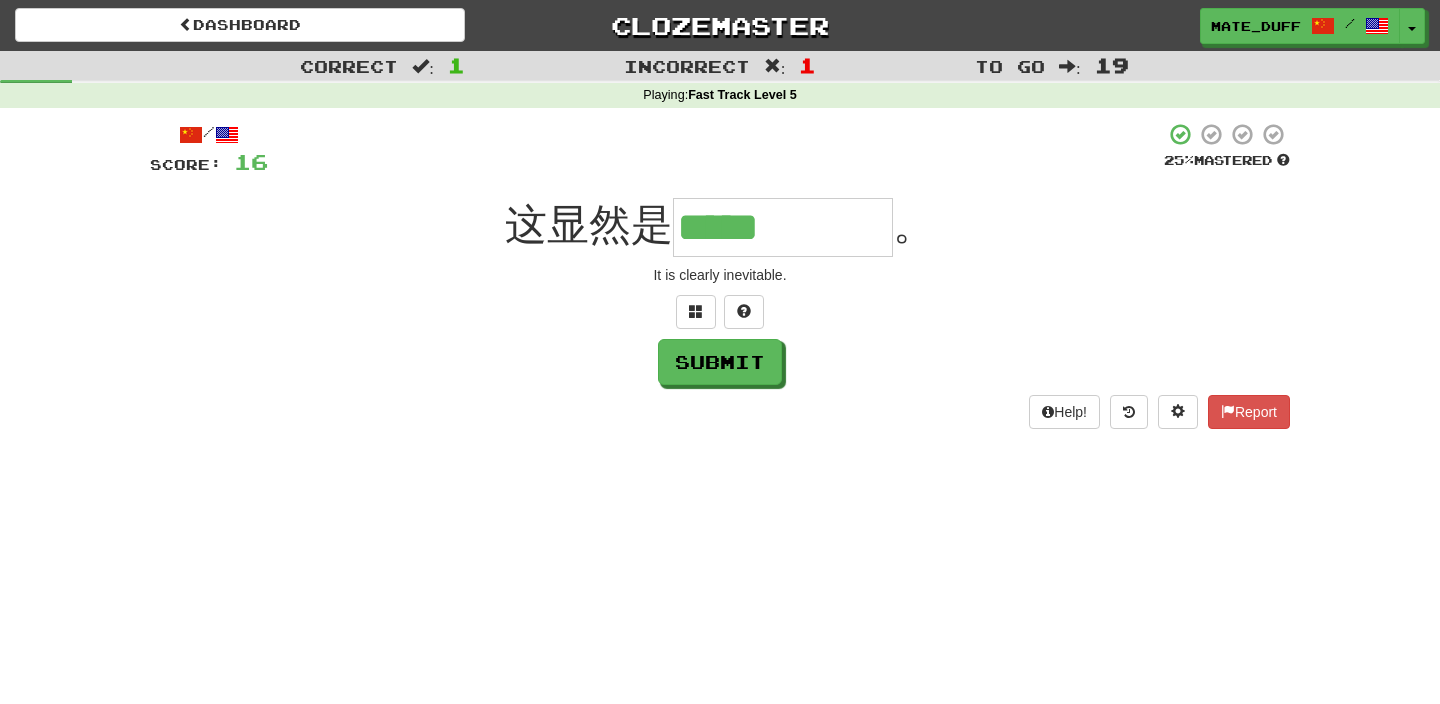 type on "*****" 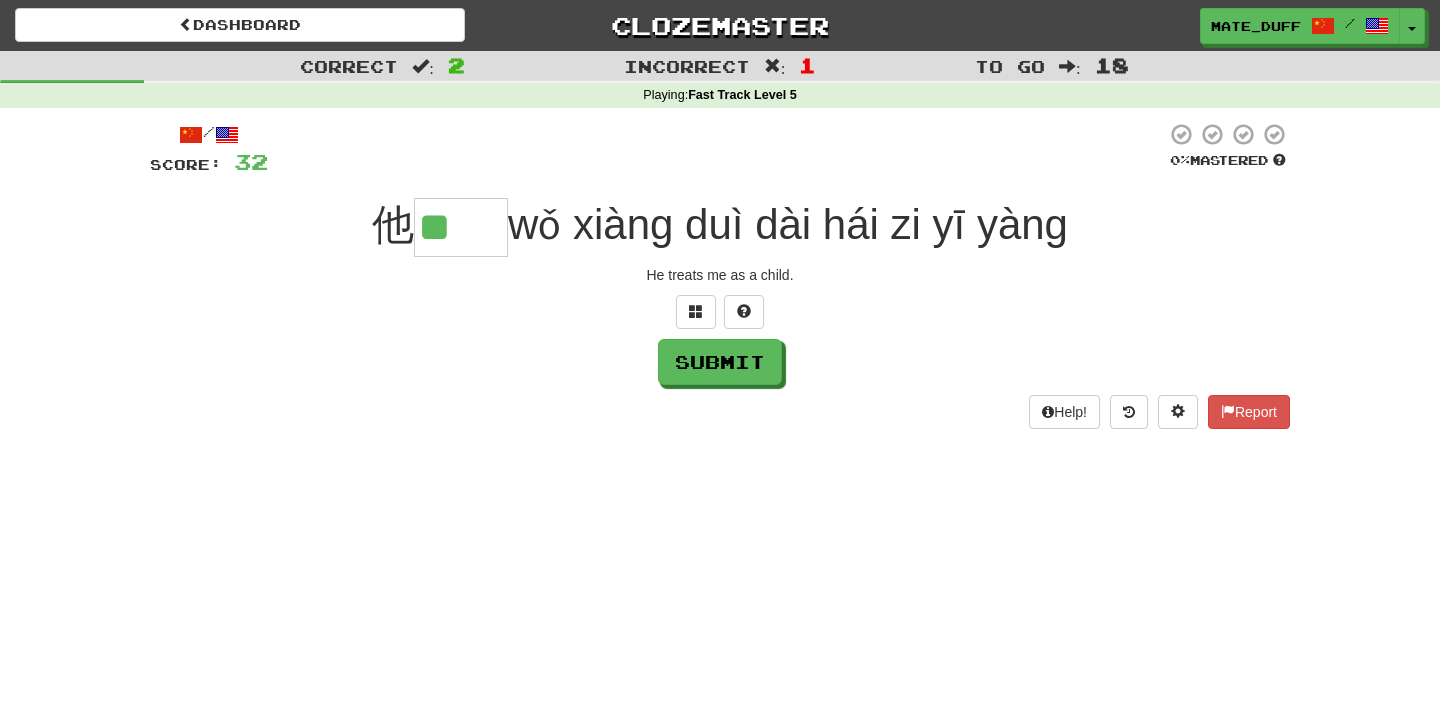 scroll, scrollTop: 0, scrollLeft: 0, axis: both 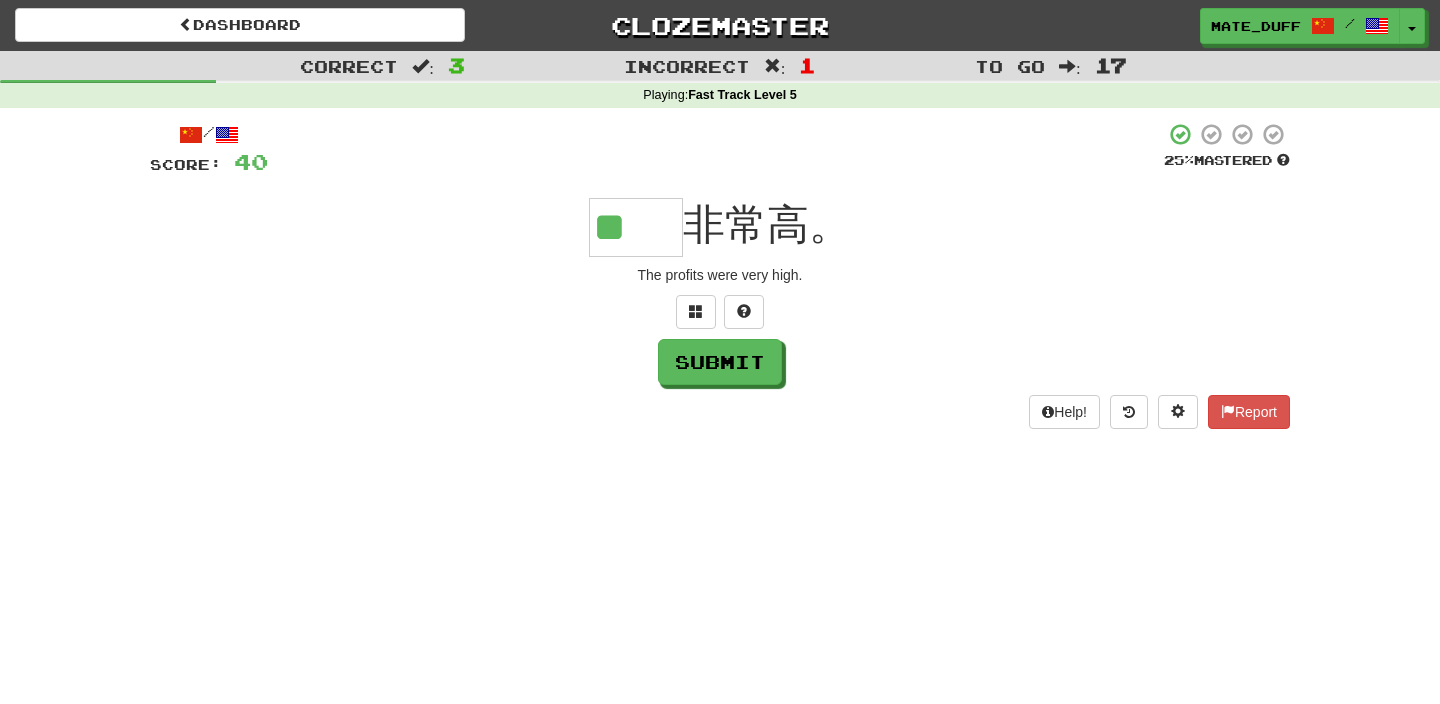 type on "**" 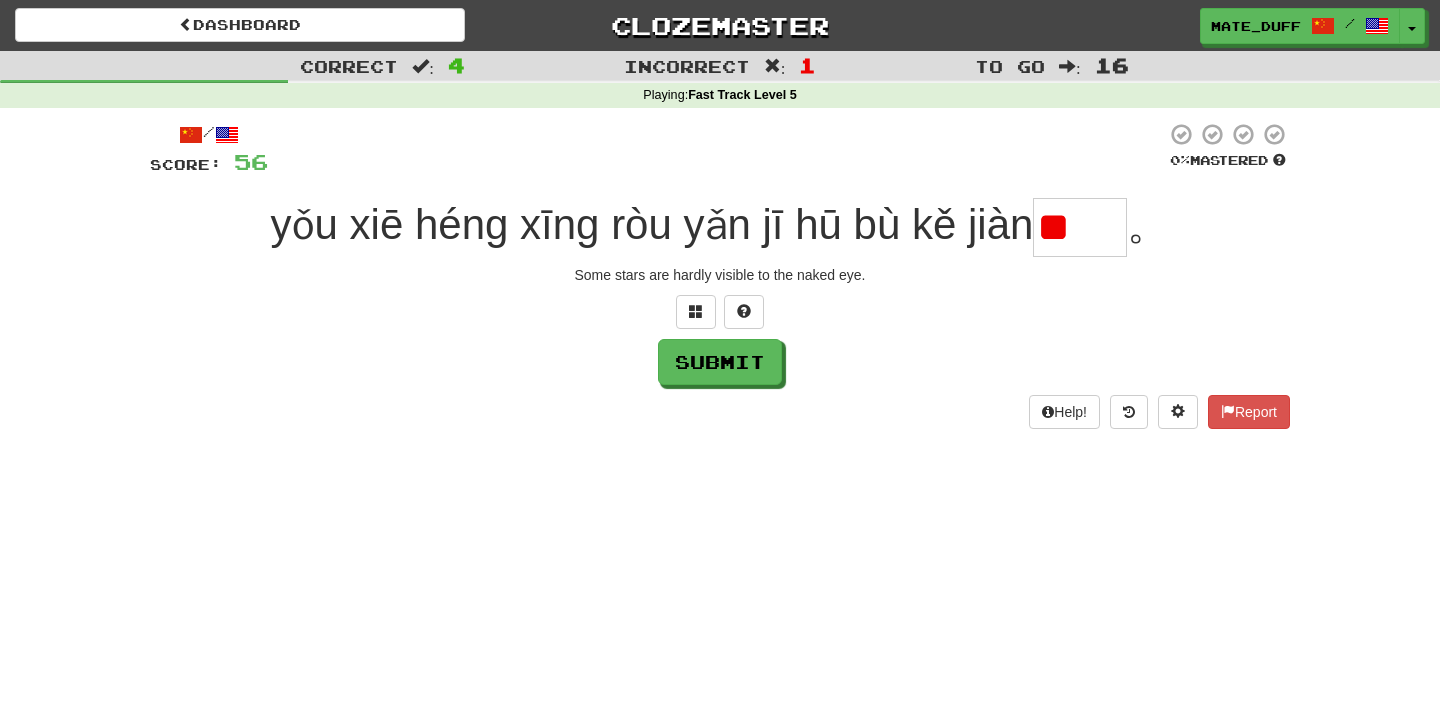 scroll, scrollTop: 0, scrollLeft: 0, axis: both 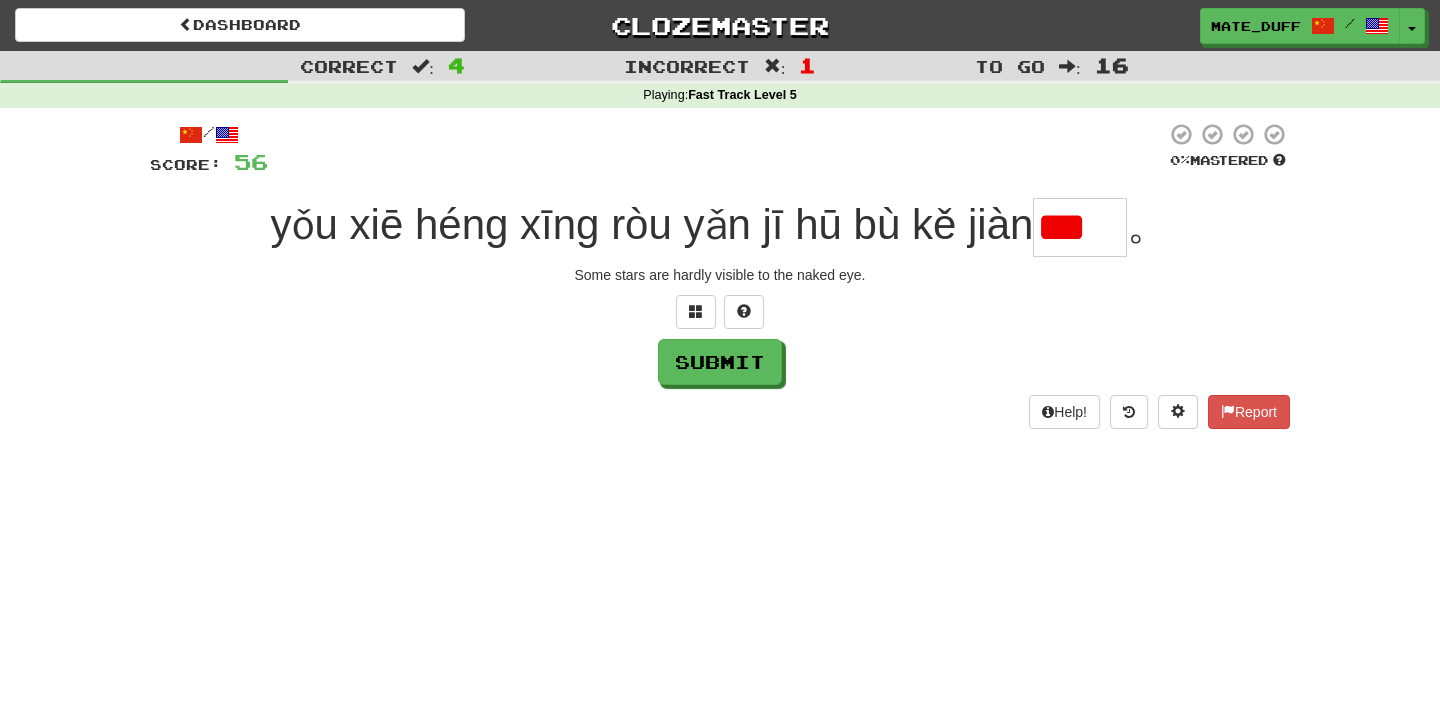 type on "*" 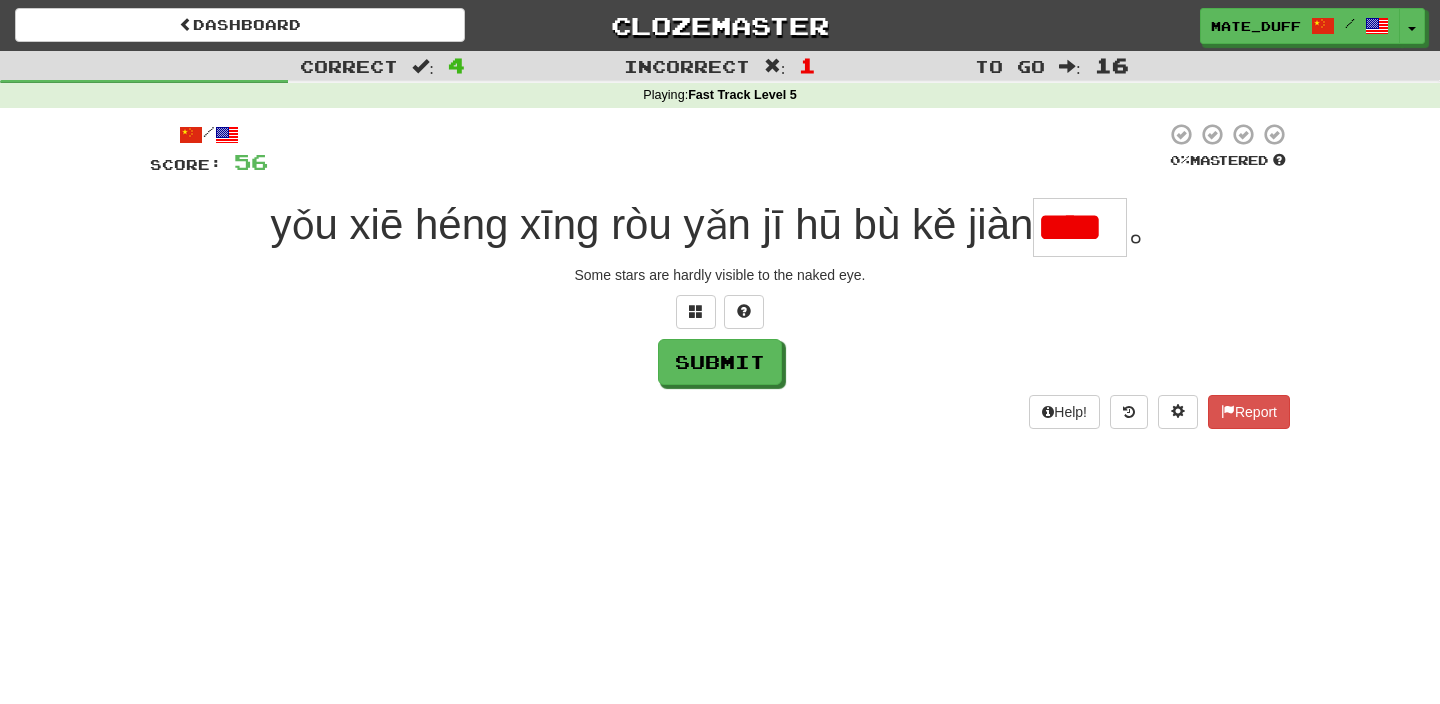 type on "*" 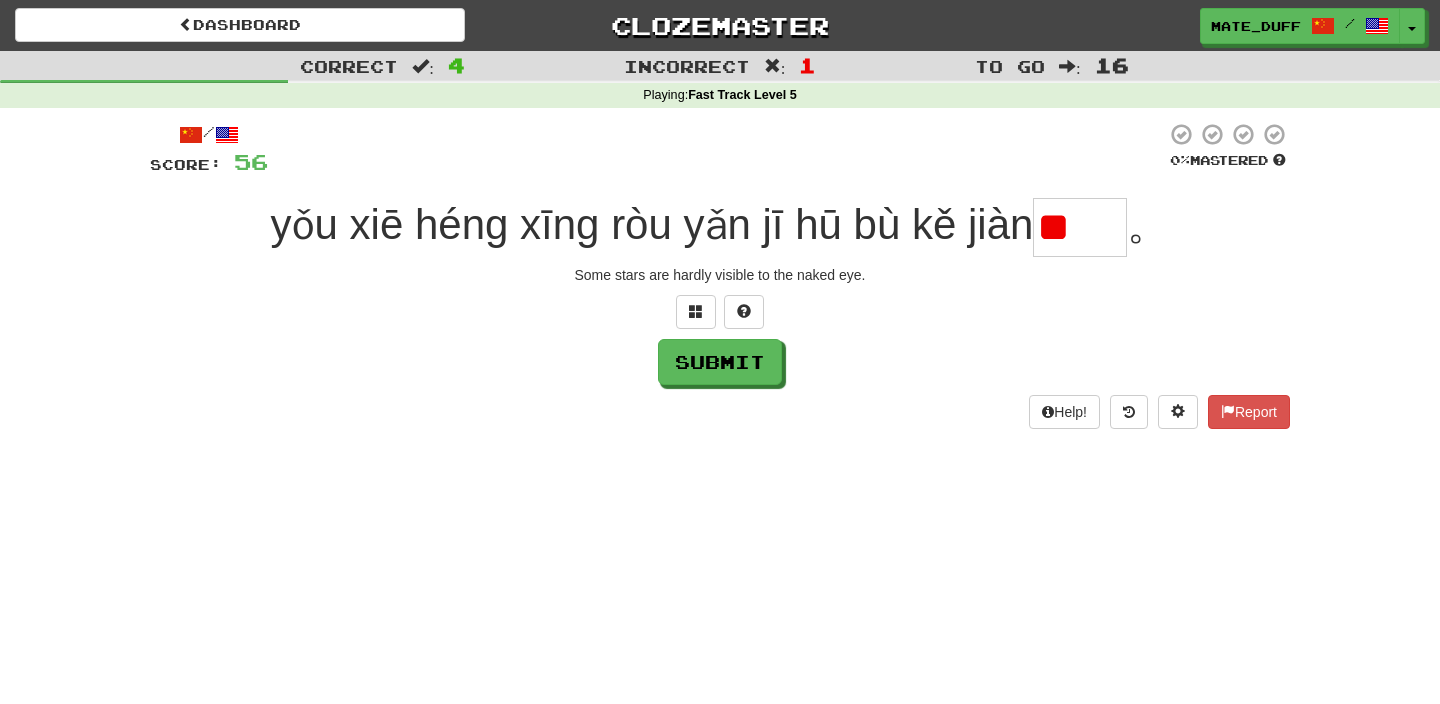 scroll, scrollTop: 0, scrollLeft: 0, axis: both 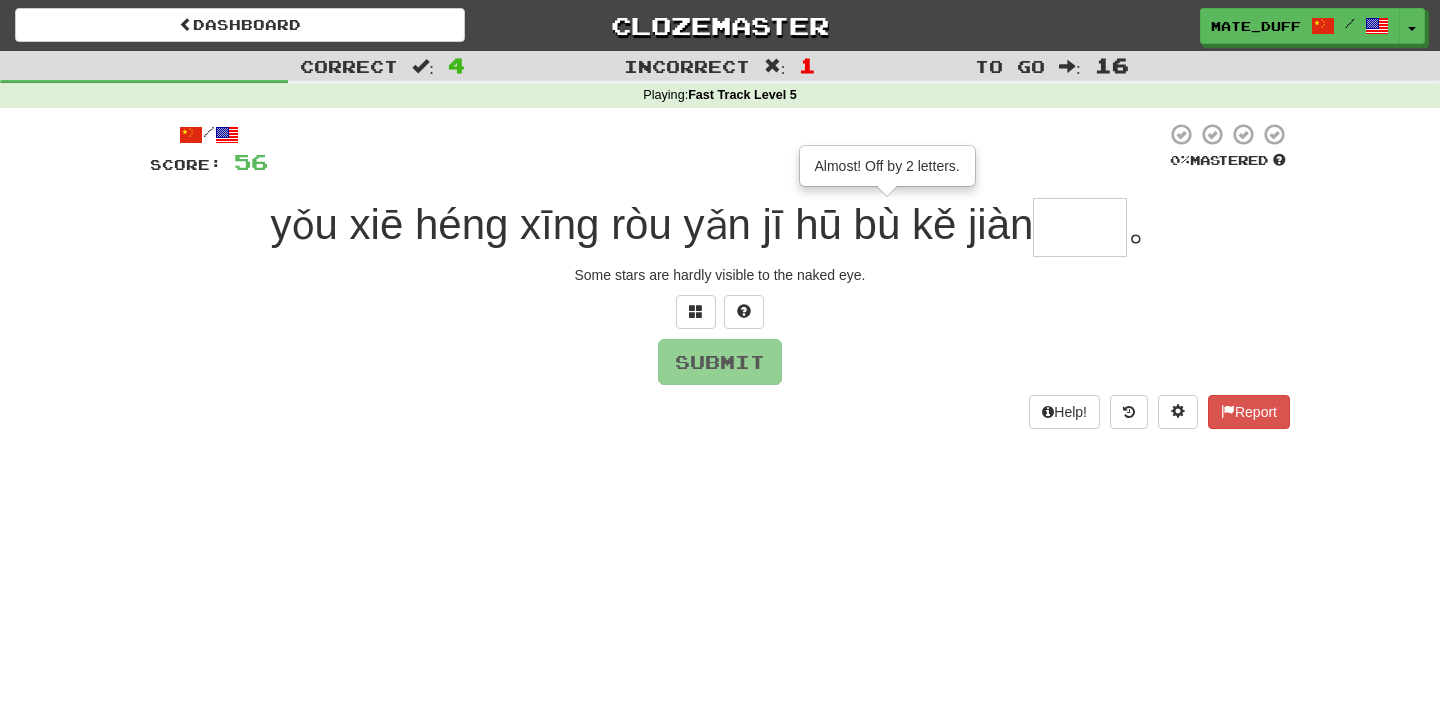type on "**" 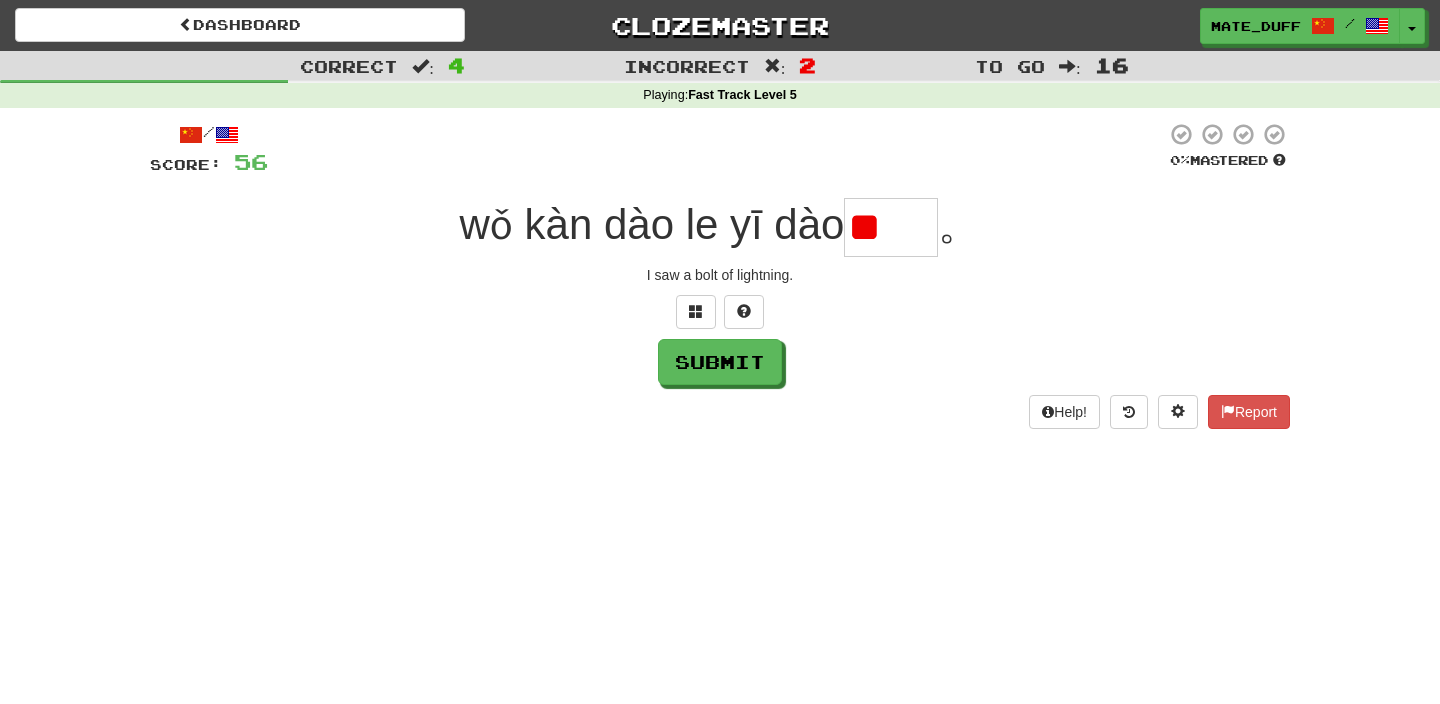scroll, scrollTop: 0, scrollLeft: 0, axis: both 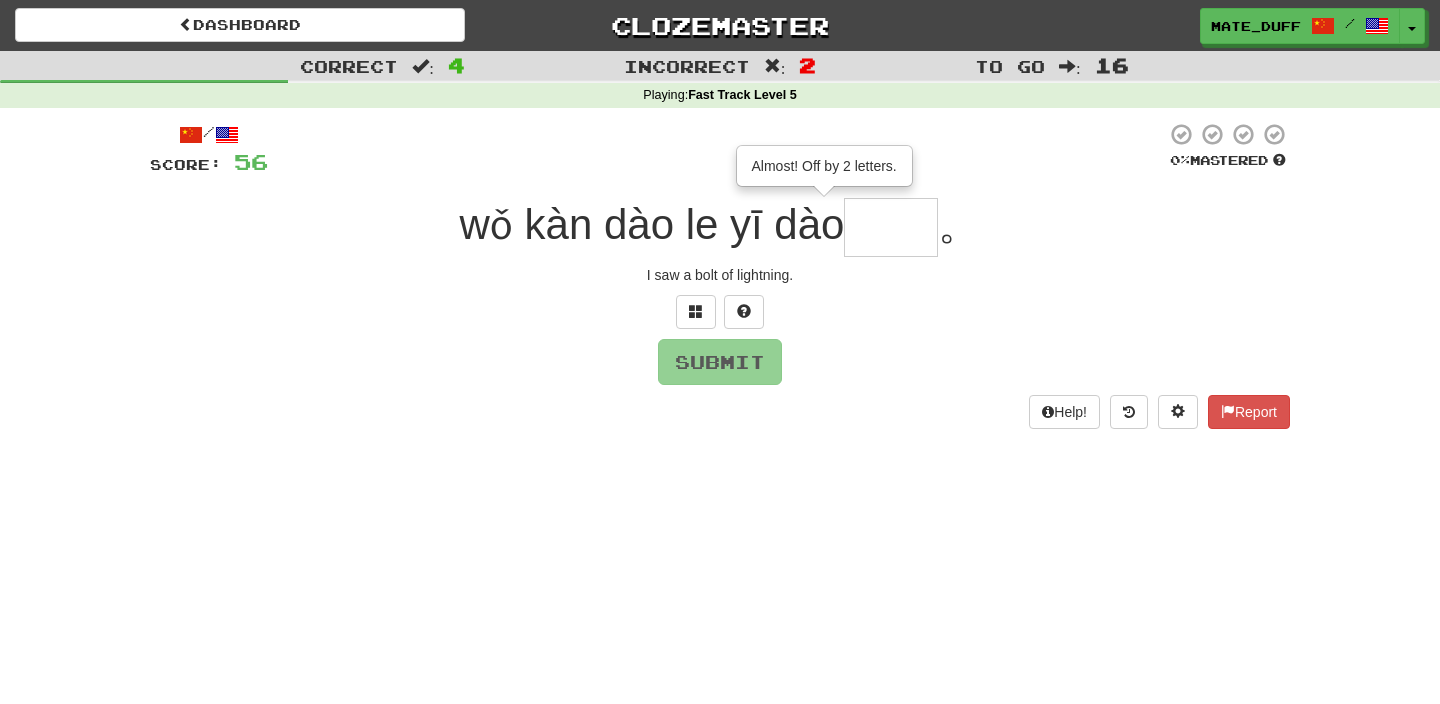 type on "**" 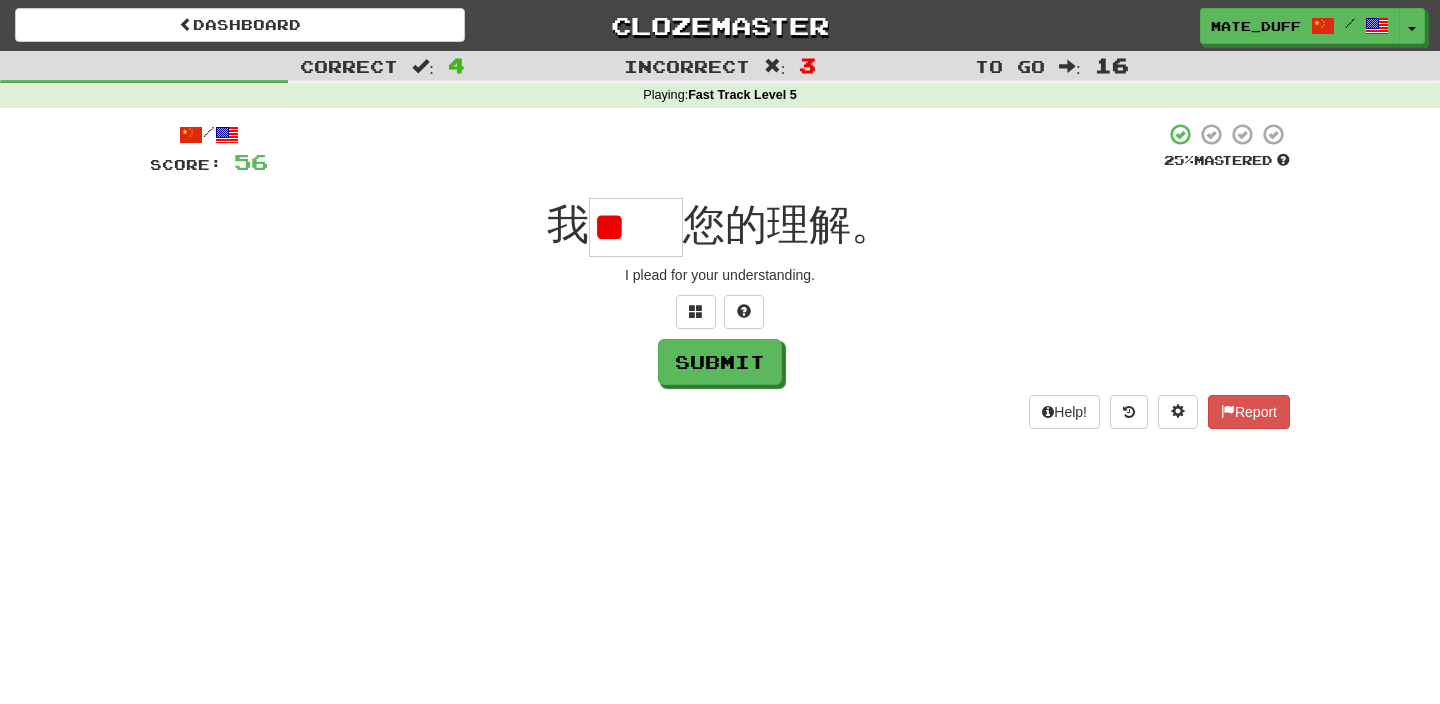 scroll, scrollTop: 0, scrollLeft: 0, axis: both 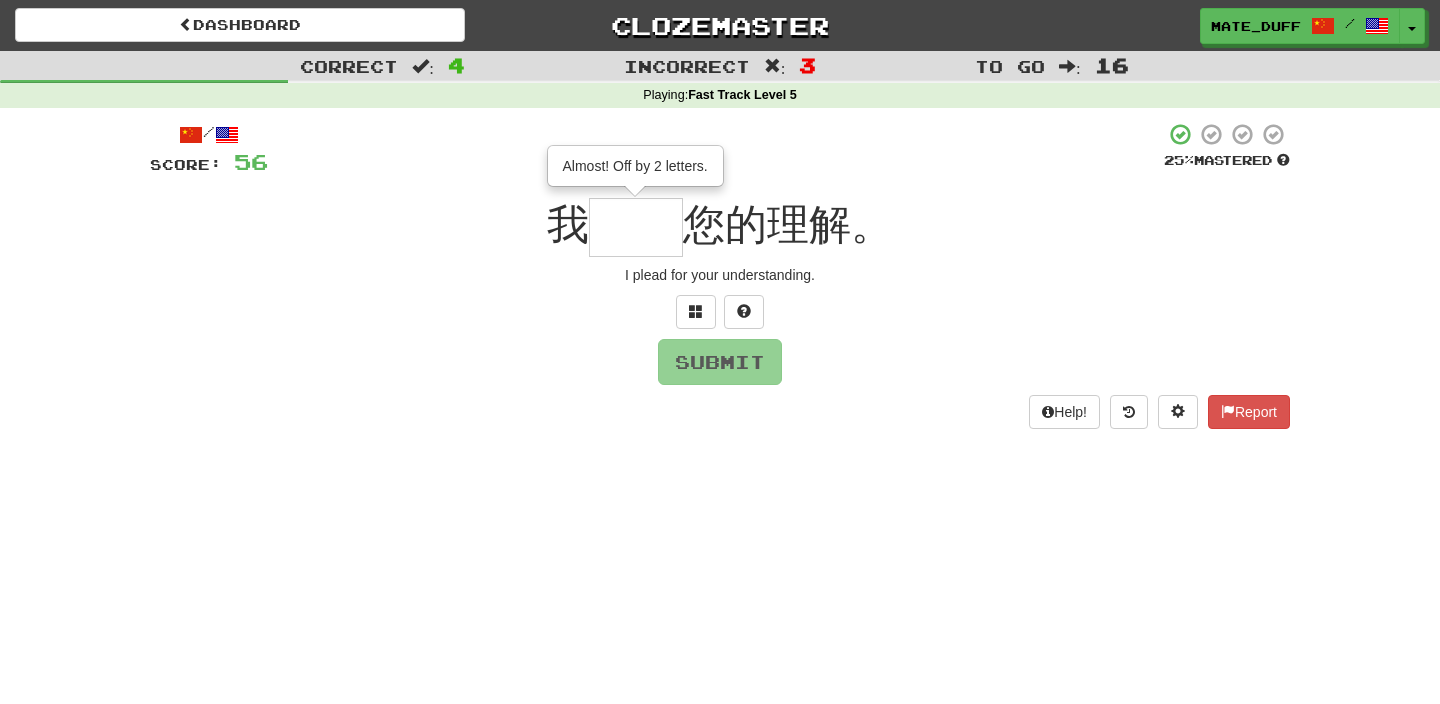 type on "**" 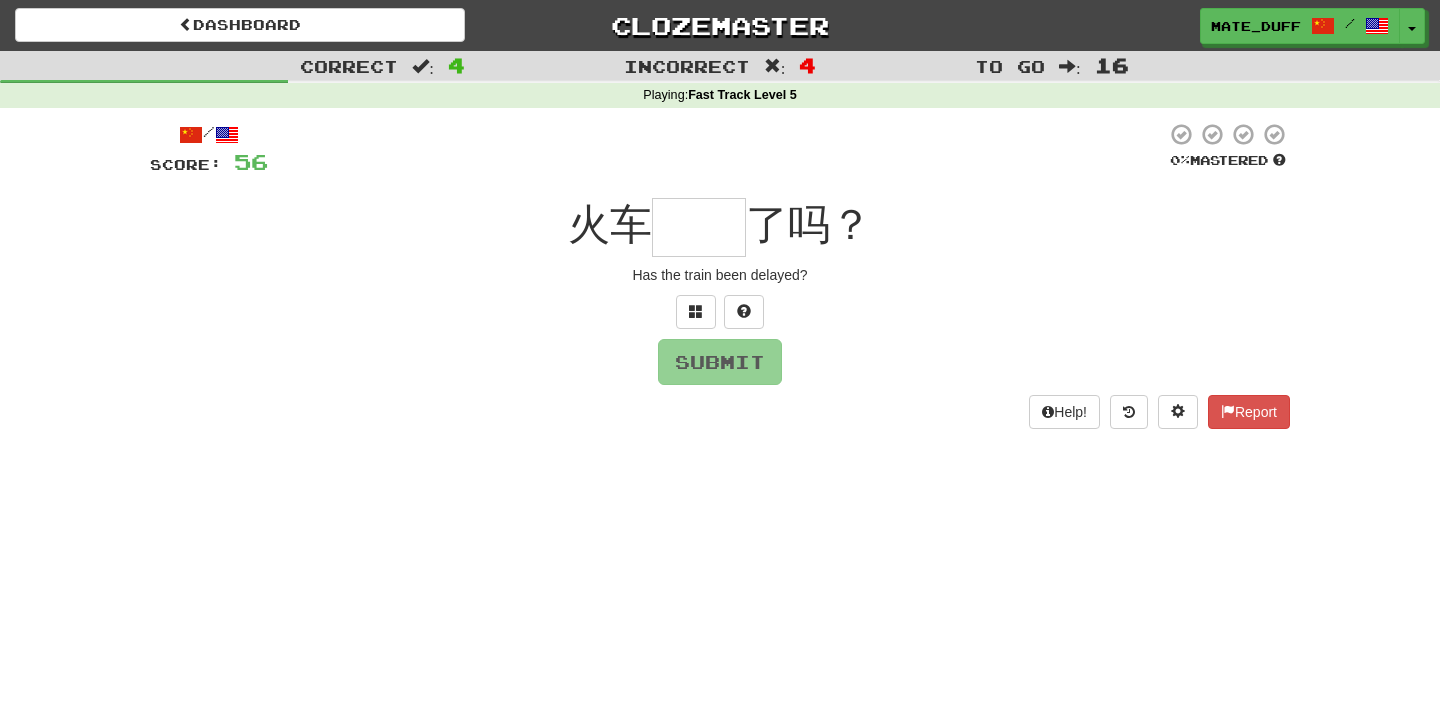 type on "**" 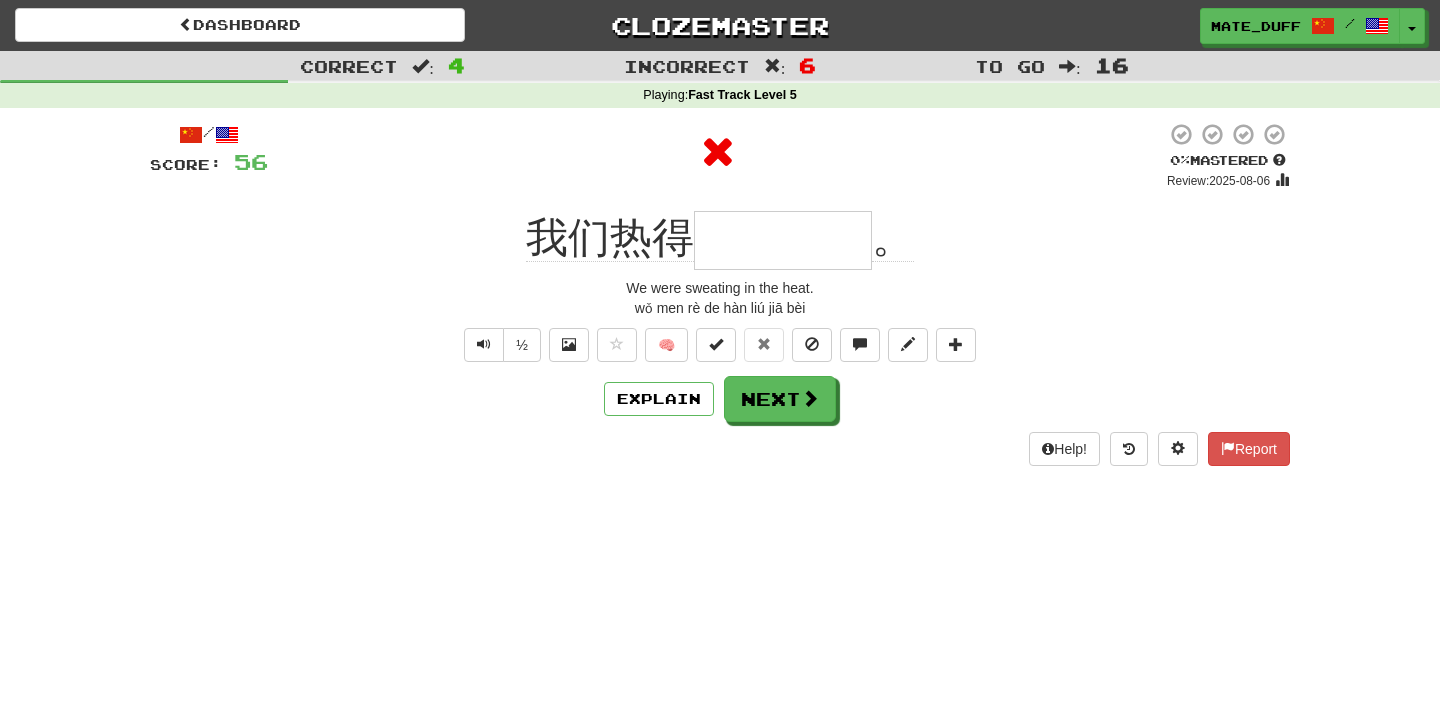 type on "****" 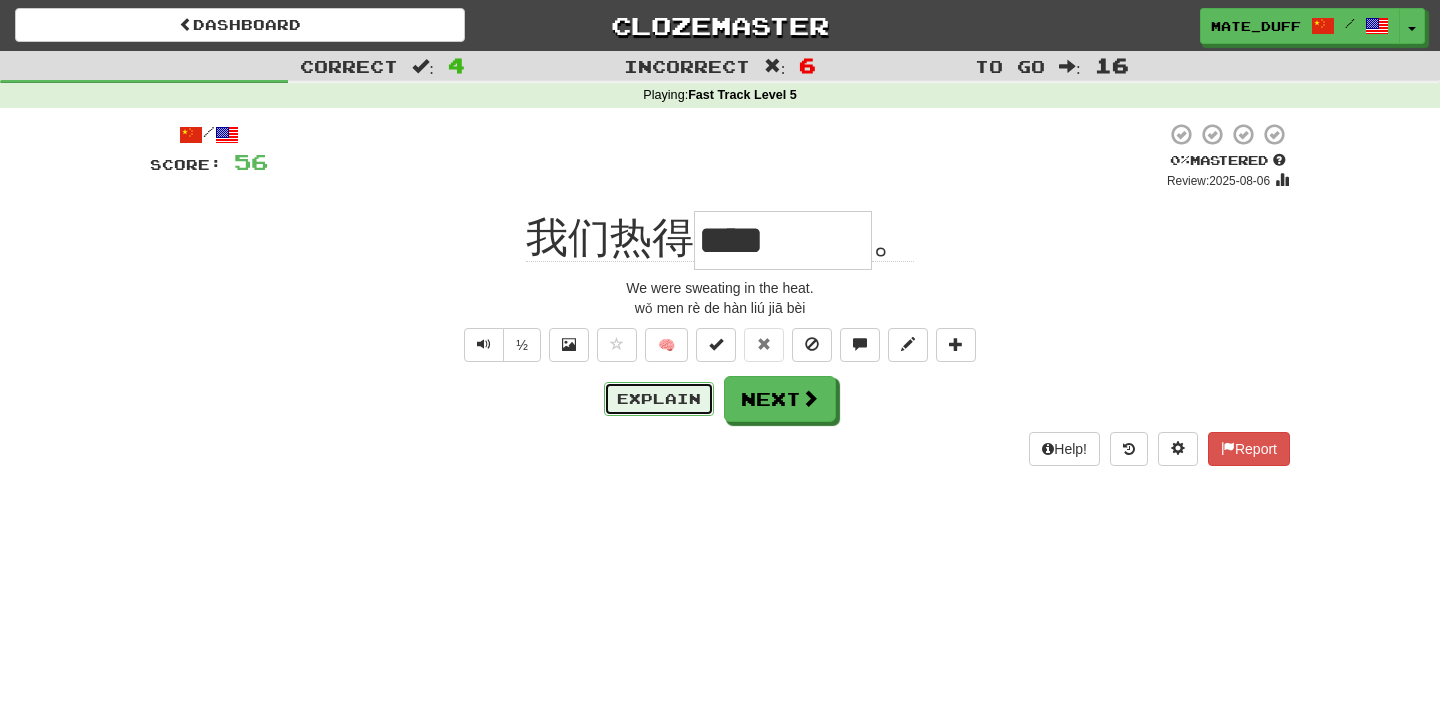click on "Explain" at bounding box center (659, 399) 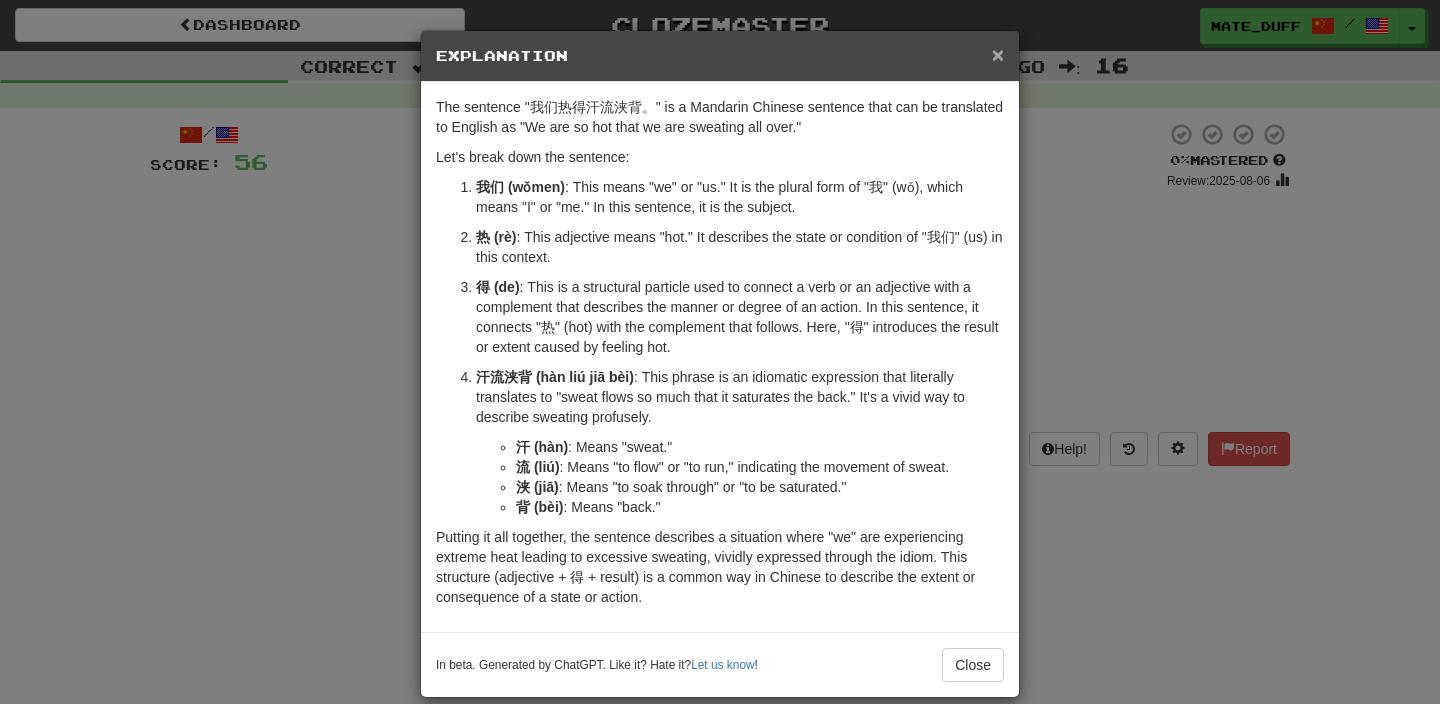 click on "×" at bounding box center (998, 54) 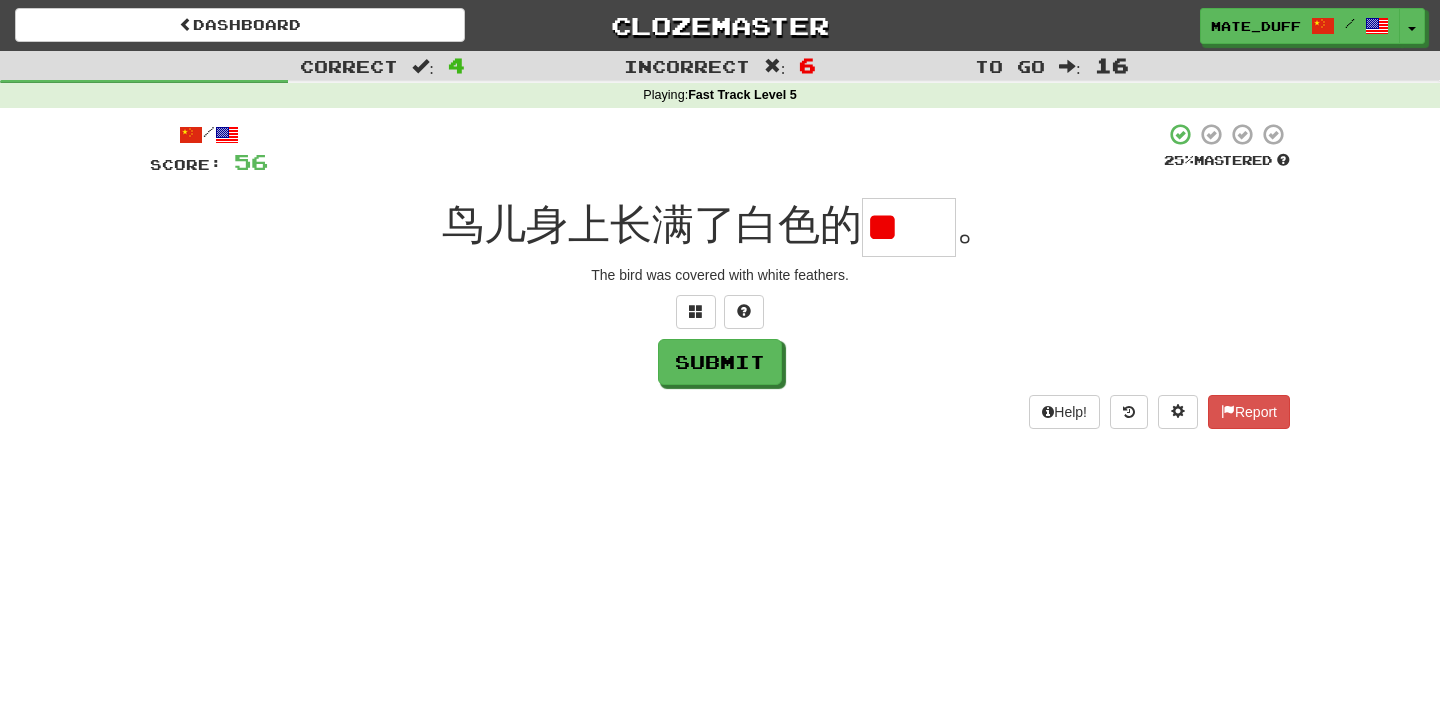 scroll, scrollTop: 0, scrollLeft: 0, axis: both 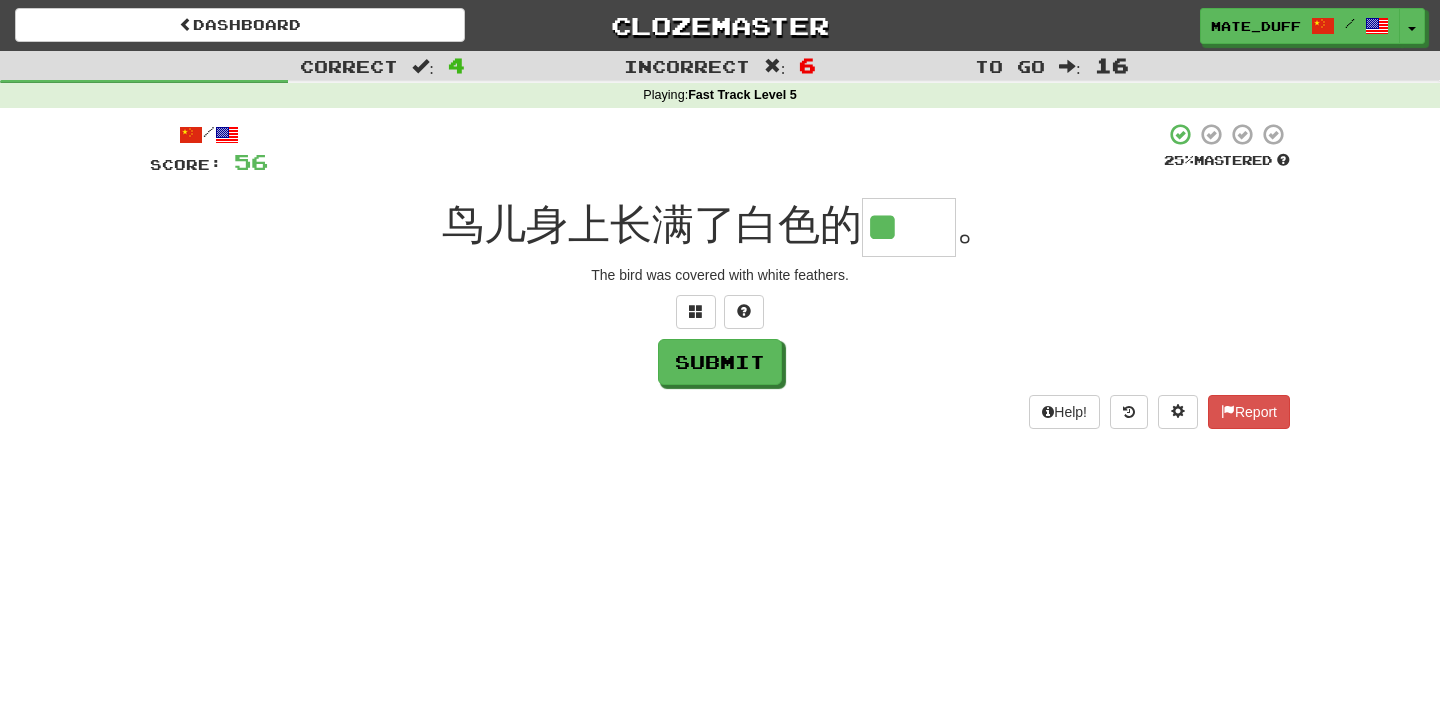 type on "**" 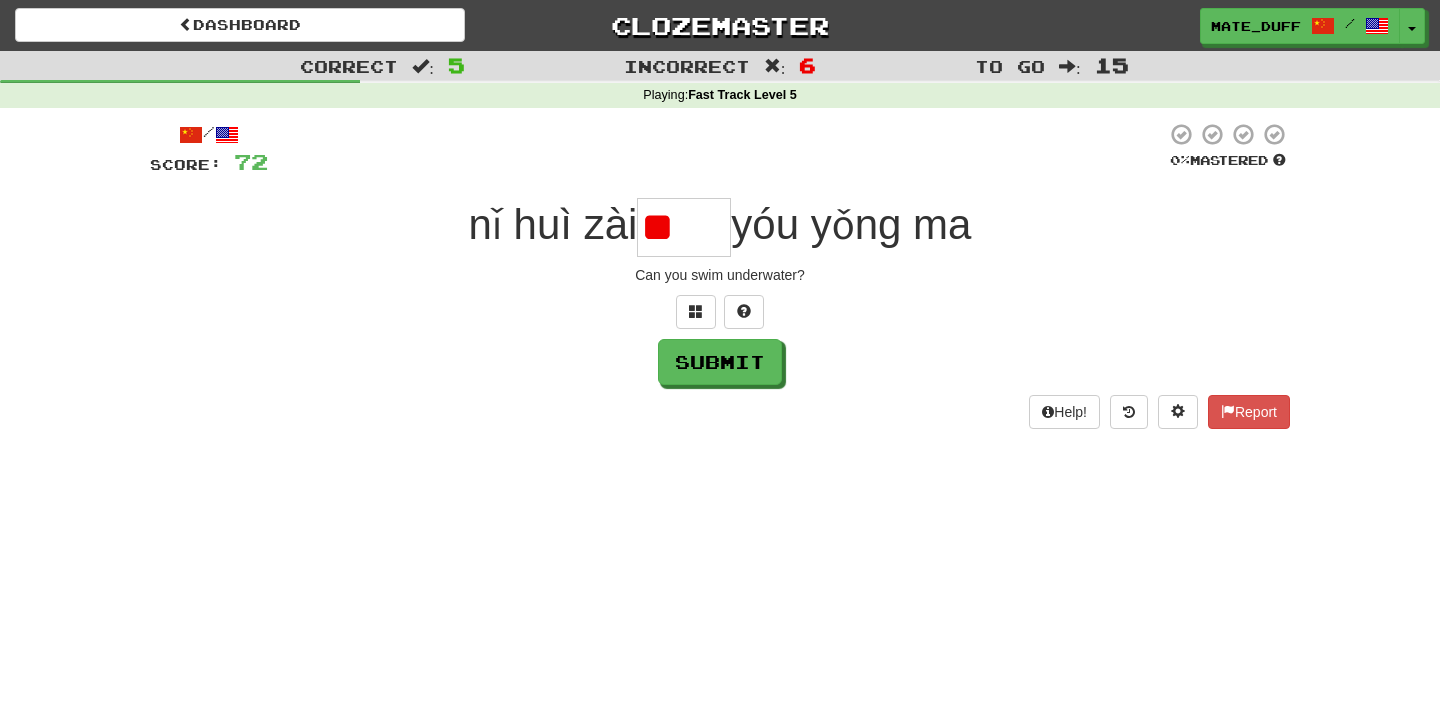 scroll, scrollTop: 0, scrollLeft: 0, axis: both 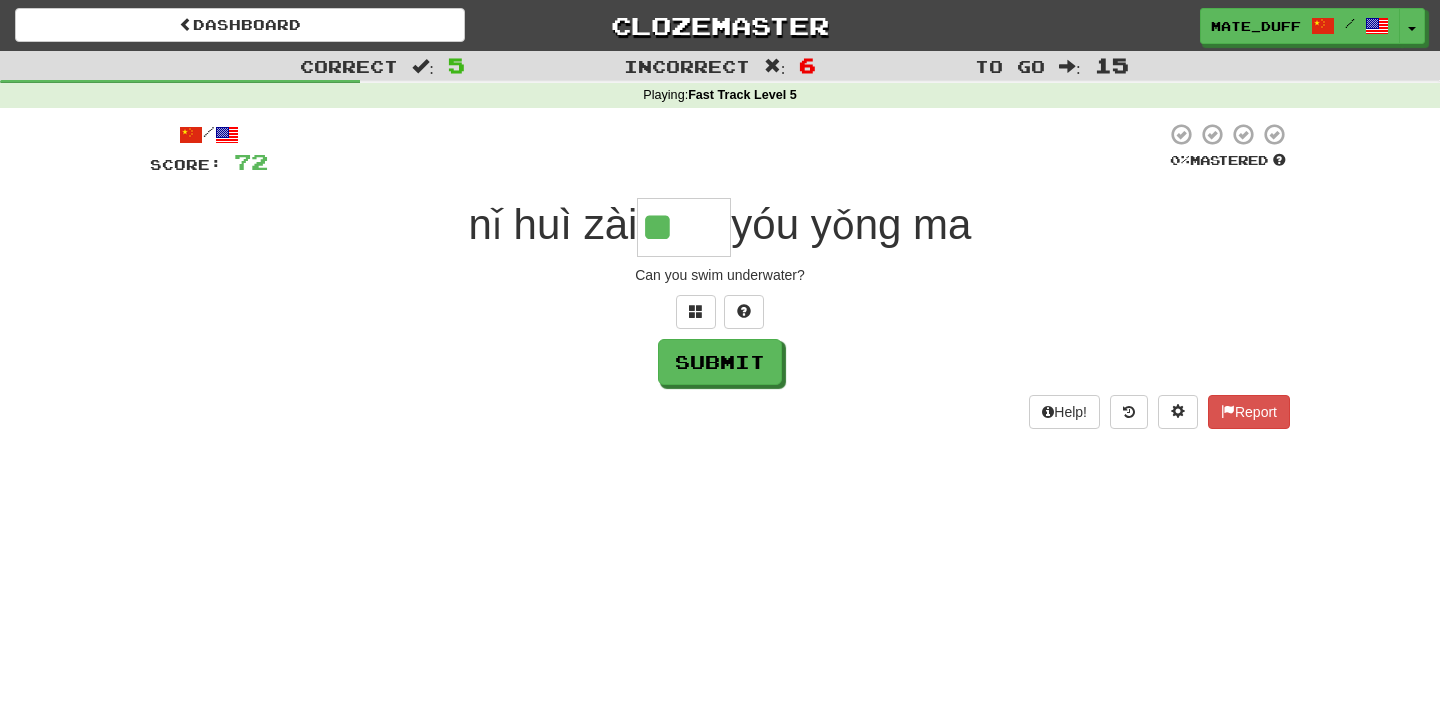 type on "**" 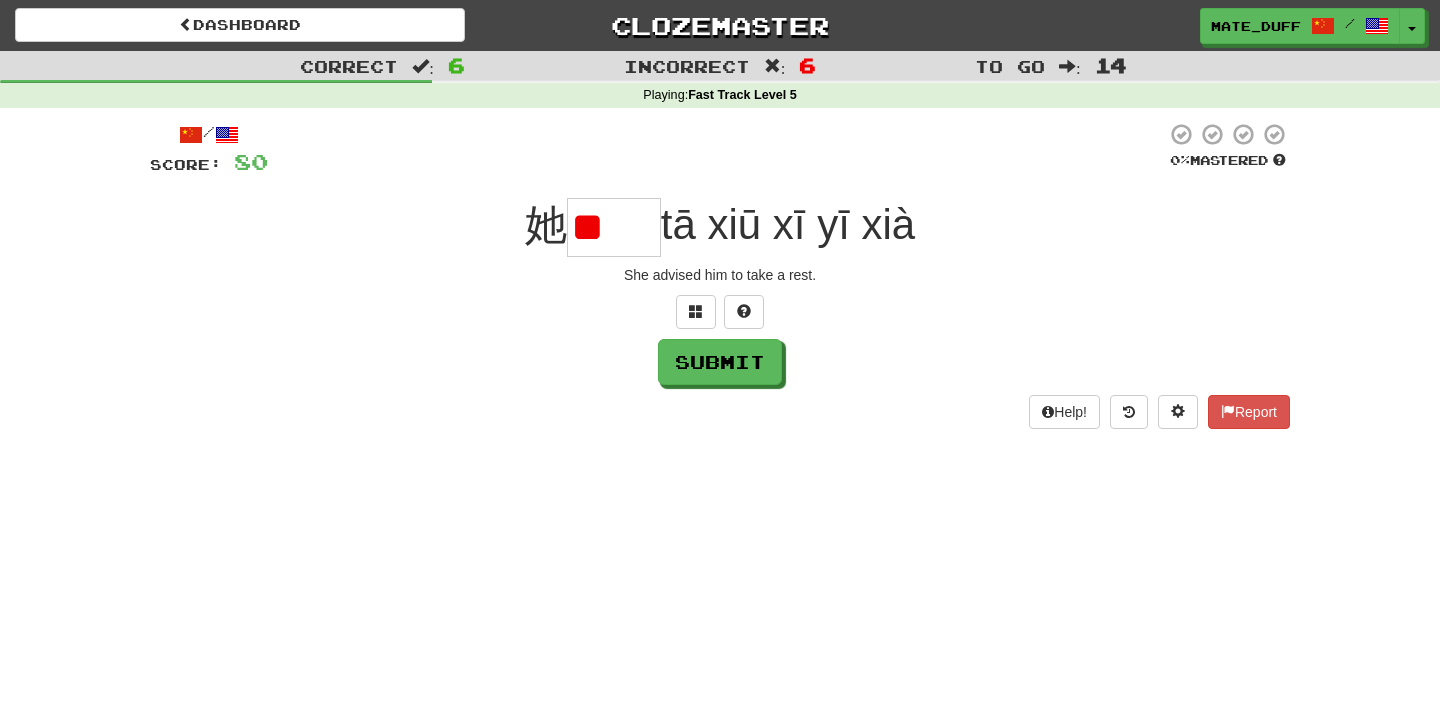 scroll, scrollTop: 0, scrollLeft: 0, axis: both 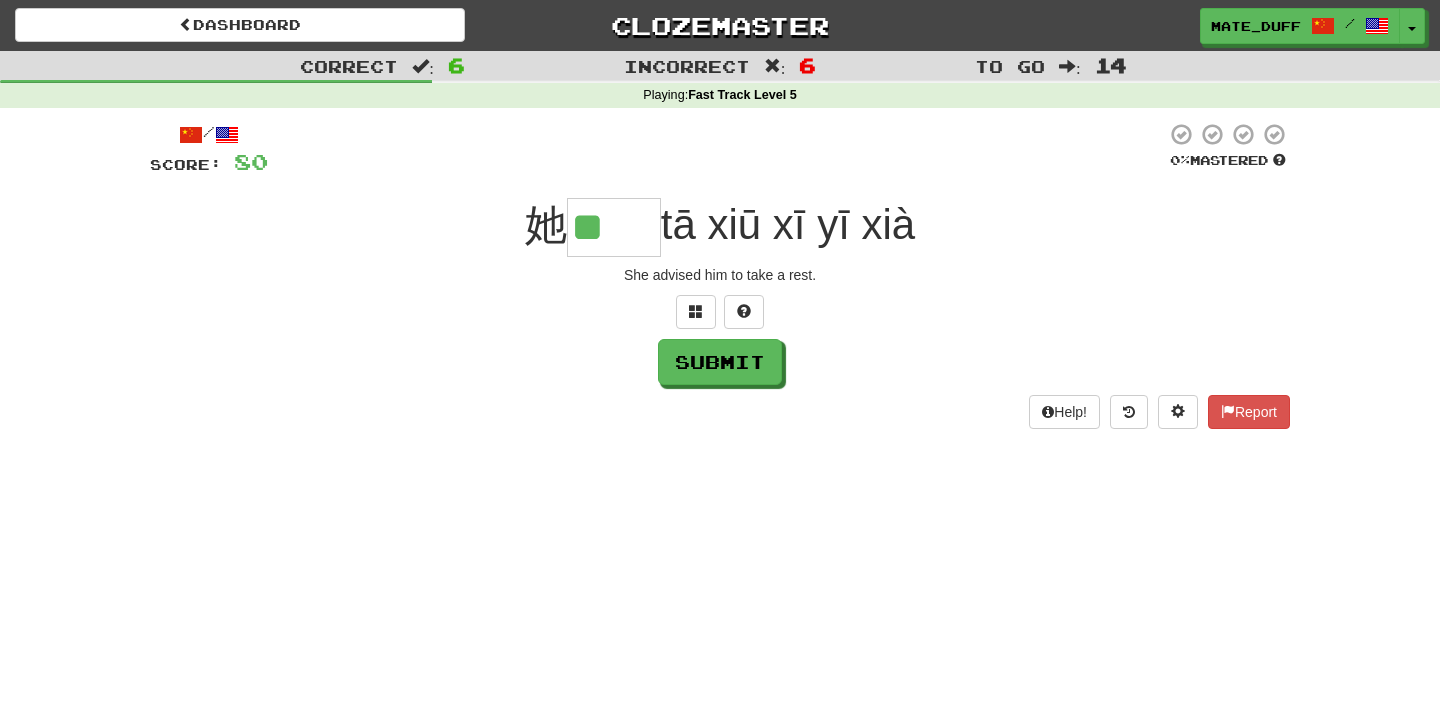 type on "**" 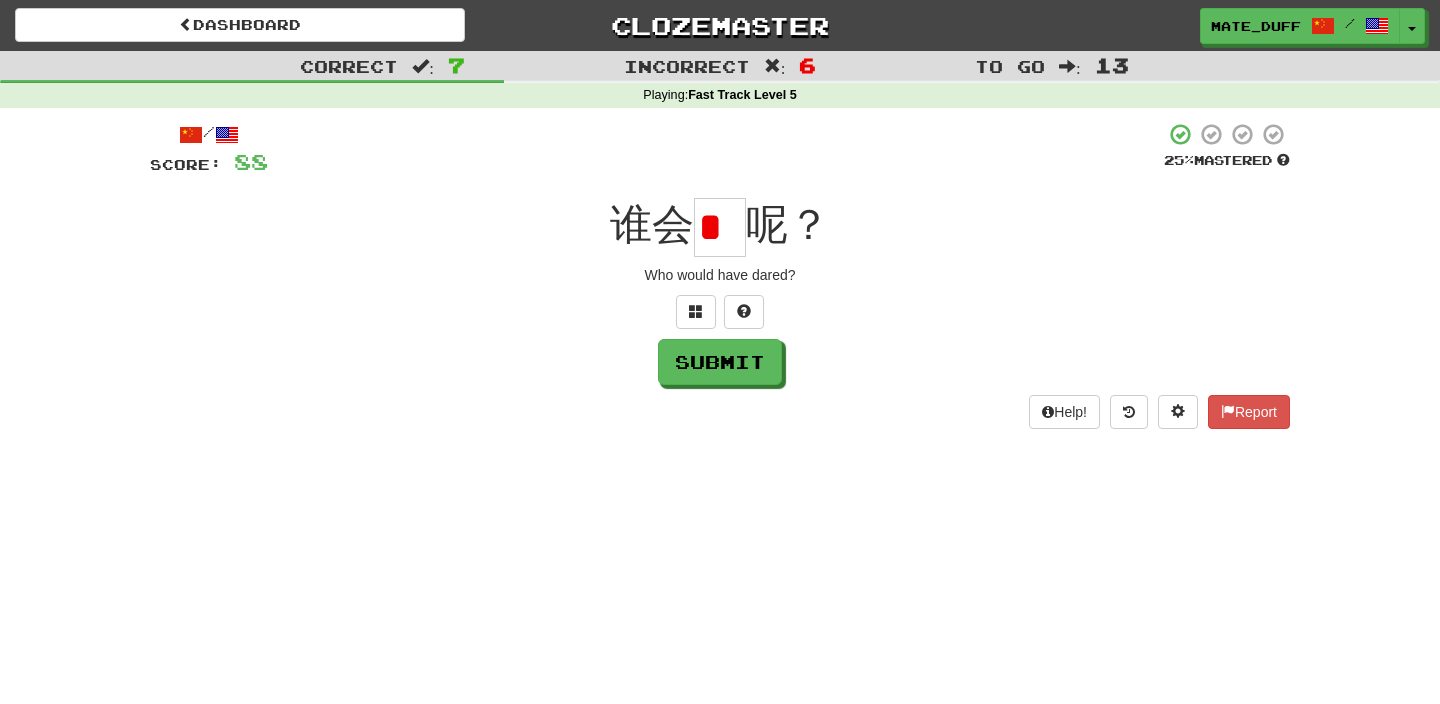 scroll, scrollTop: 0, scrollLeft: 0, axis: both 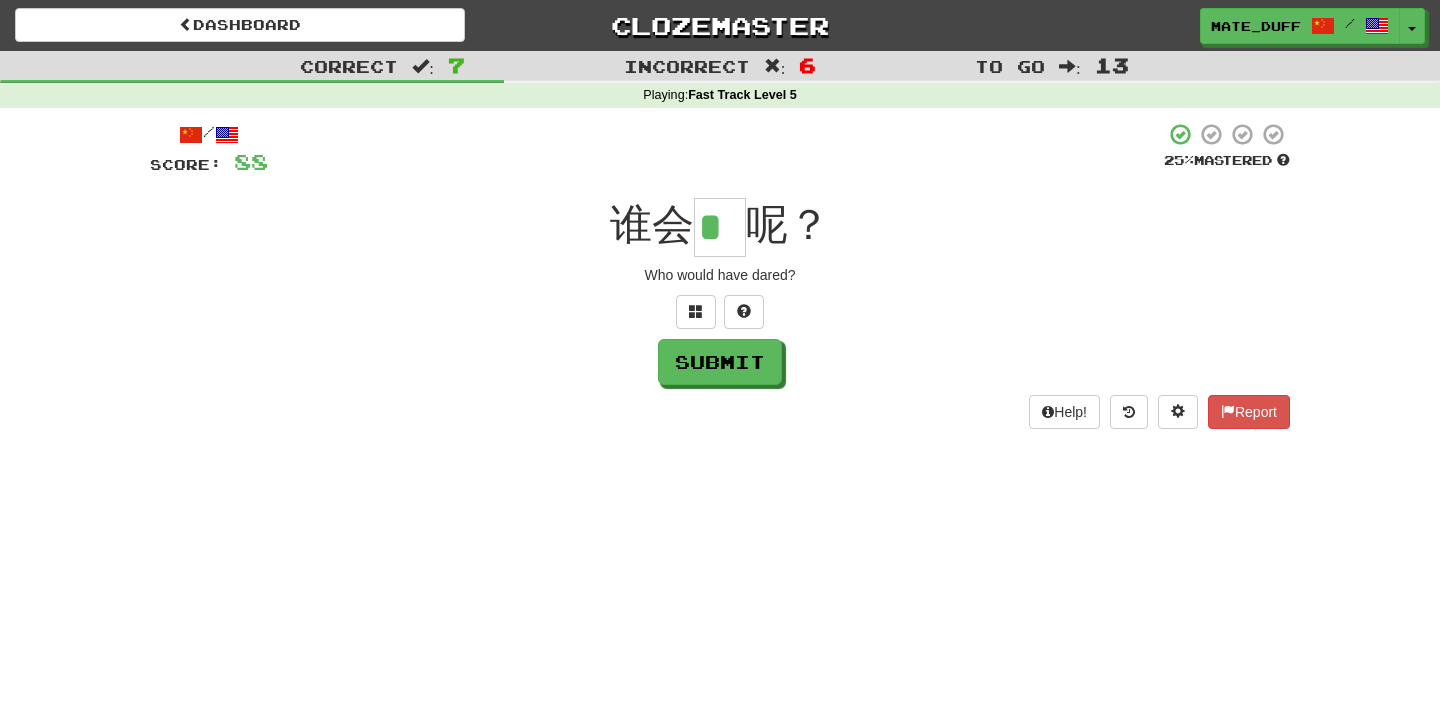 type on "*" 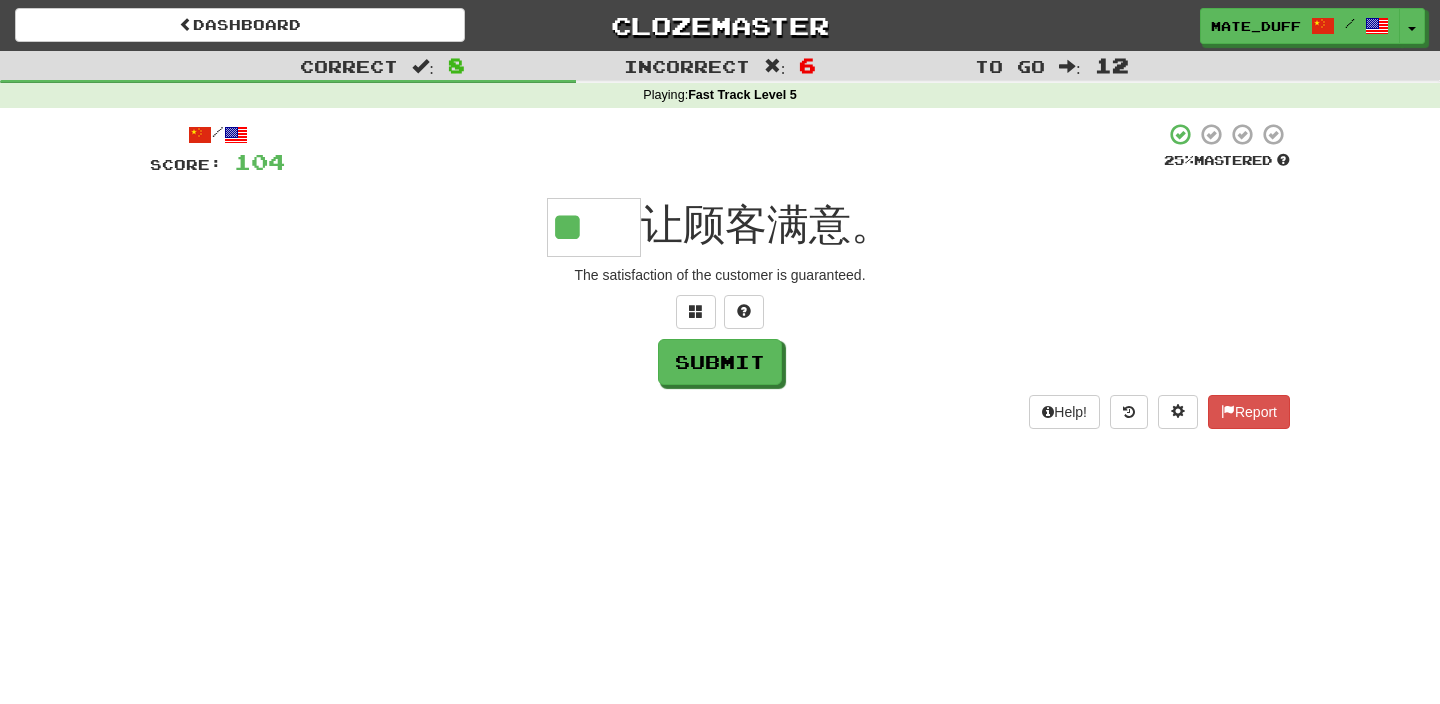 scroll, scrollTop: 0, scrollLeft: 0, axis: both 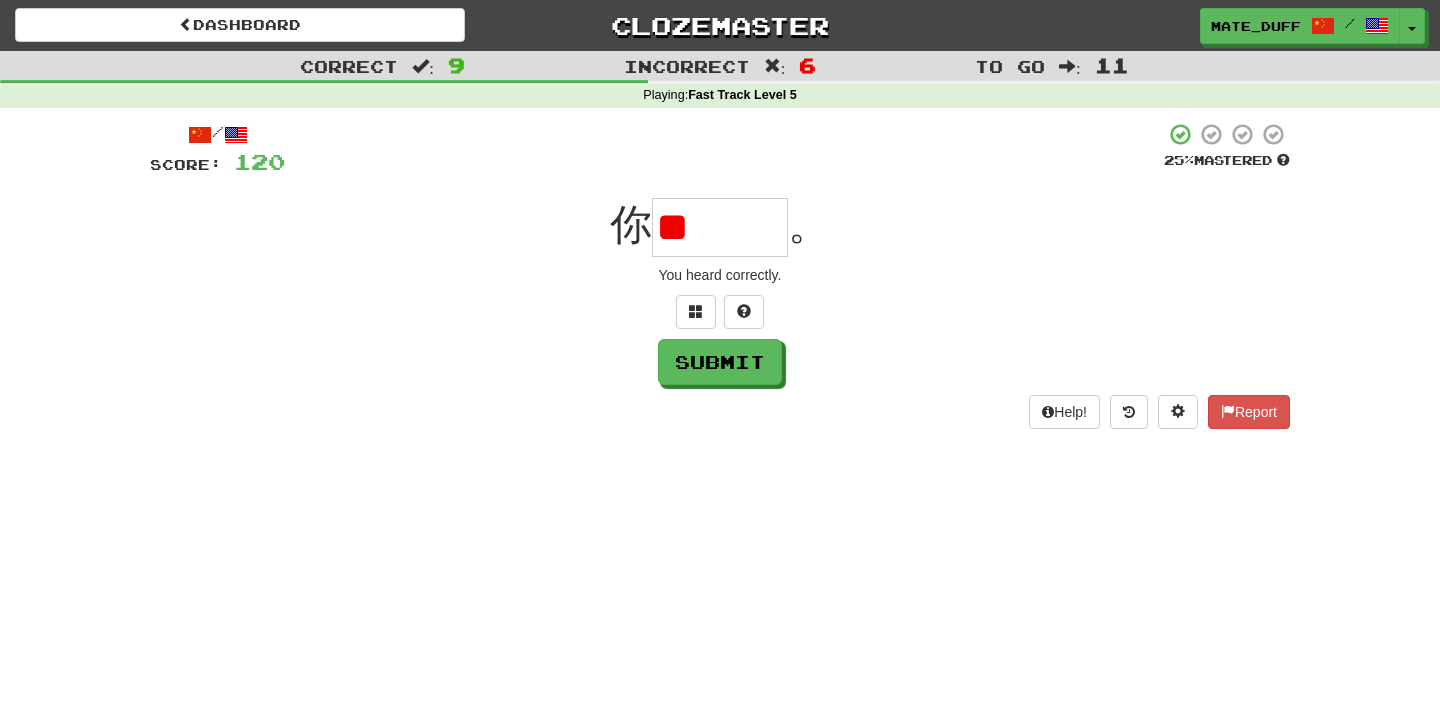 type on "*" 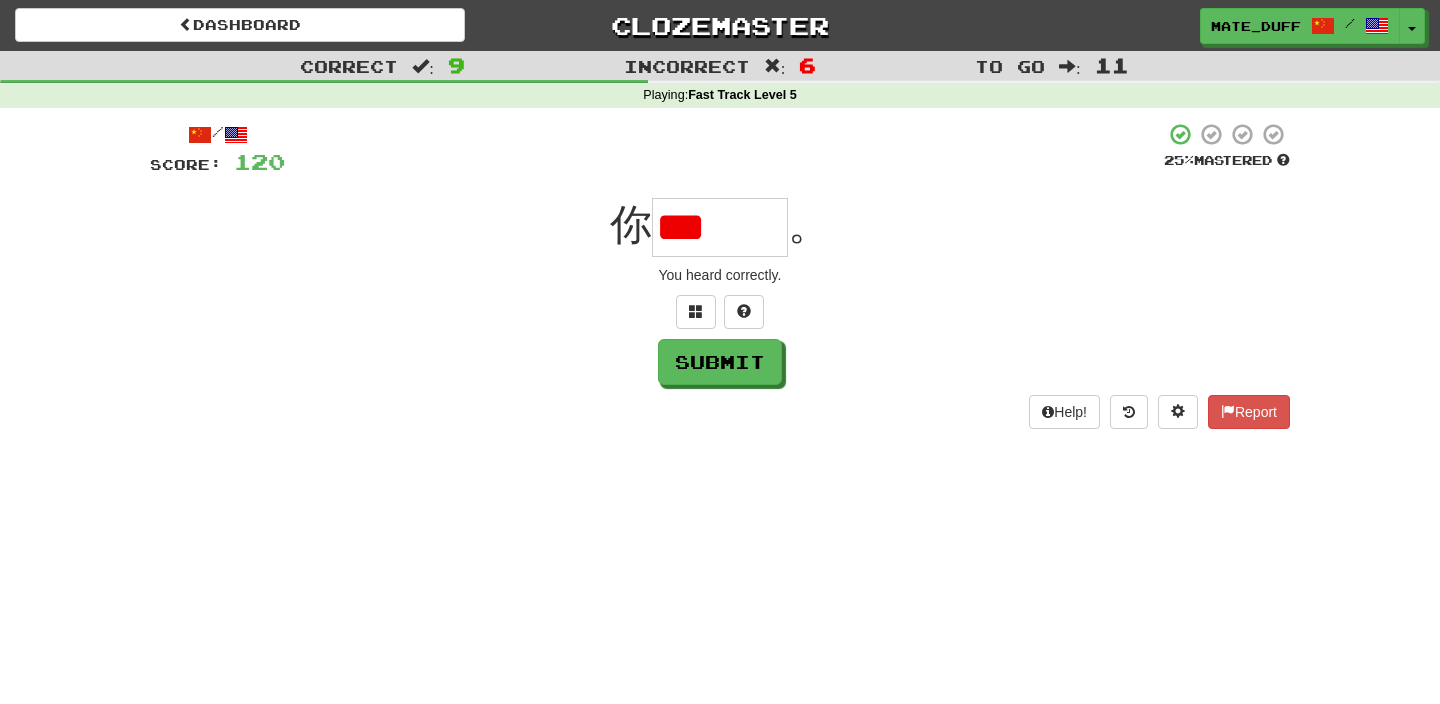 scroll, scrollTop: 0, scrollLeft: 0, axis: both 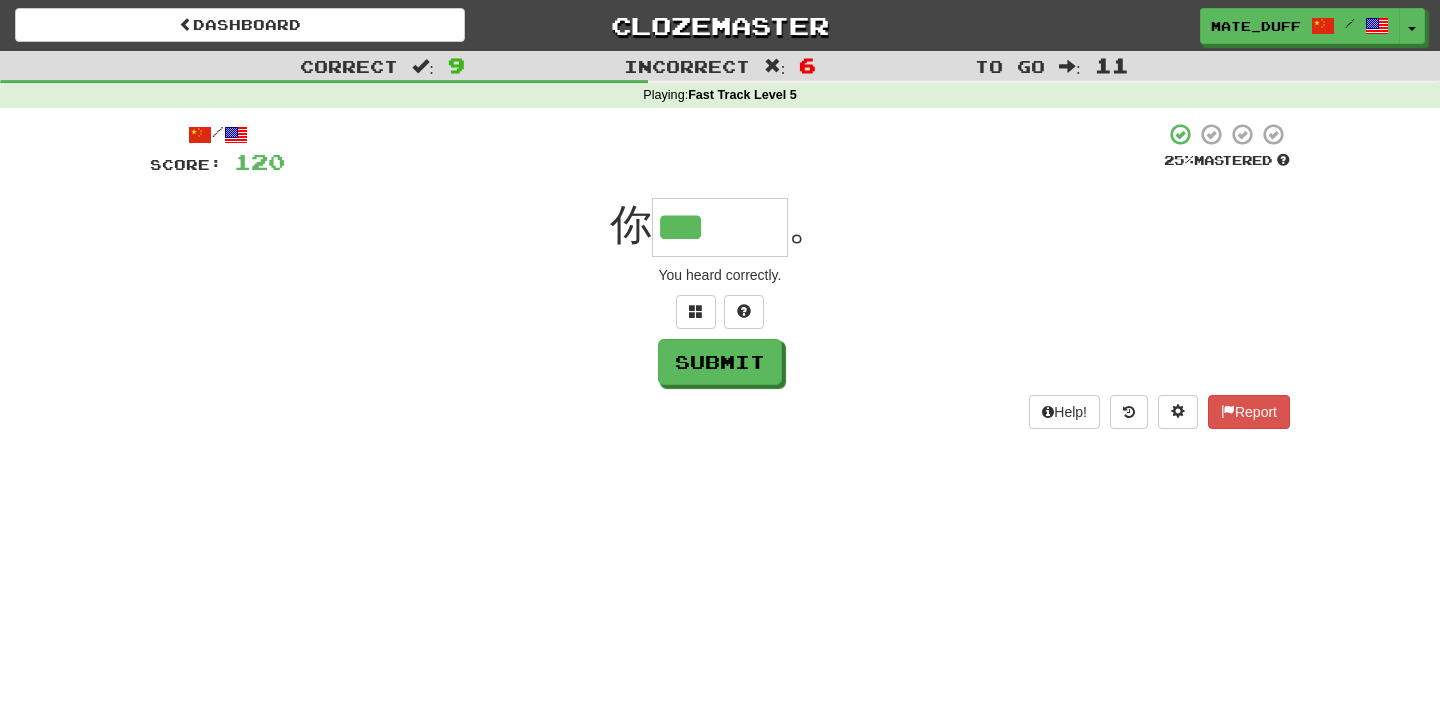 type on "***" 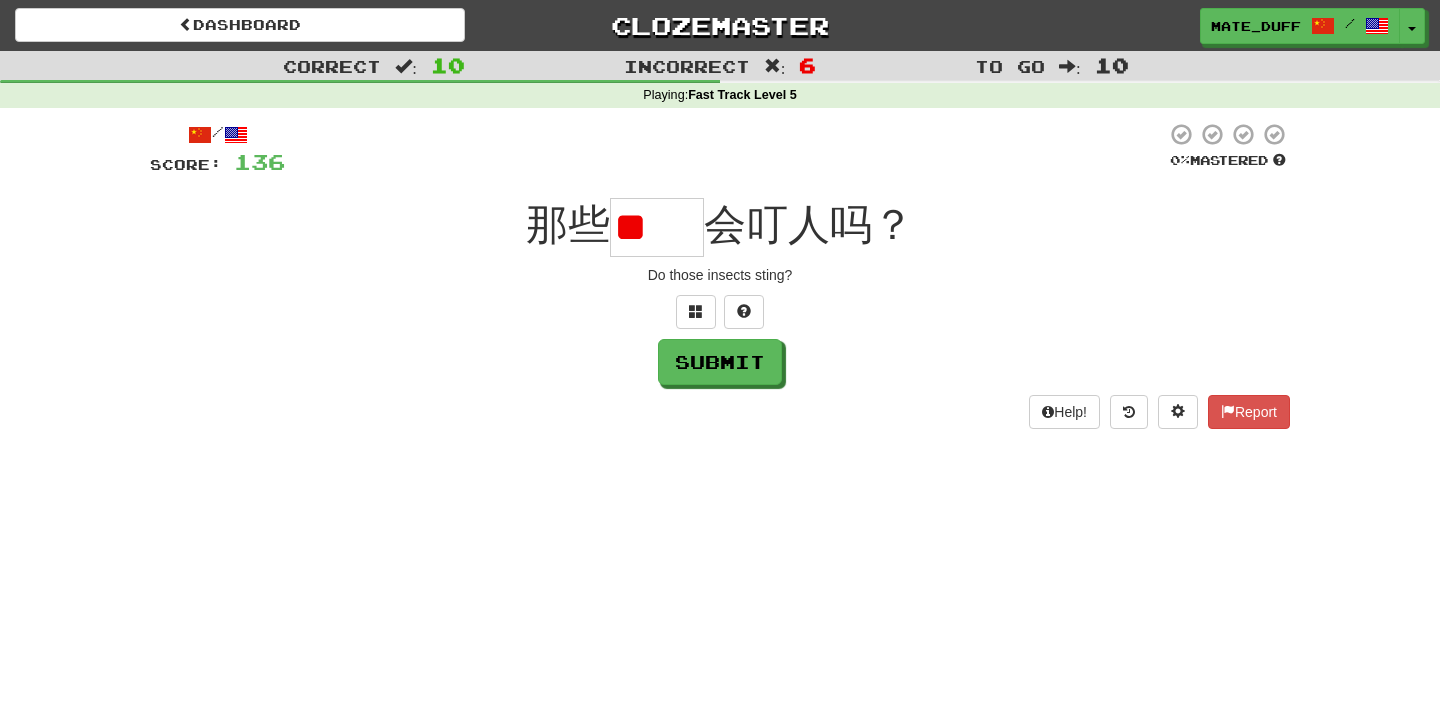 scroll, scrollTop: 0, scrollLeft: 0, axis: both 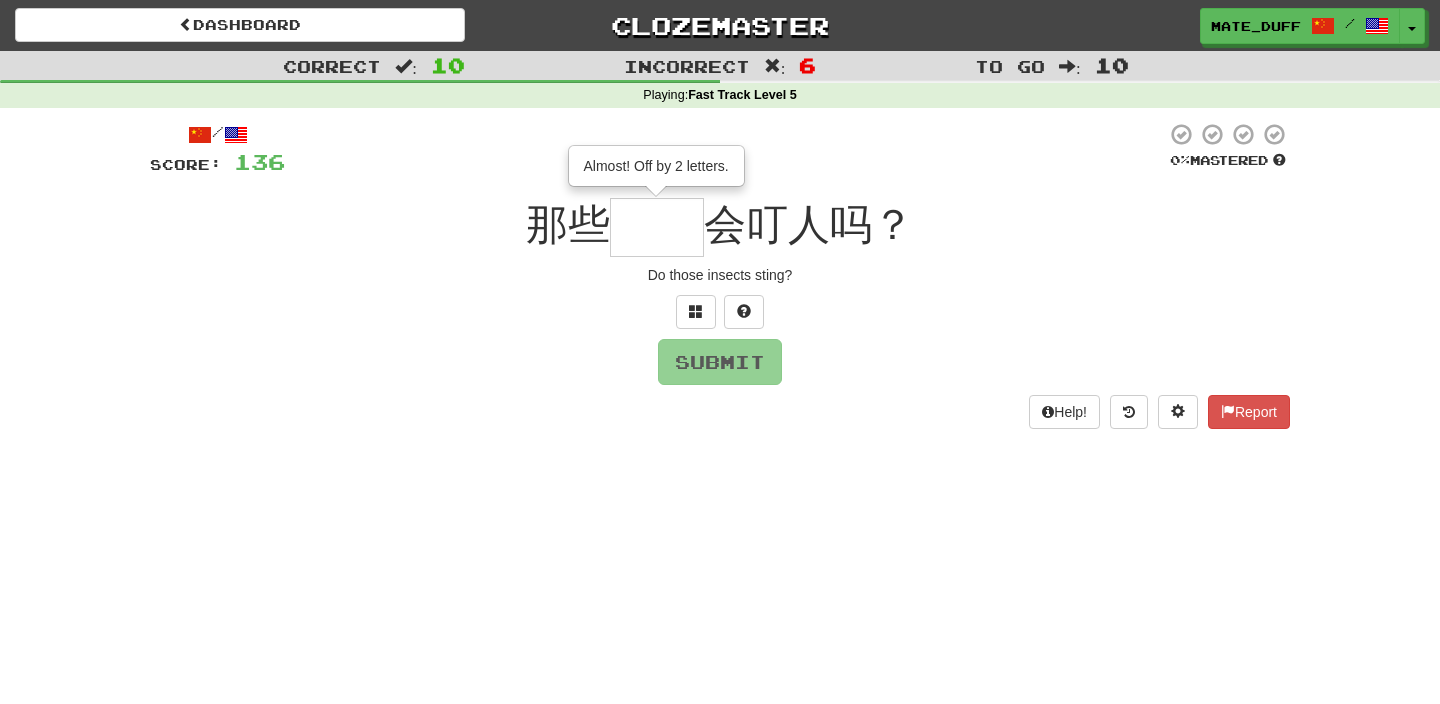 type on "**" 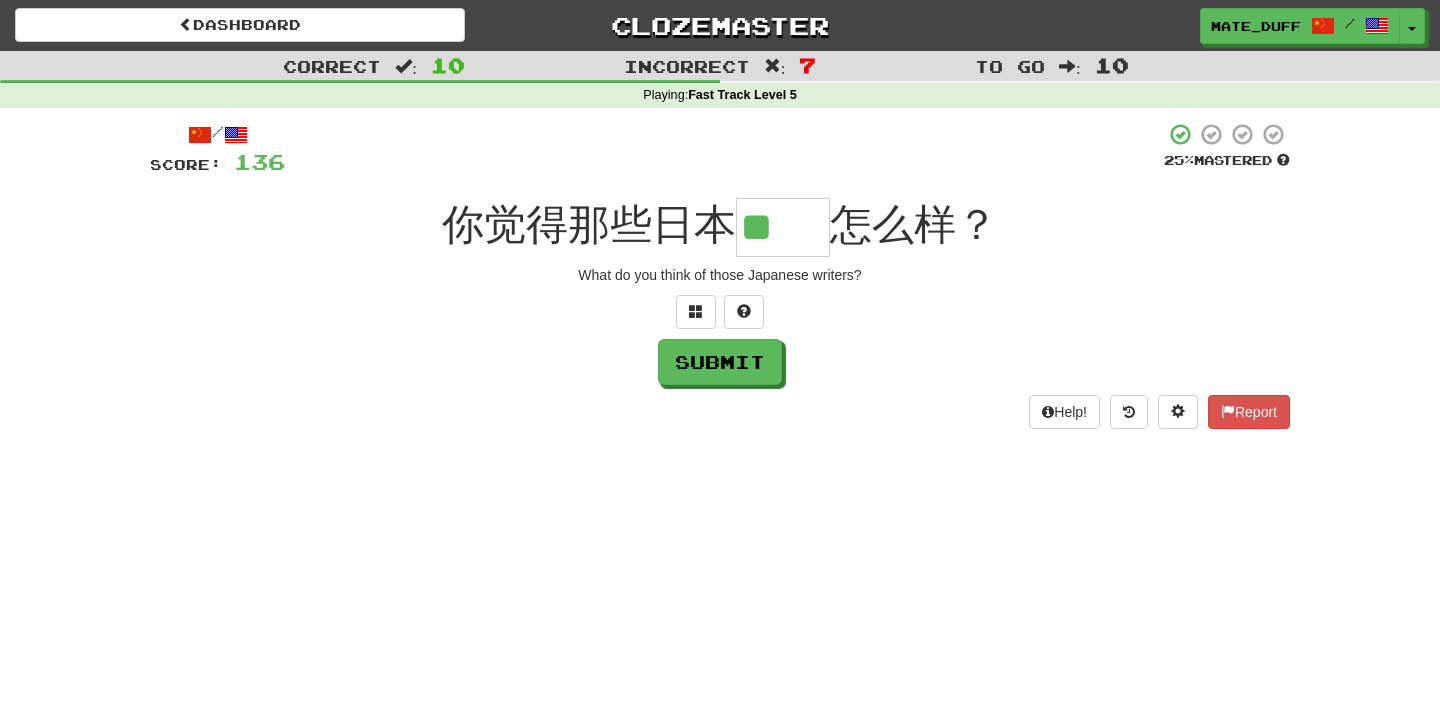 scroll, scrollTop: 0, scrollLeft: 0, axis: both 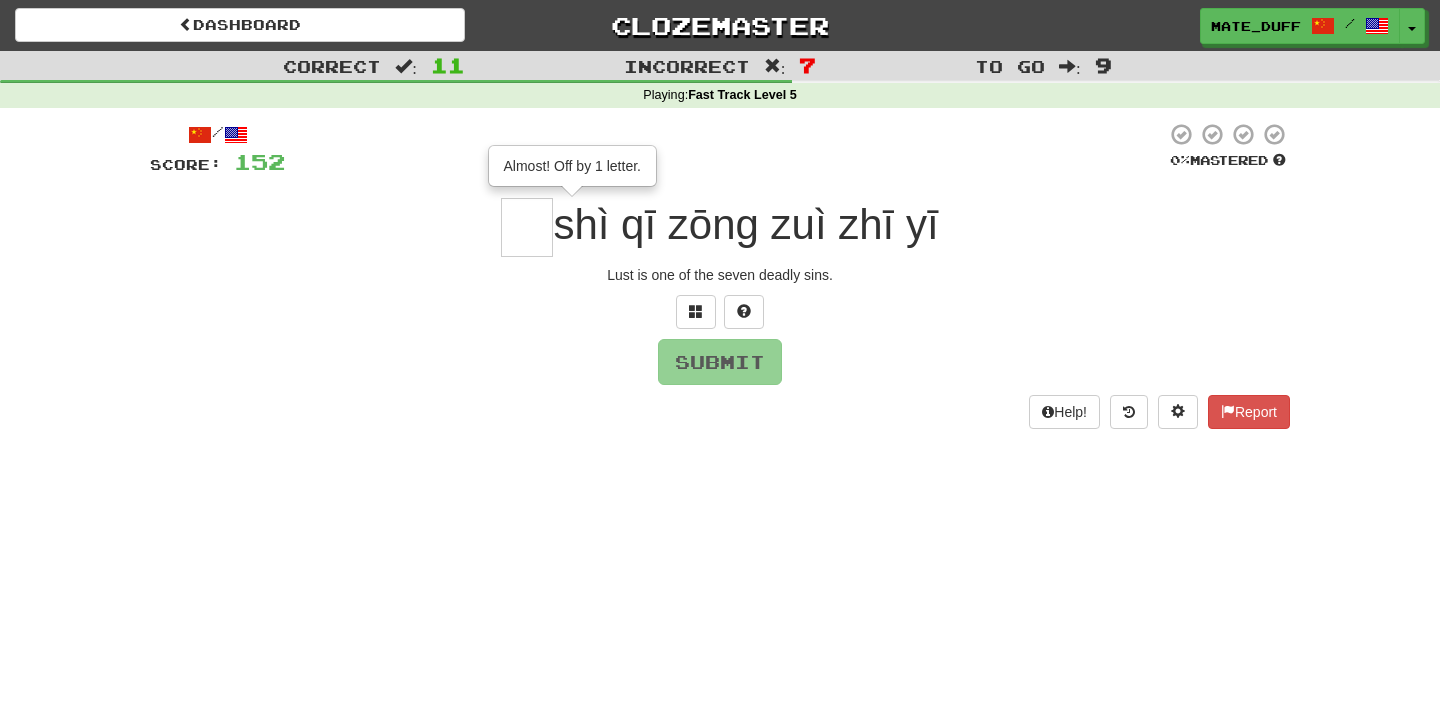 type on "*" 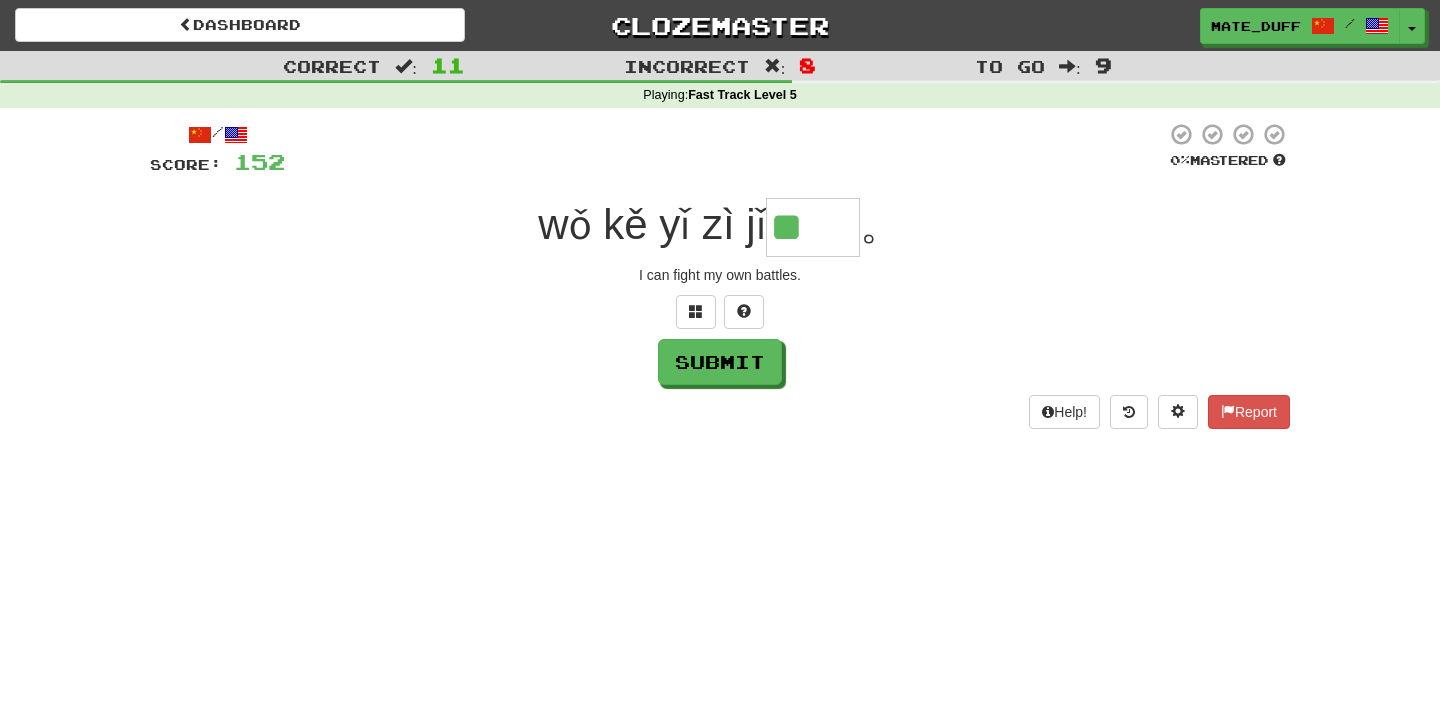 scroll, scrollTop: 0, scrollLeft: 0, axis: both 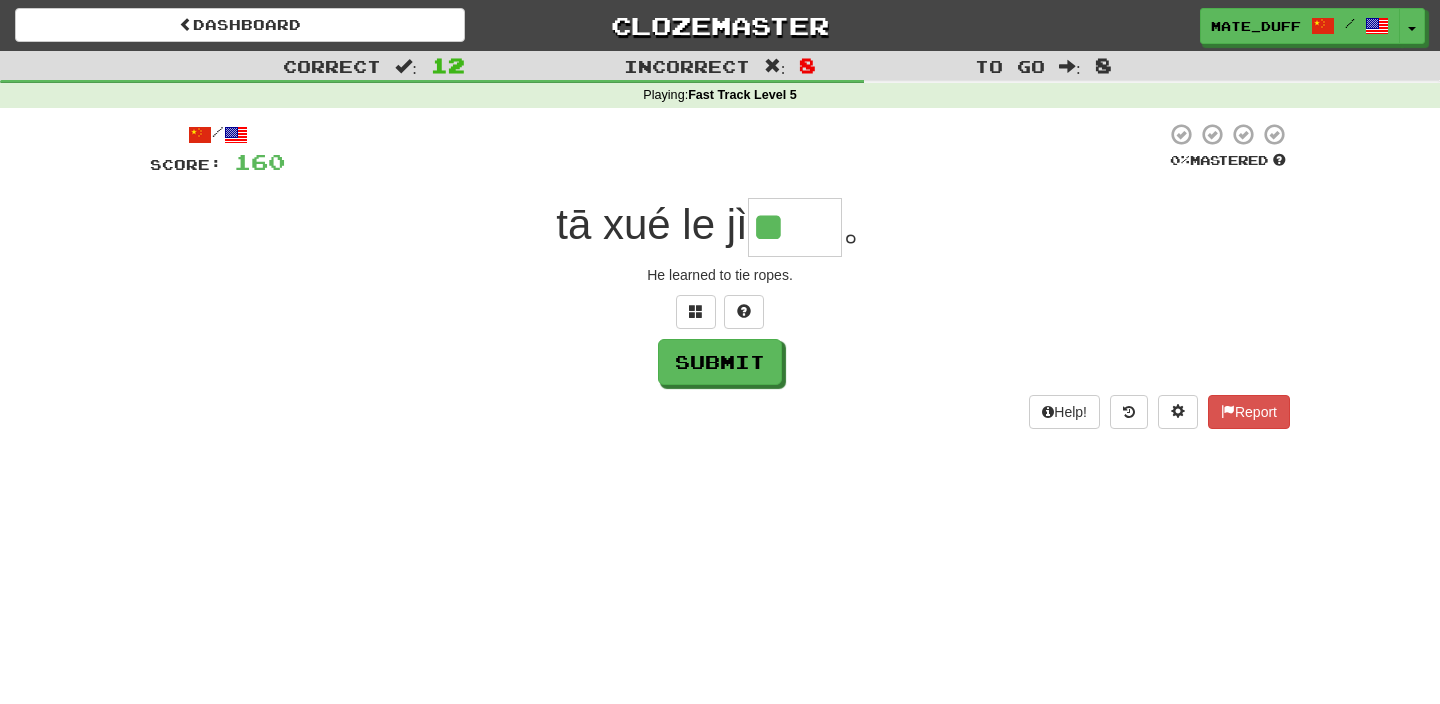 type on "**" 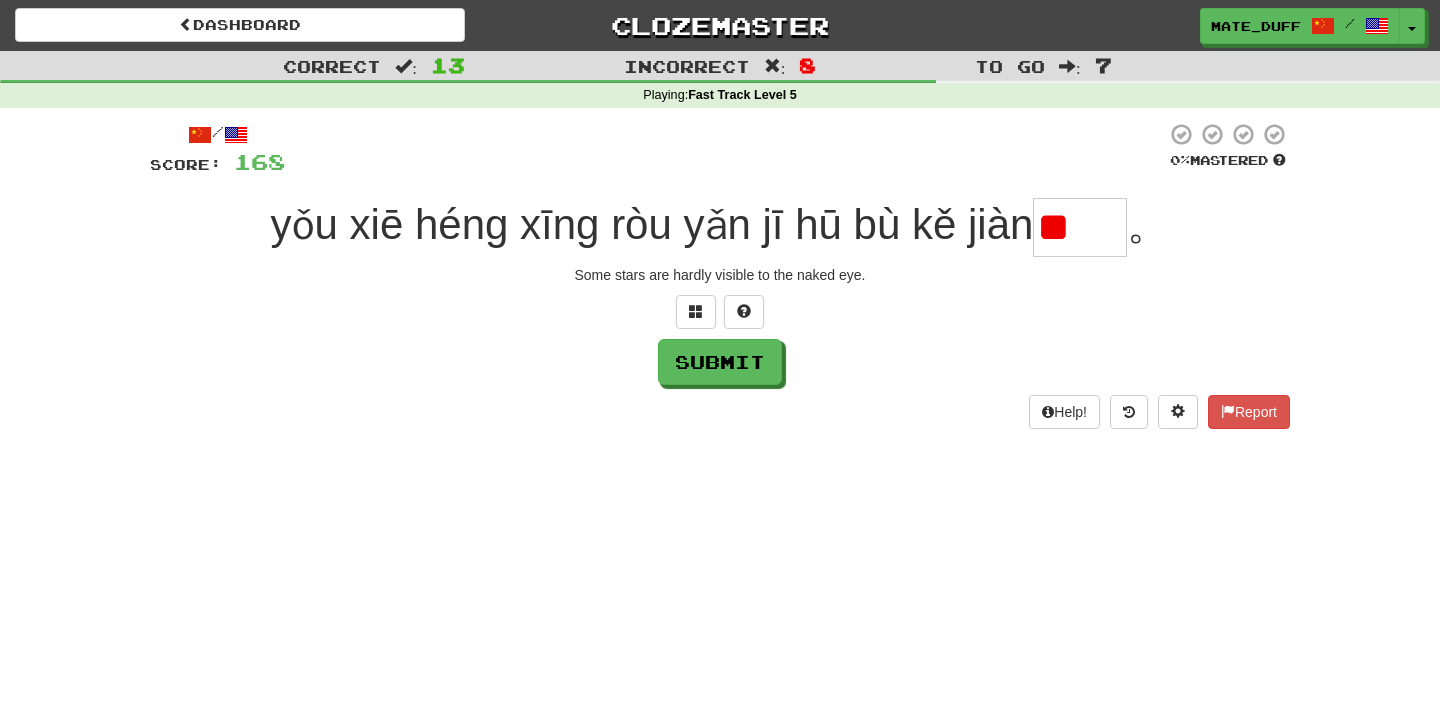 scroll, scrollTop: 0, scrollLeft: 0, axis: both 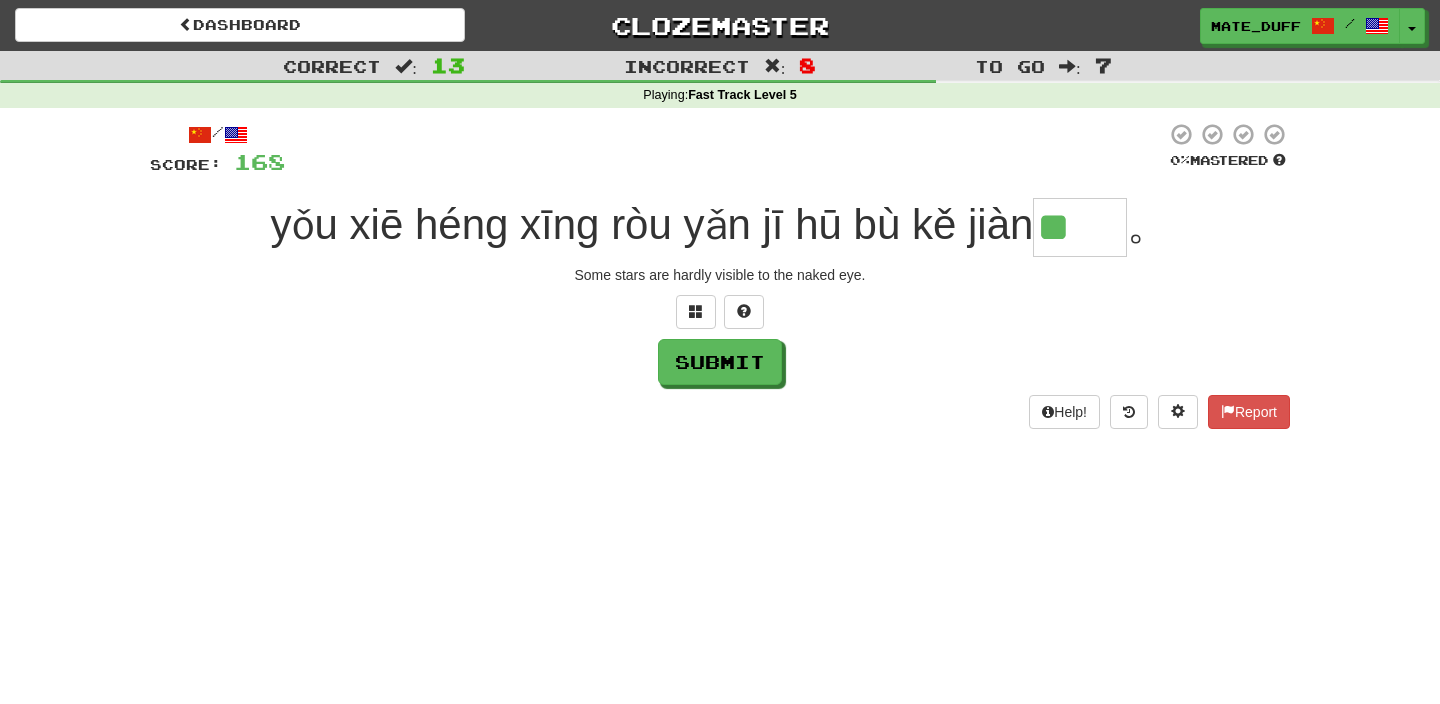 type on "**" 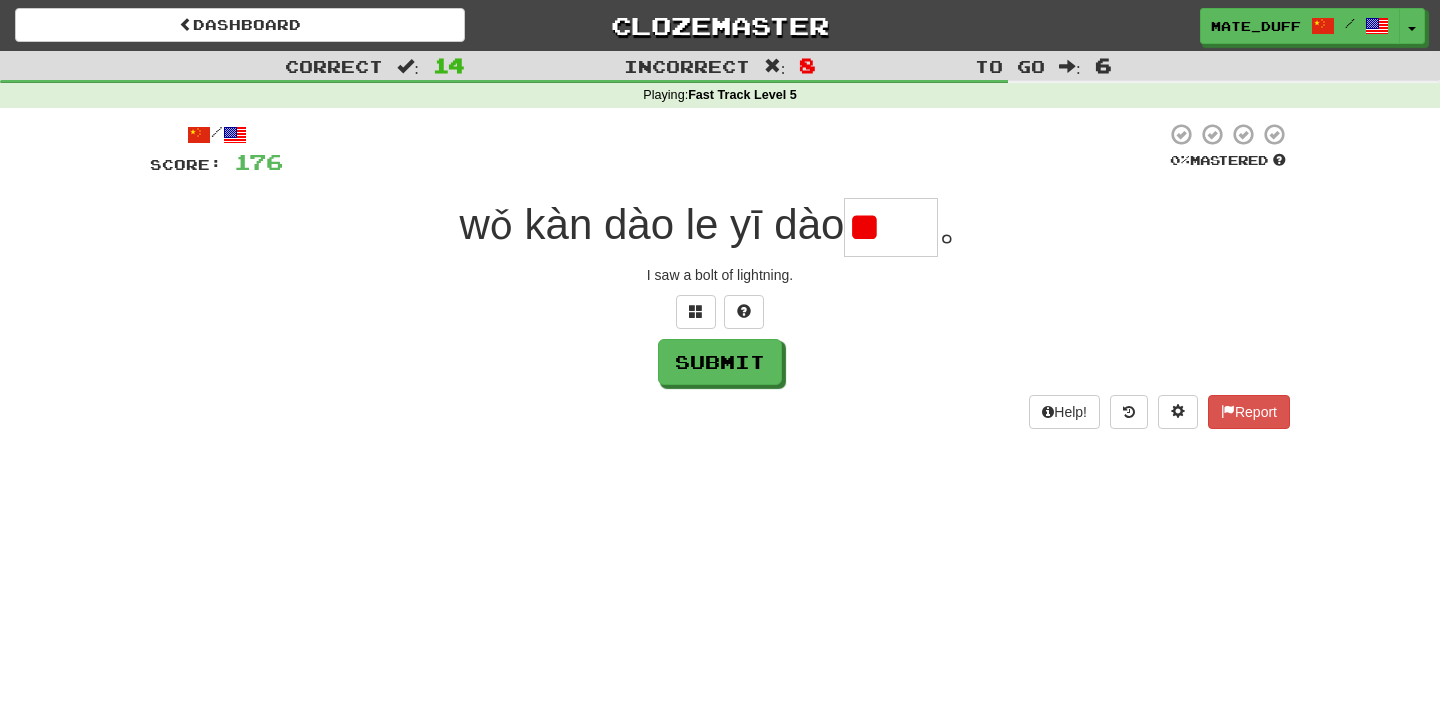 scroll, scrollTop: 0, scrollLeft: 0, axis: both 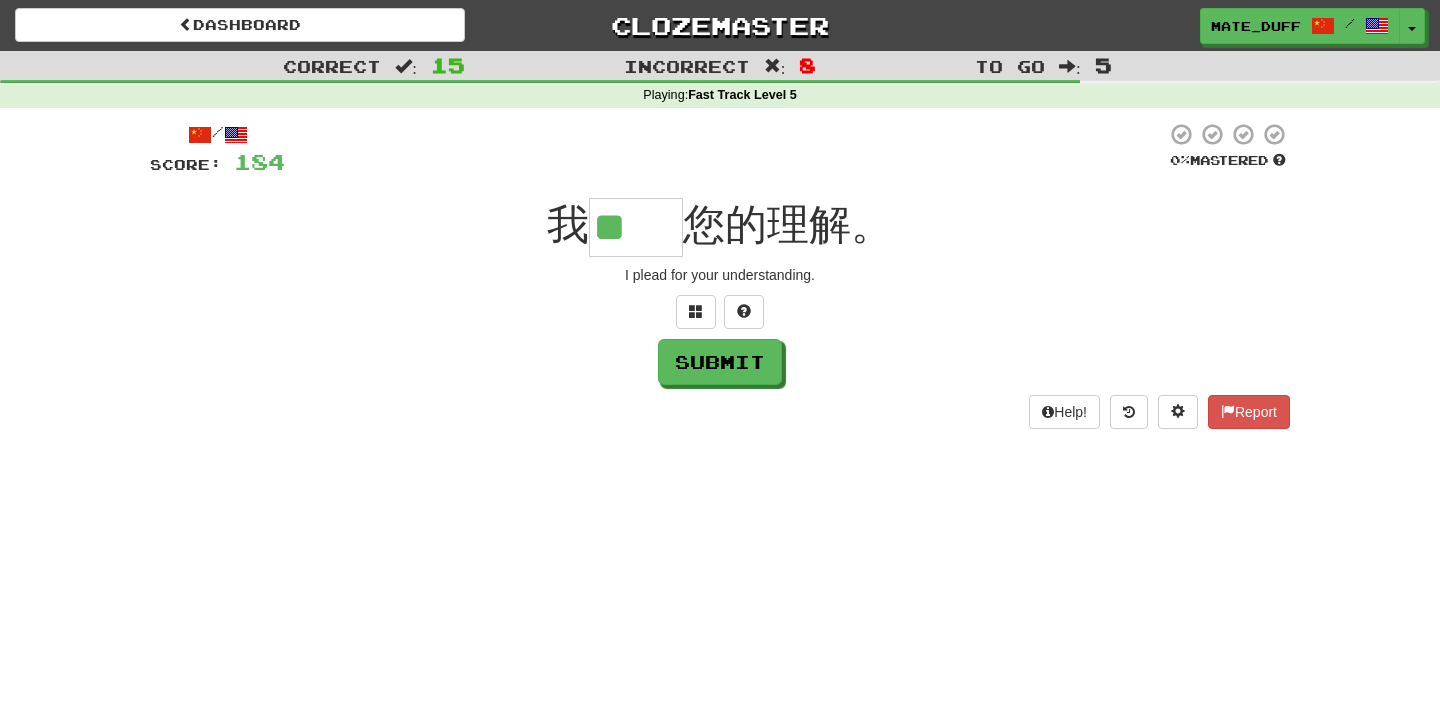 type on "**" 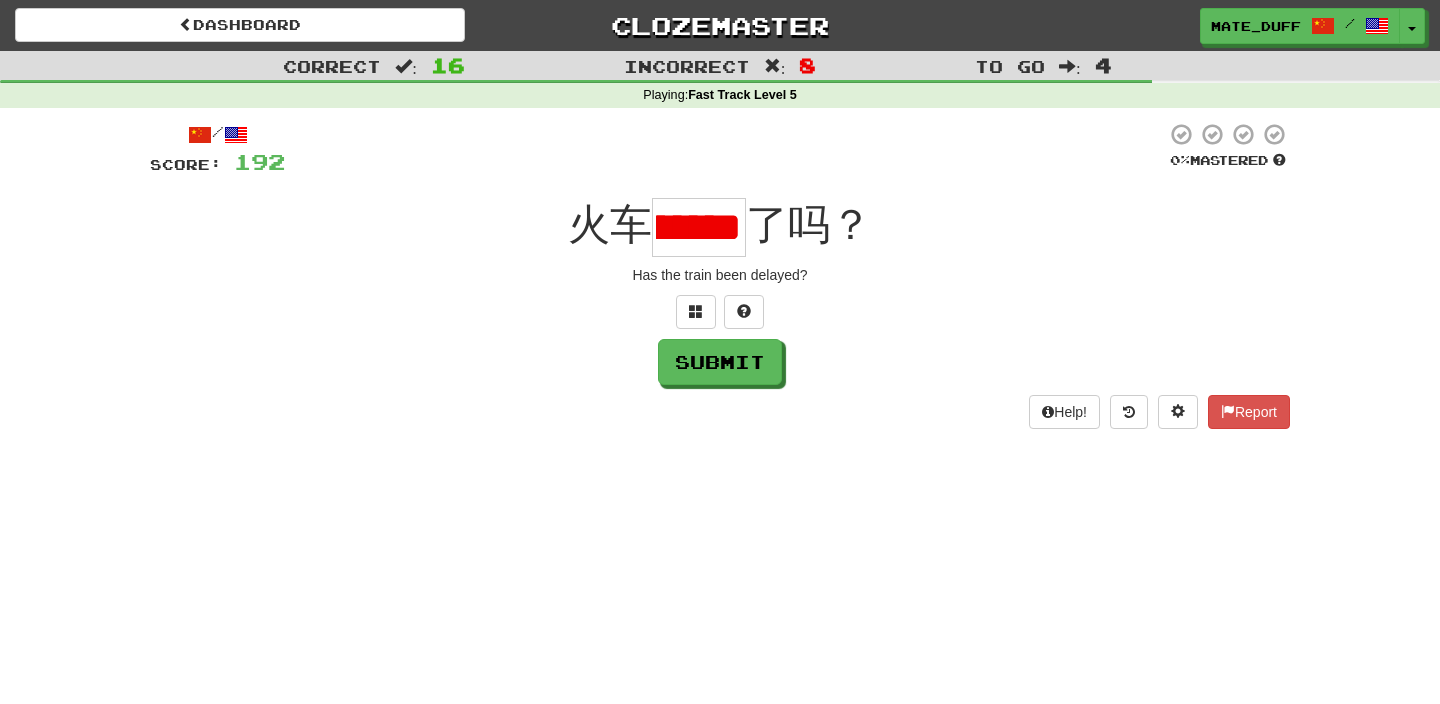 scroll, scrollTop: 0, scrollLeft: 0, axis: both 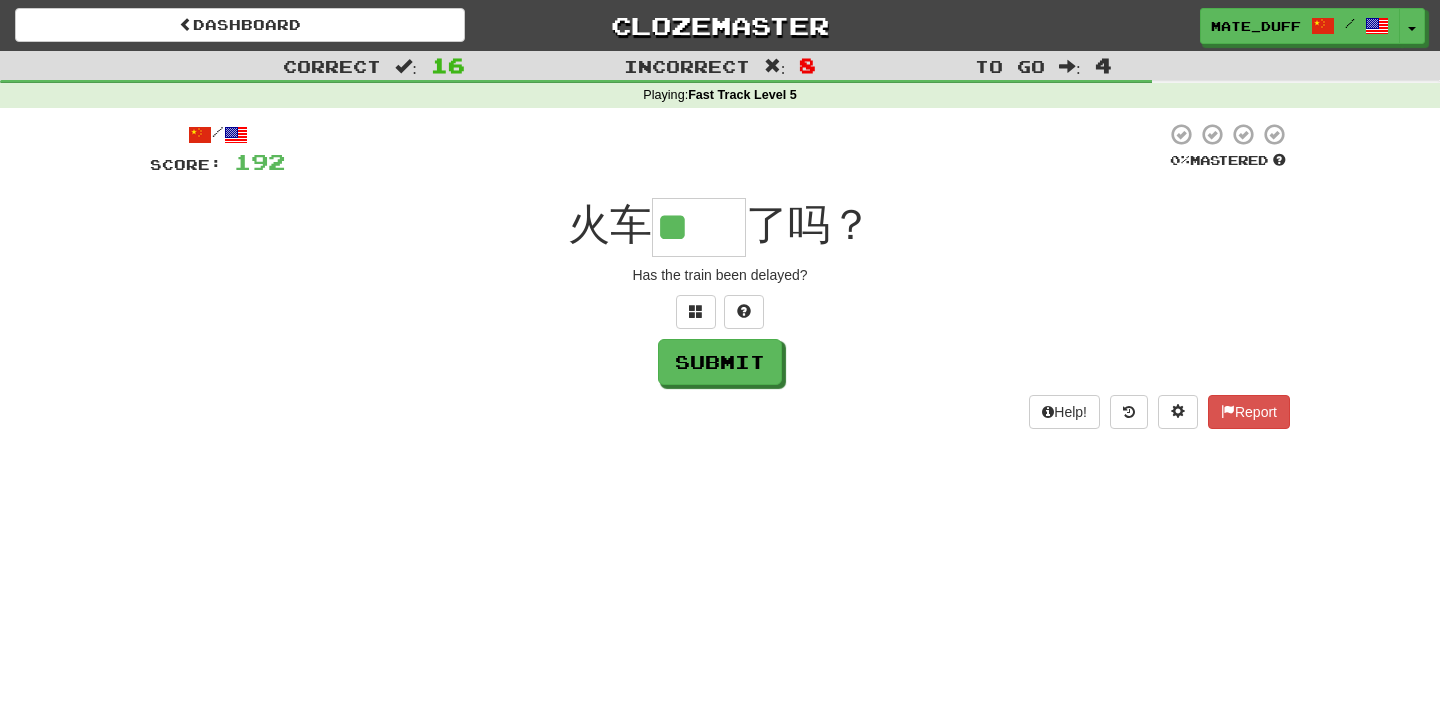 type on "**" 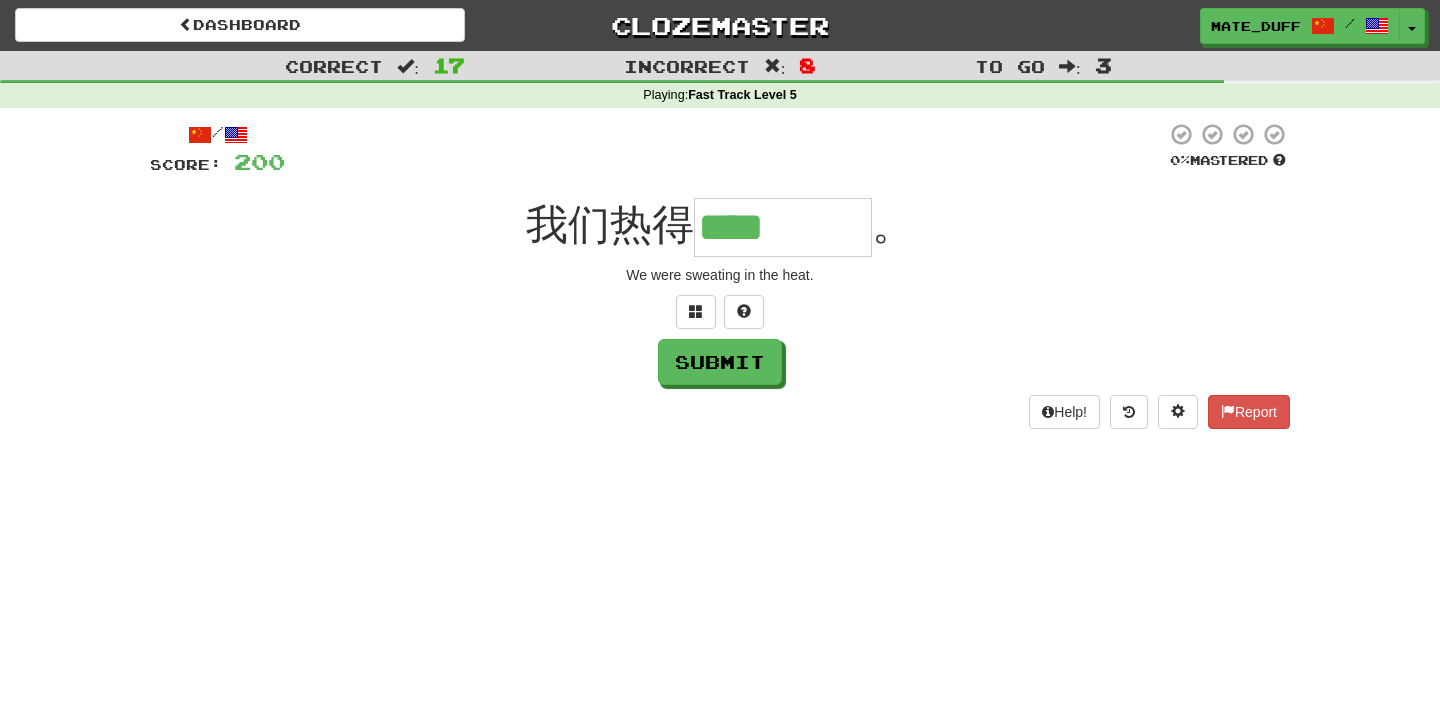 type on "****" 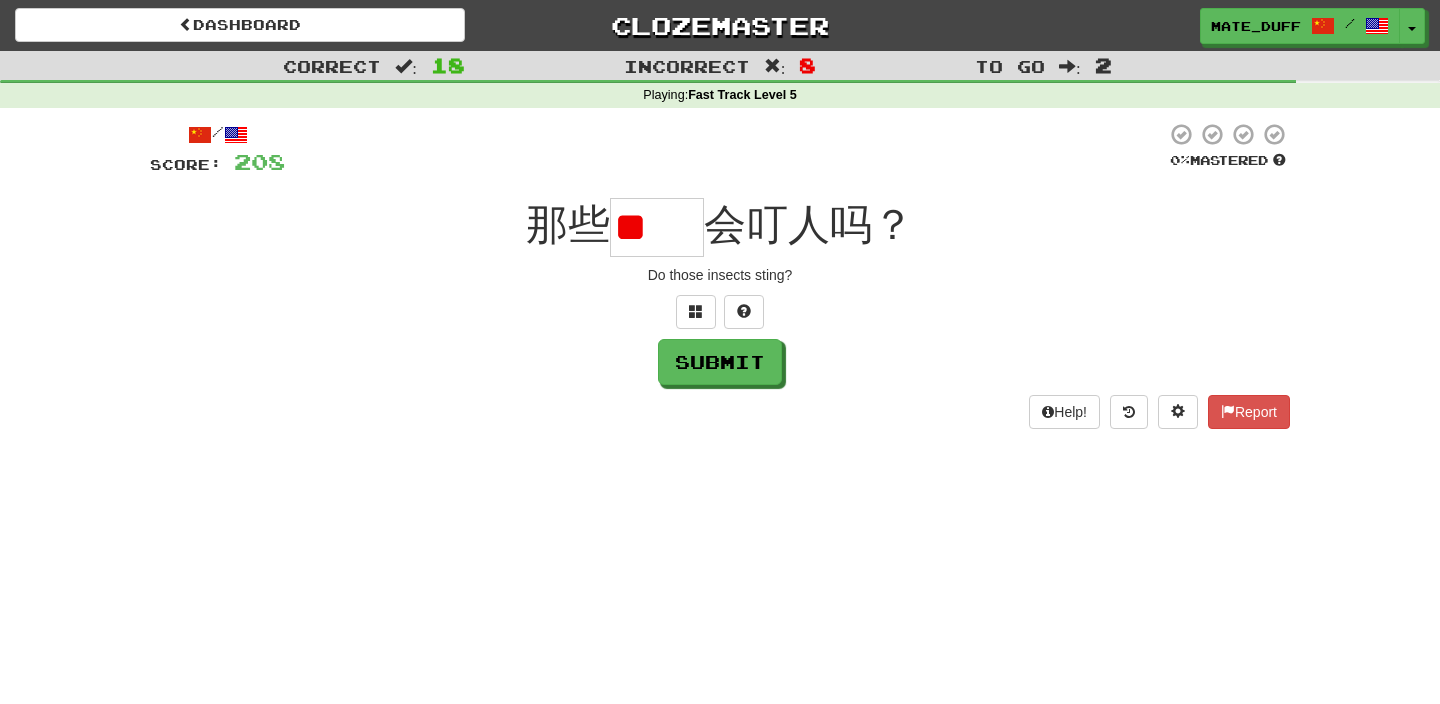 scroll, scrollTop: 0, scrollLeft: 0, axis: both 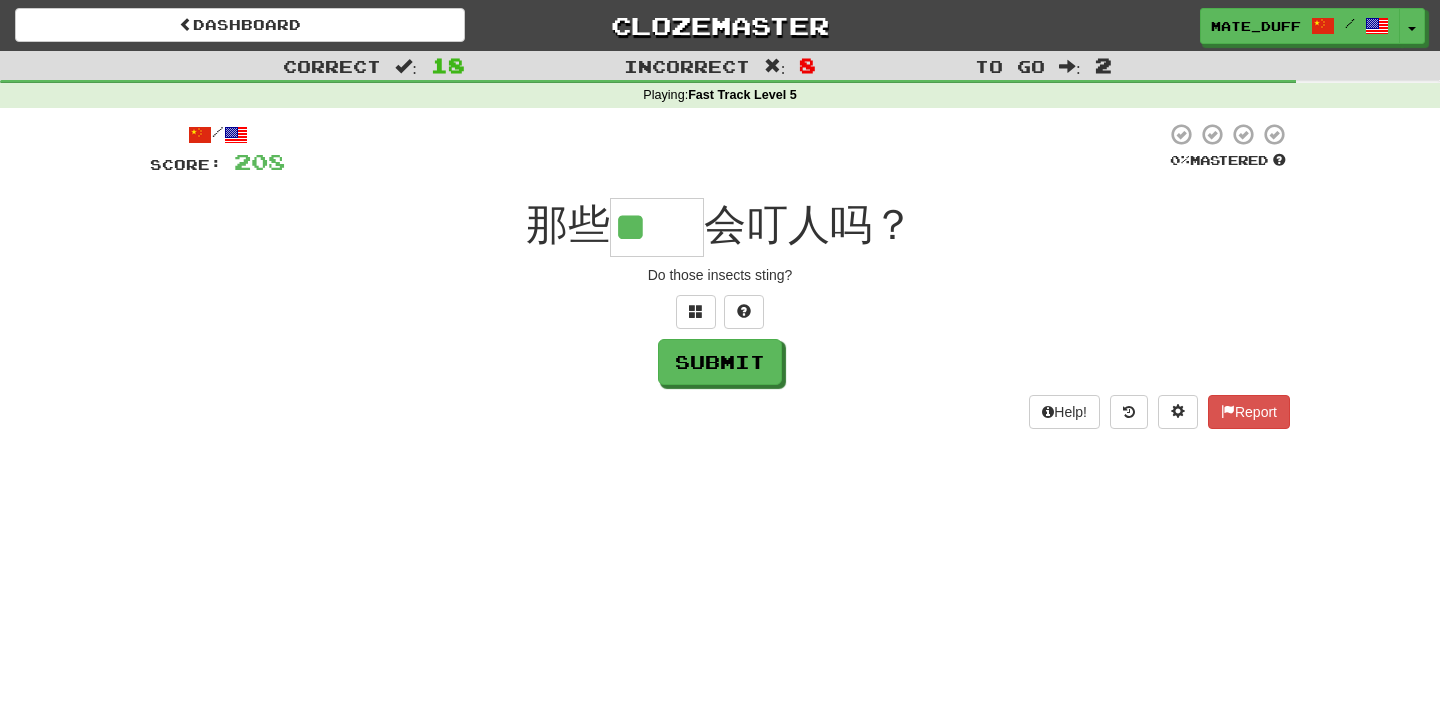 type on "**" 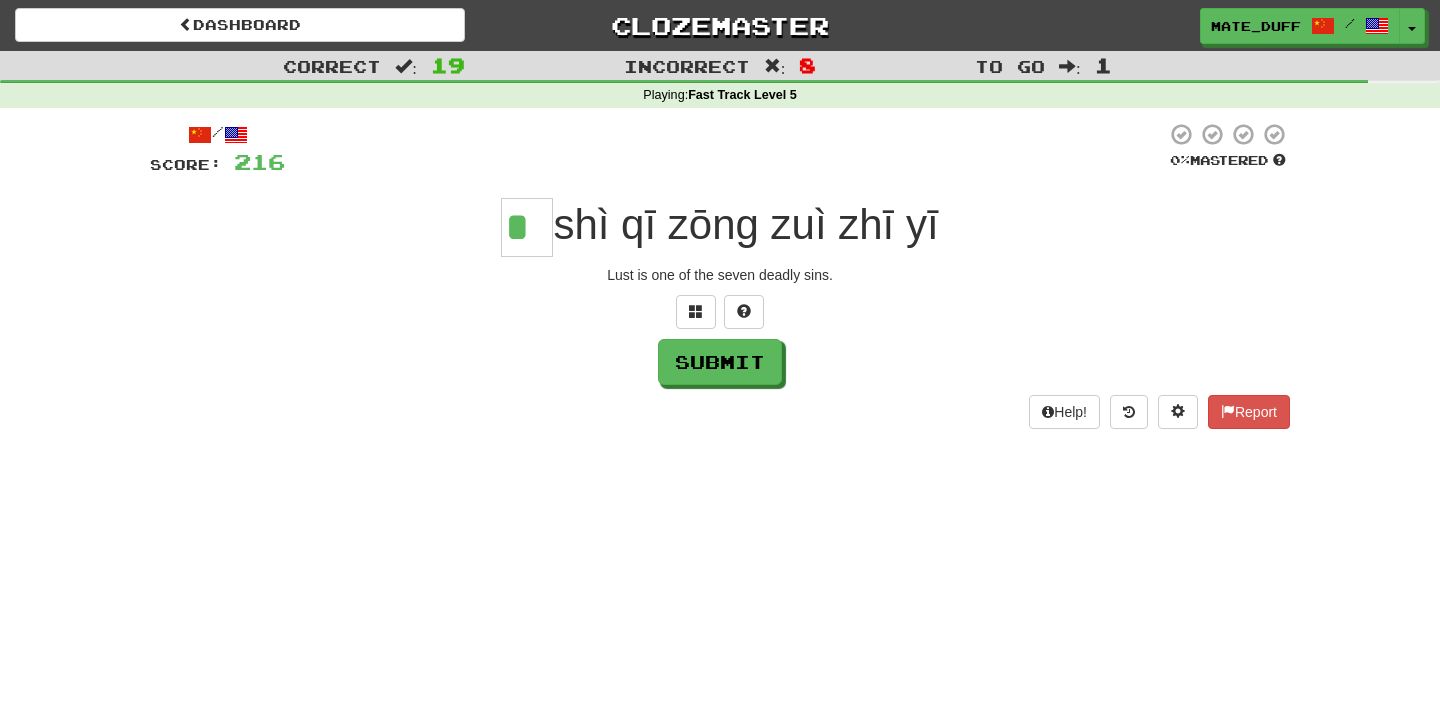 type on "*" 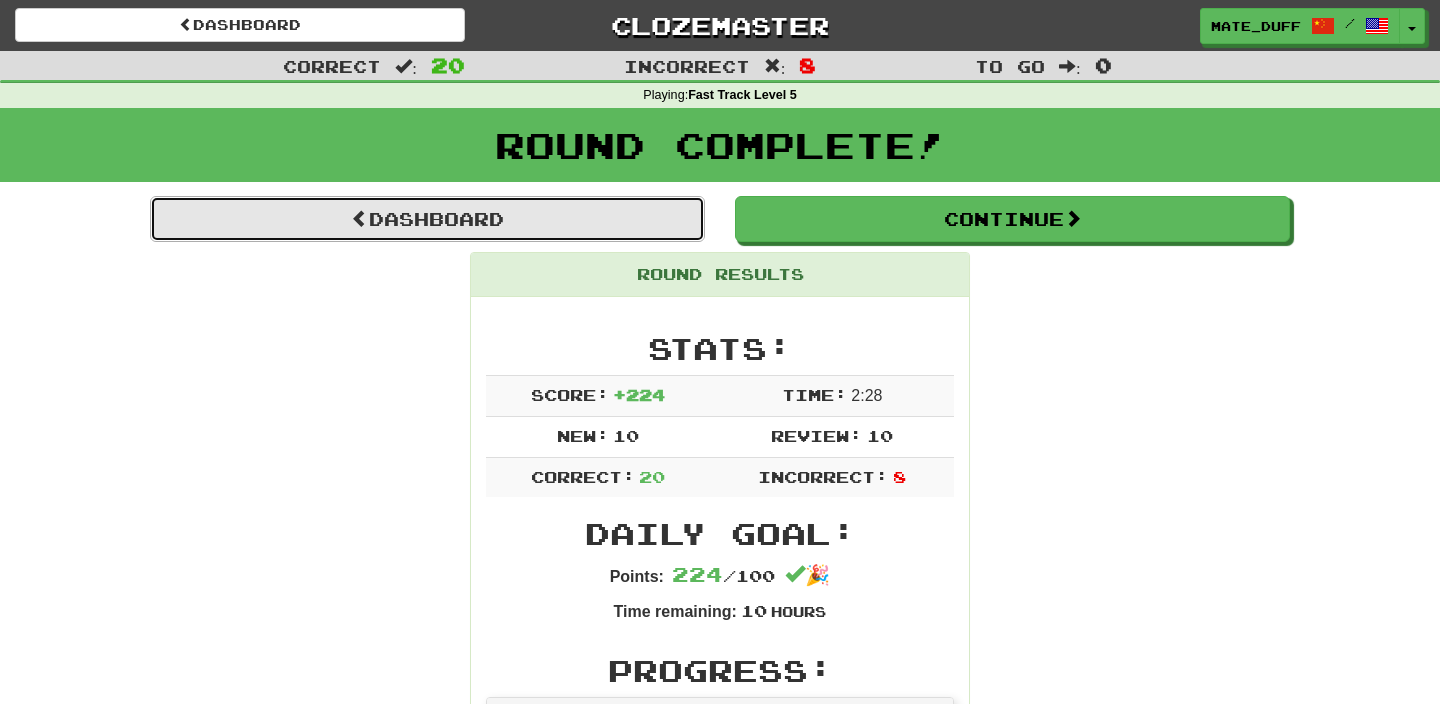click on "Dashboard" at bounding box center [427, 219] 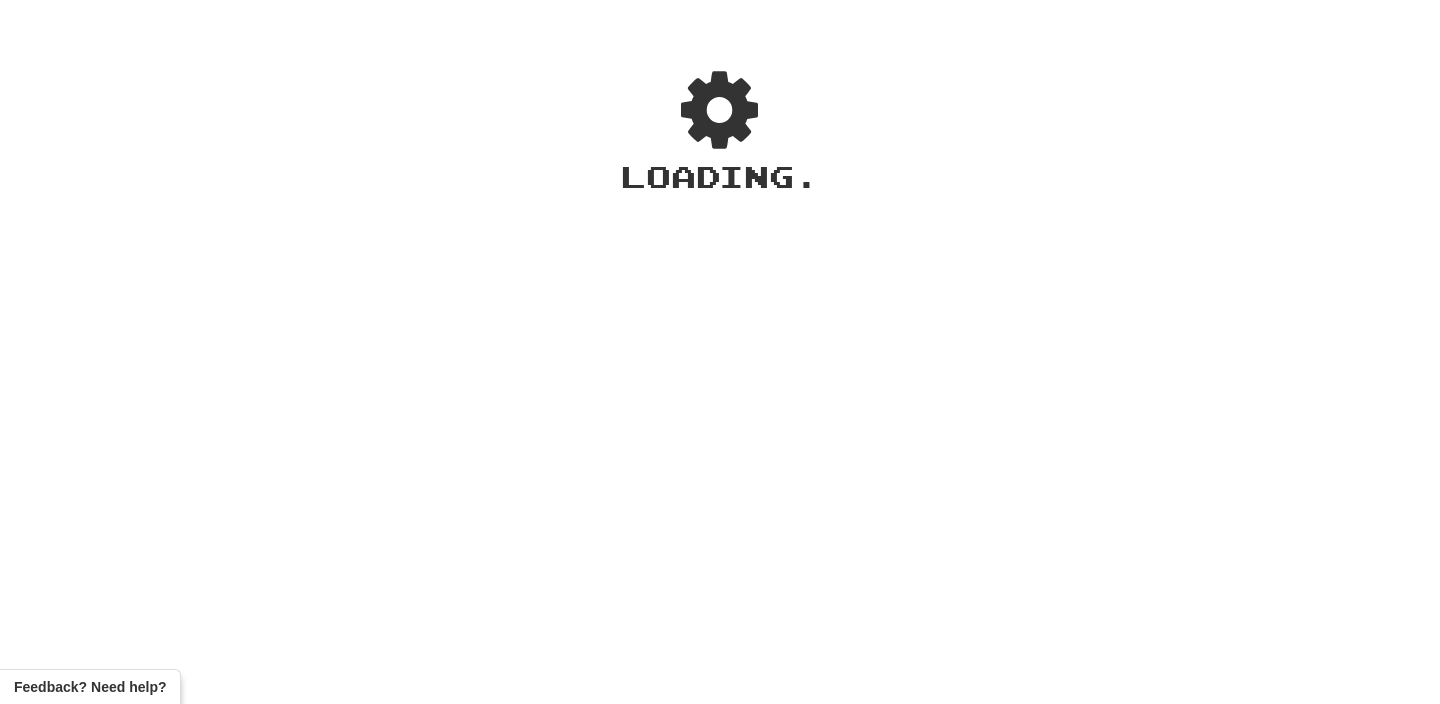 scroll, scrollTop: 0, scrollLeft: 0, axis: both 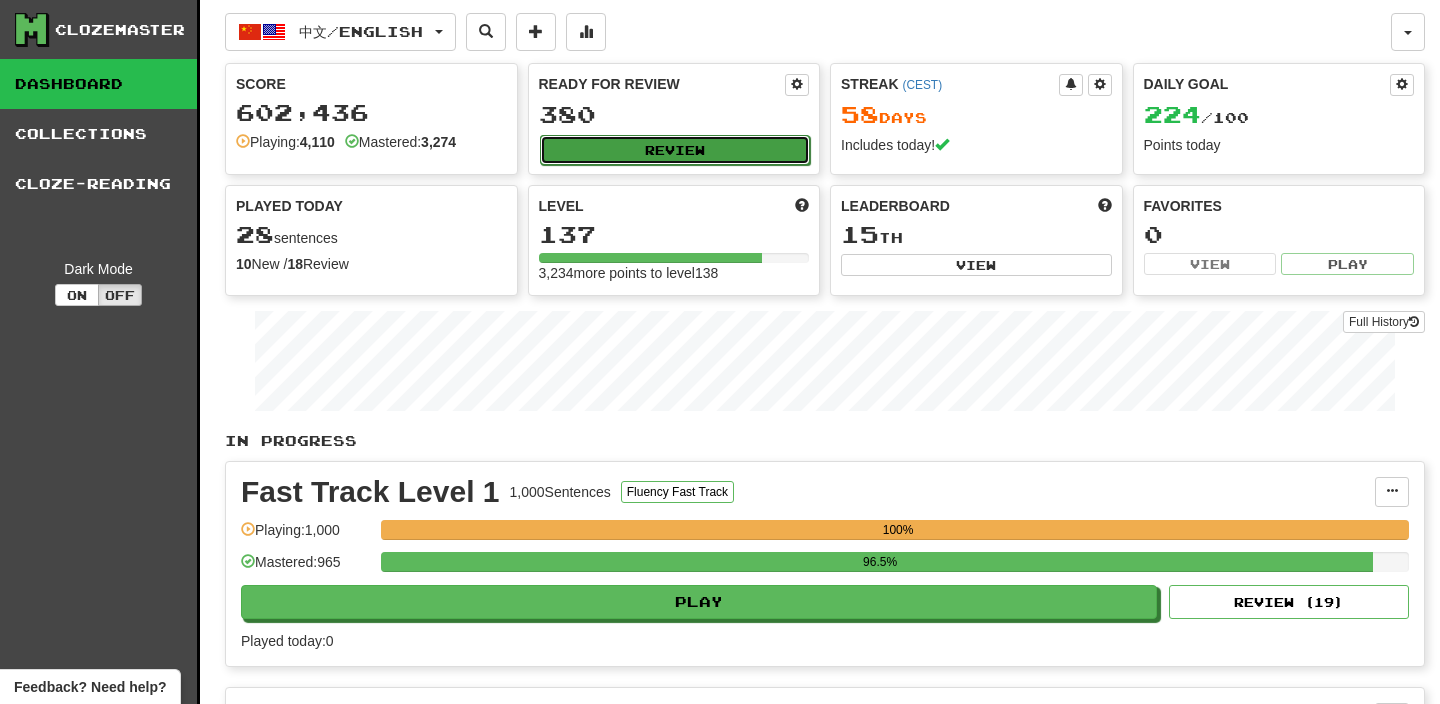 click on "Review" at bounding box center (675, 150) 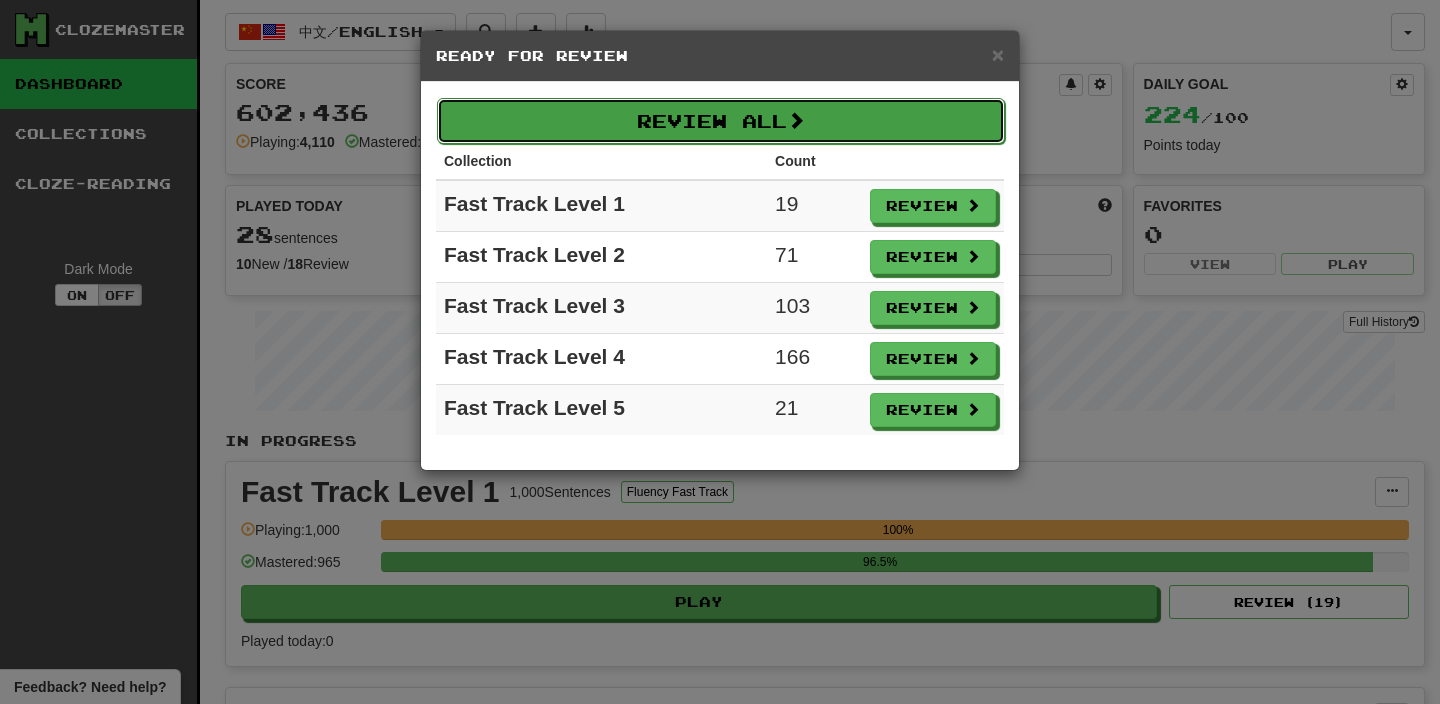 click on "Review All" at bounding box center (721, 121) 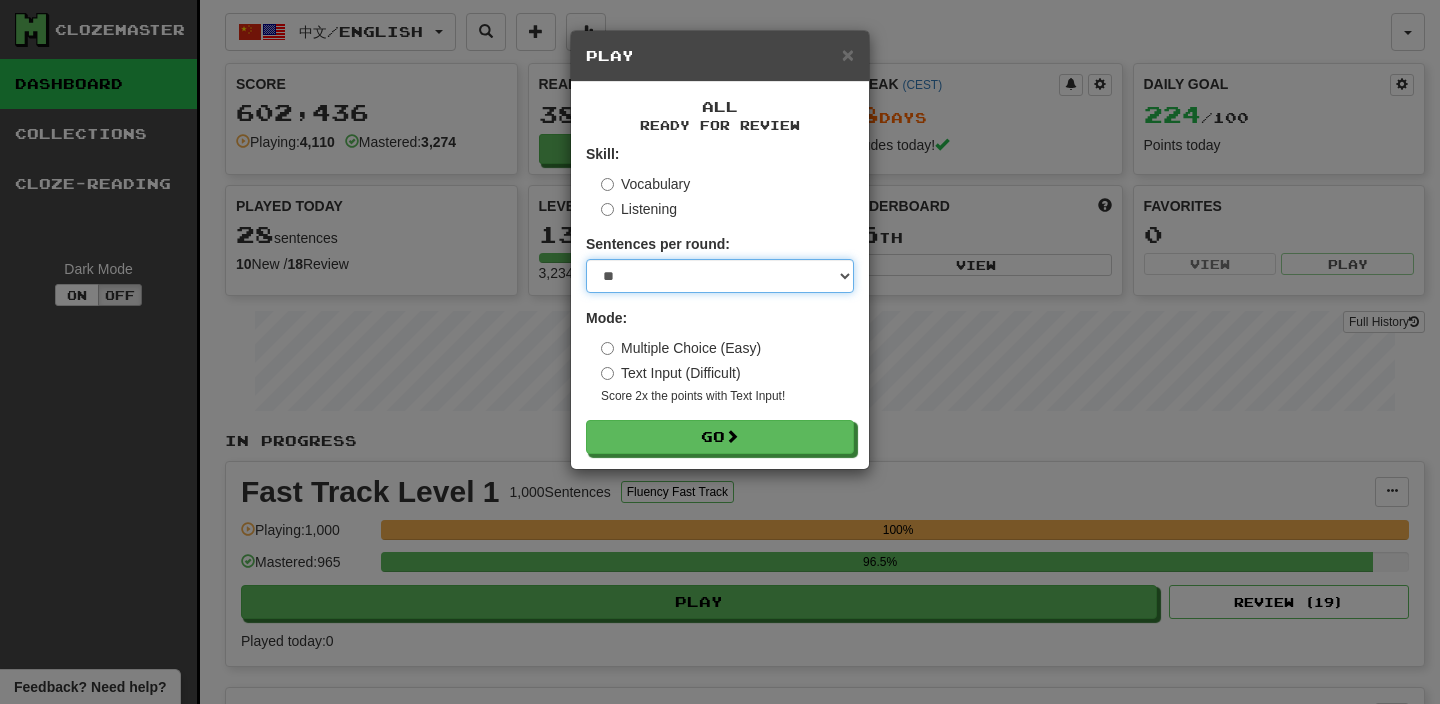 click on "* ** ** ** ** ** *** ********" at bounding box center (720, 276) 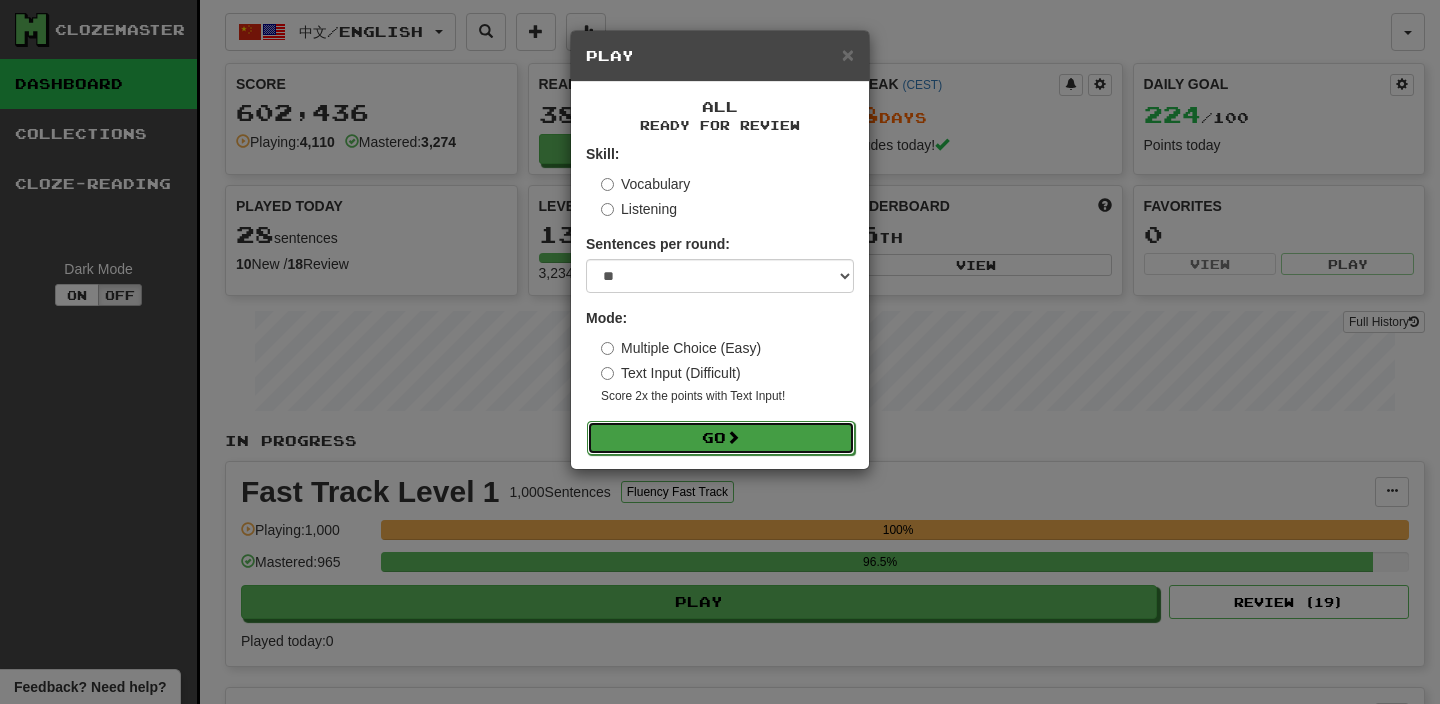 click on "Go" at bounding box center [721, 438] 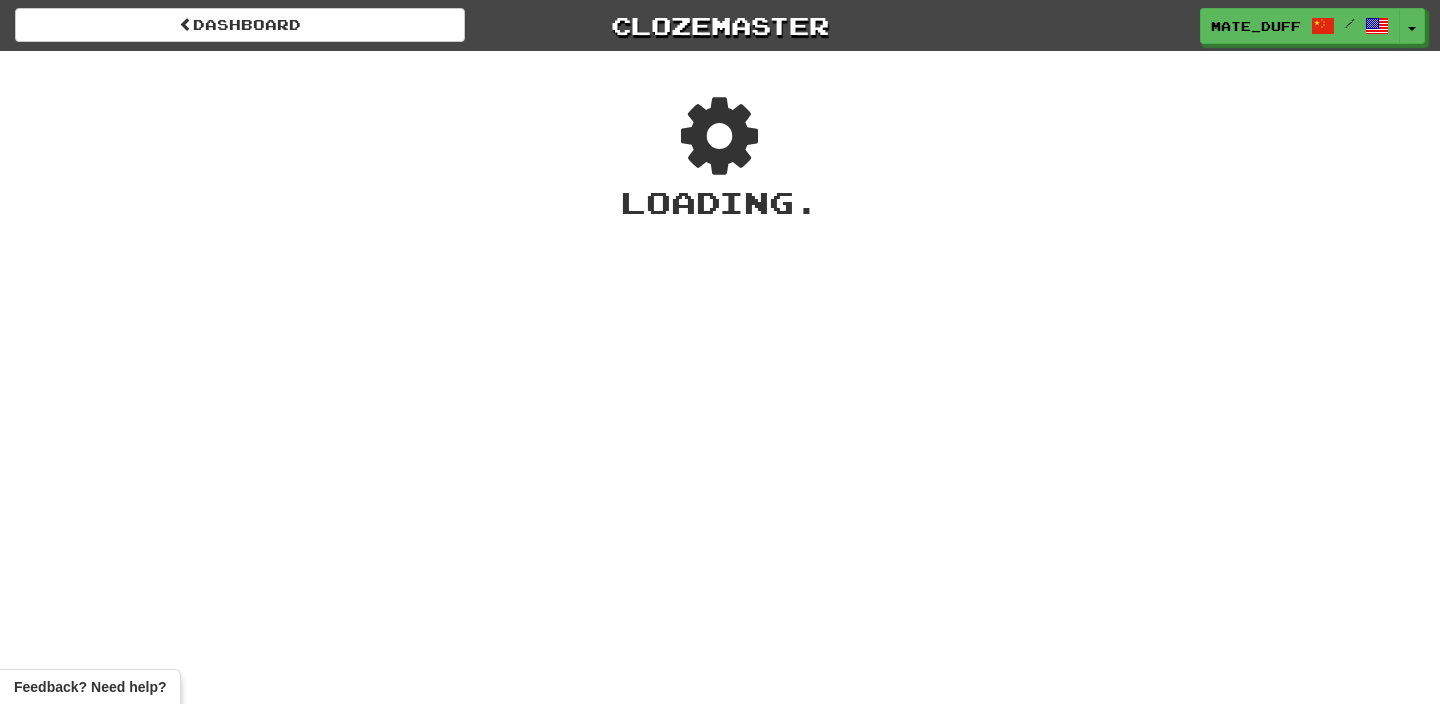 scroll, scrollTop: 0, scrollLeft: 0, axis: both 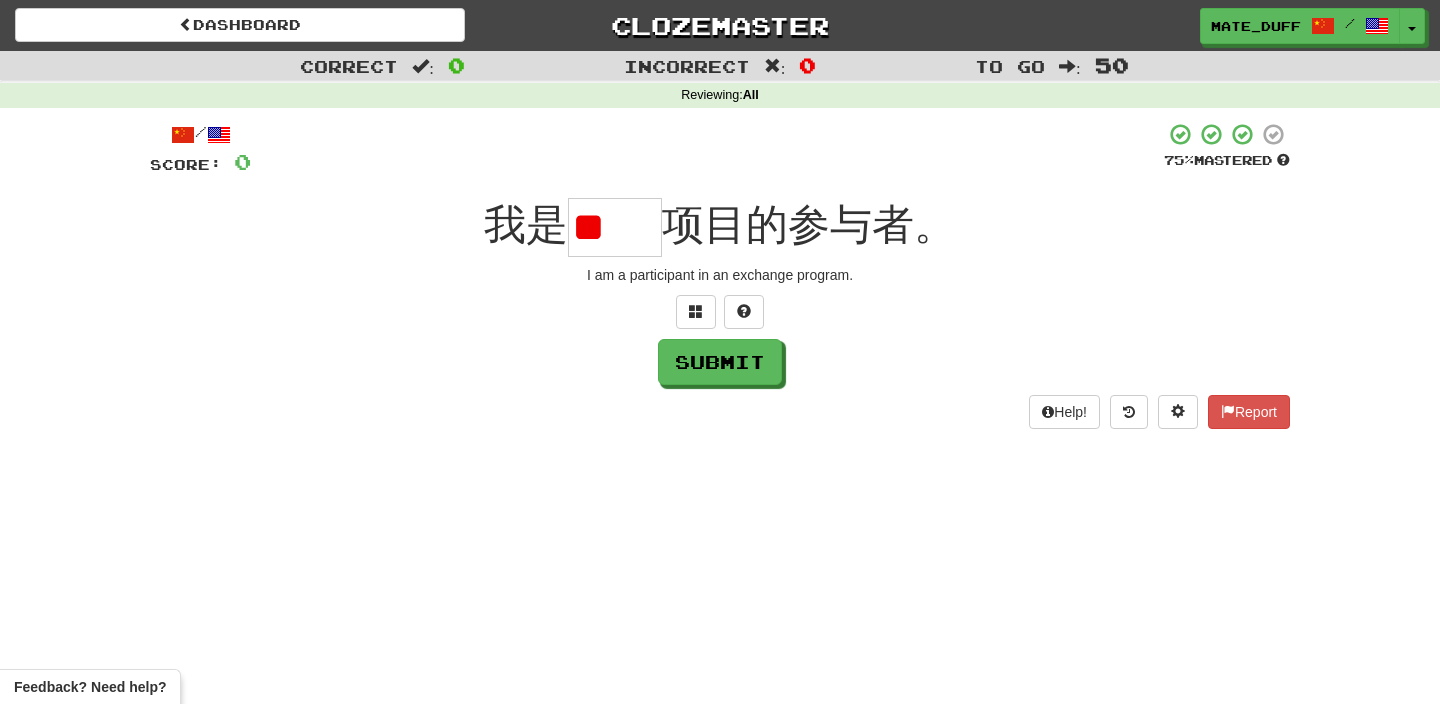 type on "*" 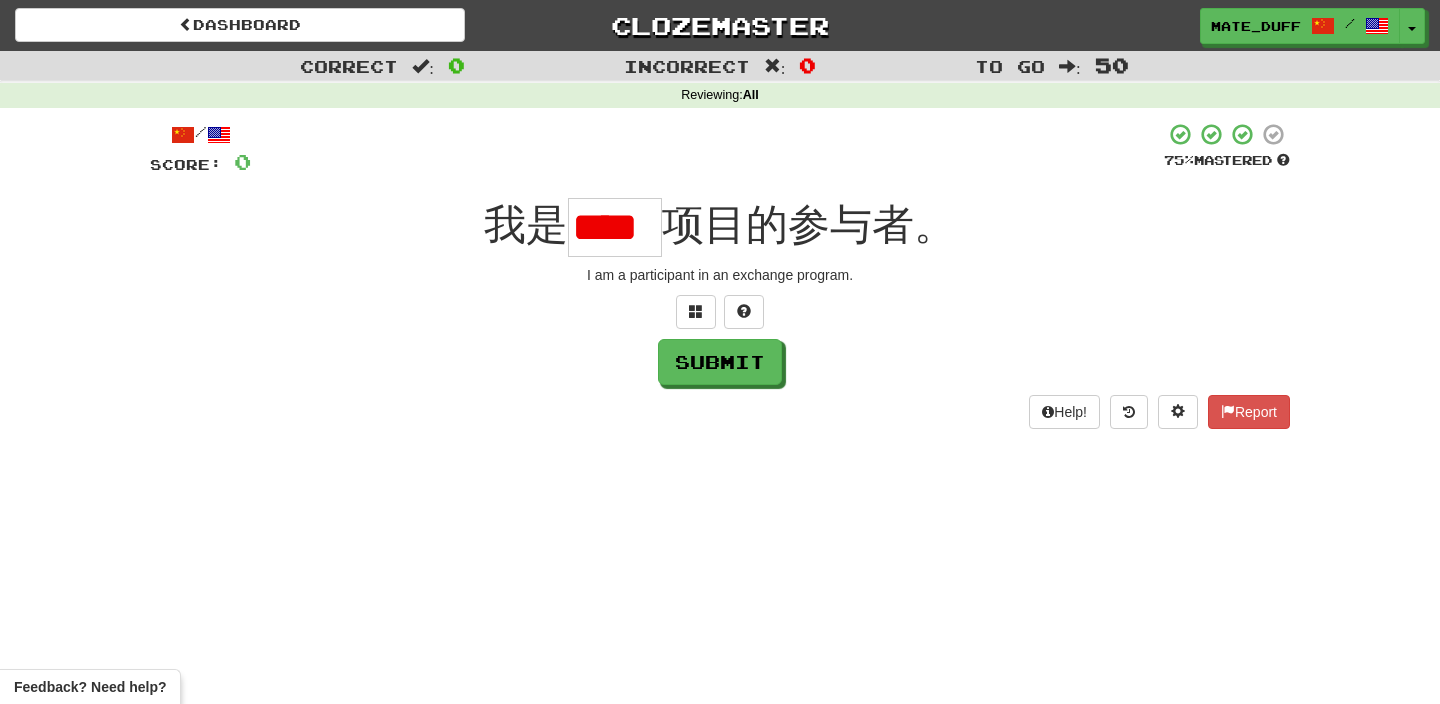 type on "*" 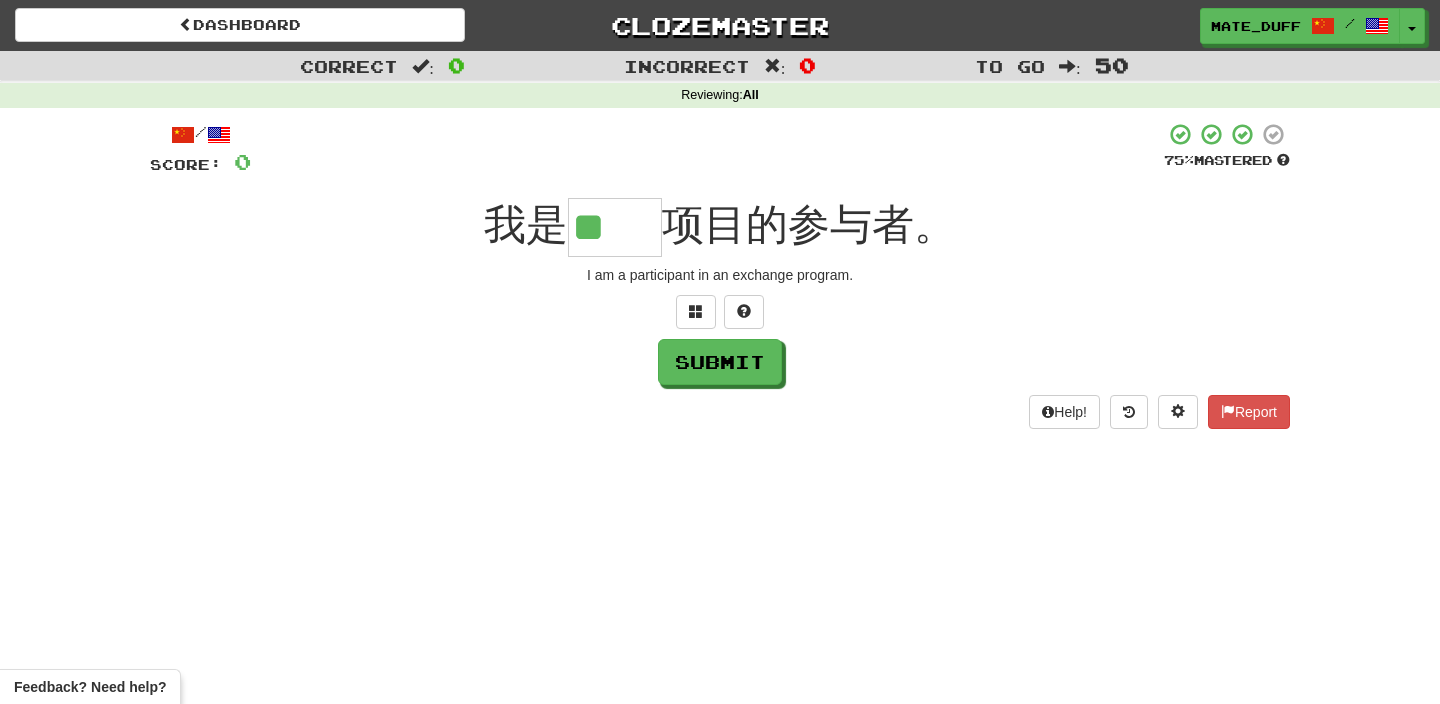 scroll, scrollTop: 0, scrollLeft: 0, axis: both 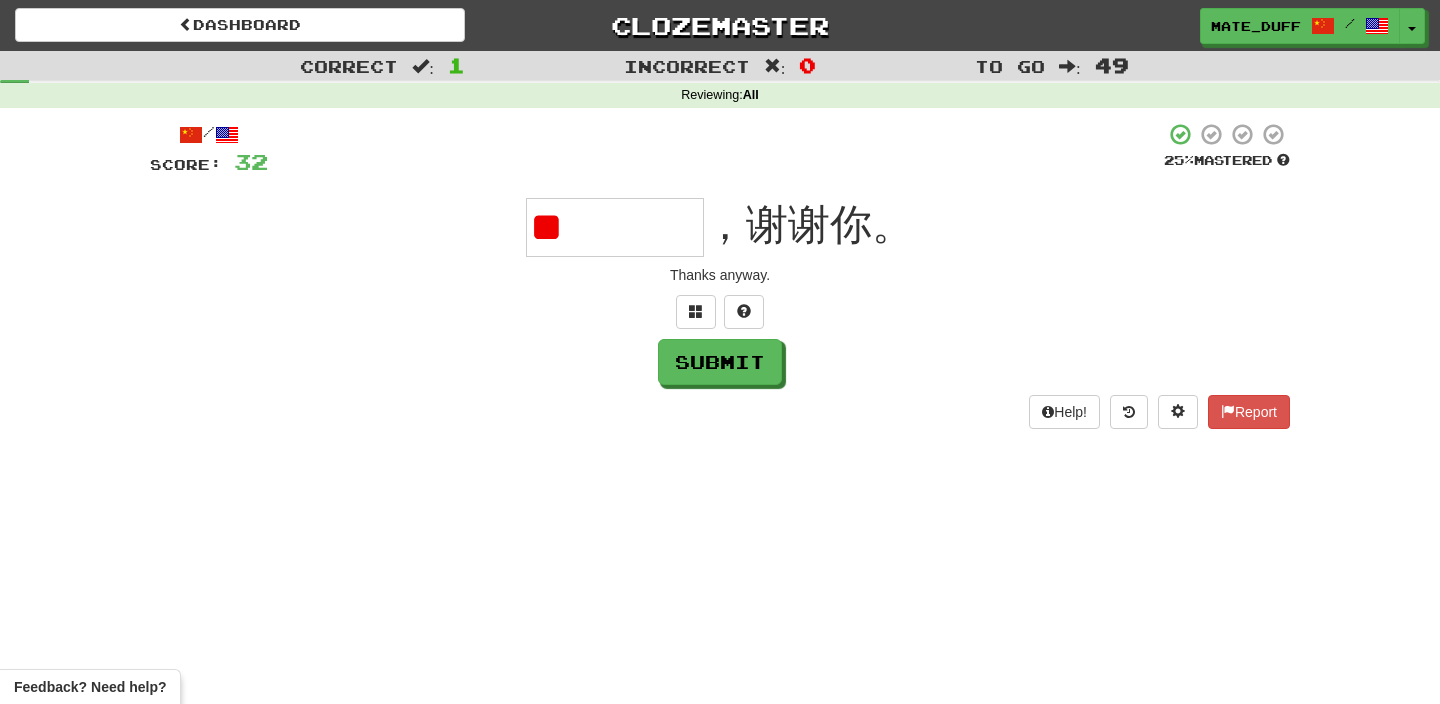type on "*" 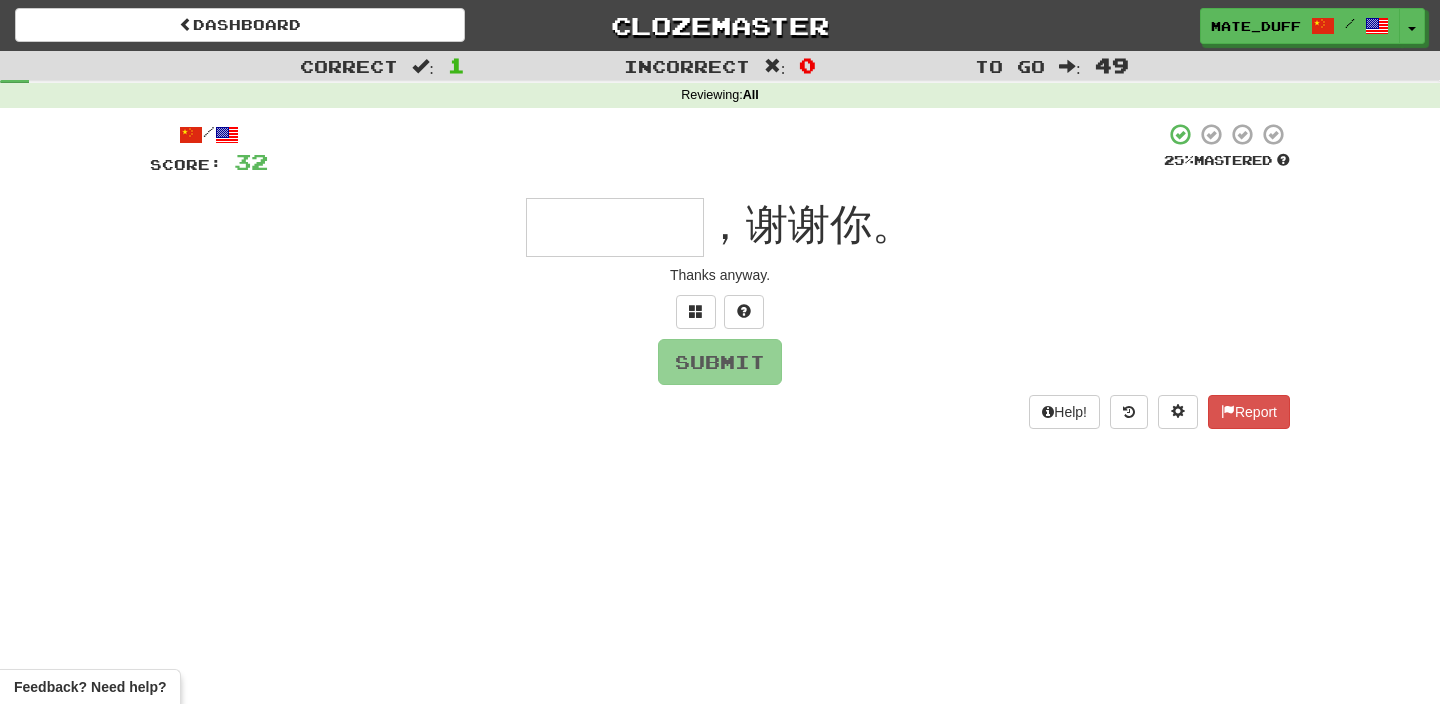 type on "****" 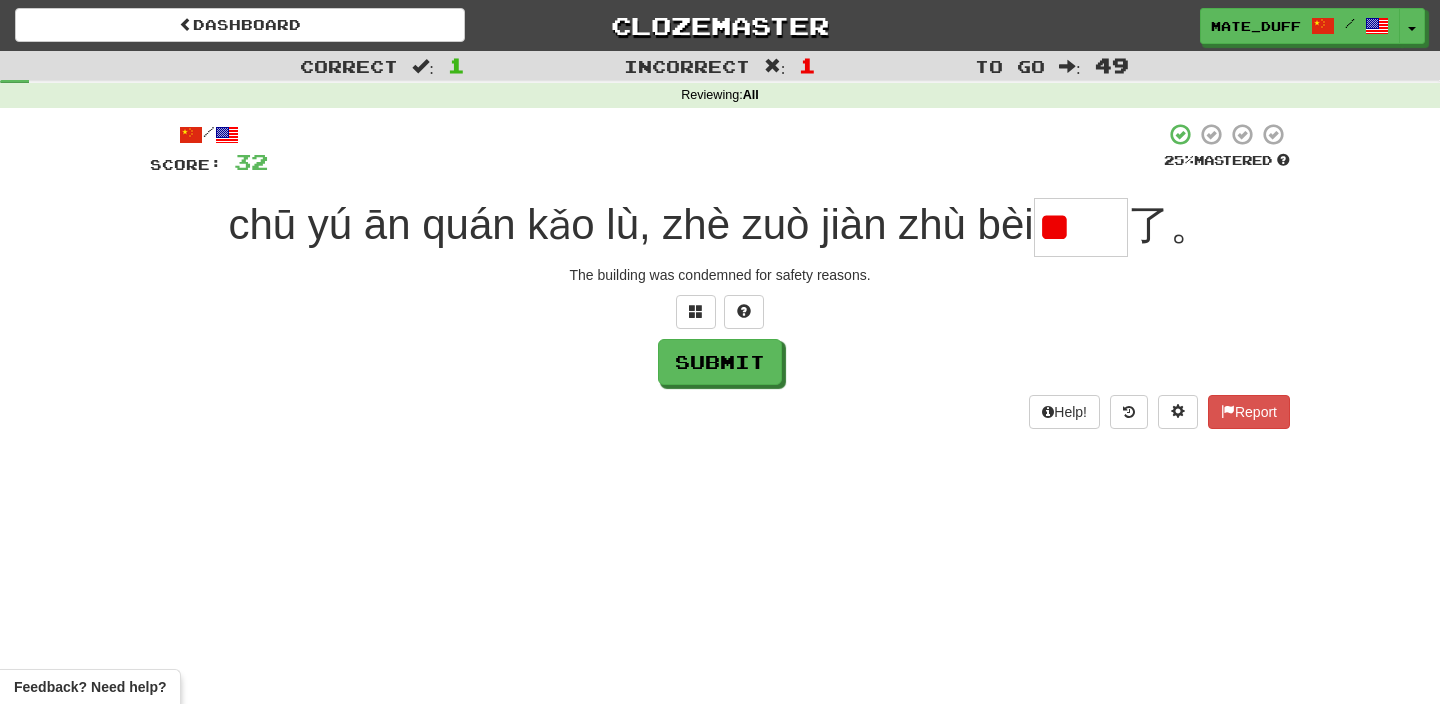 scroll, scrollTop: 0, scrollLeft: 0, axis: both 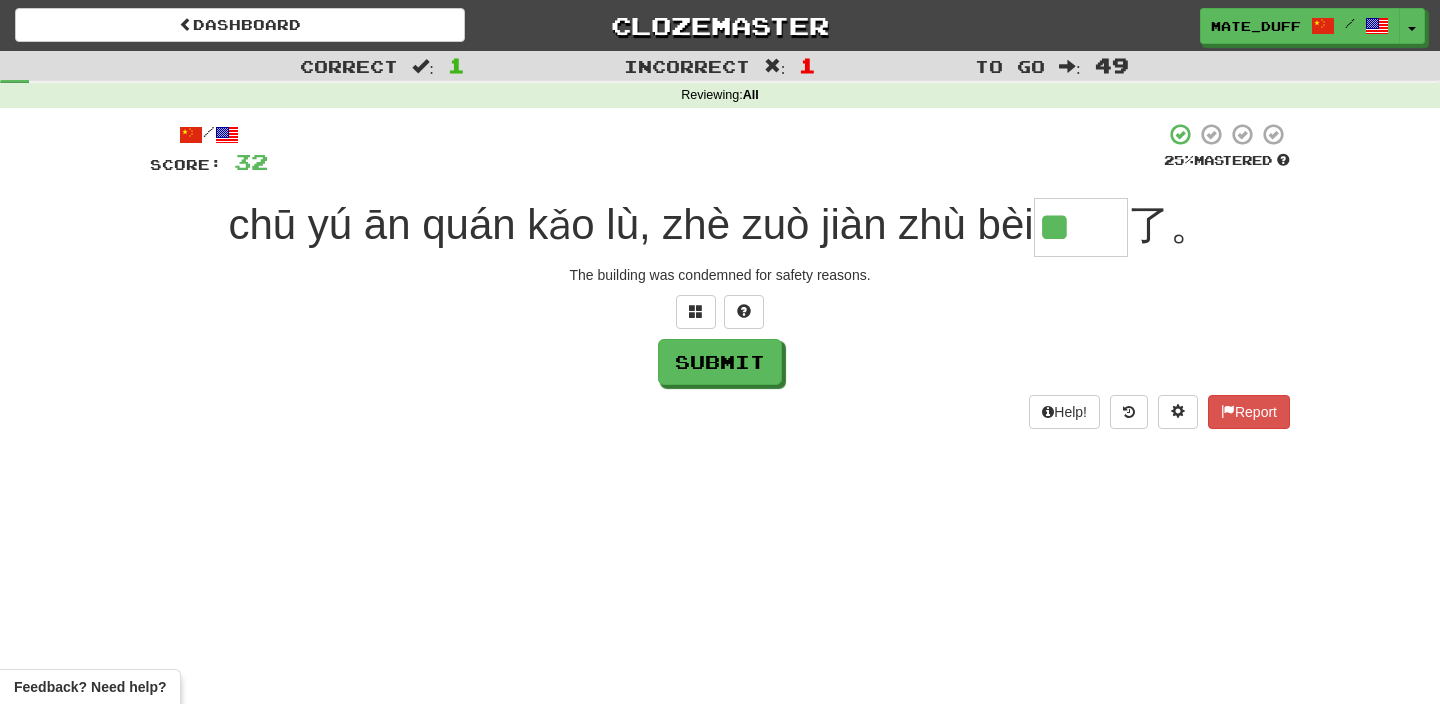 type on "**" 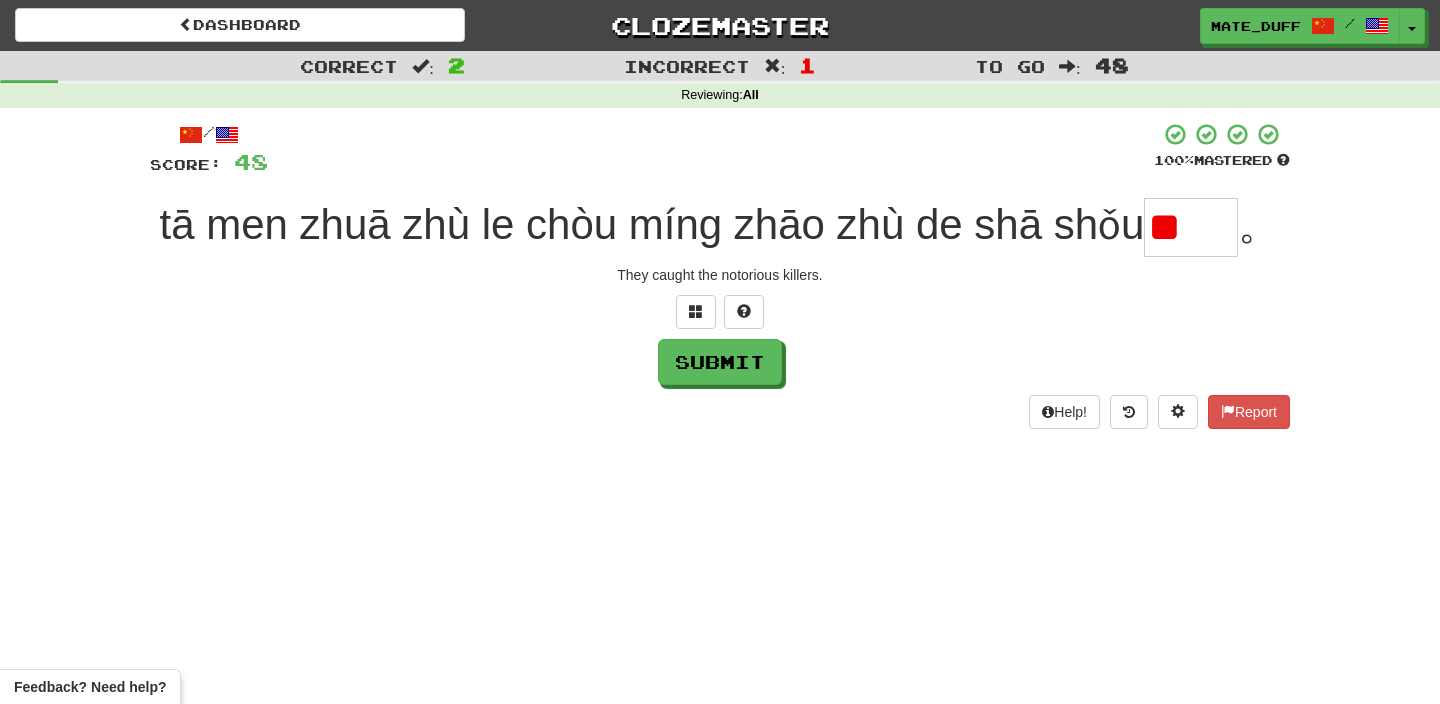 type on "*" 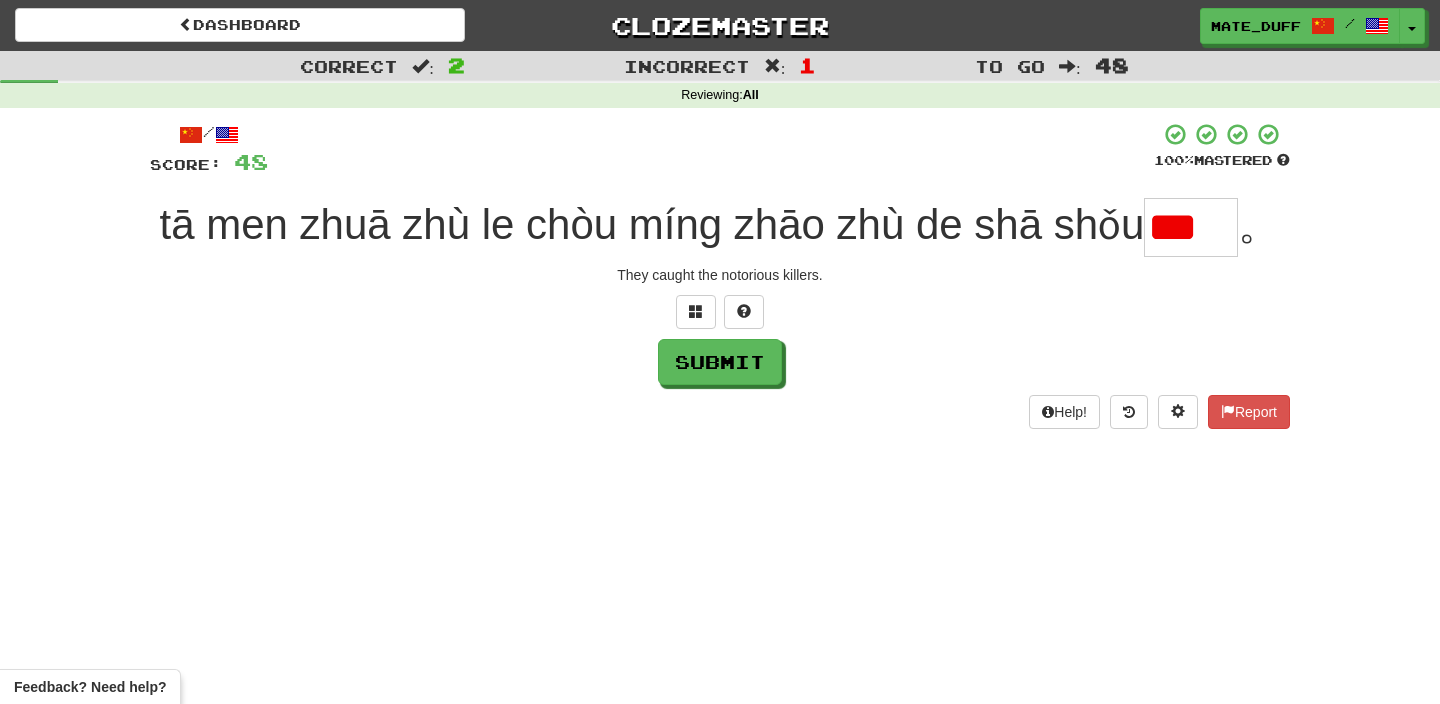 type on "*" 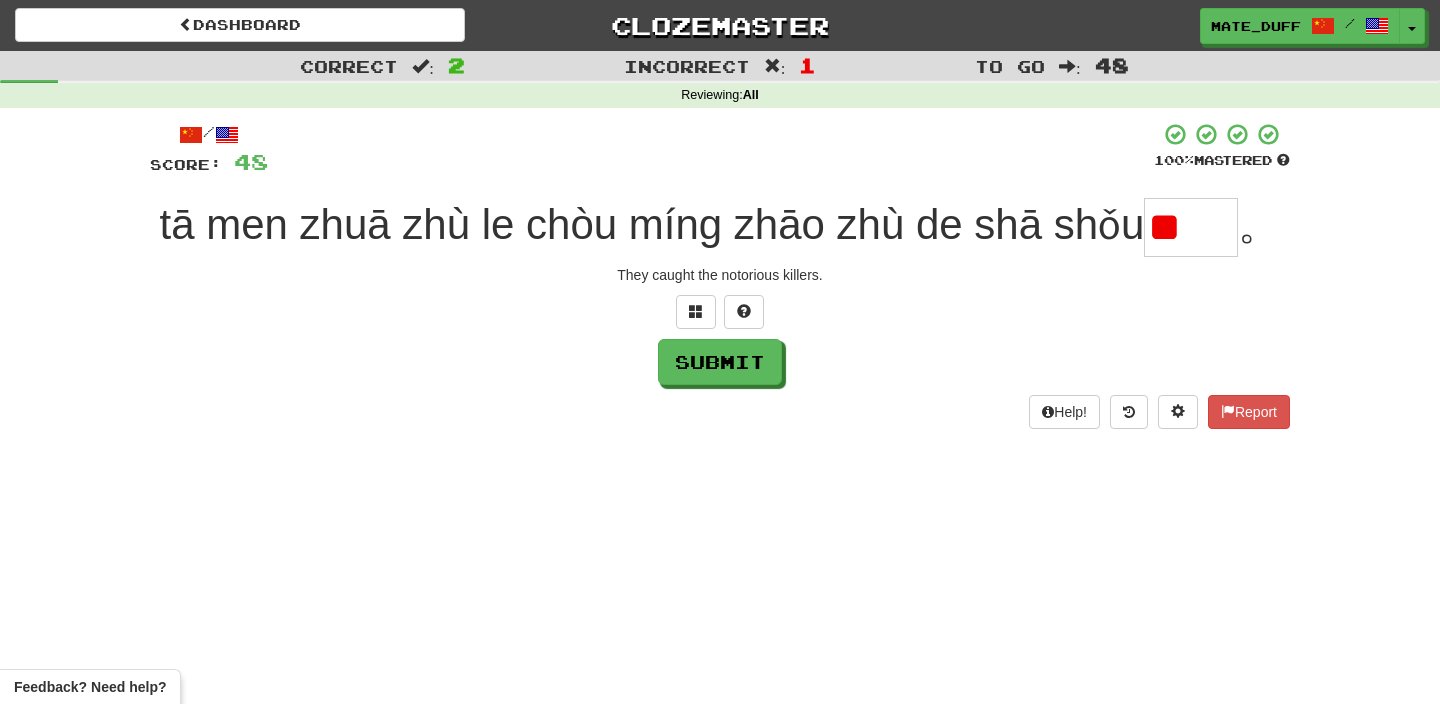 scroll, scrollTop: 0, scrollLeft: 0, axis: both 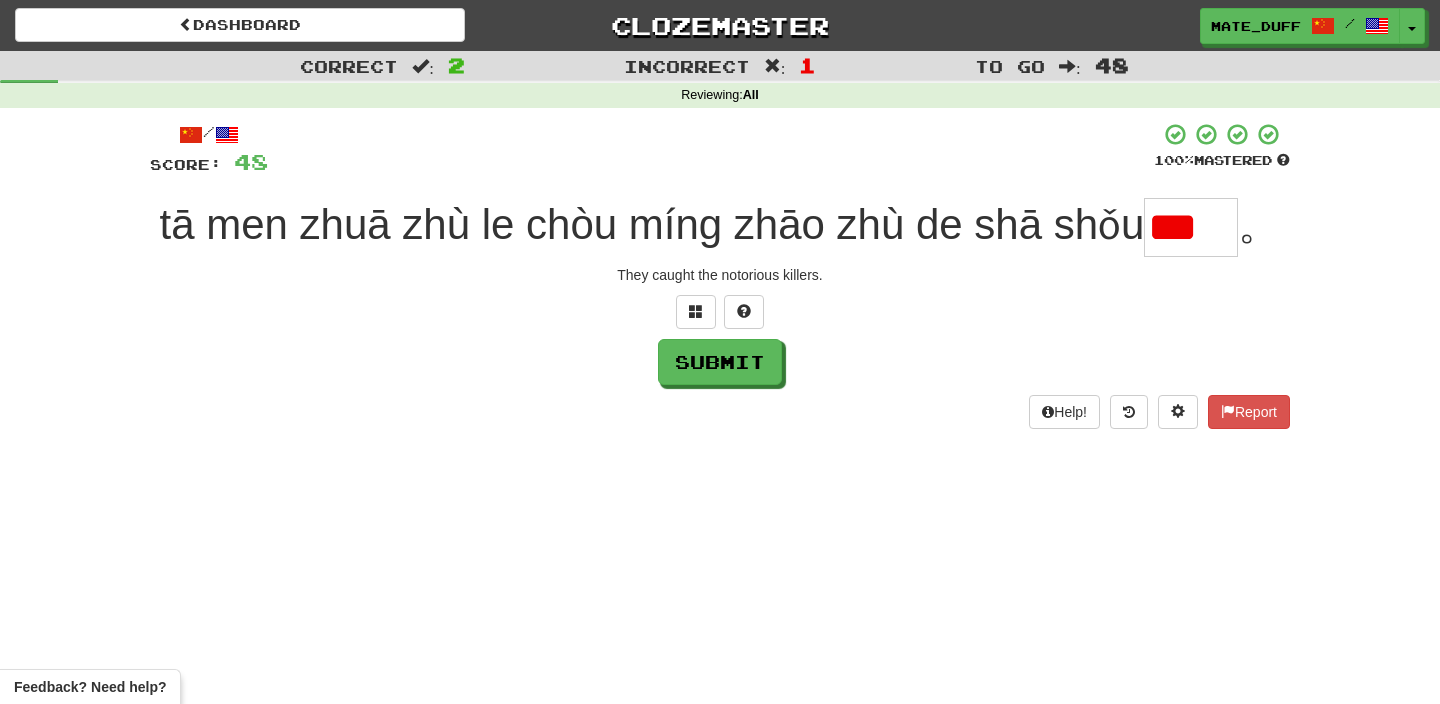 type on "**" 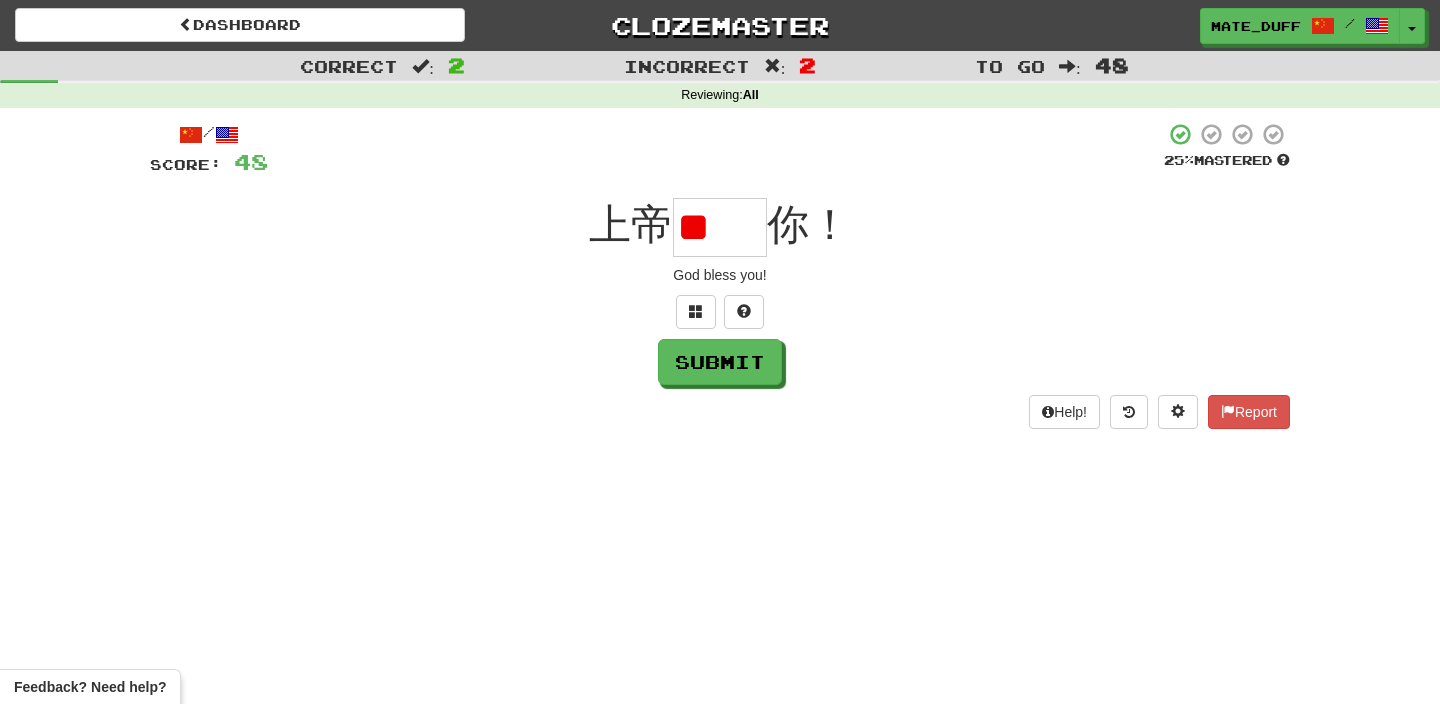 scroll, scrollTop: 0, scrollLeft: 0, axis: both 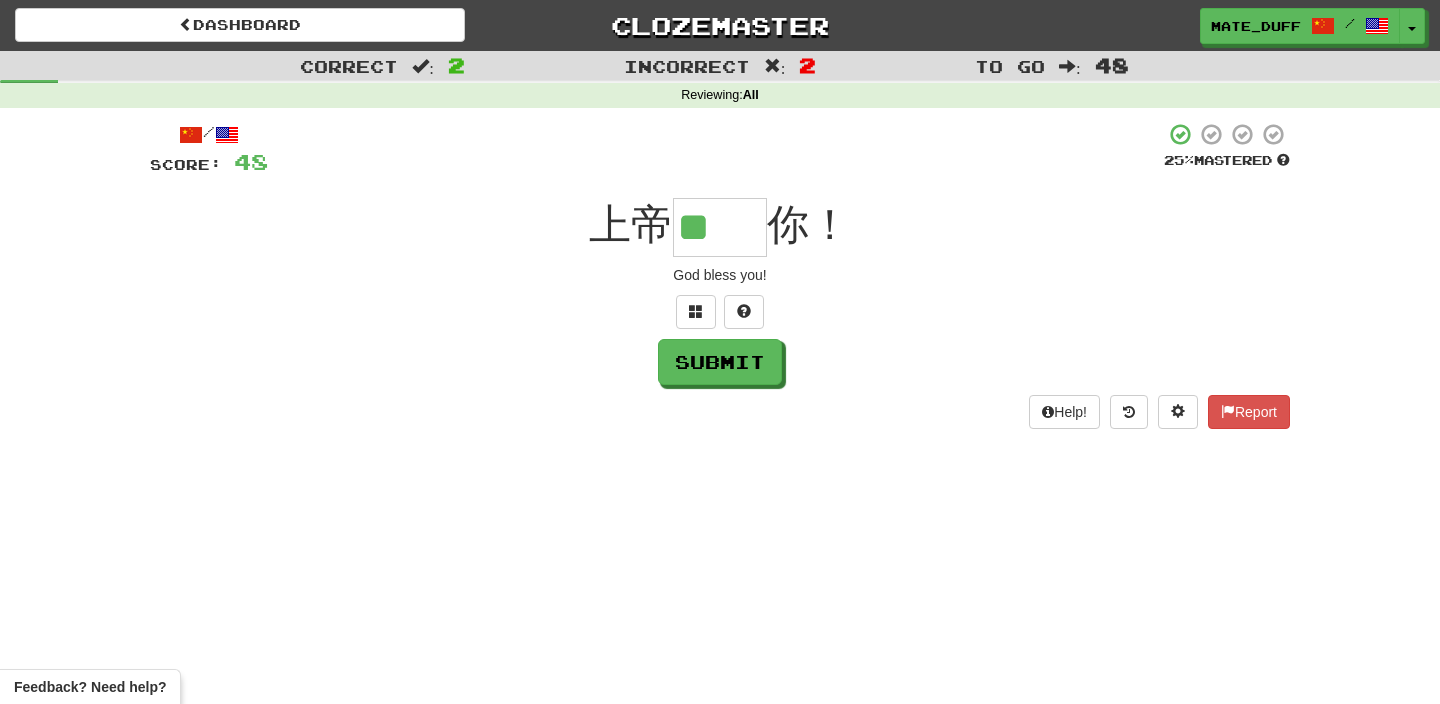type on "**" 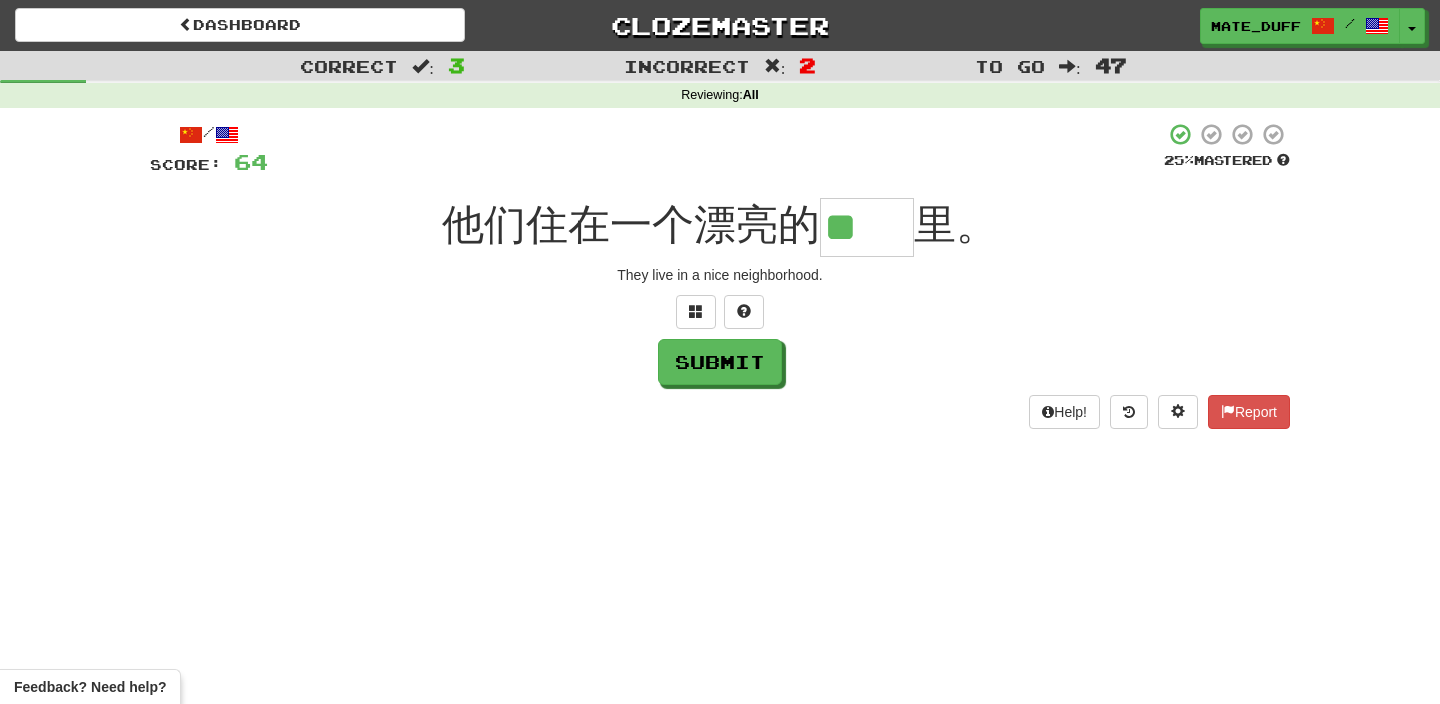 scroll, scrollTop: 0, scrollLeft: 0, axis: both 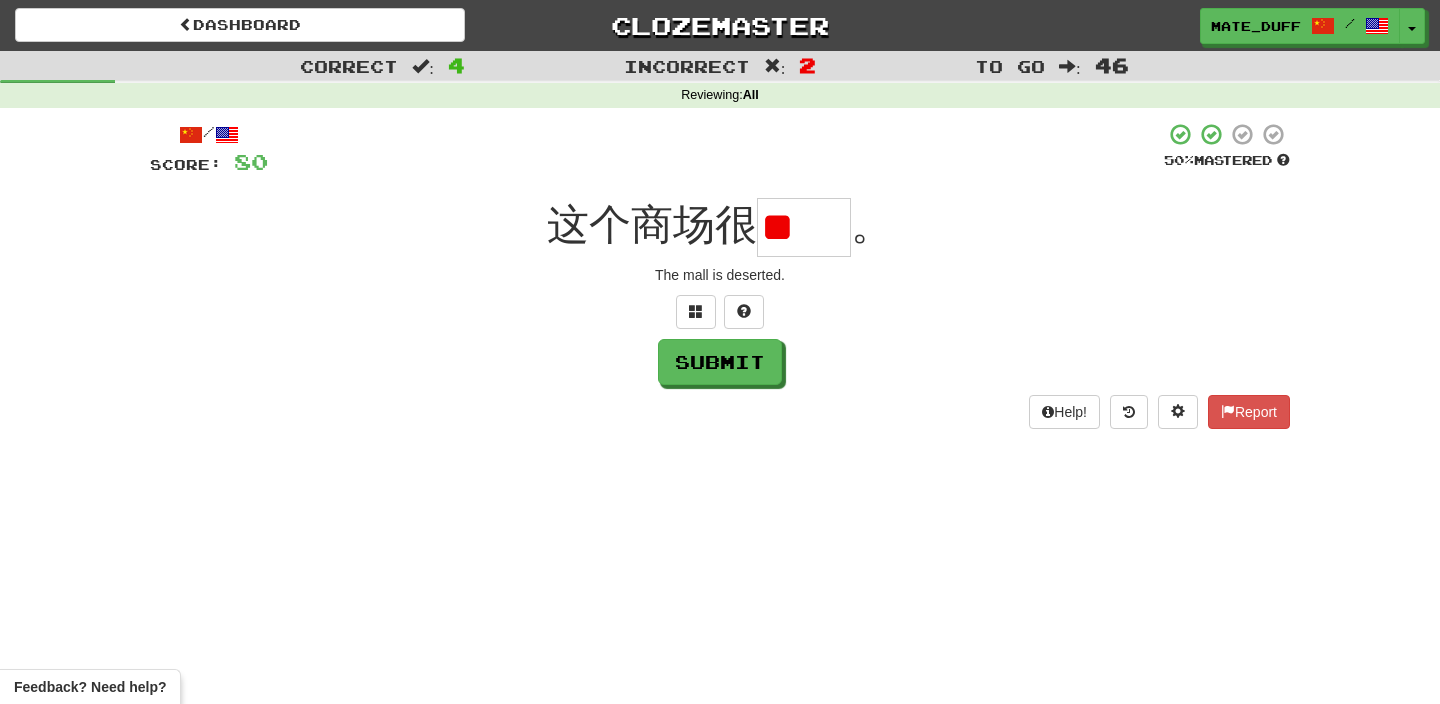 type on "*" 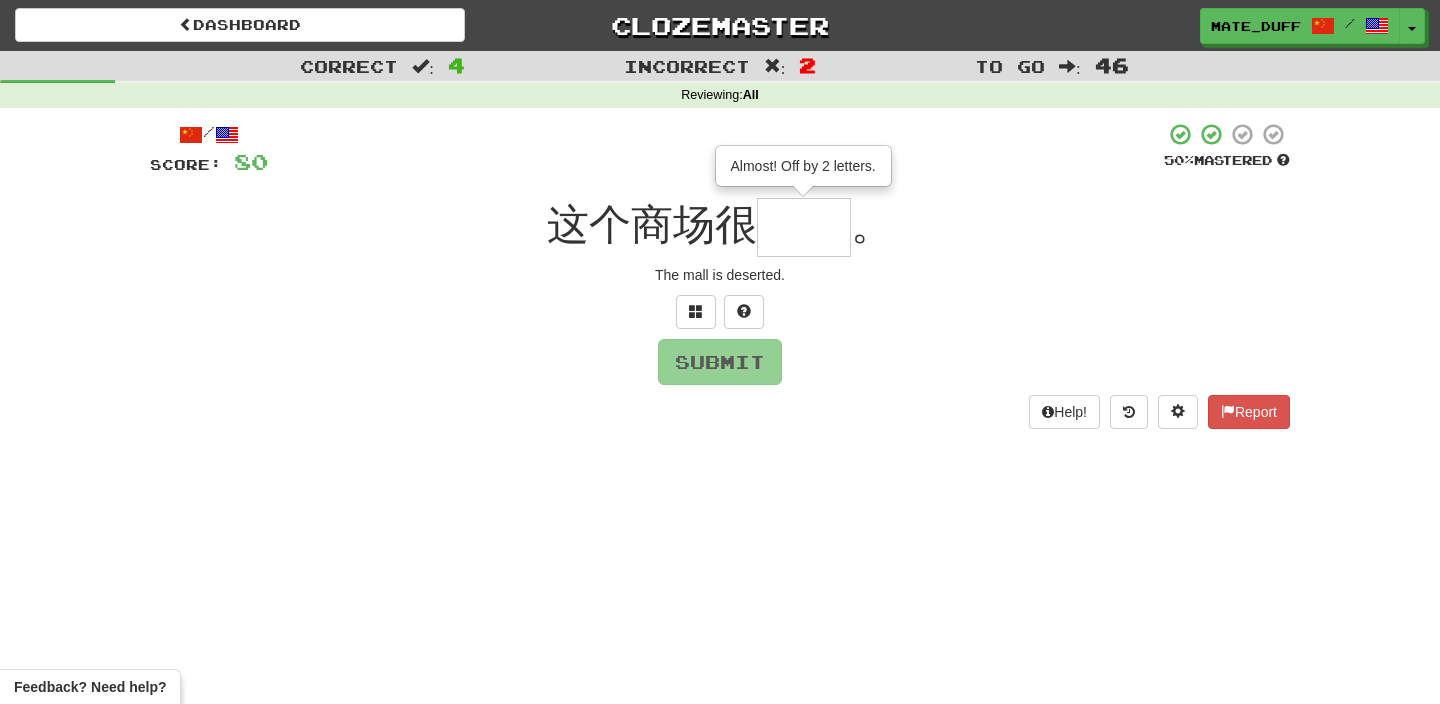 type on "**" 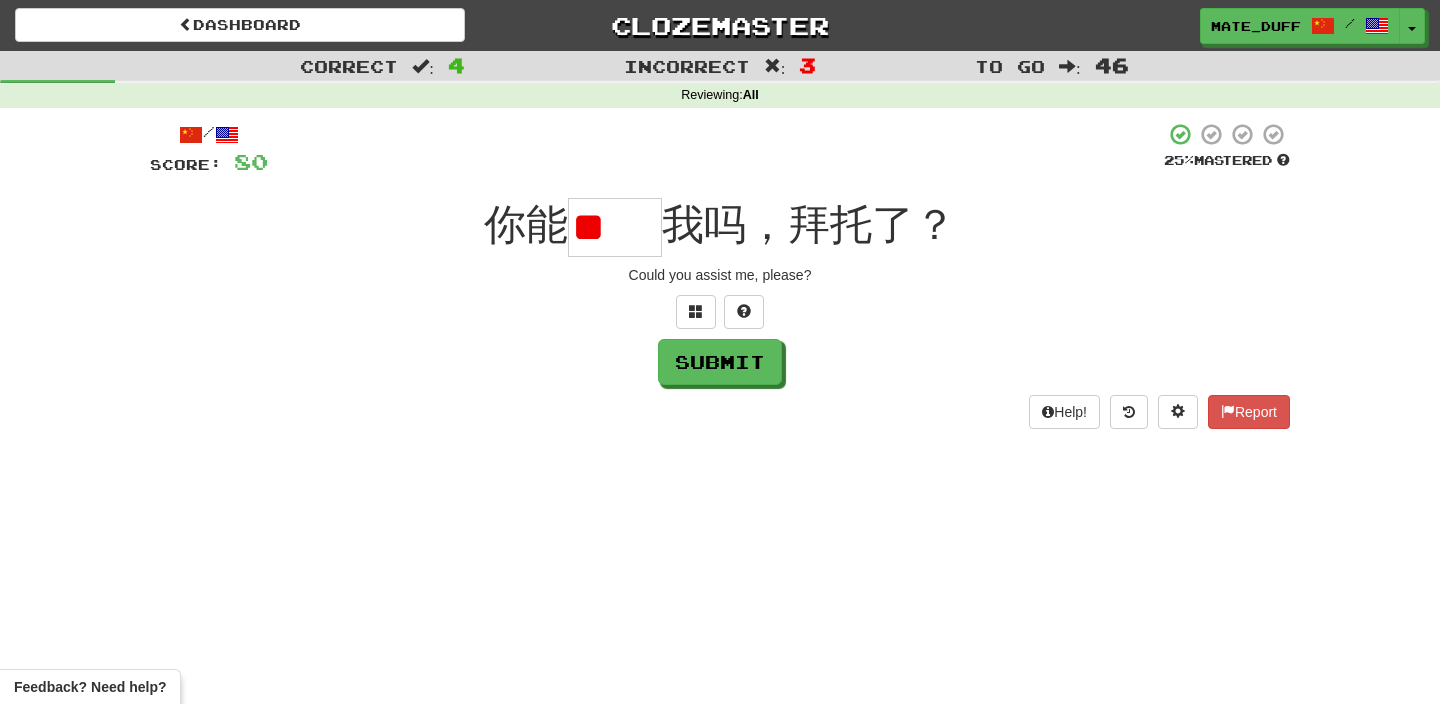 scroll, scrollTop: 0, scrollLeft: 0, axis: both 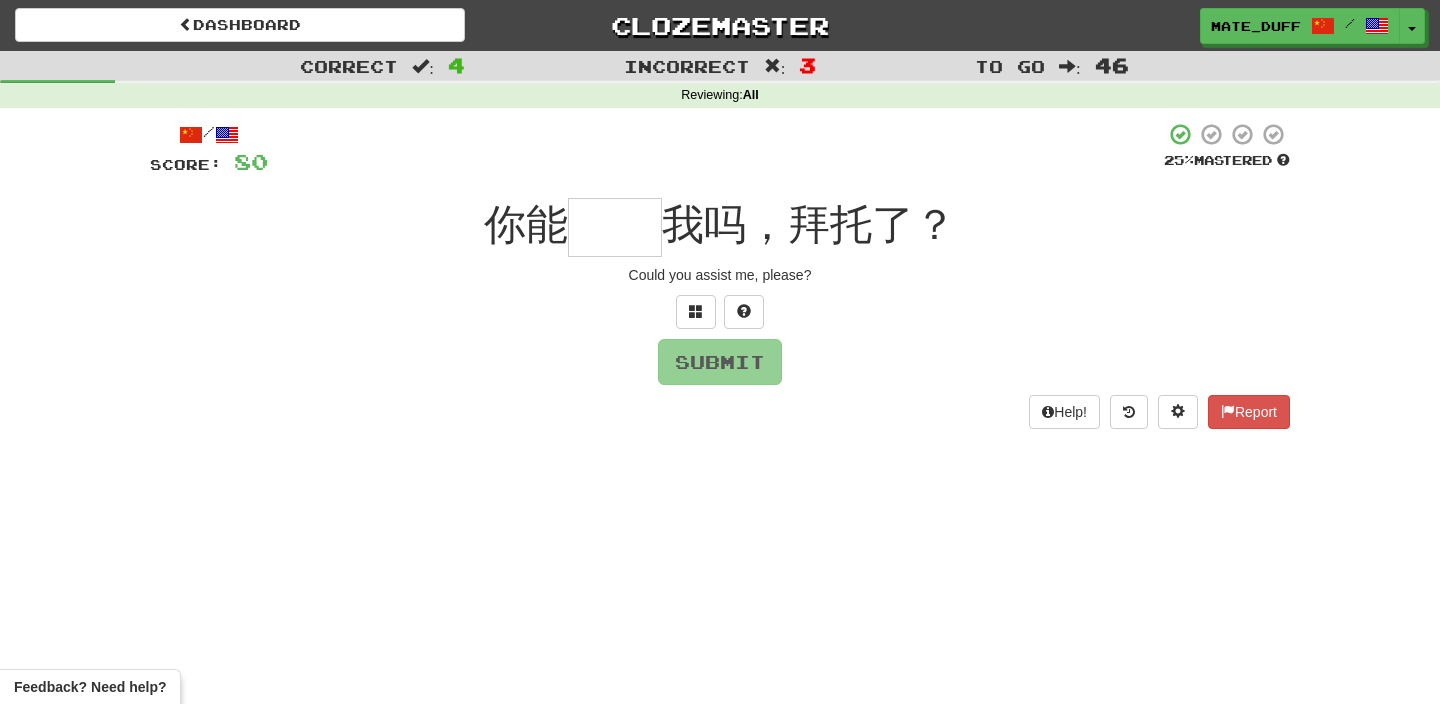 type on "**" 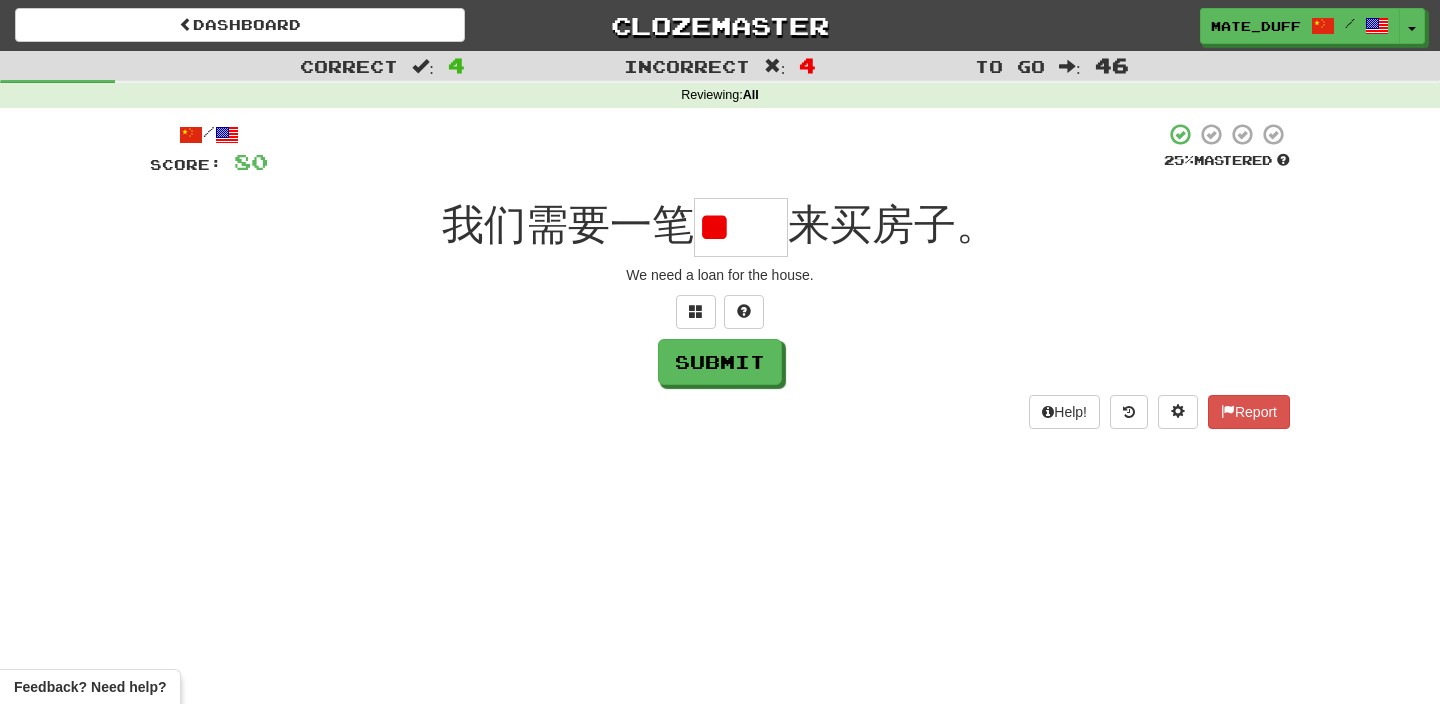 scroll, scrollTop: 0, scrollLeft: 0, axis: both 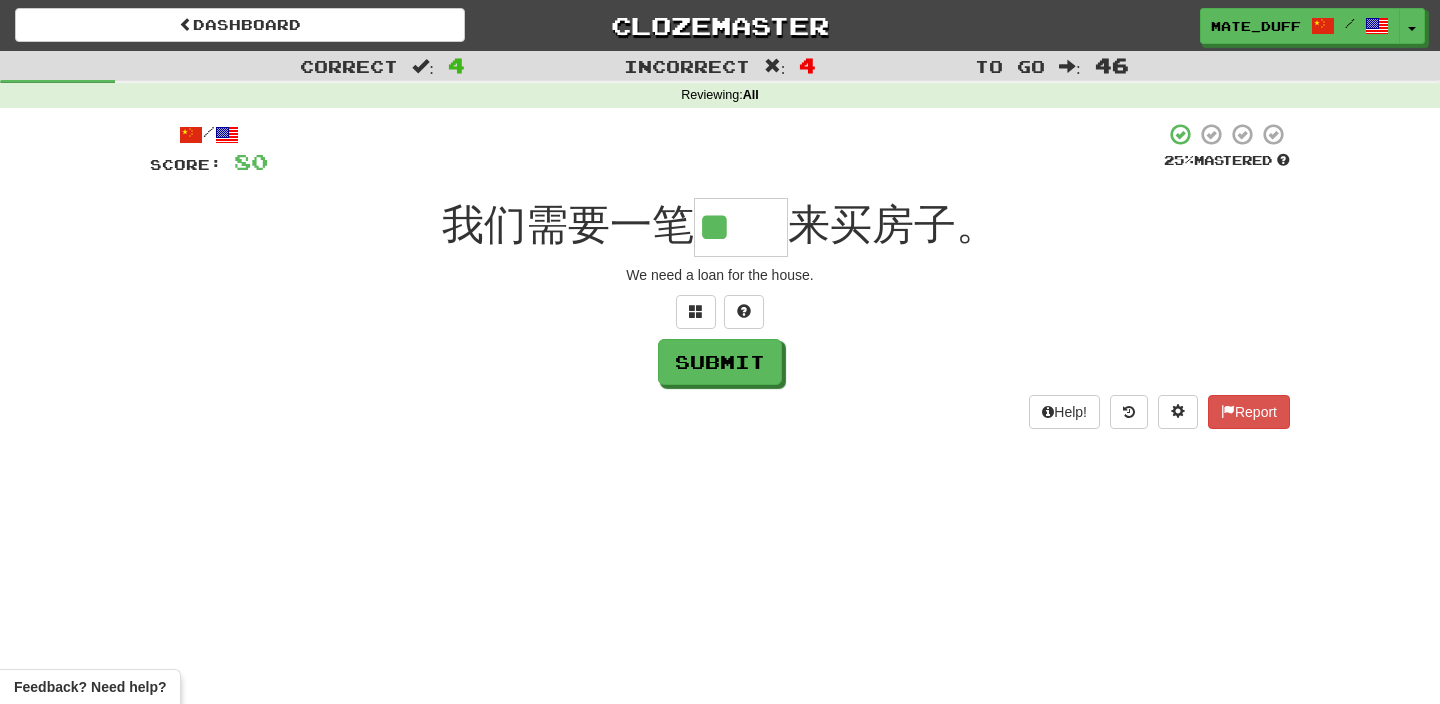 type on "**" 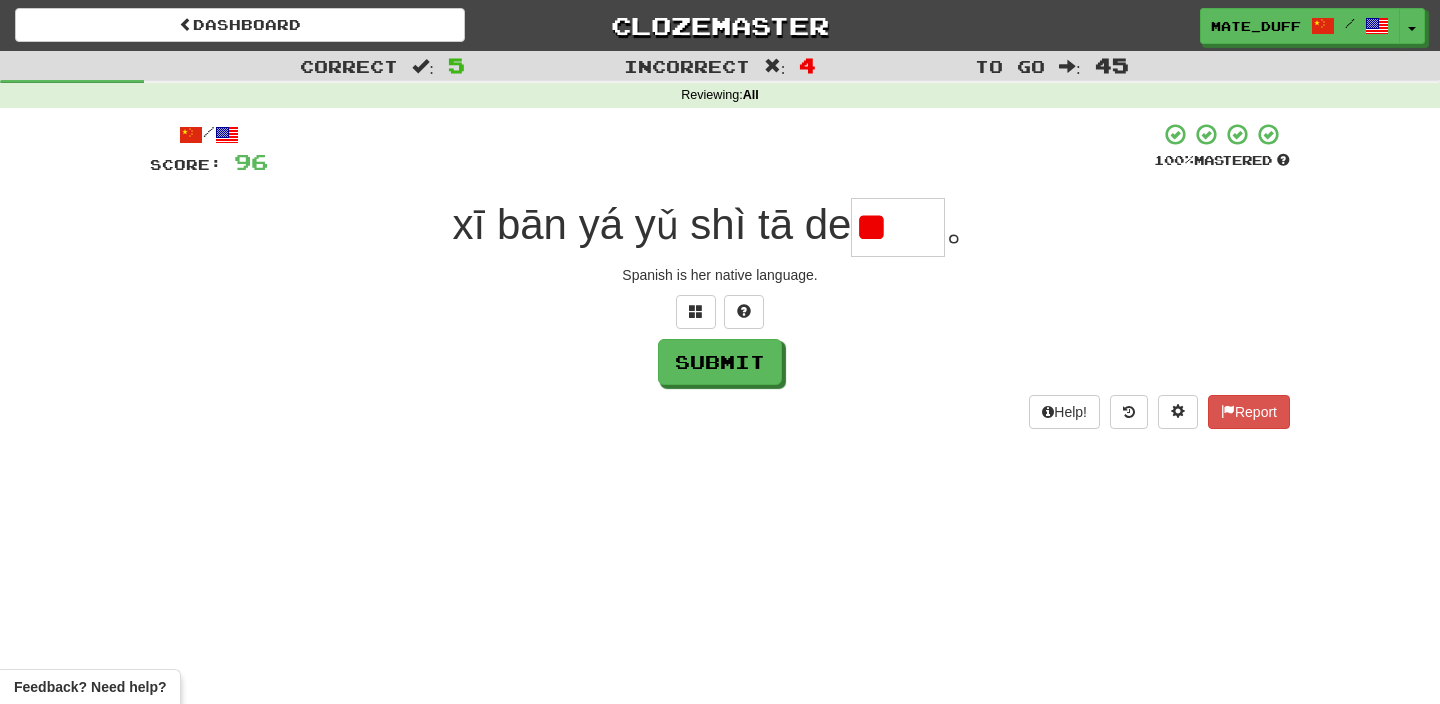 scroll, scrollTop: 0, scrollLeft: 0, axis: both 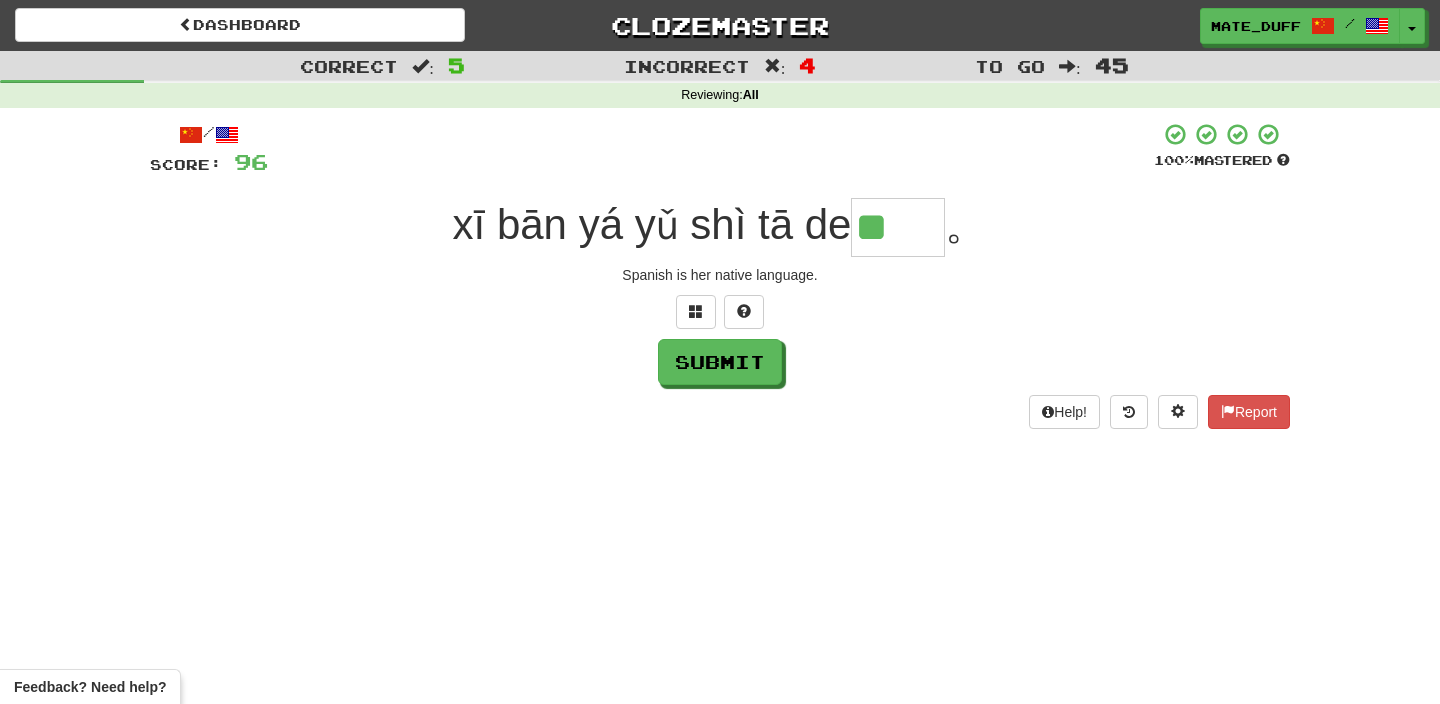 type on "**" 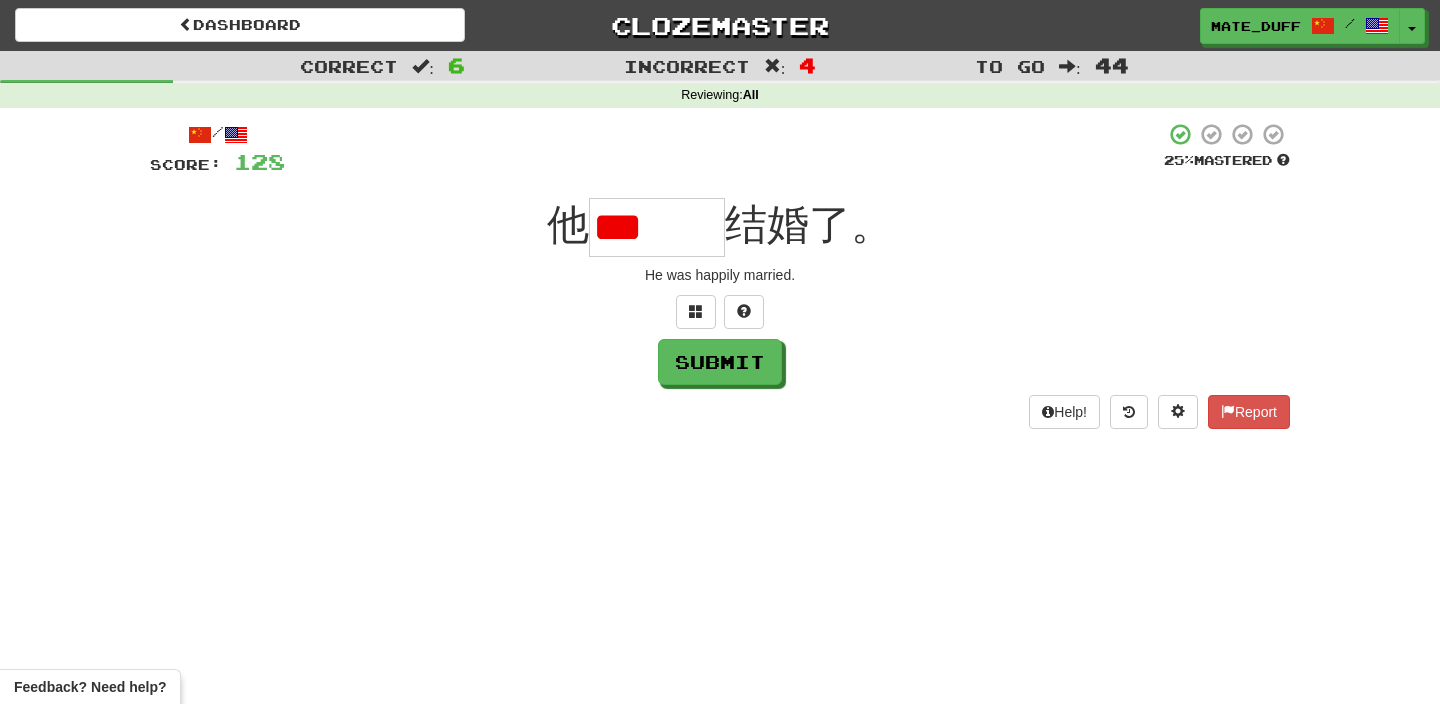 scroll, scrollTop: 0, scrollLeft: 0, axis: both 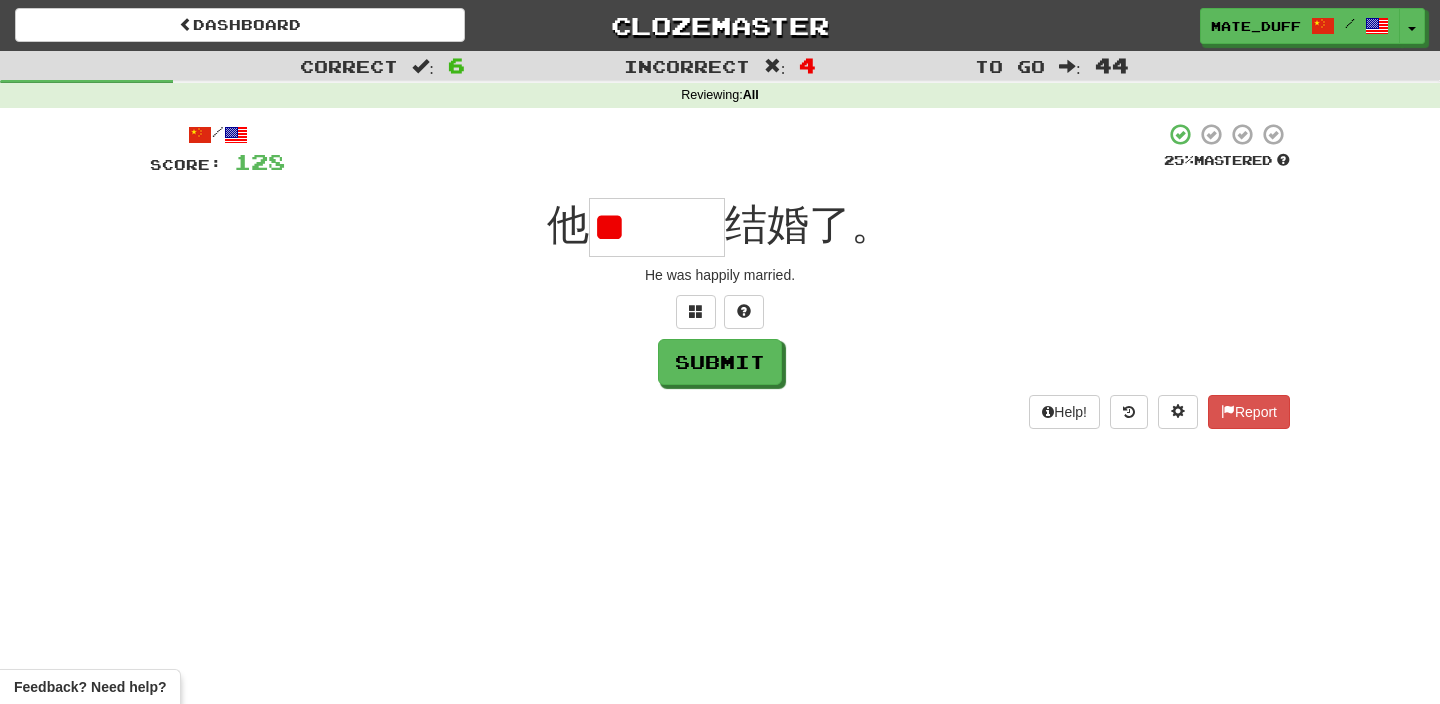 type on "*" 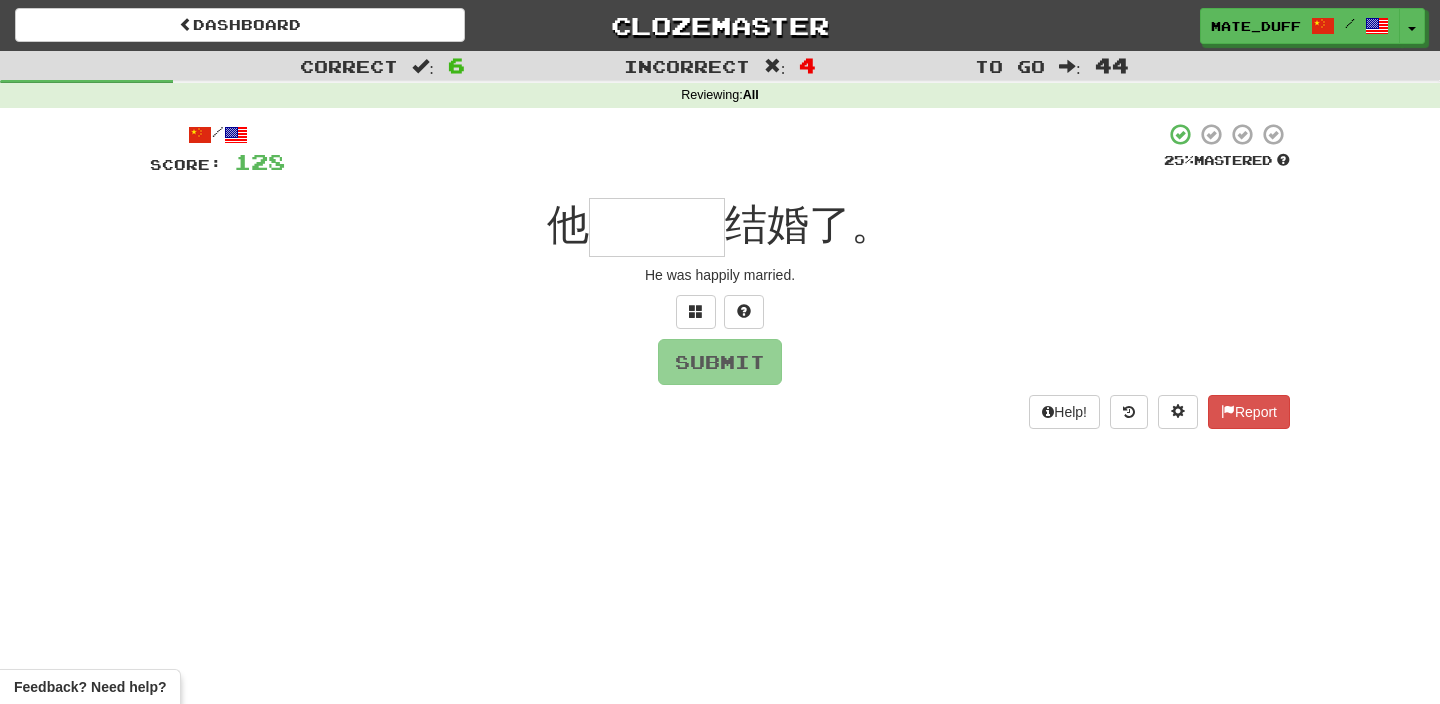 type on "***" 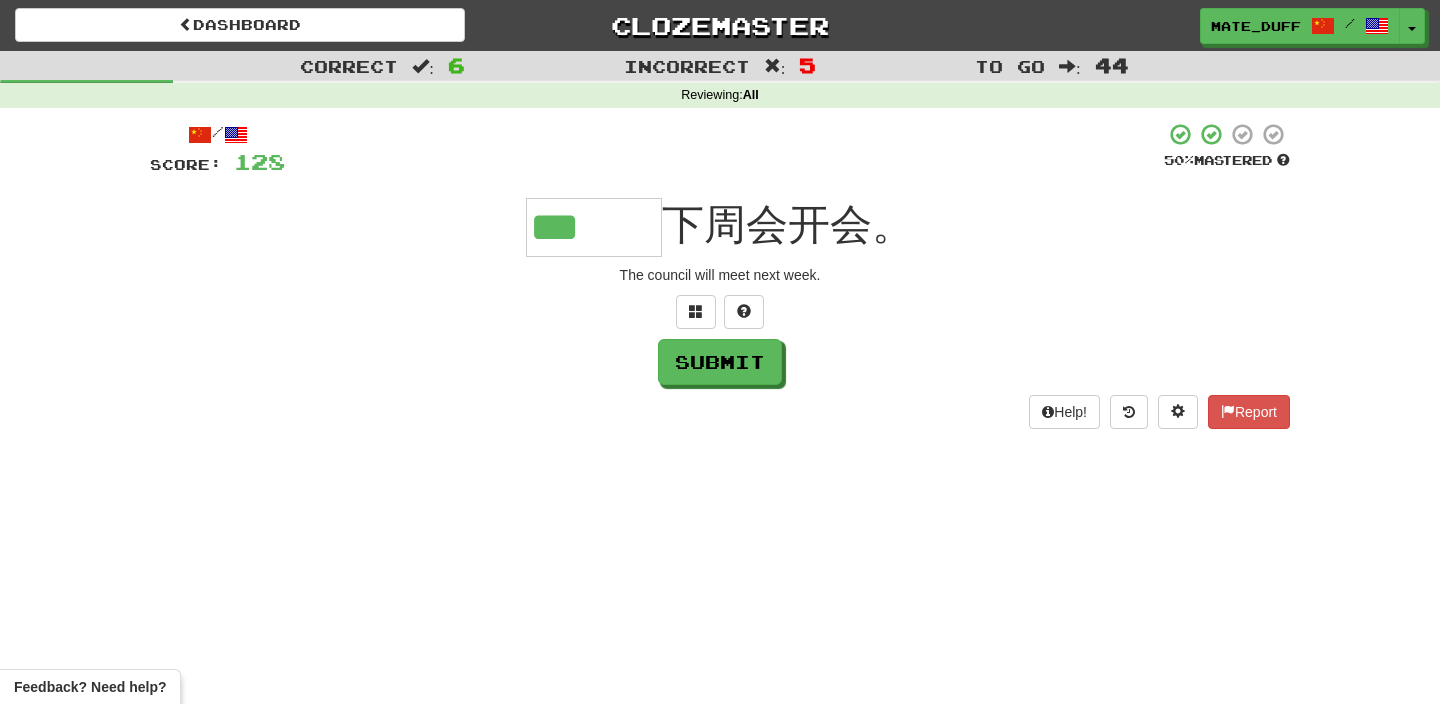 type on "***" 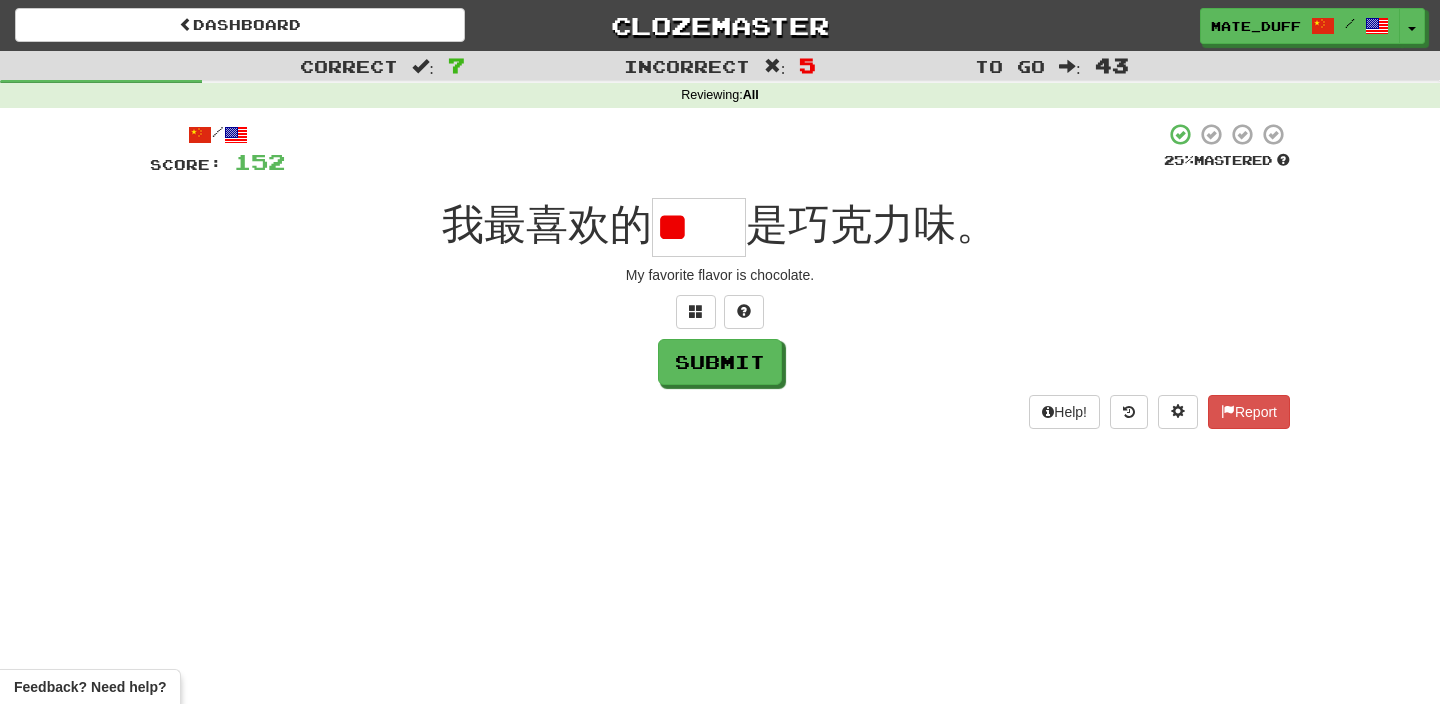 scroll, scrollTop: 0, scrollLeft: 0, axis: both 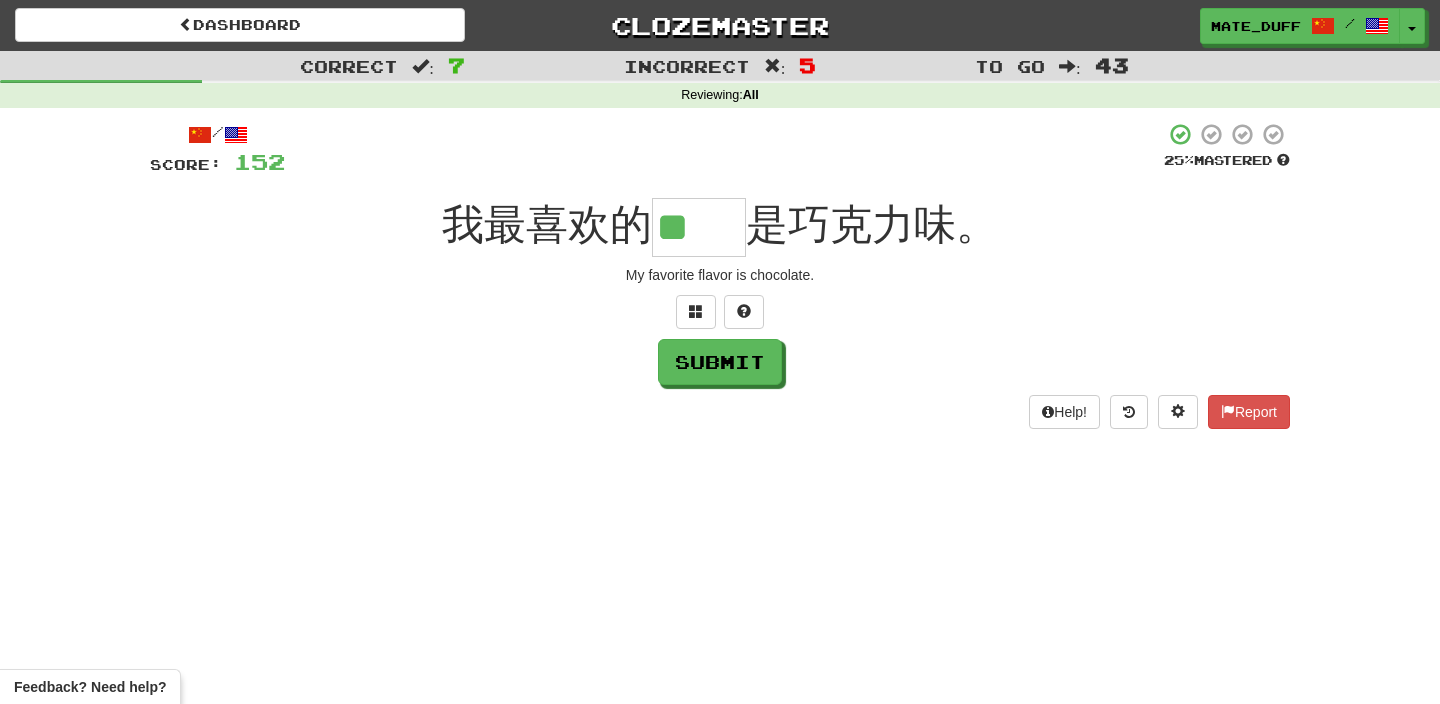 type on "**" 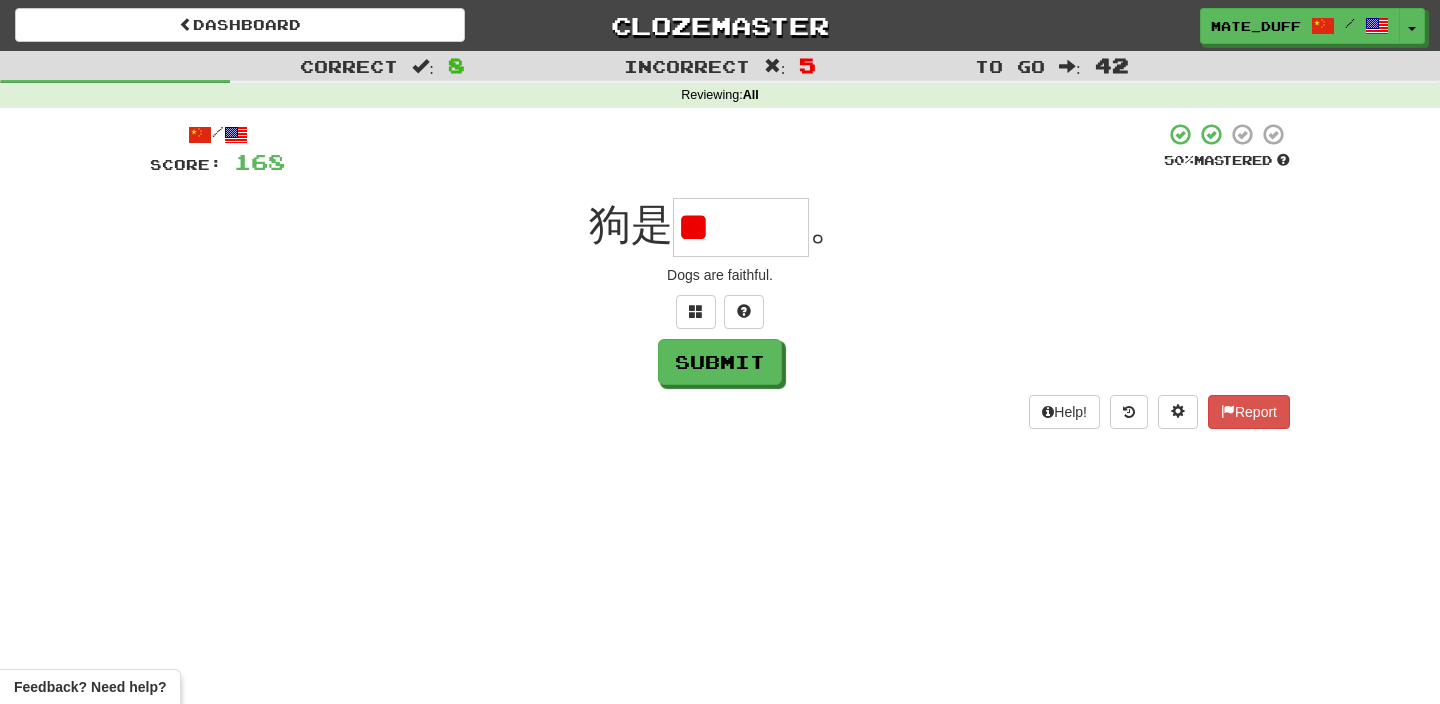 scroll, scrollTop: 0, scrollLeft: 0, axis: both 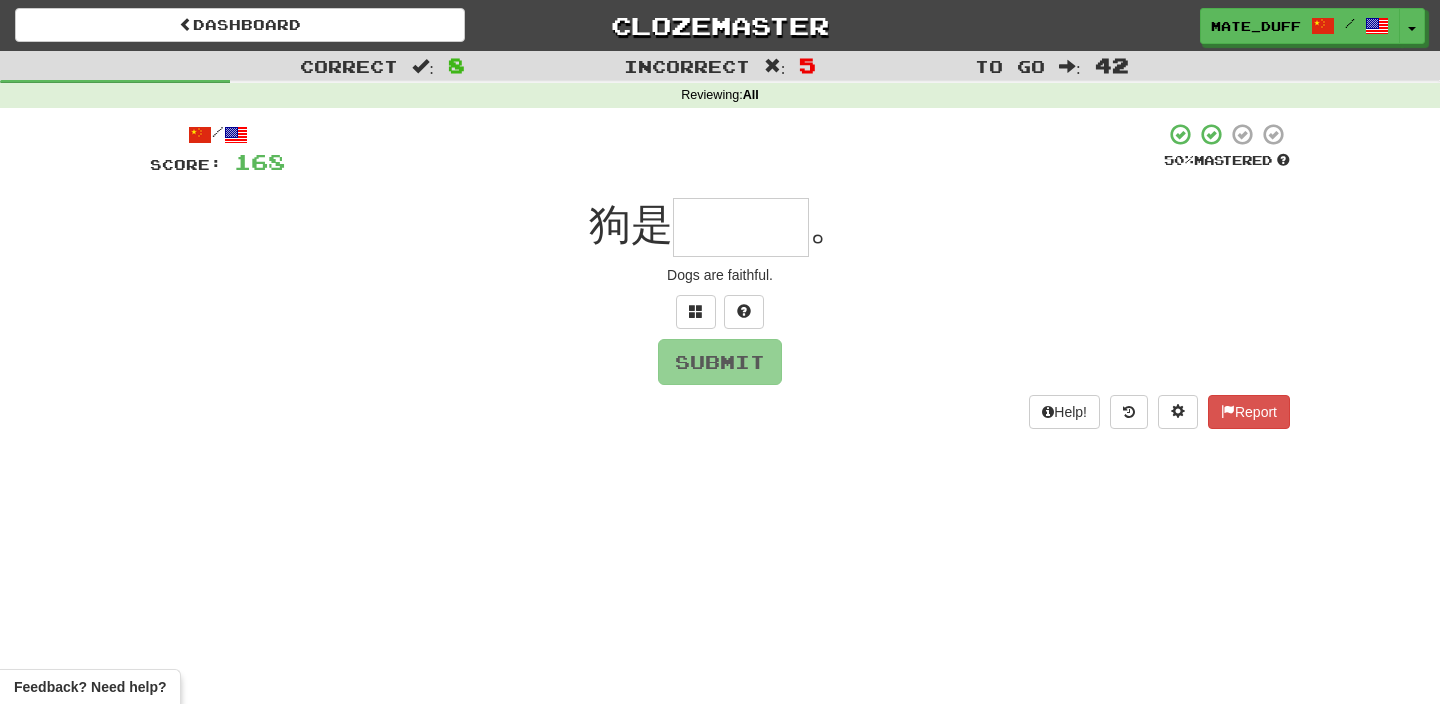 type on "*" 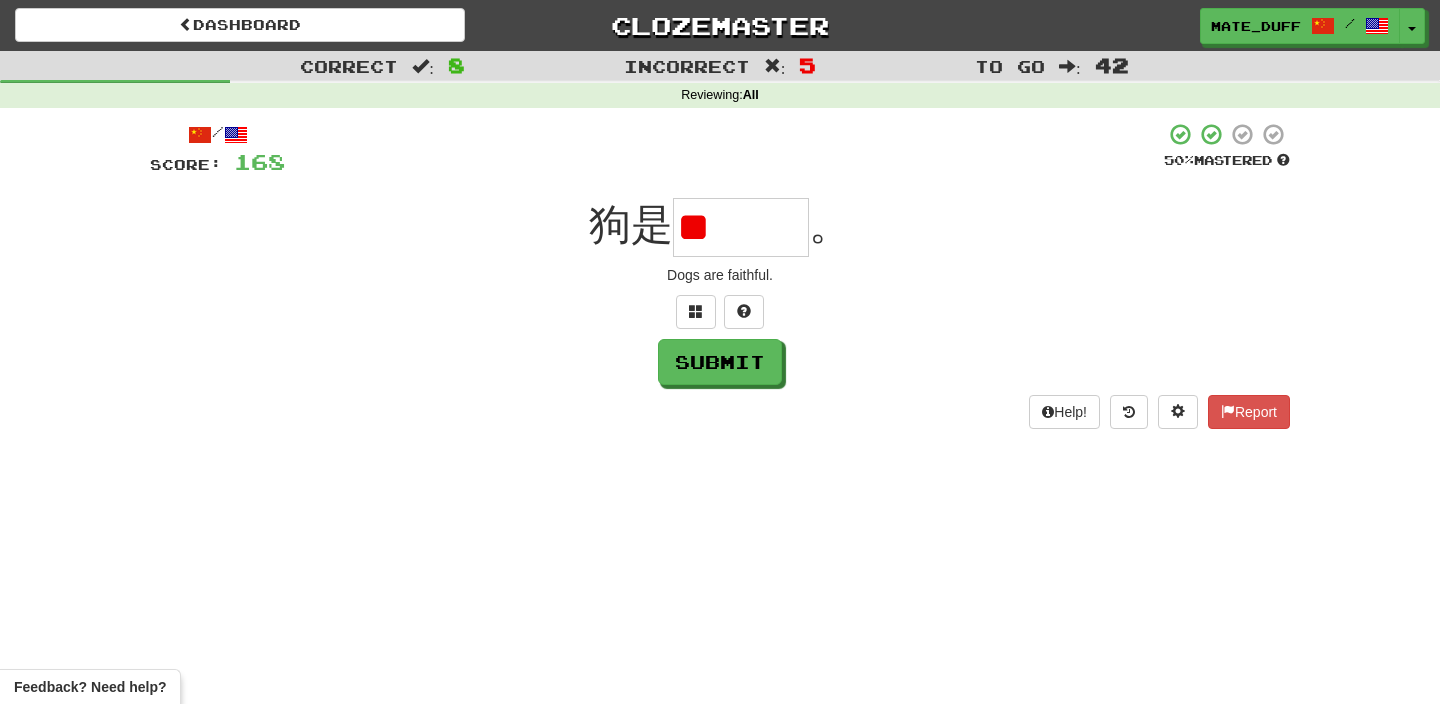scroll, scrollTop: 0, scrollLeft: 0, axis: both 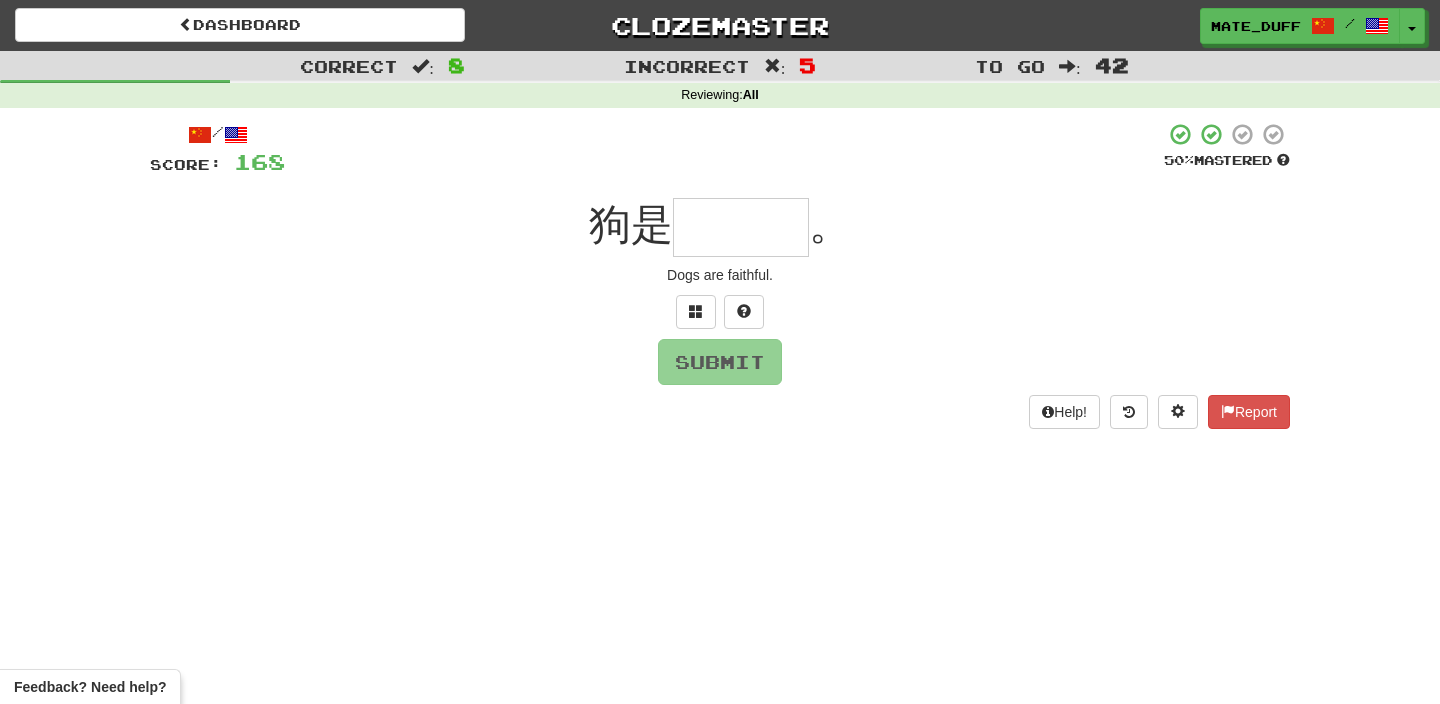 type on "***" 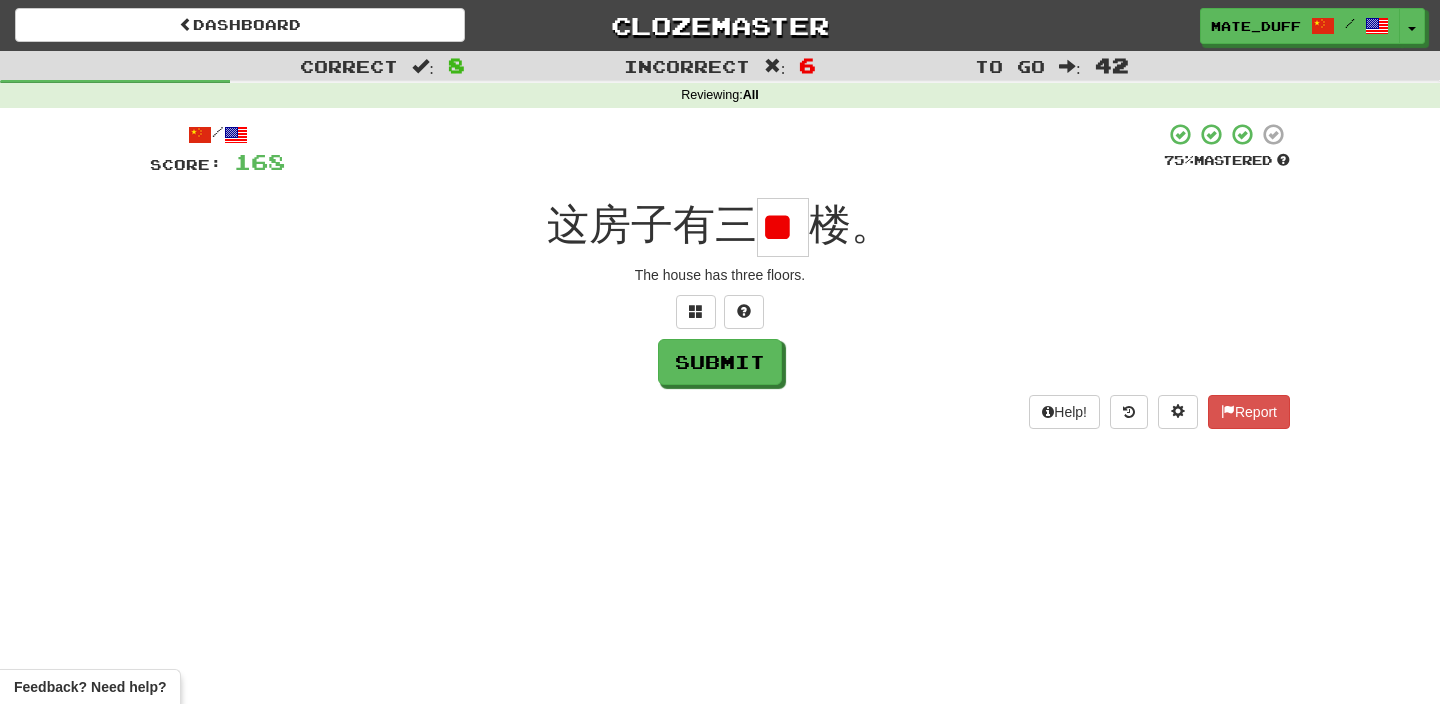 scroll, scrollTop: 0, scrollLeft: 3, axis: horizontal 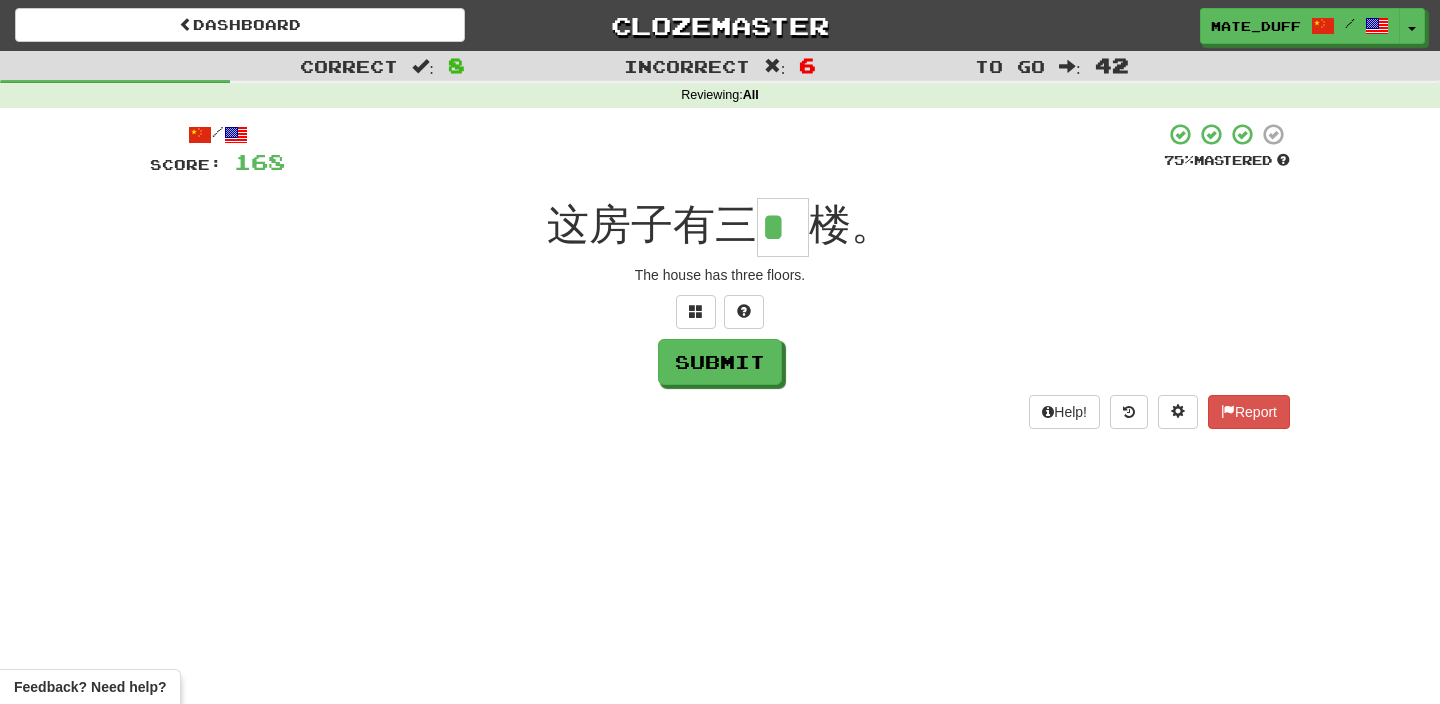 type on "*" 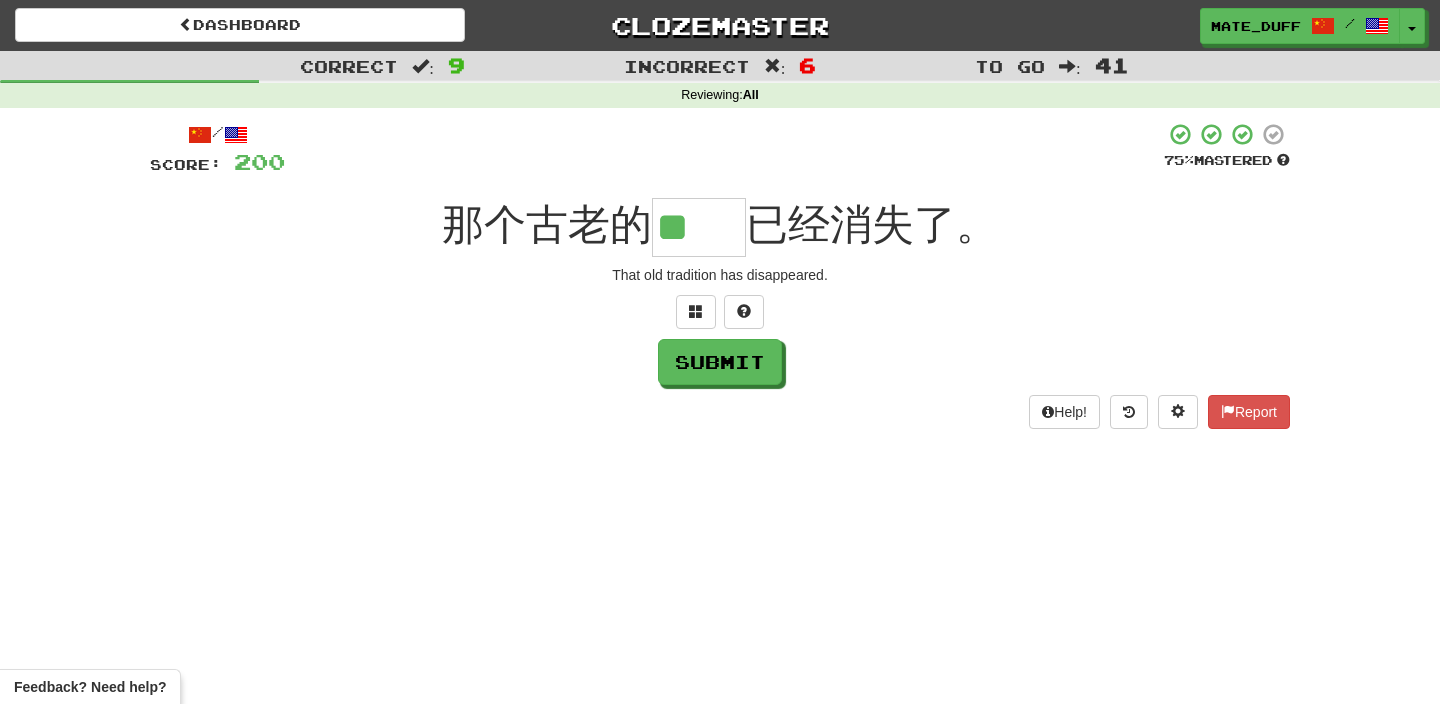 scroll, scrollTop: 0, scrollLeft: 0, axis: both 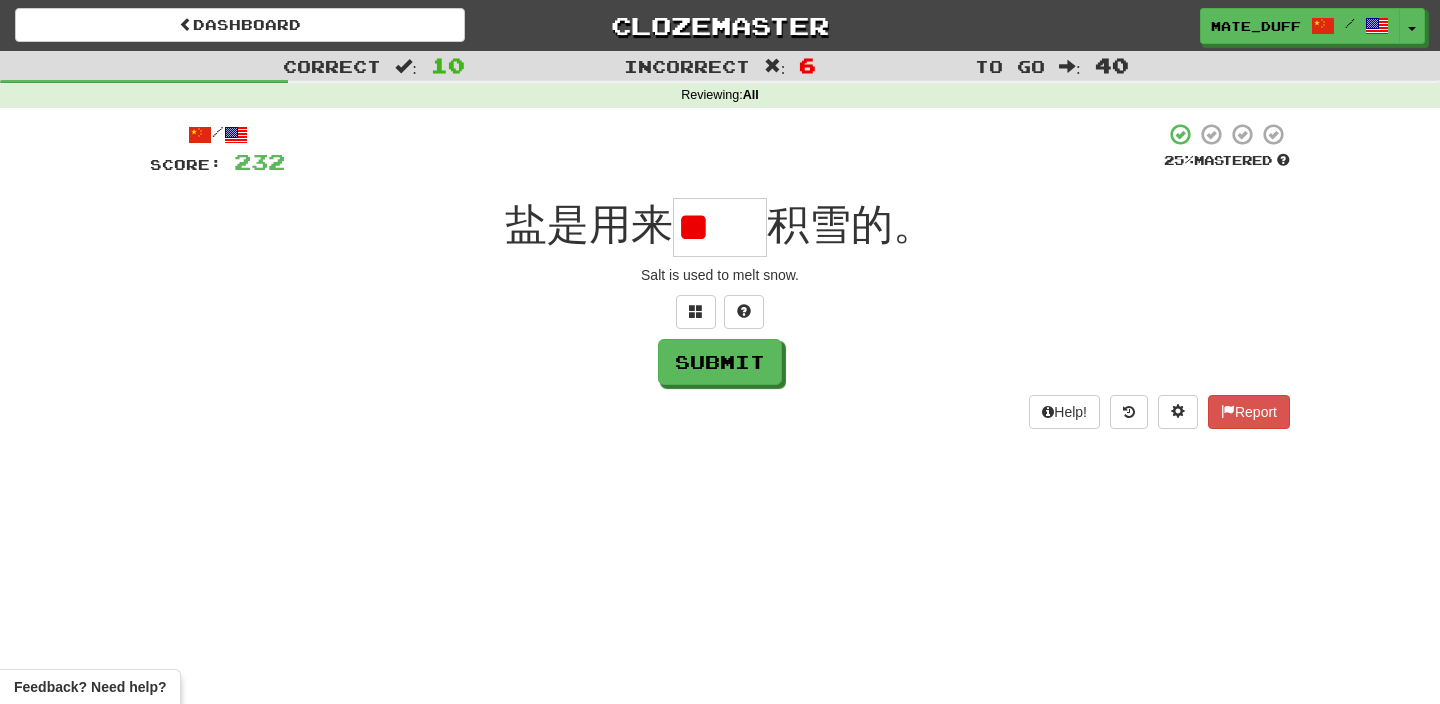 type on "*" 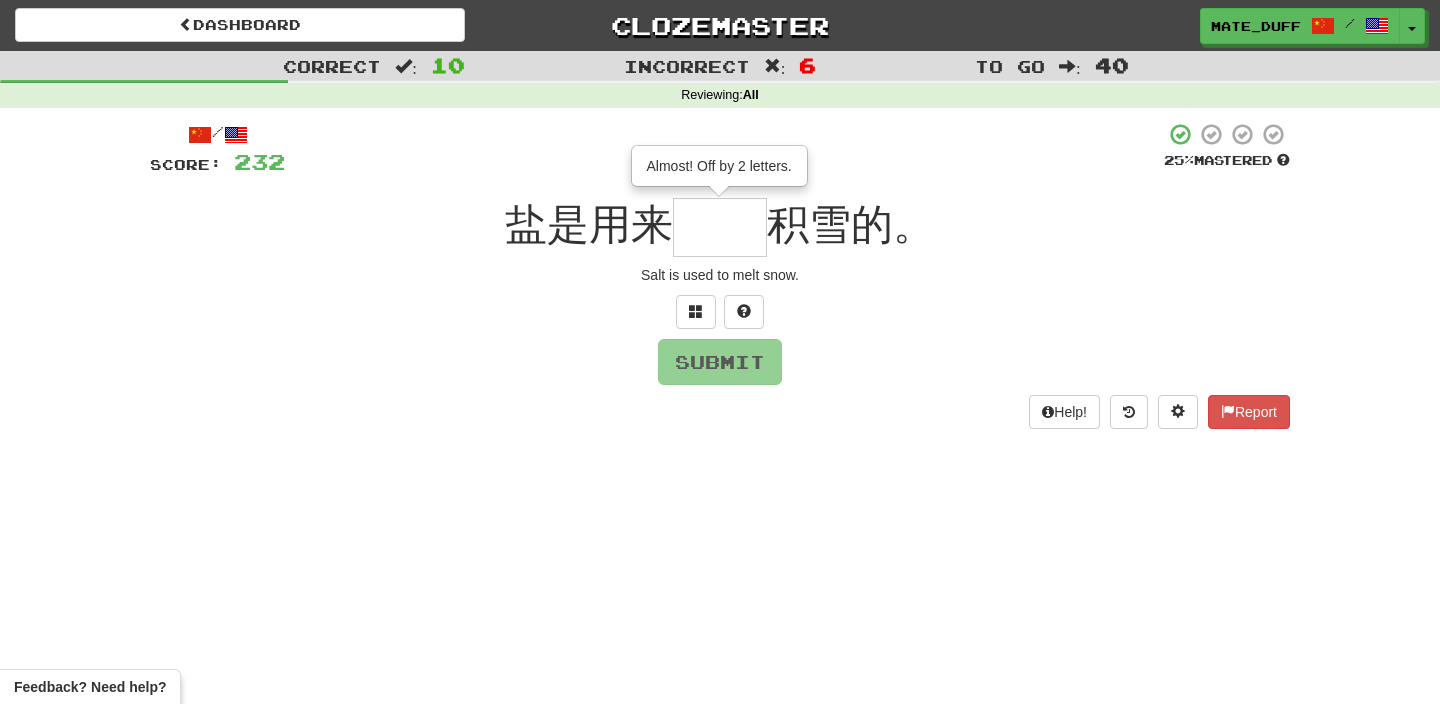type on "**" 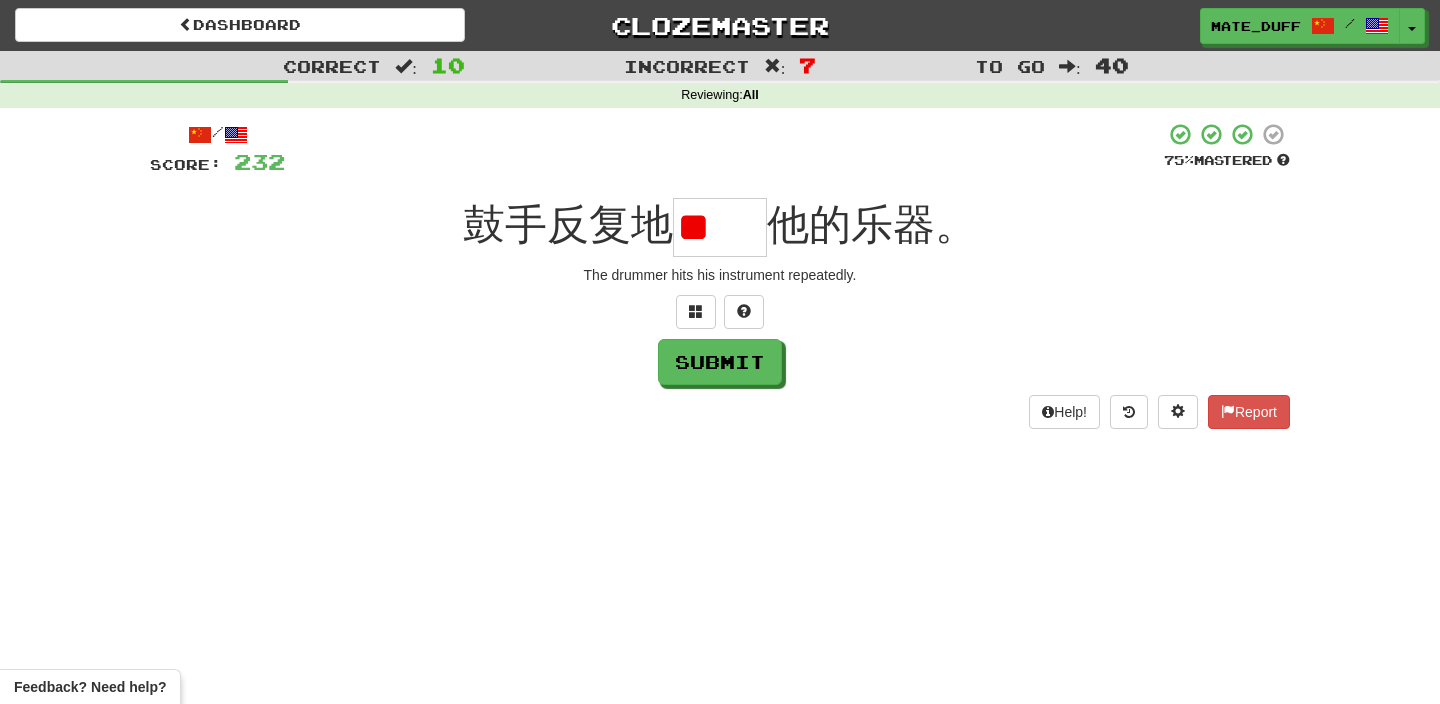 scroll, scrollTop: 0, scrollLeft: 0, axis: both 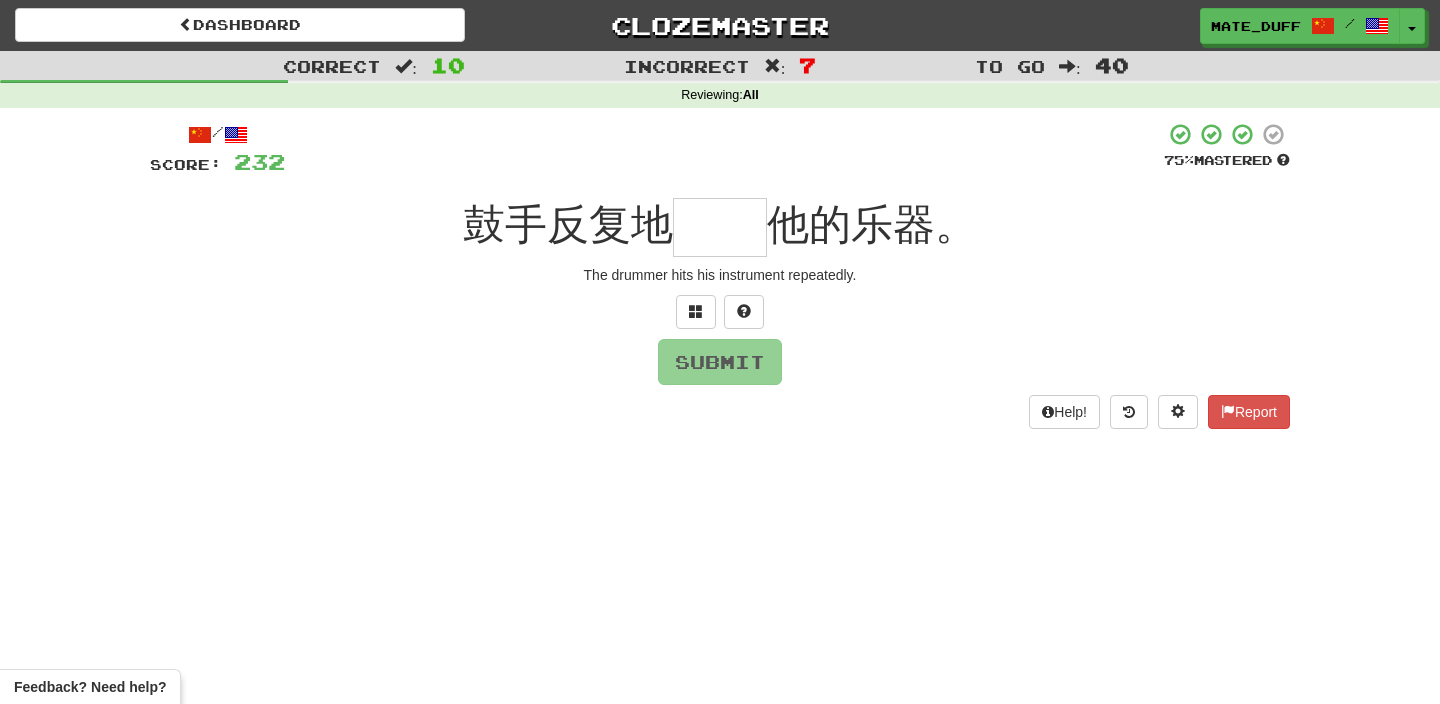 type on "**" 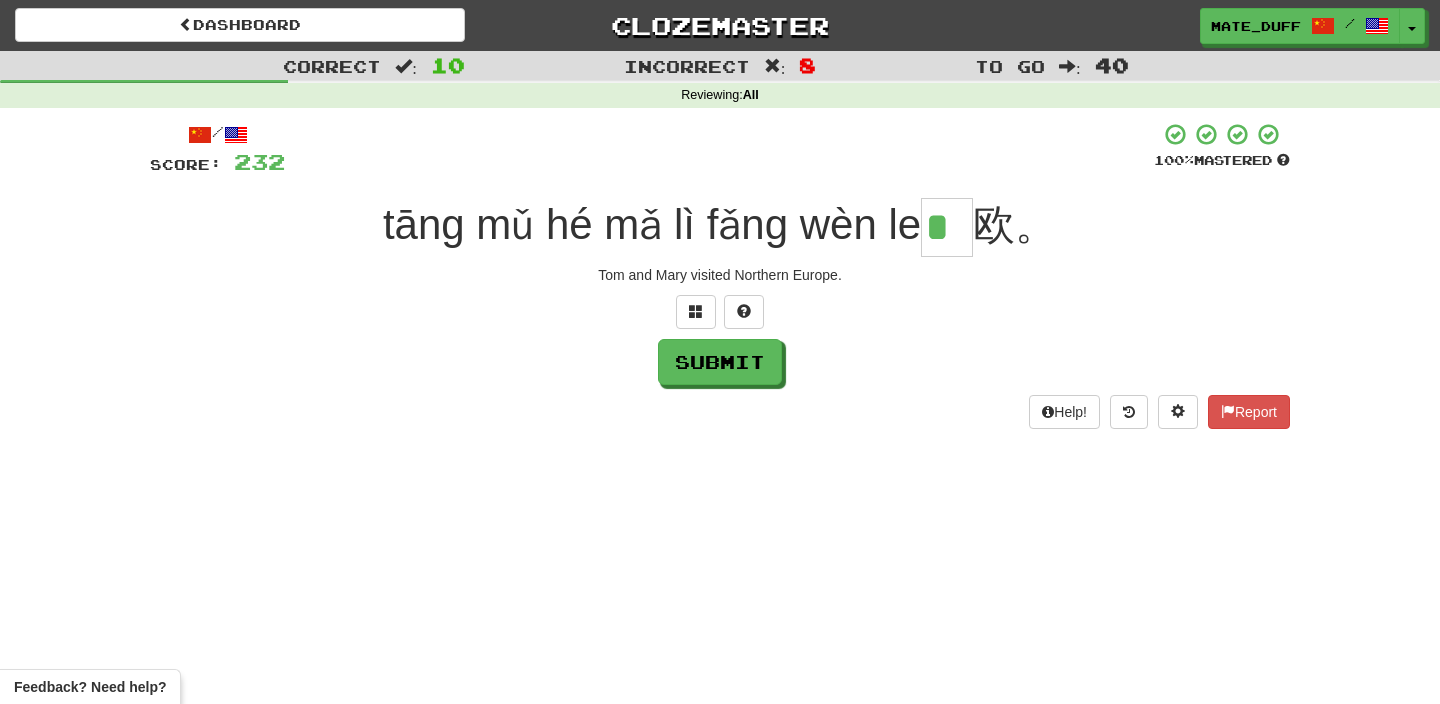 scroll, scrollTop: 0, scrollLeft: 0, axis: both 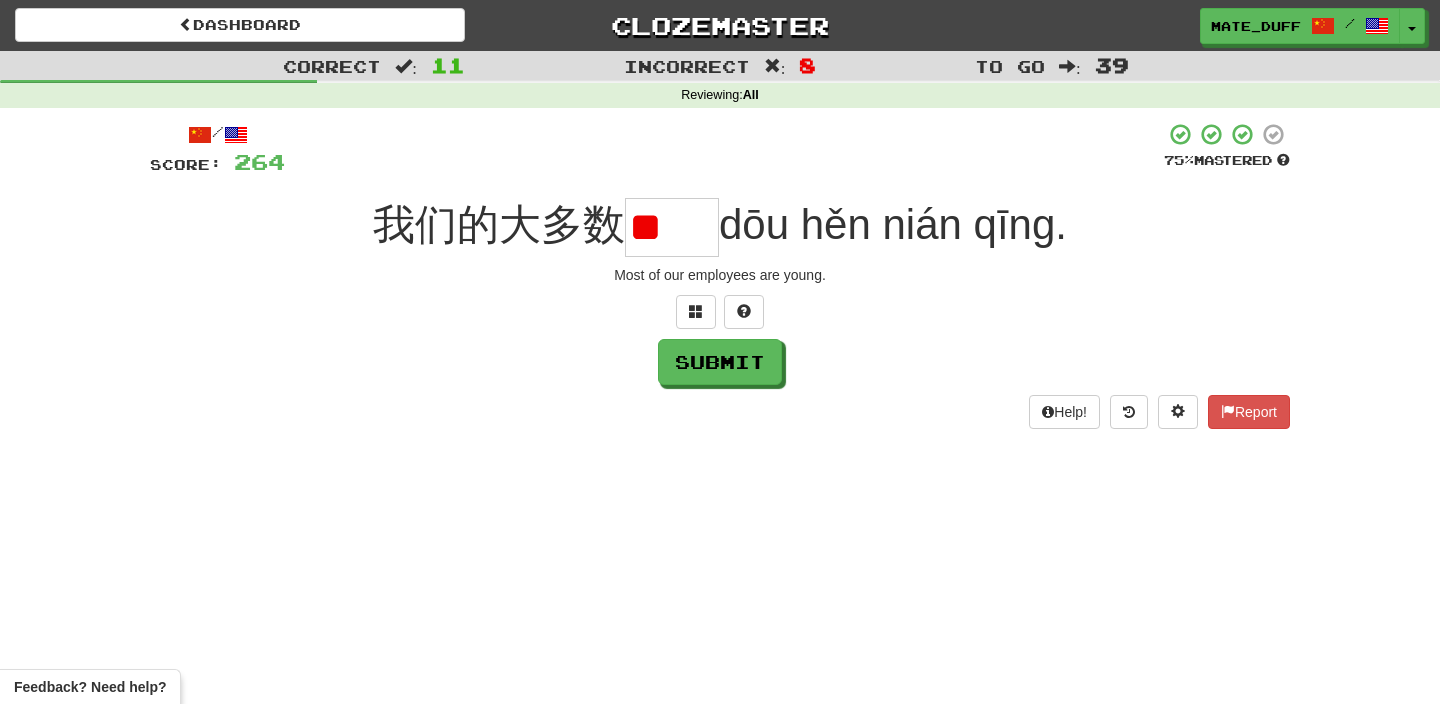 type on "*" 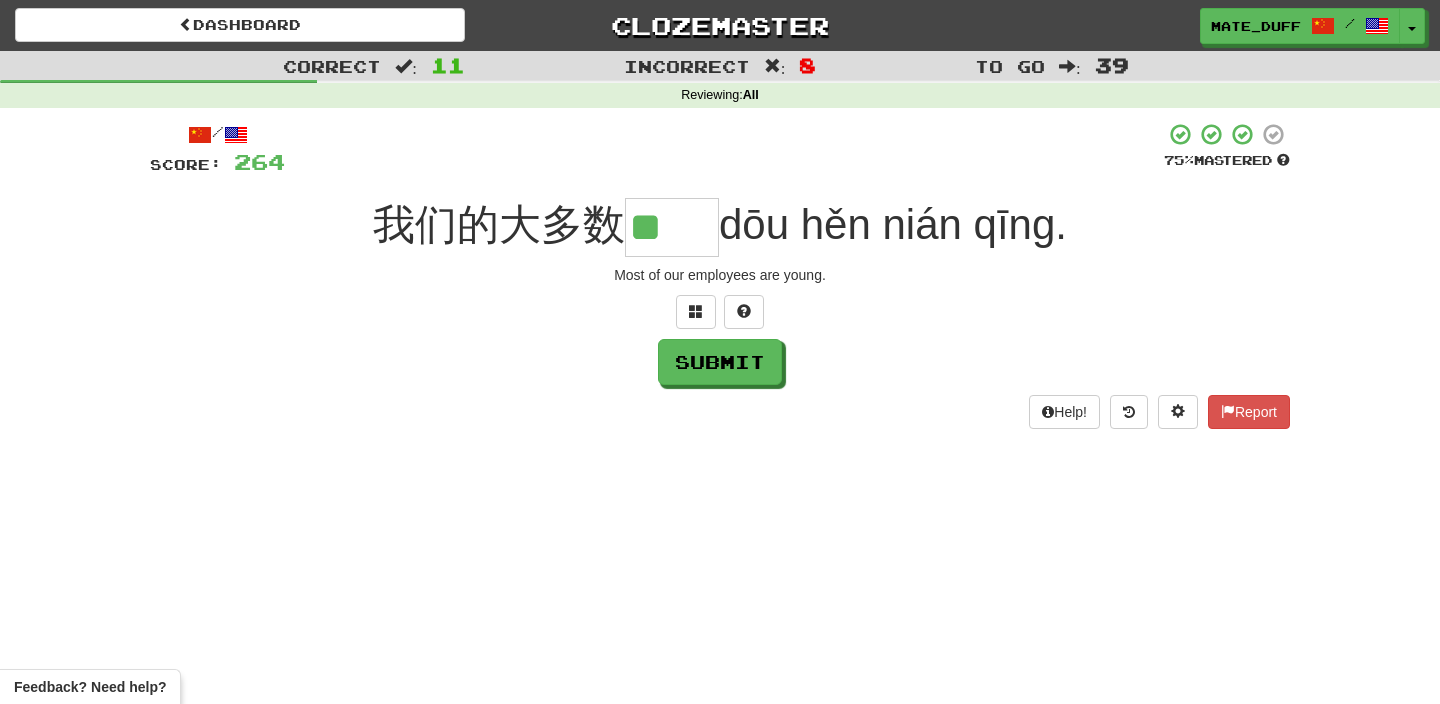 type on "**" 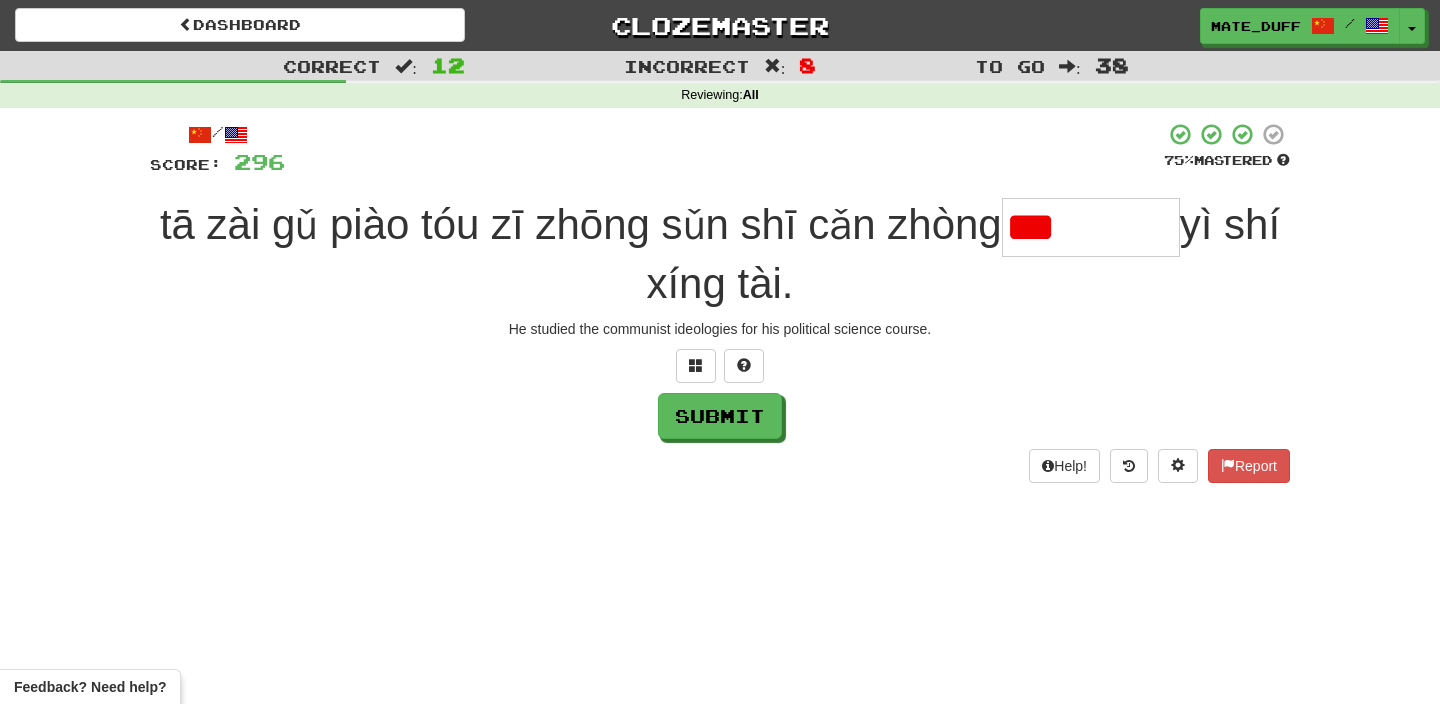 type on "*" 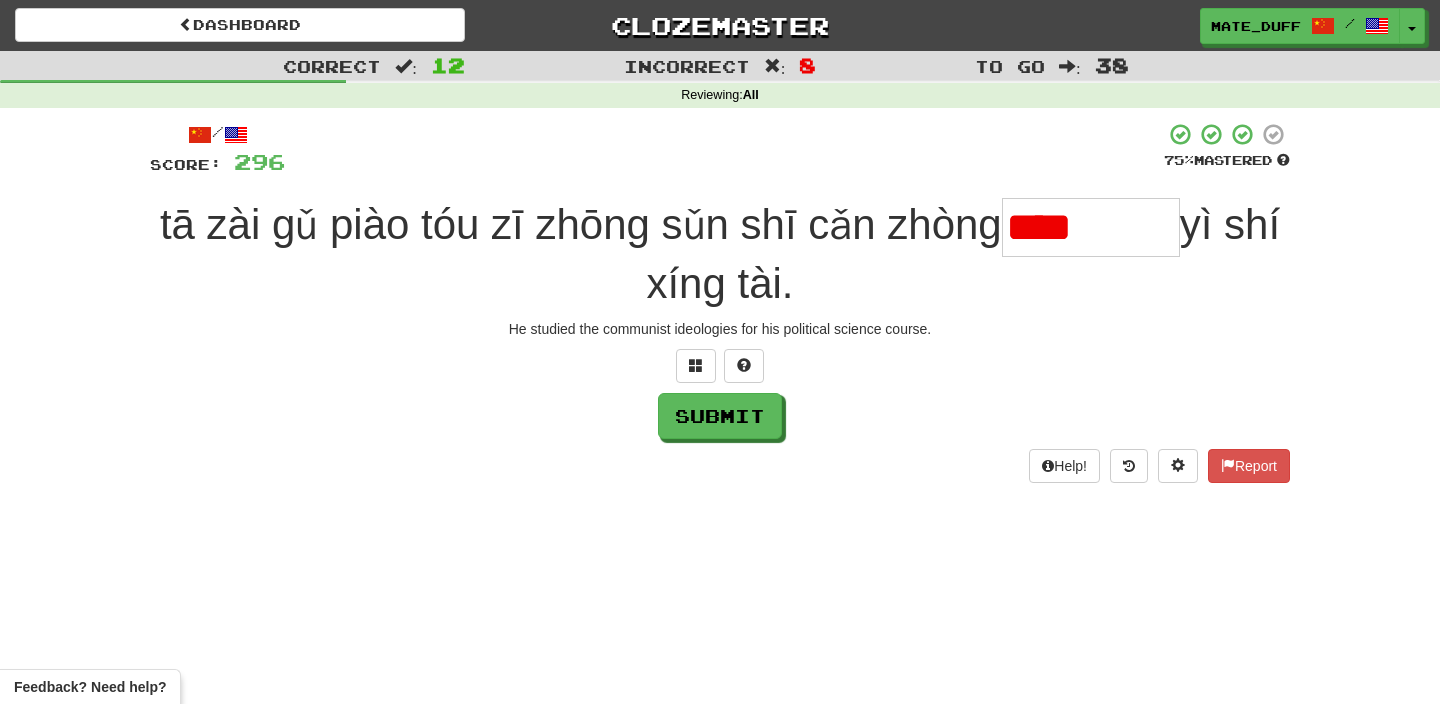 scroll, scrollTop: 0, scrollLeft: 0, axis: both 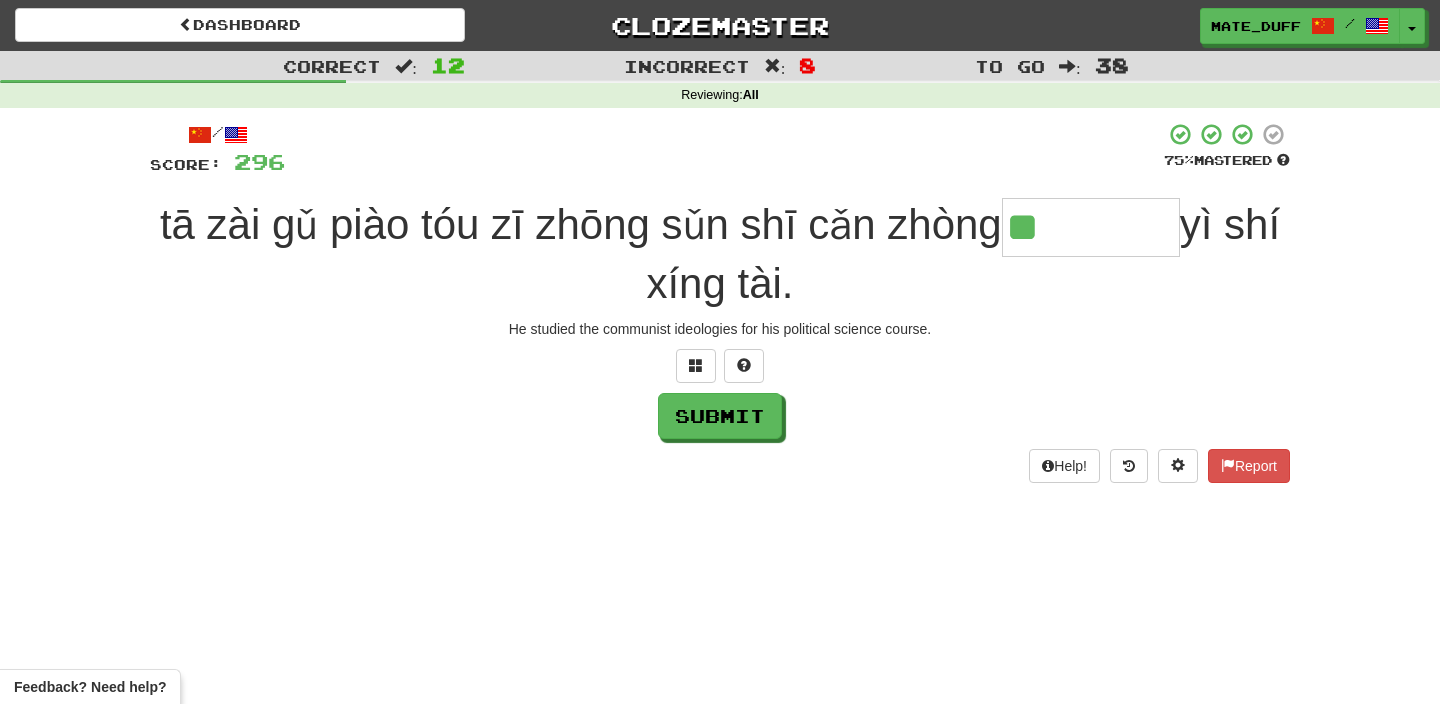 type on "*" 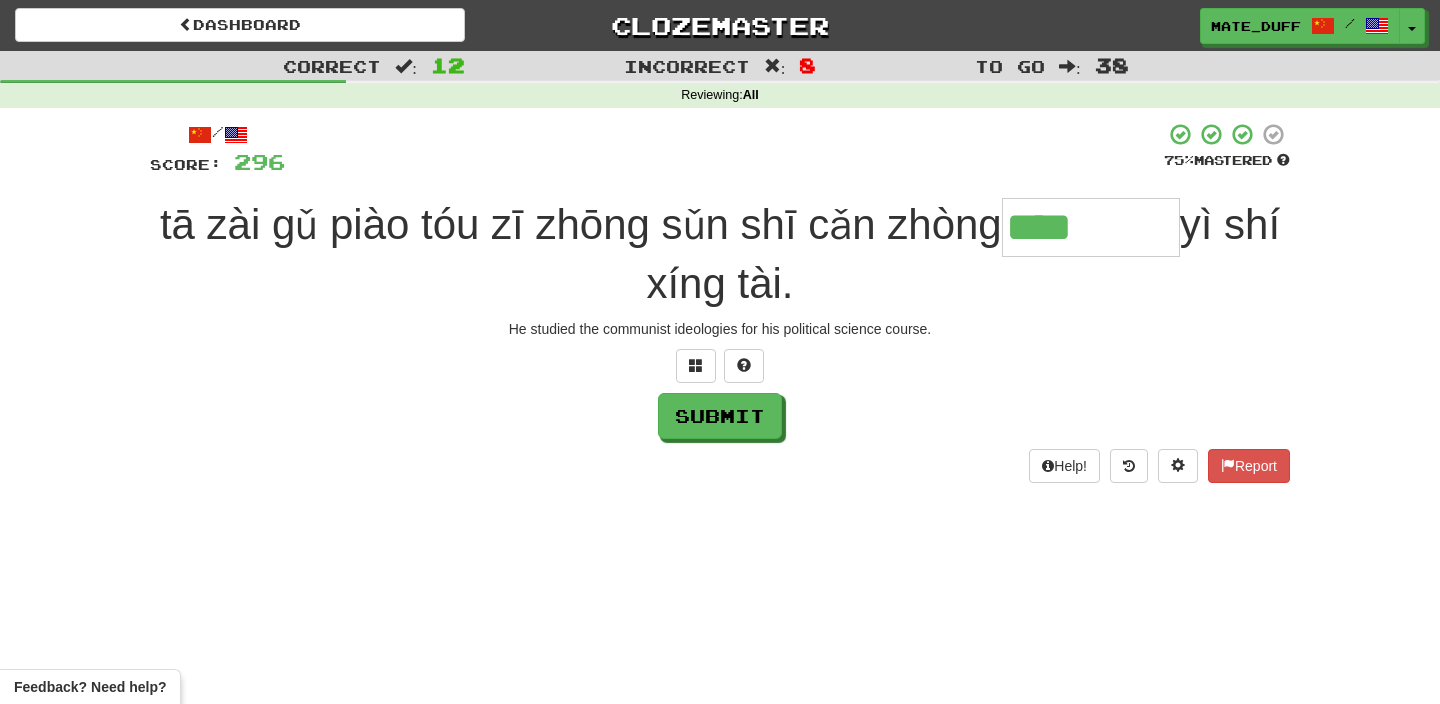 scroll, scrollTop: 0, scrollLeft: 0, axis: both 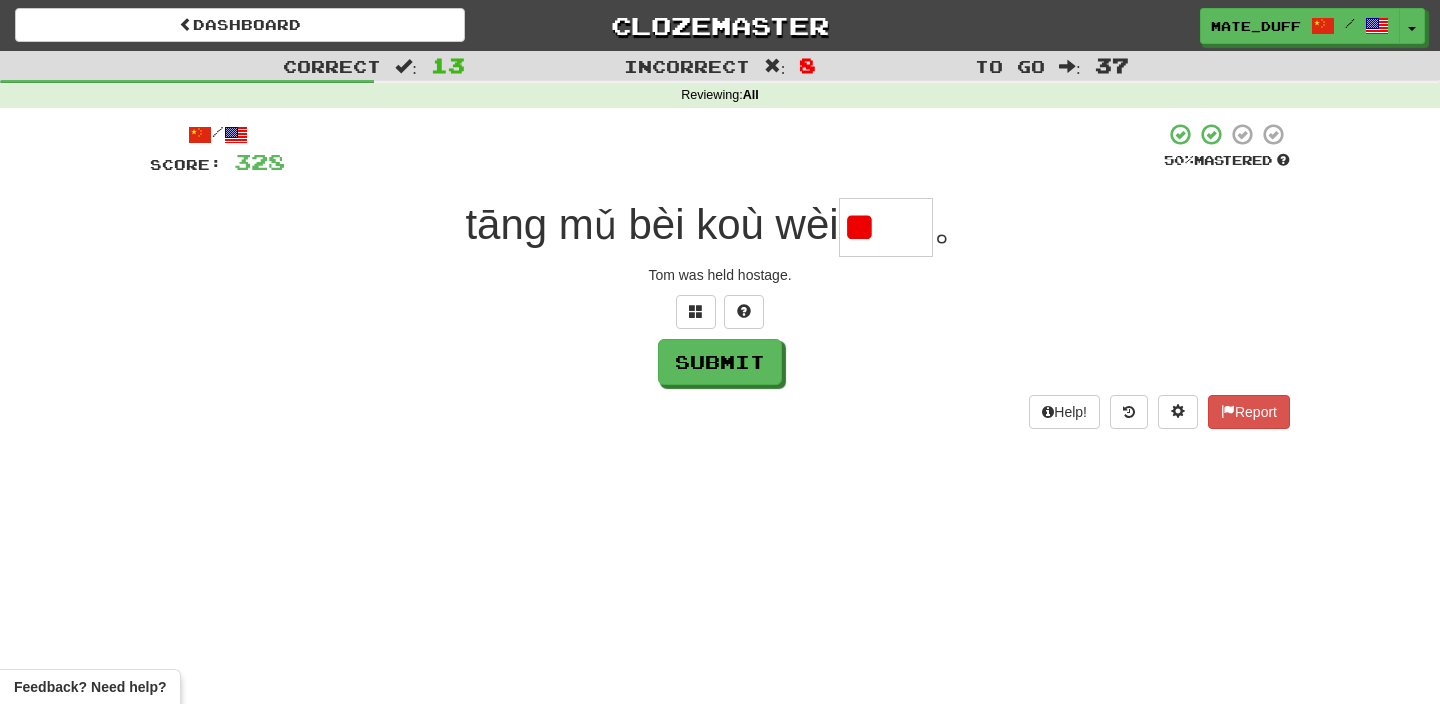 type on "*" 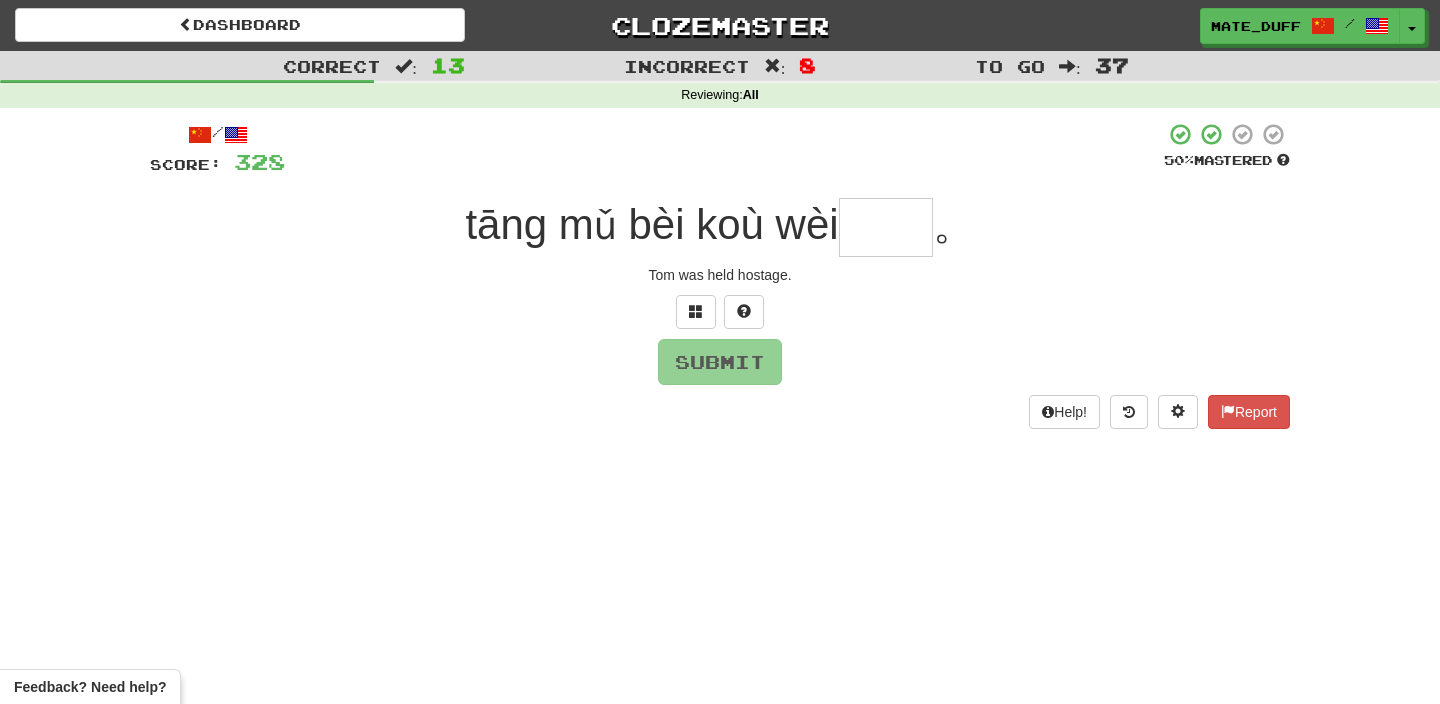 type on "**" 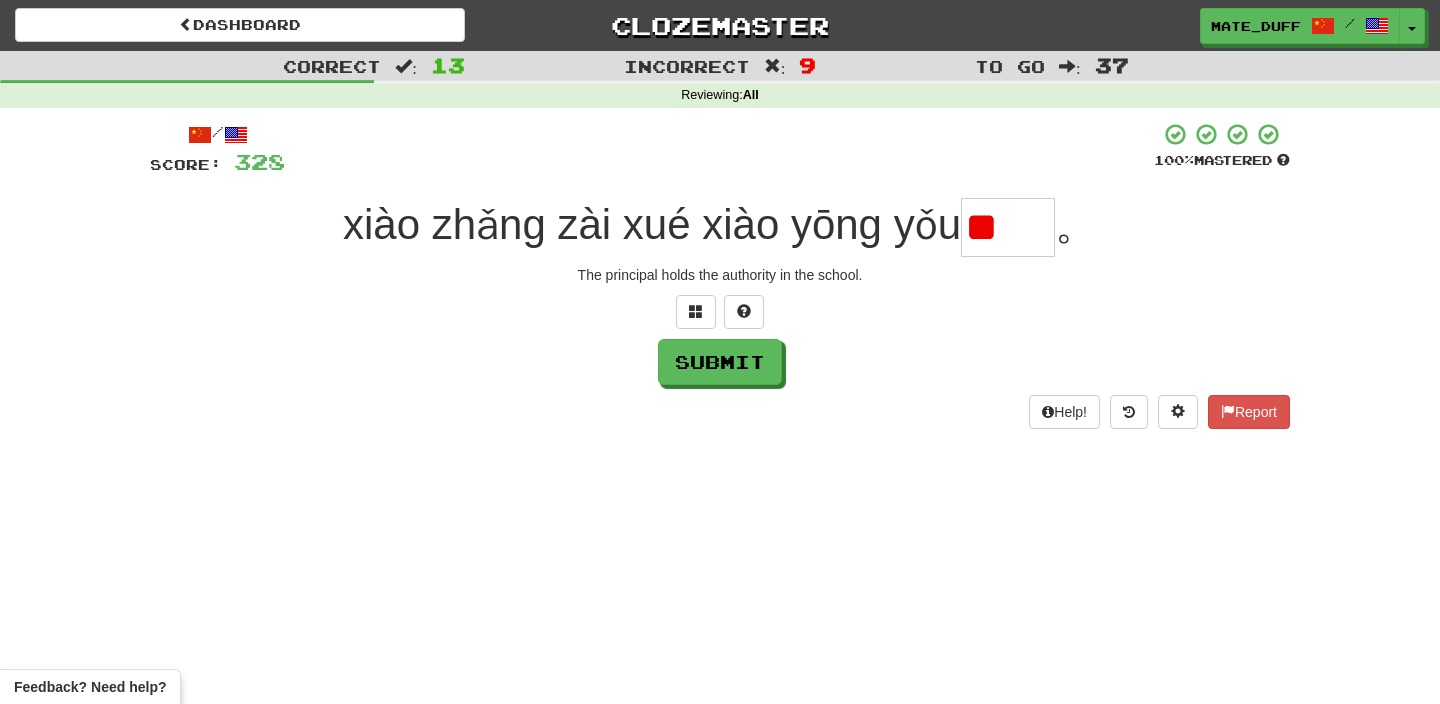 scroll, scrollTop: 0, scrollLeft: 0, axis: both 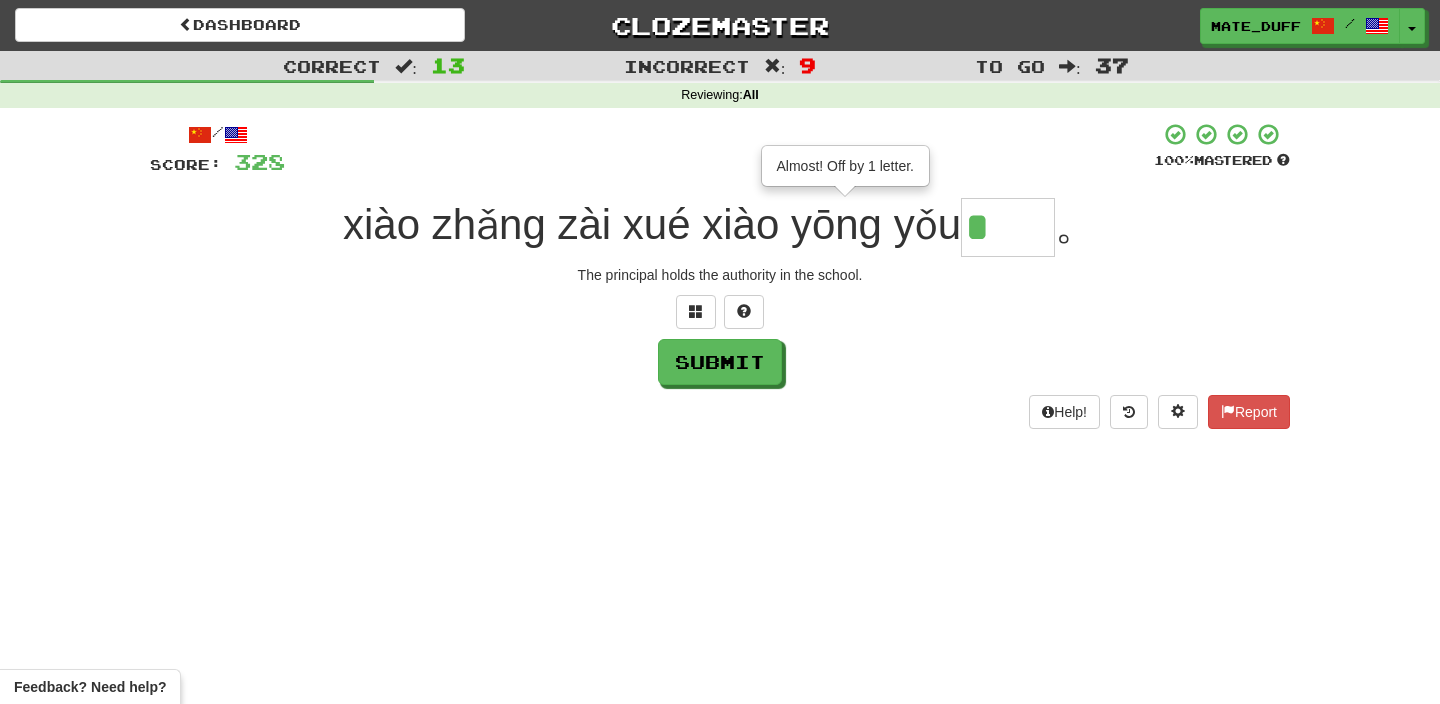 type on "**" 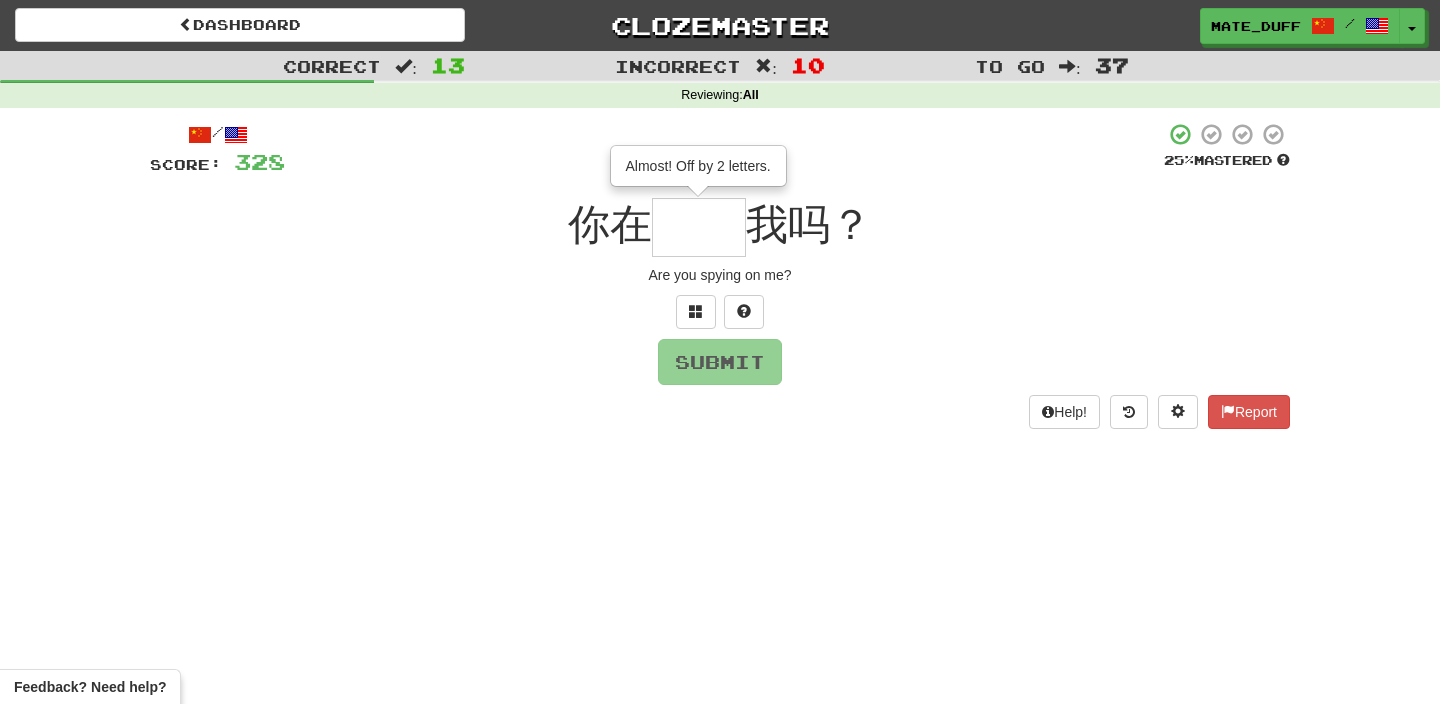 type on "**" 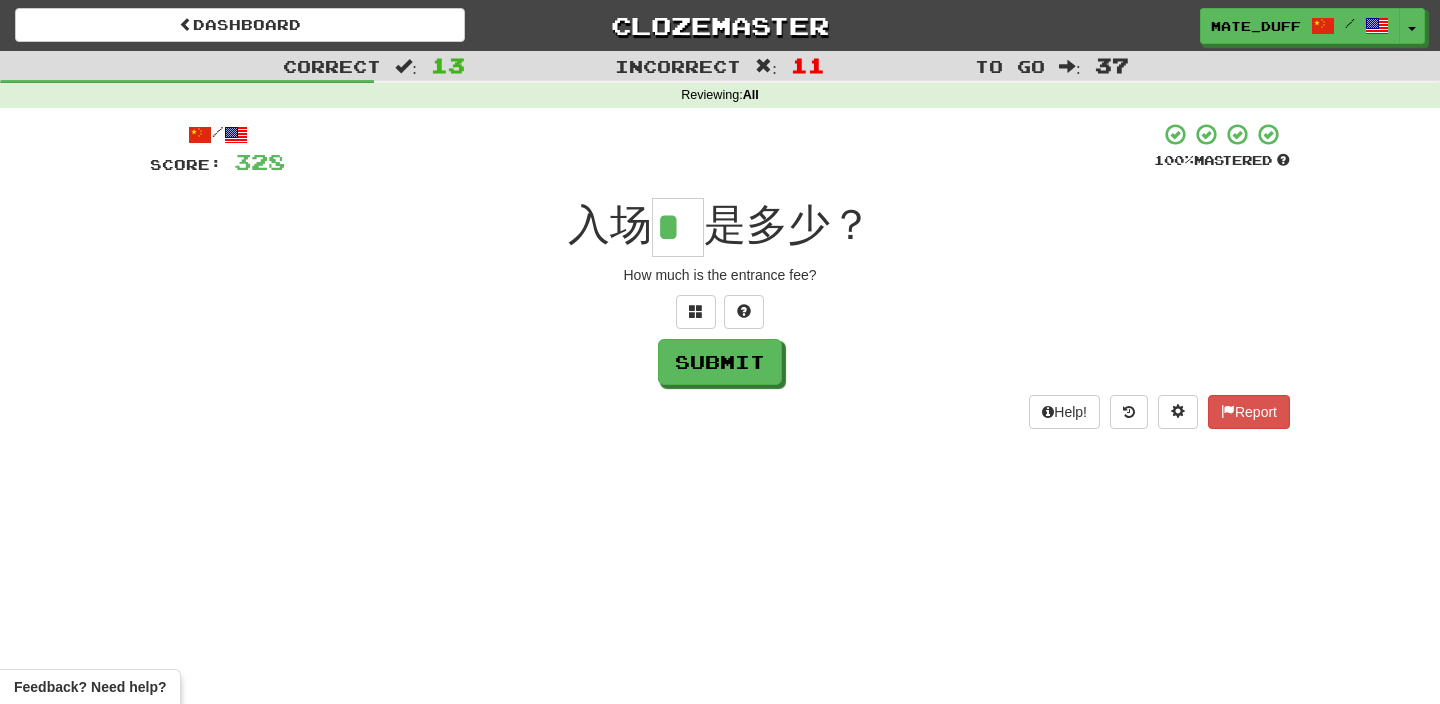type on "*" 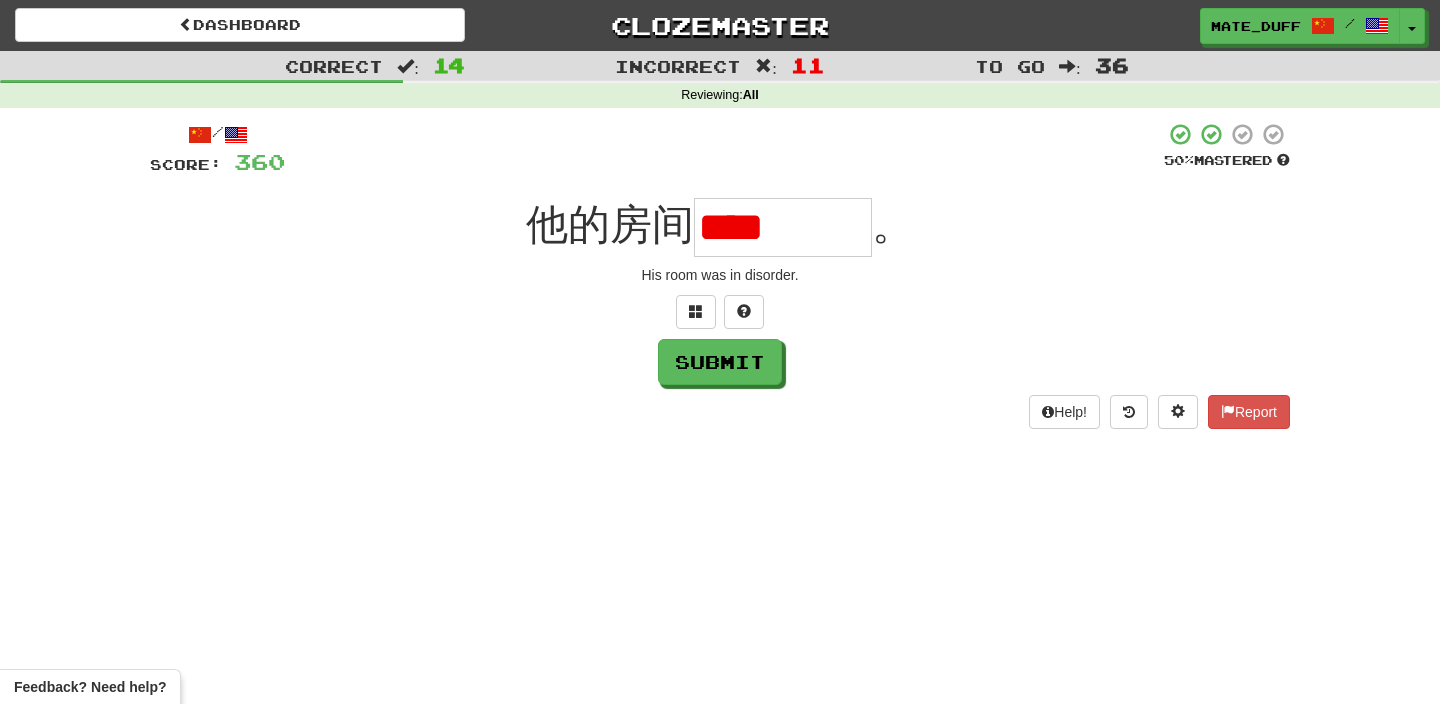 scroll, scrollTop: 0, scrollLeft: 0, axis: both 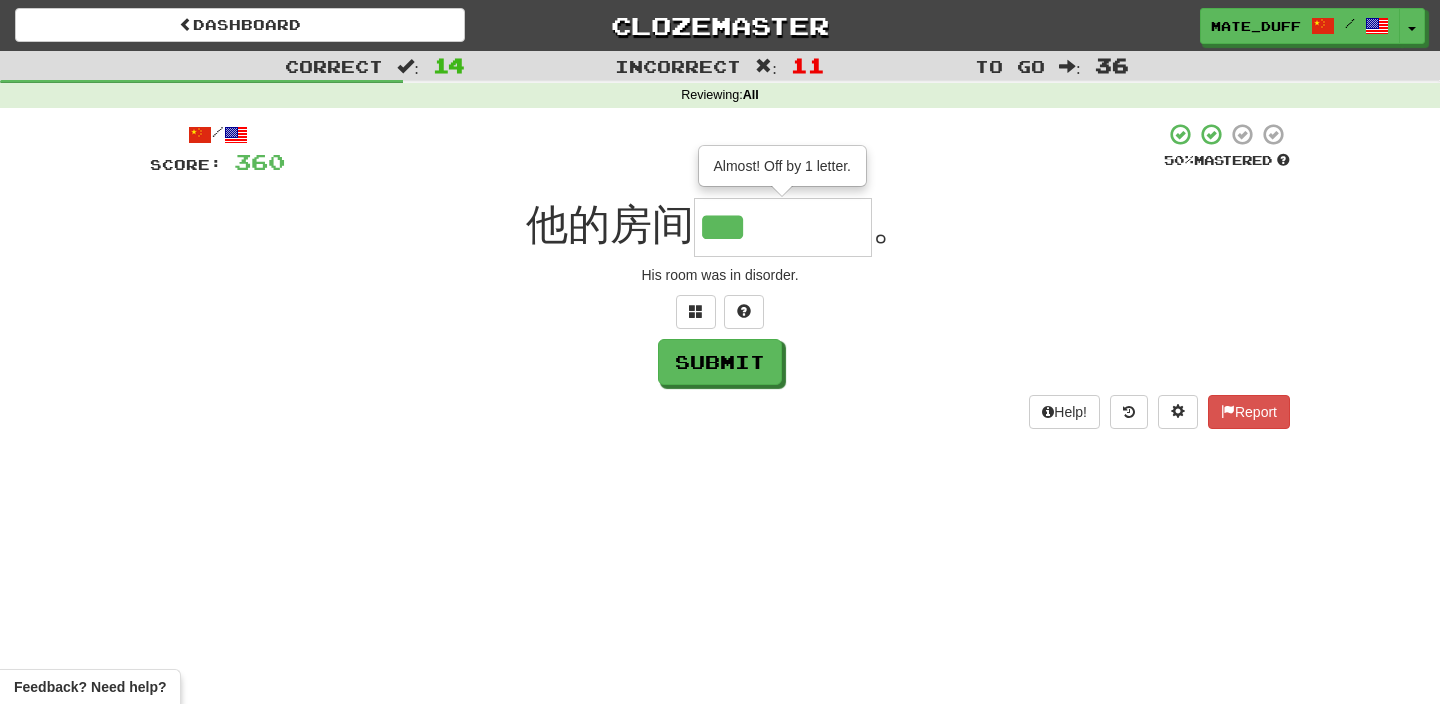 type on "****" 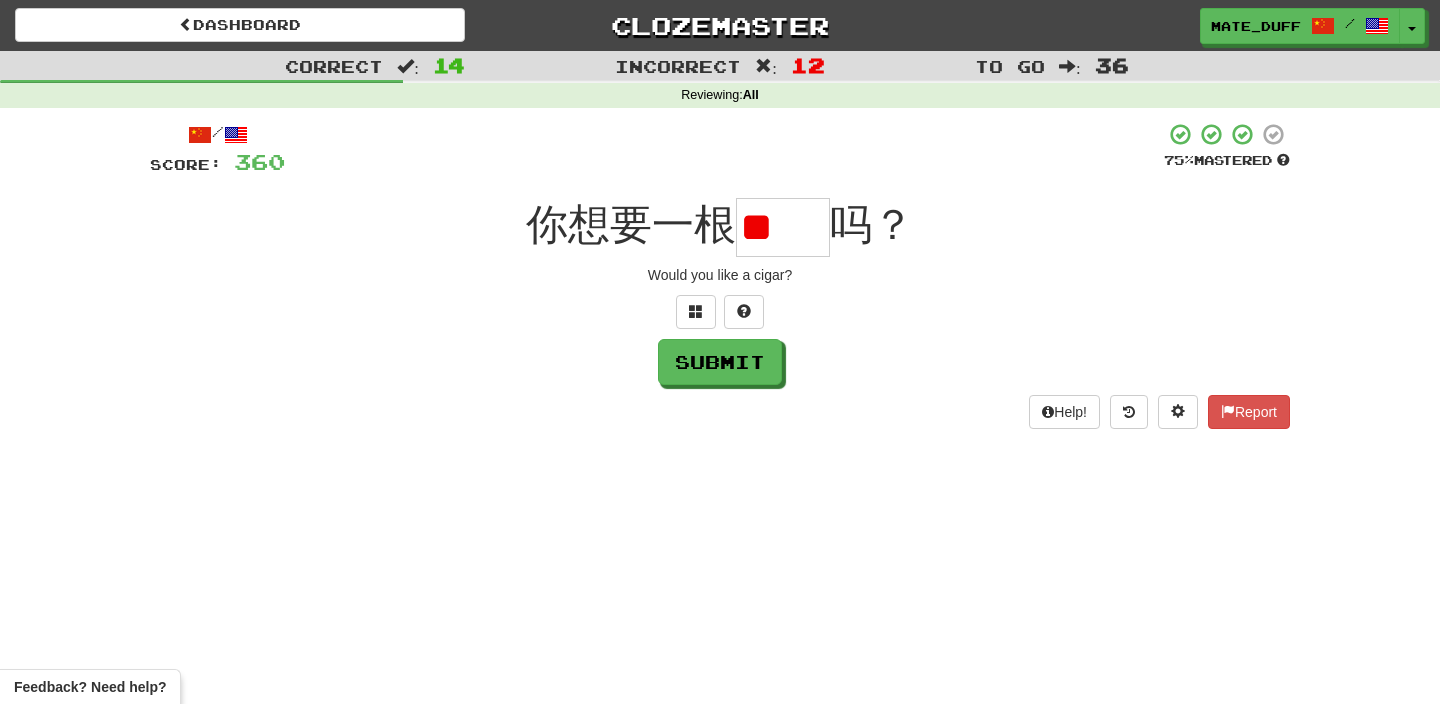 scroll, scrollTop: 0, scrollLeft: 0, axis: both 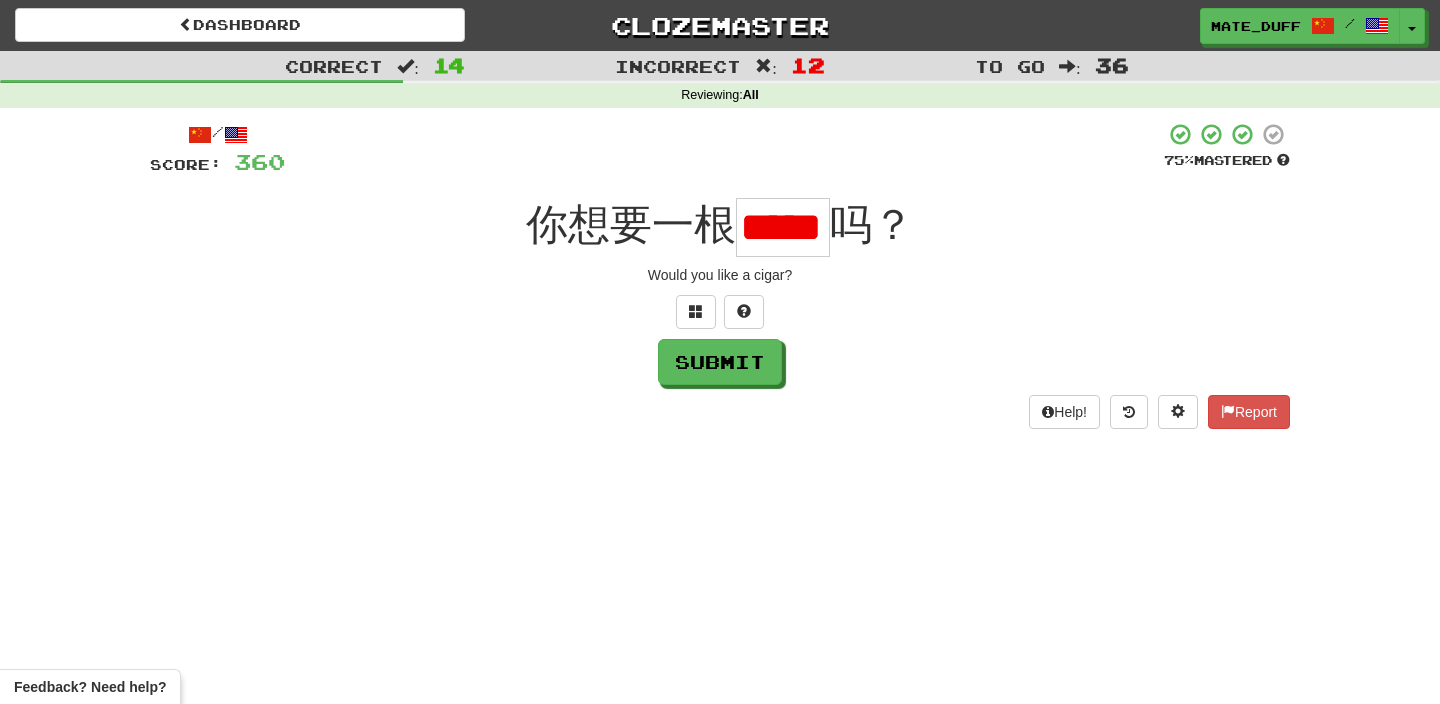 type on "*" 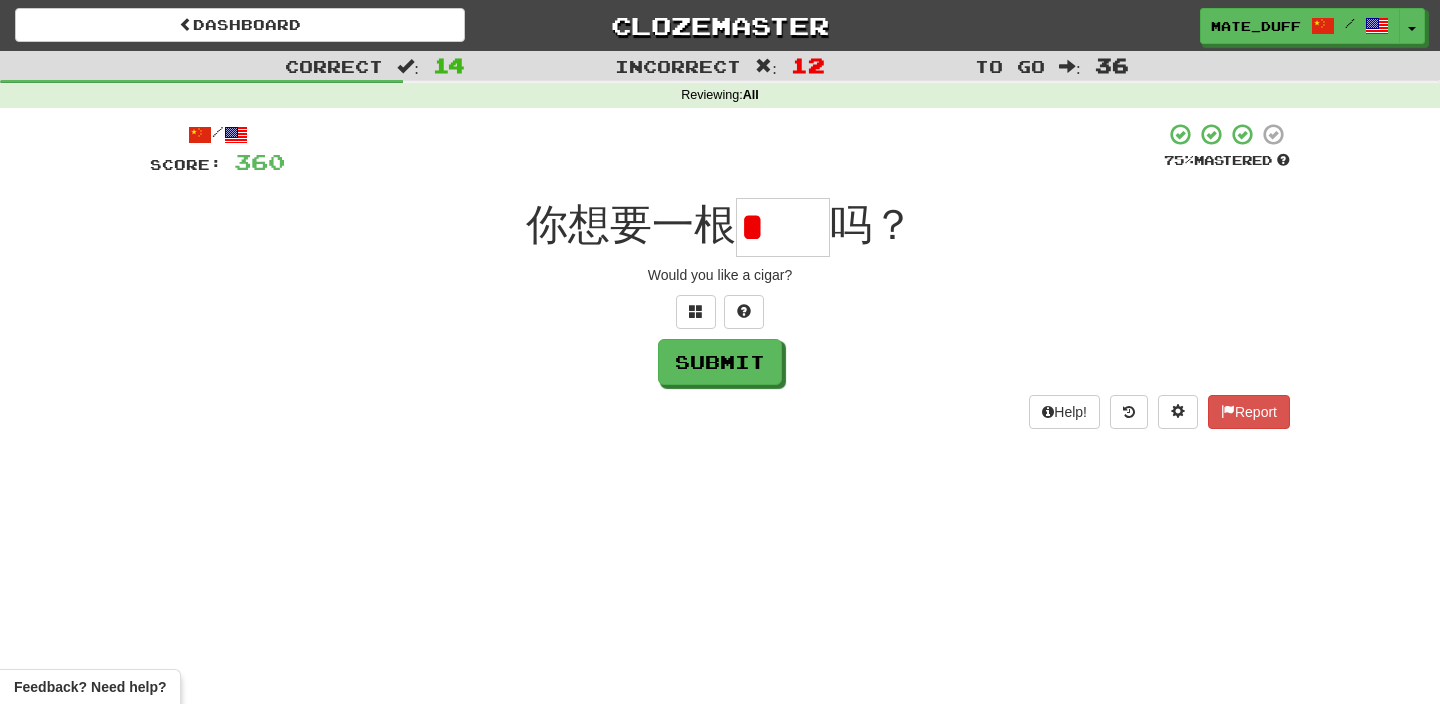 scroll, scrollTop: 0, scrollLeft: 0, axis: both 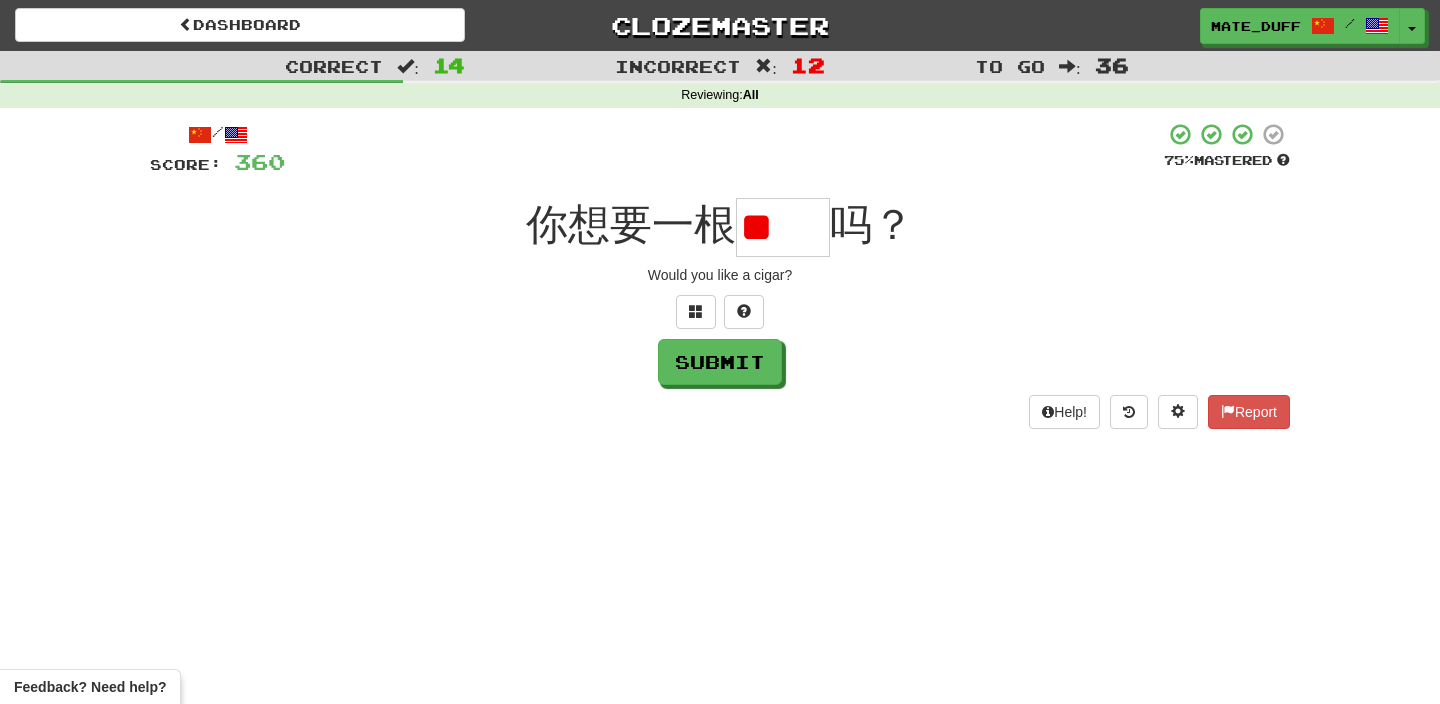 type on "*" 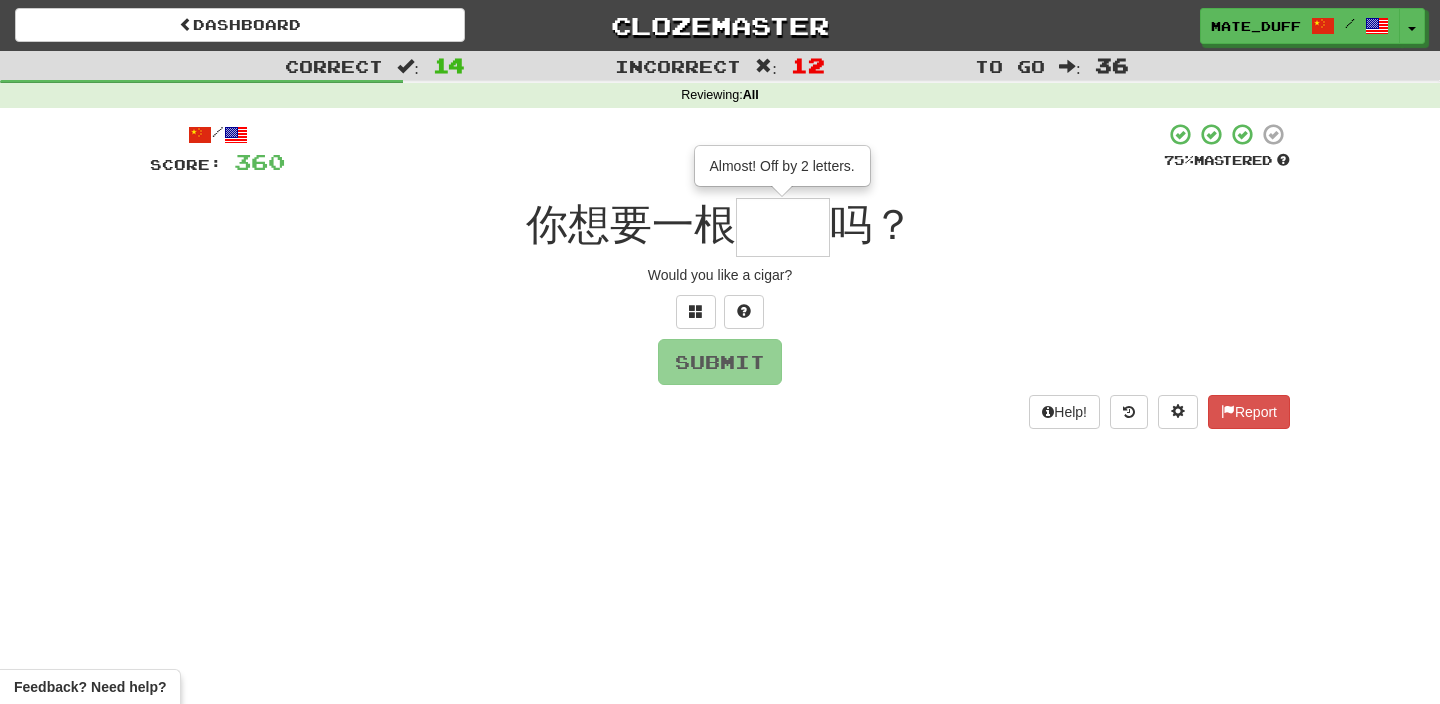 type on "**" 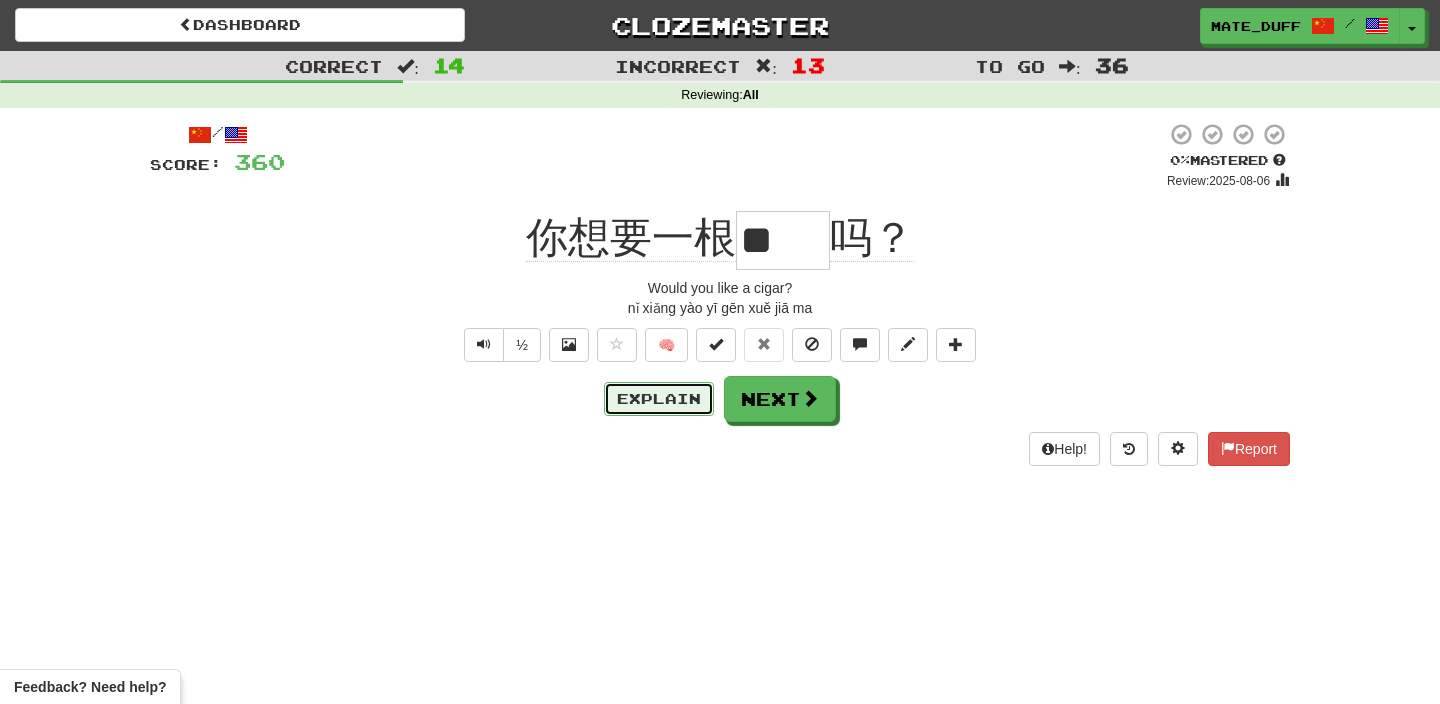 click on "Explain" at bounding box center [659, 399] 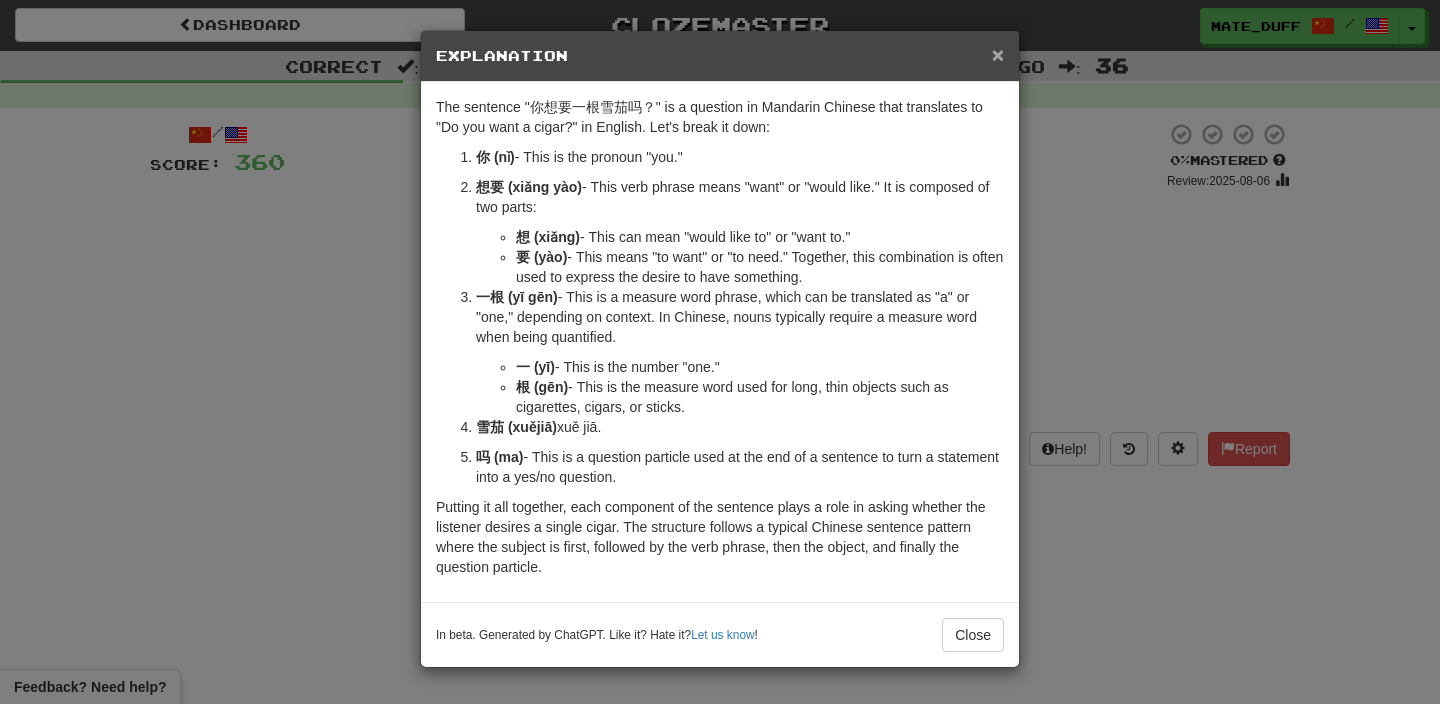 click on "×" at bounding box center (998, 54) 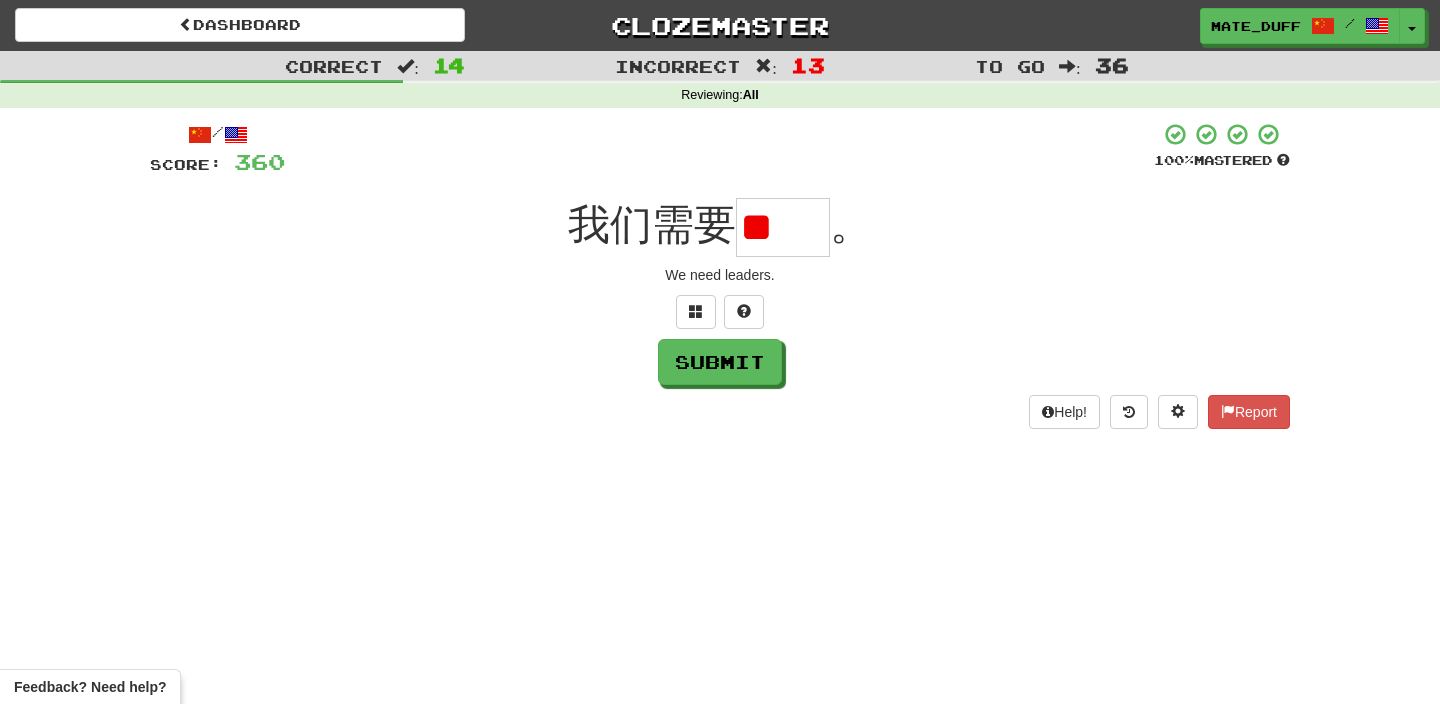 scroll, scrollTop: 0, scrollLeft: 0, axis: both 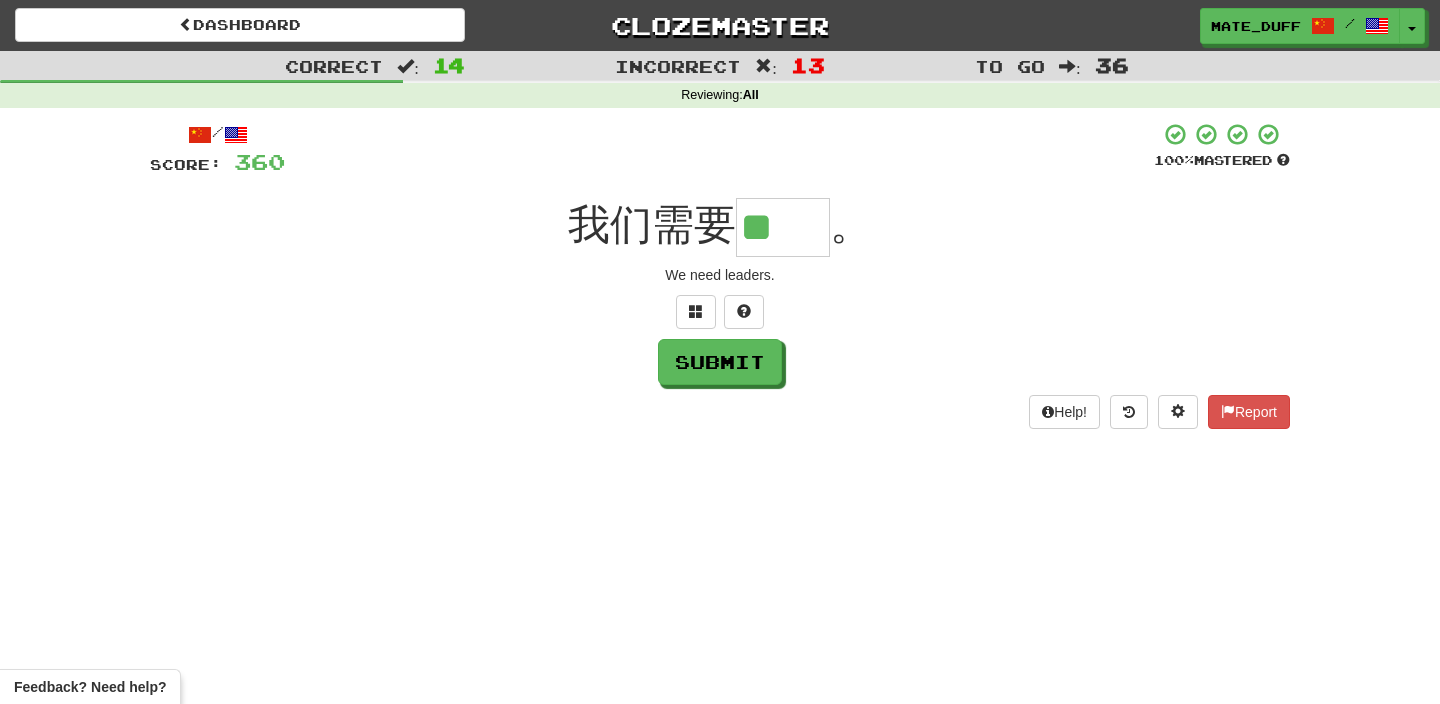 type on "**" 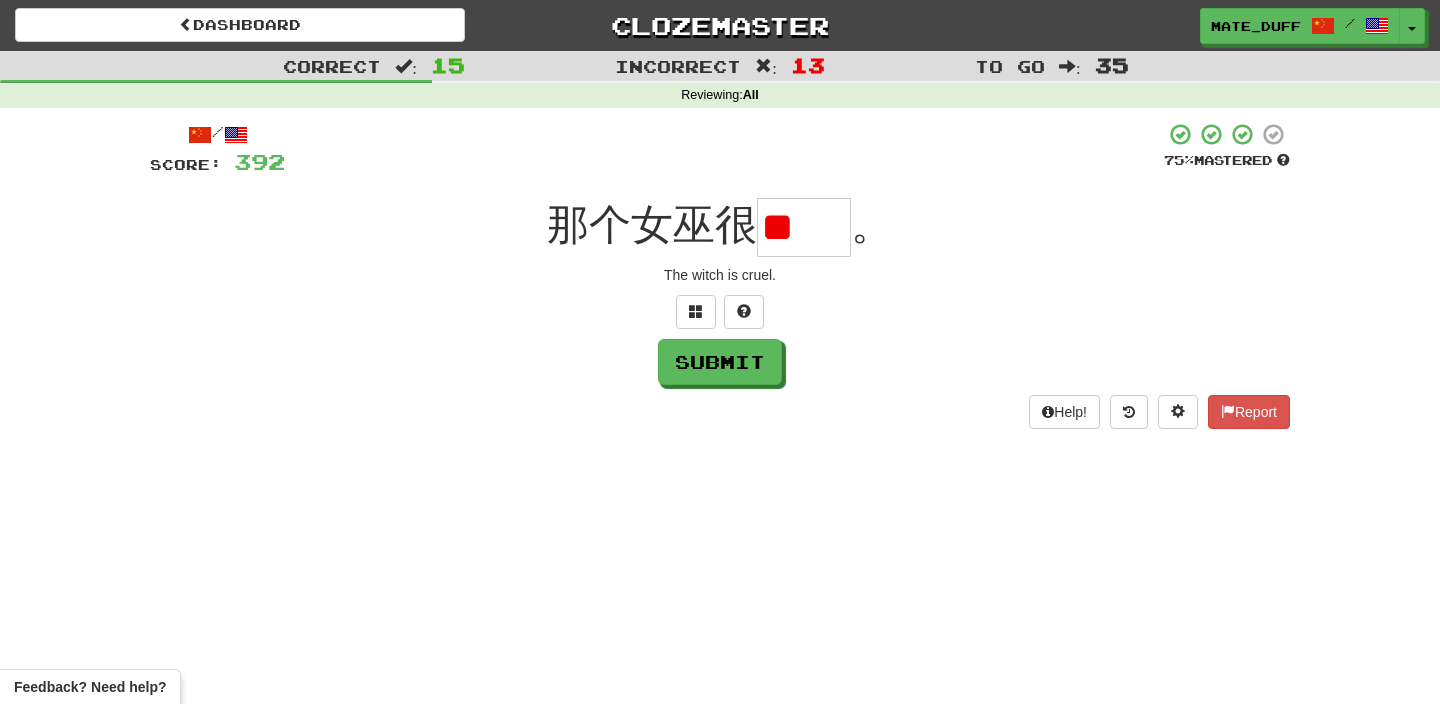 scroll, scrollTop: 0, scrollLeft: 0, axis: both 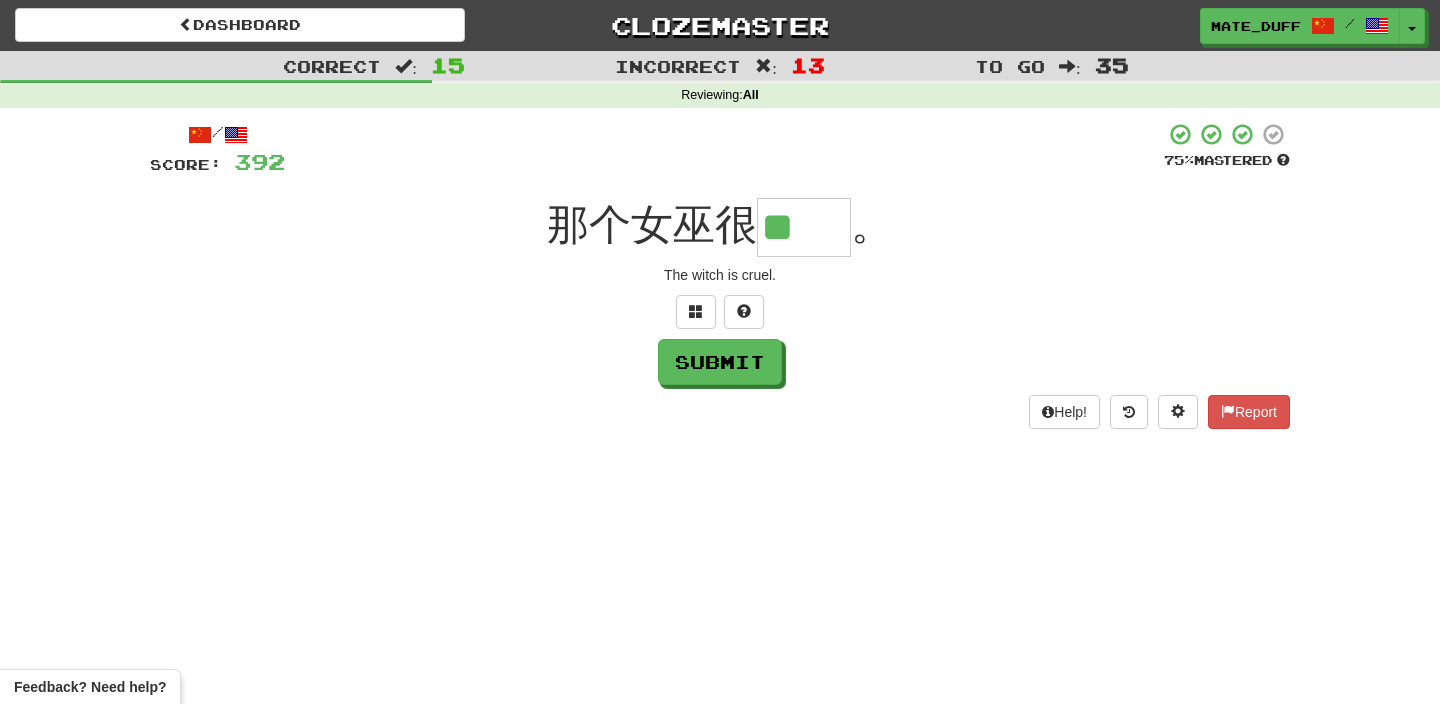 type on "**" 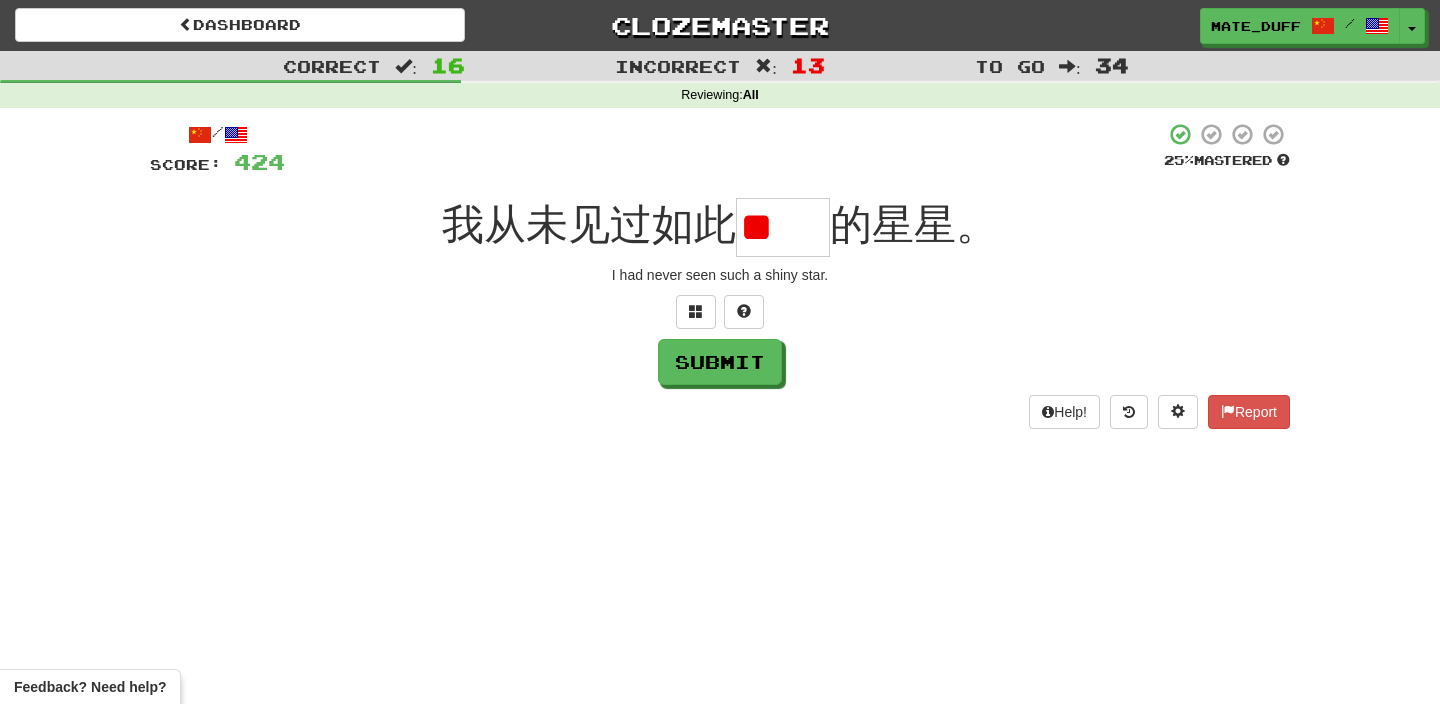 scroll, scrollTop: 0, scrollLeft: 0, axis: both 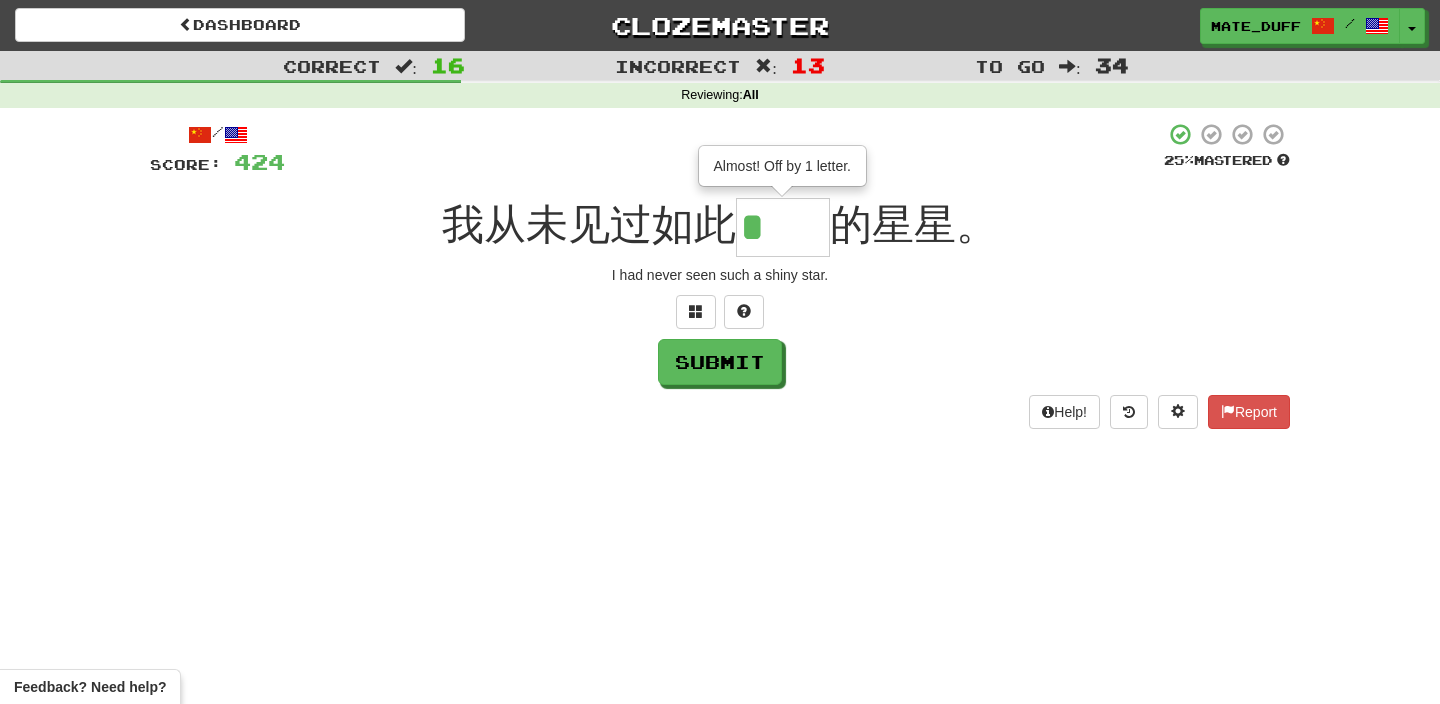 type on "**" 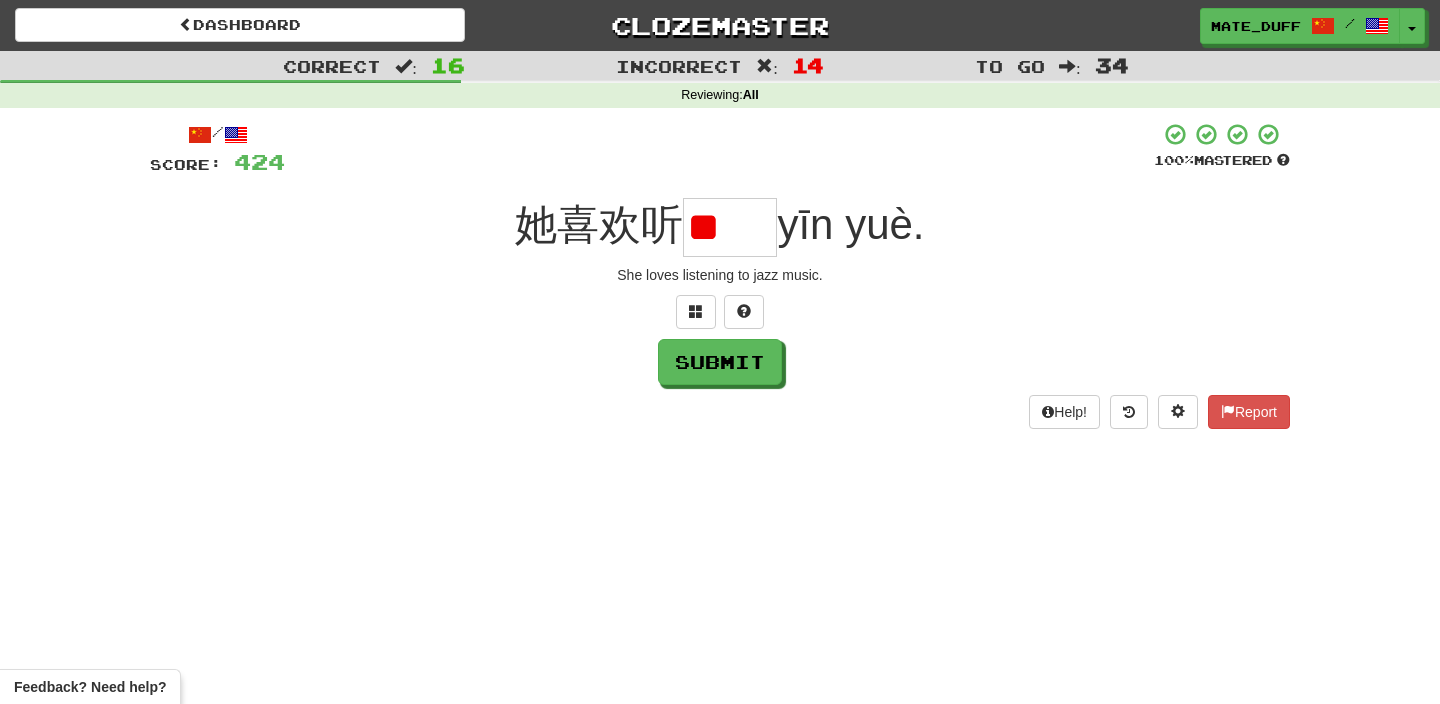 scroll, scrollTop: 0, scrollLeft: 0, axis: both 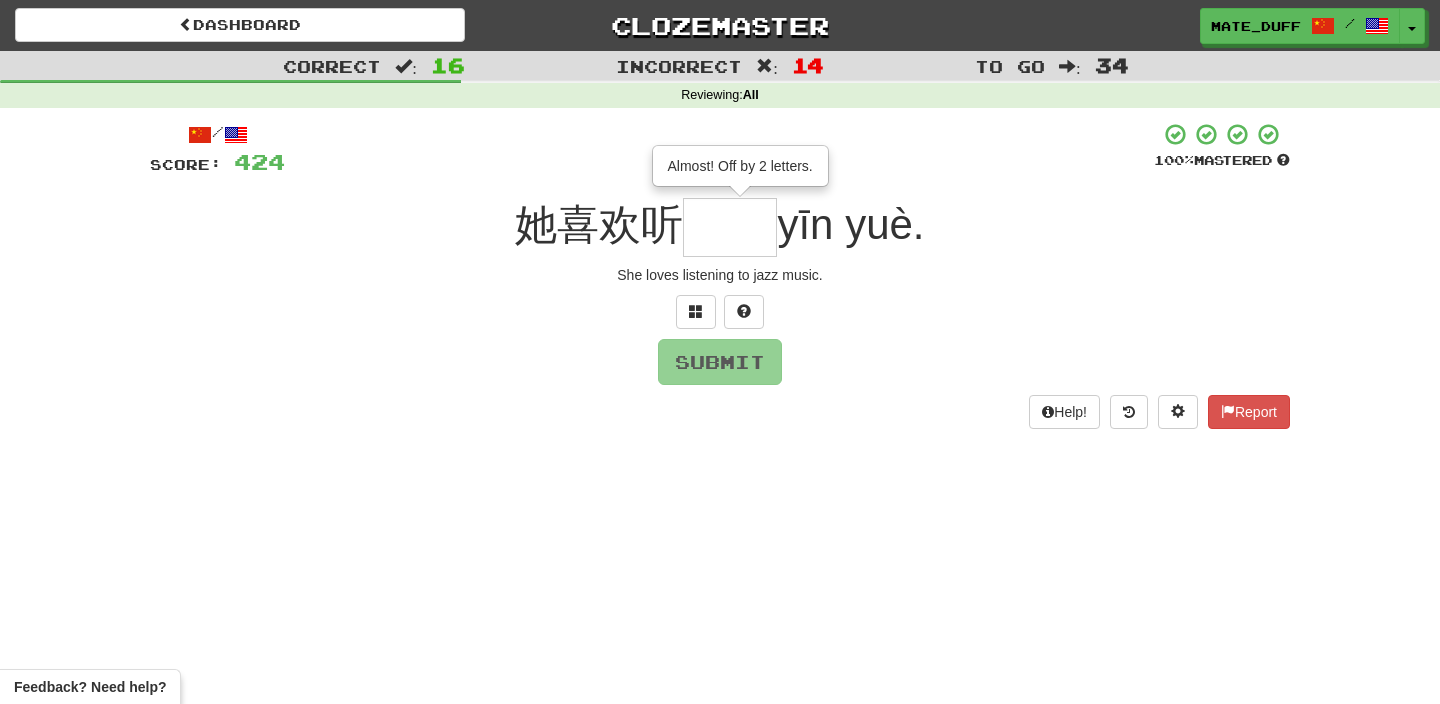 type on "**" 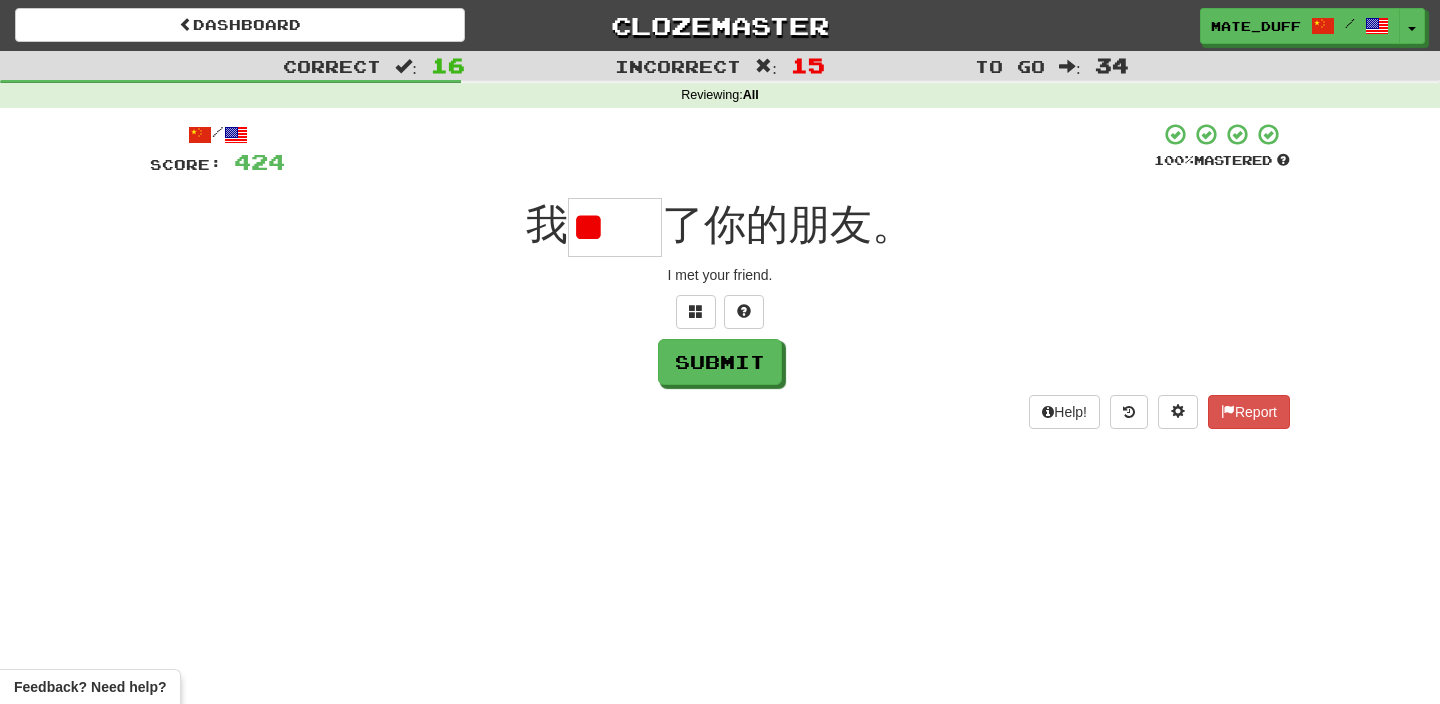 scroll, scrollTop: 0, scrollLeft: 0, axis: both 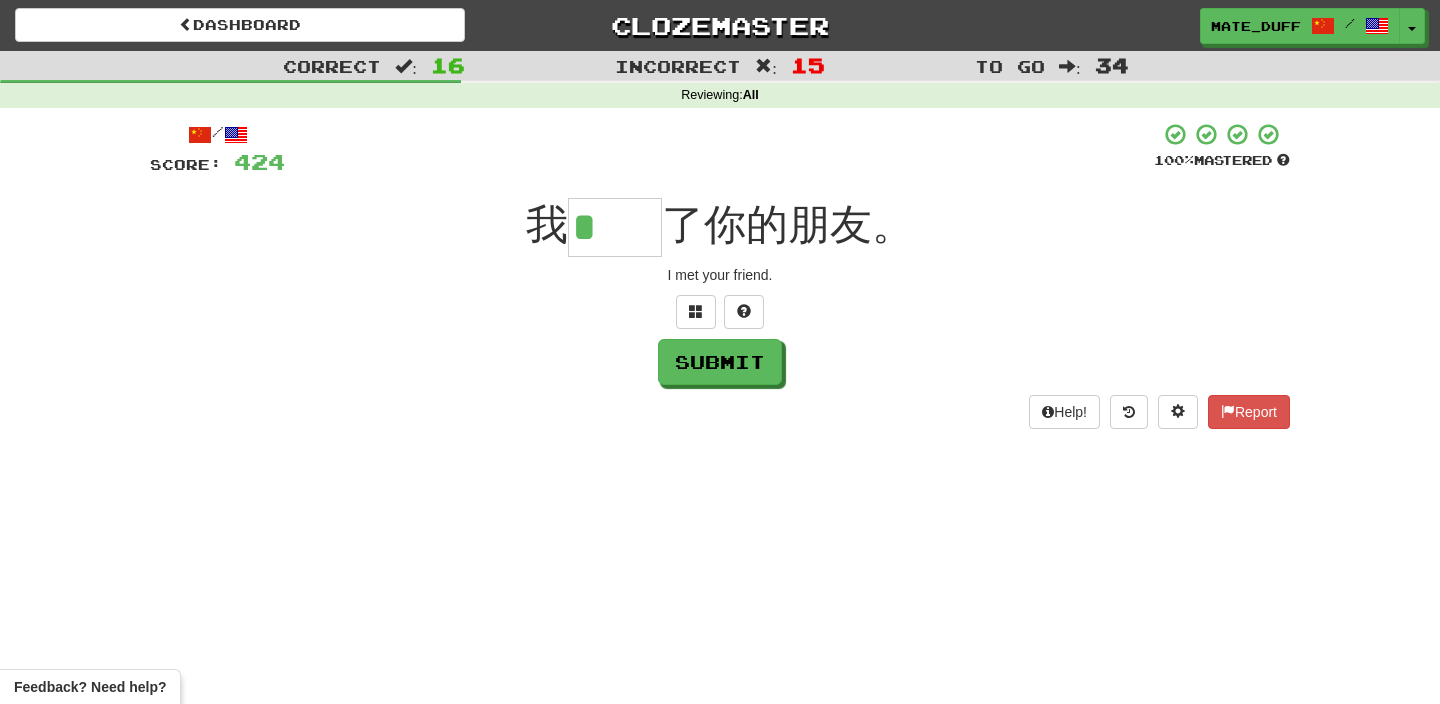 type on "**" 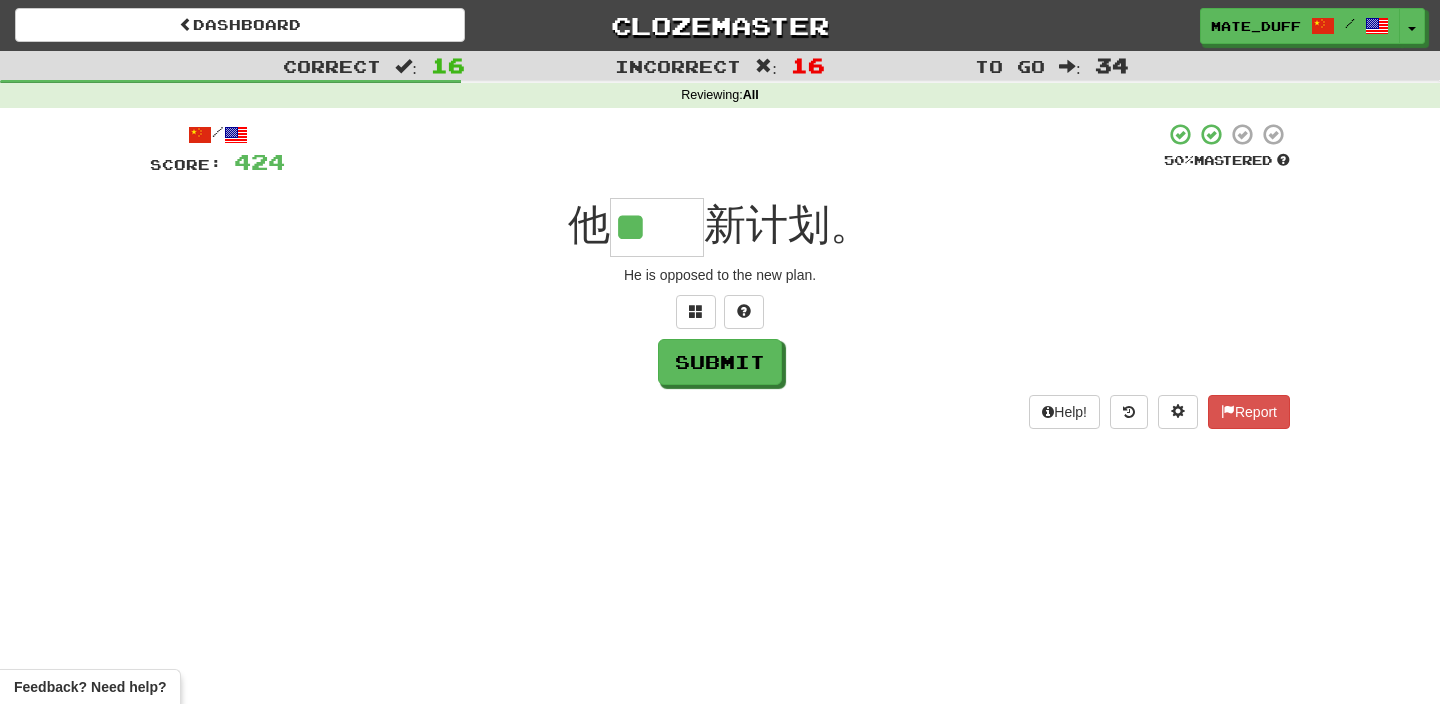 scroll, scrollTop: 0, scrollLeft: 0, axis: both 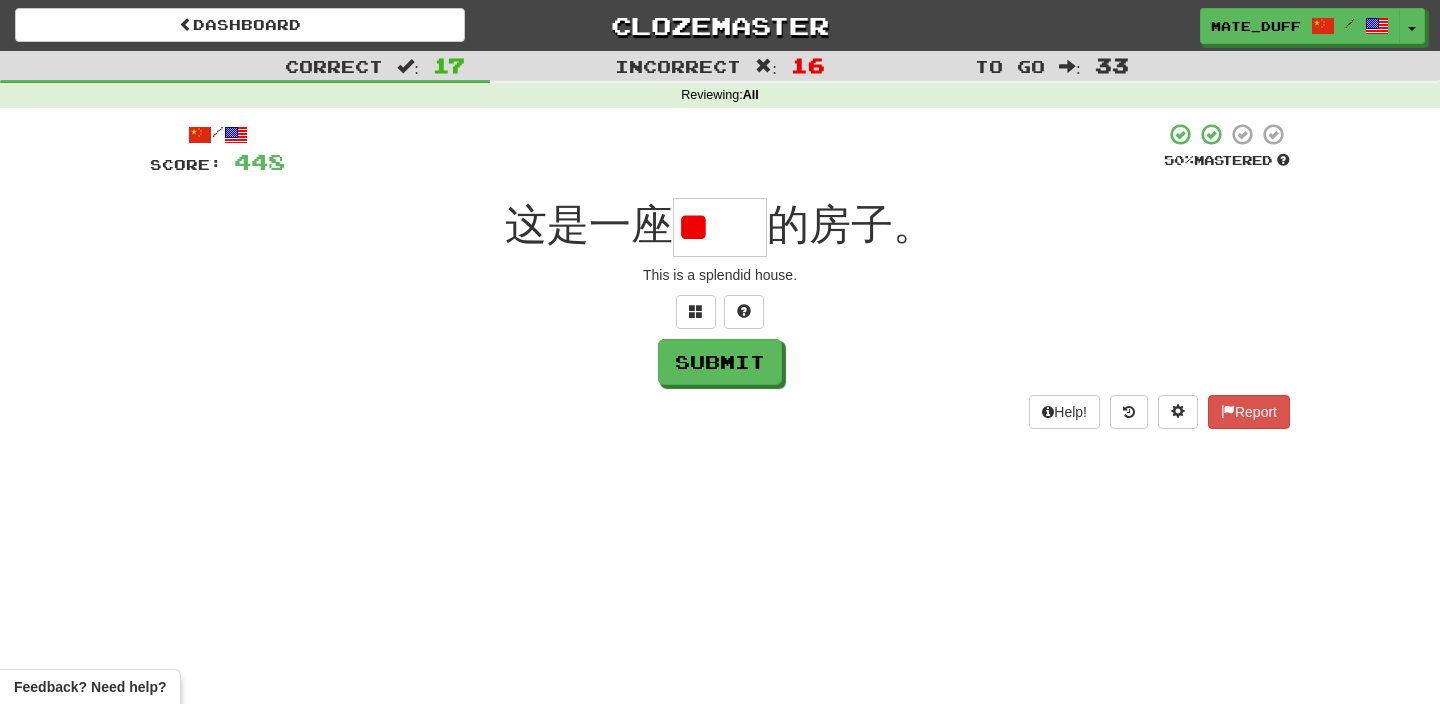 type on "*" 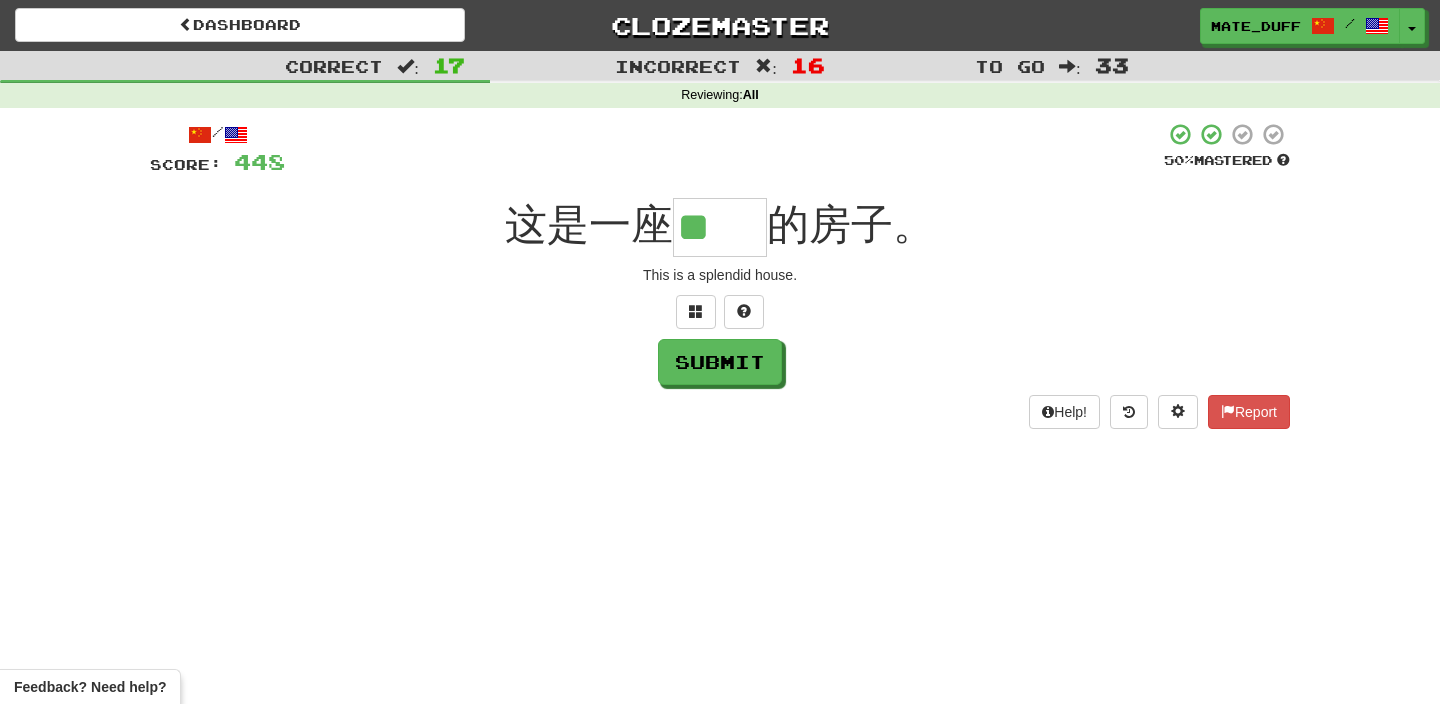 type on "**" 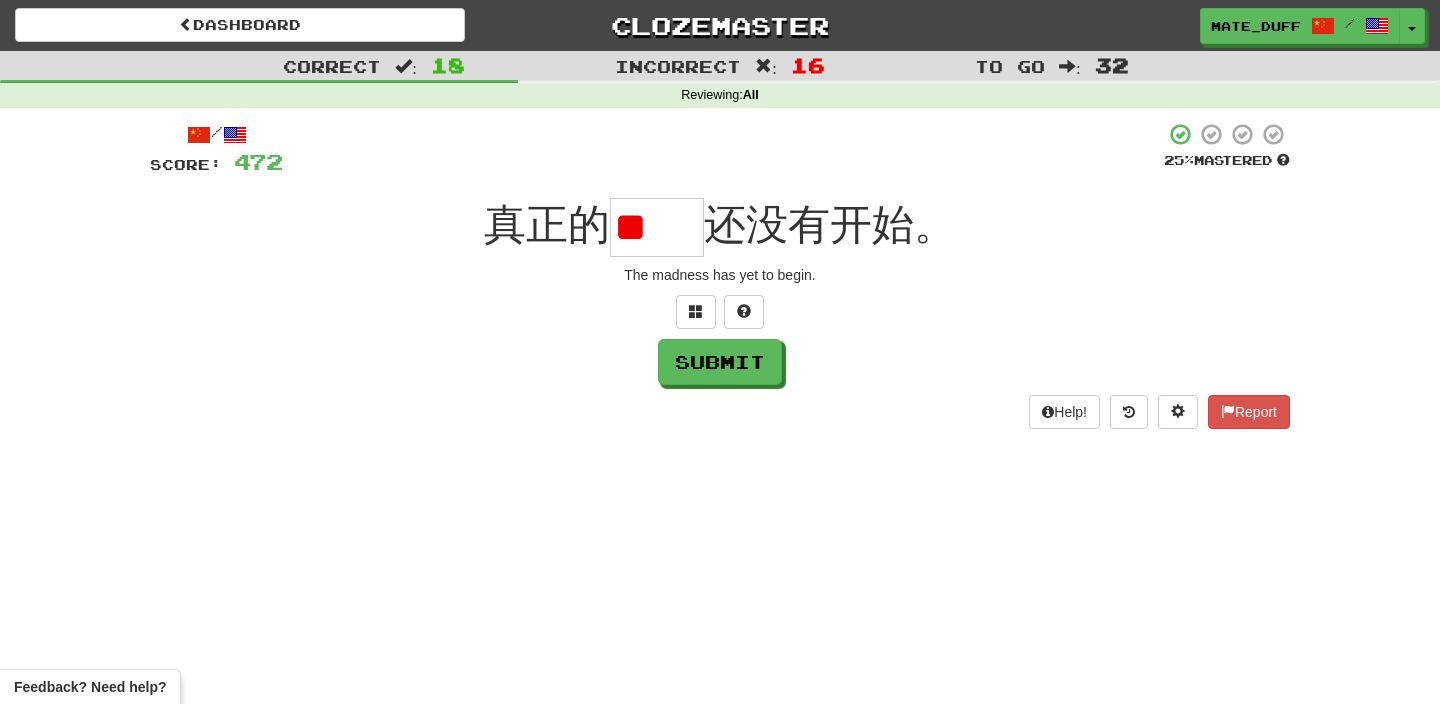 scroll, scrollTop: 0, scrollLeft: 0, axis: both 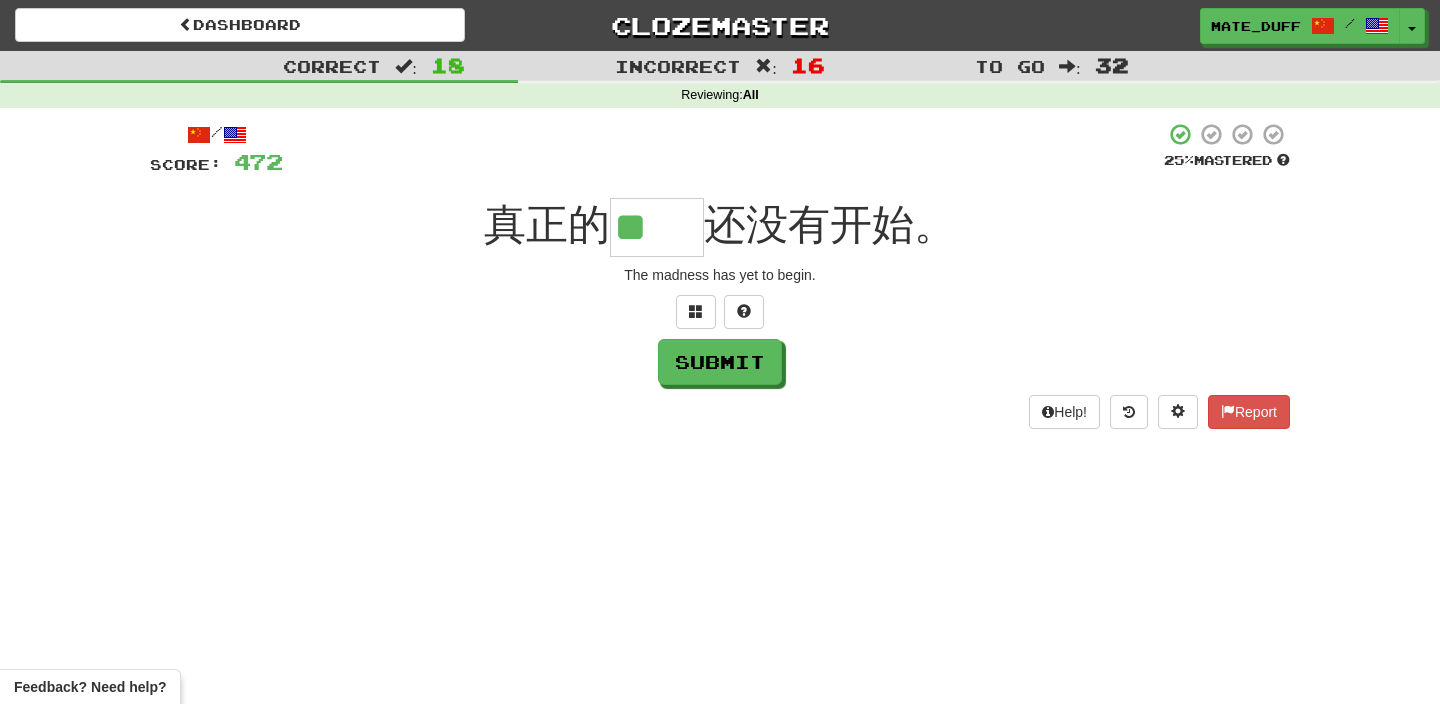 type on "**" 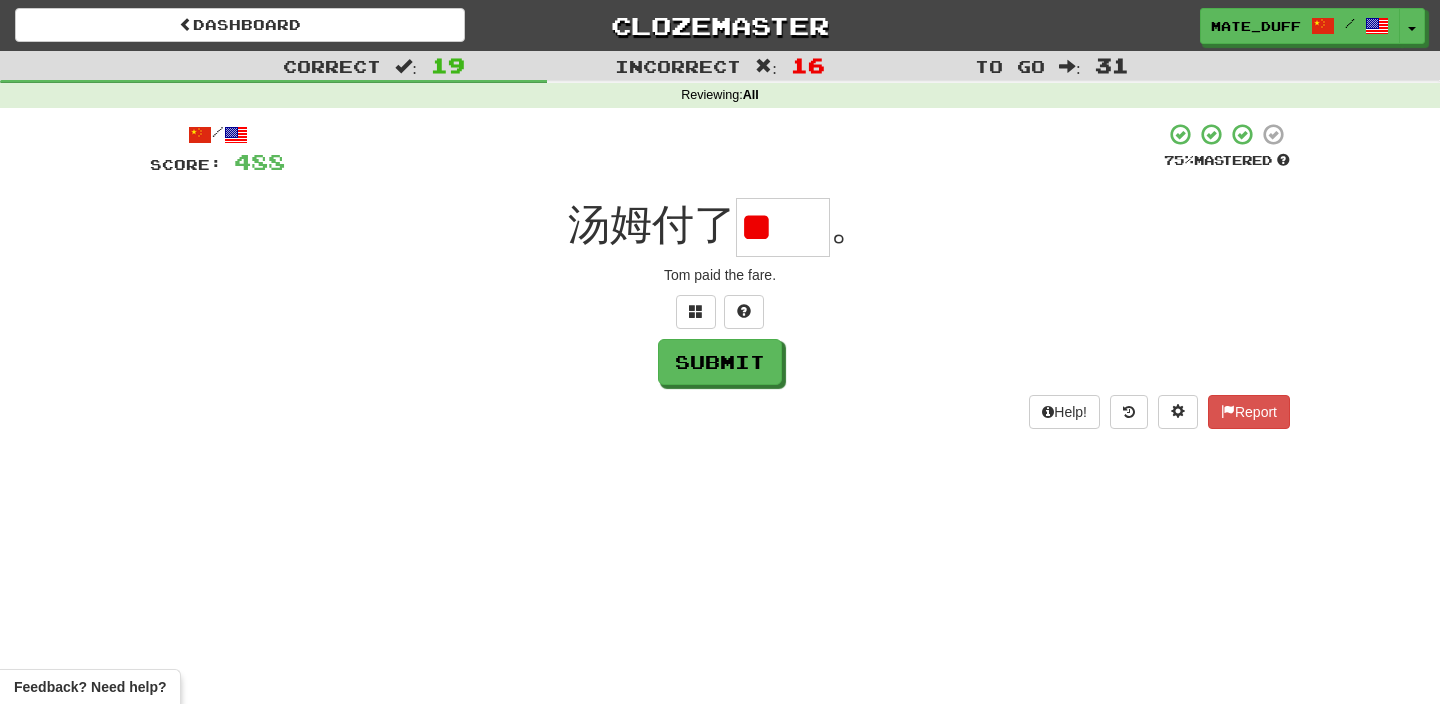 scroll, scrollTop: 0, scrollLeft: 0, axis: both 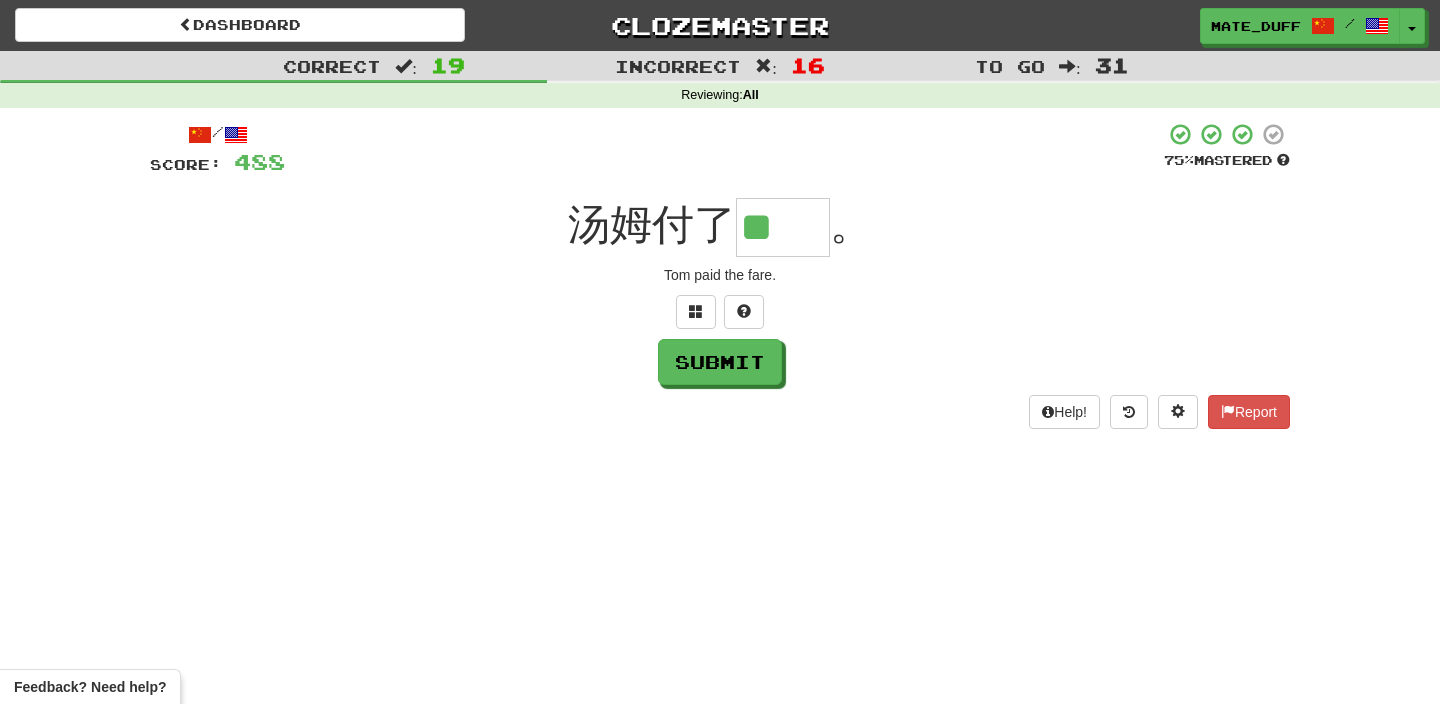 type on "**" 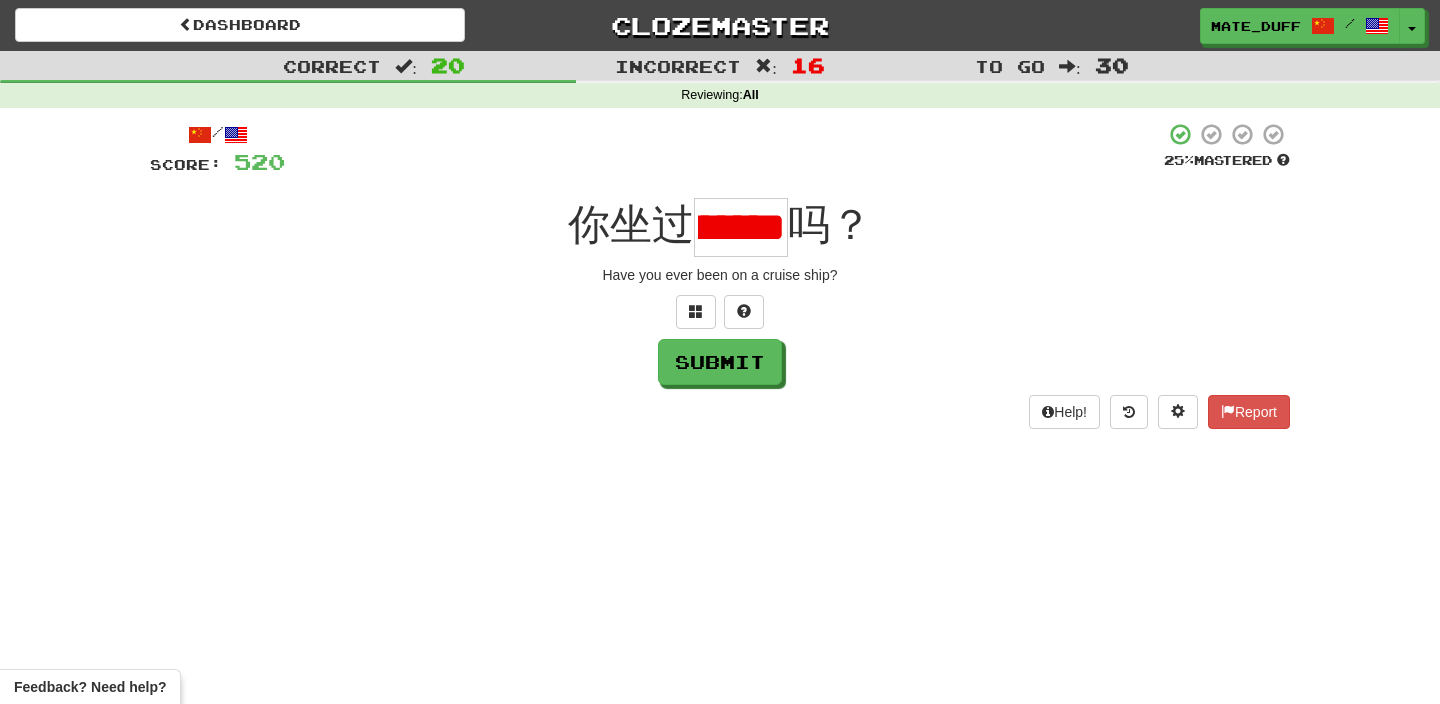 scroll, scrollTop: 0, scrollLeft: 0, axis: both 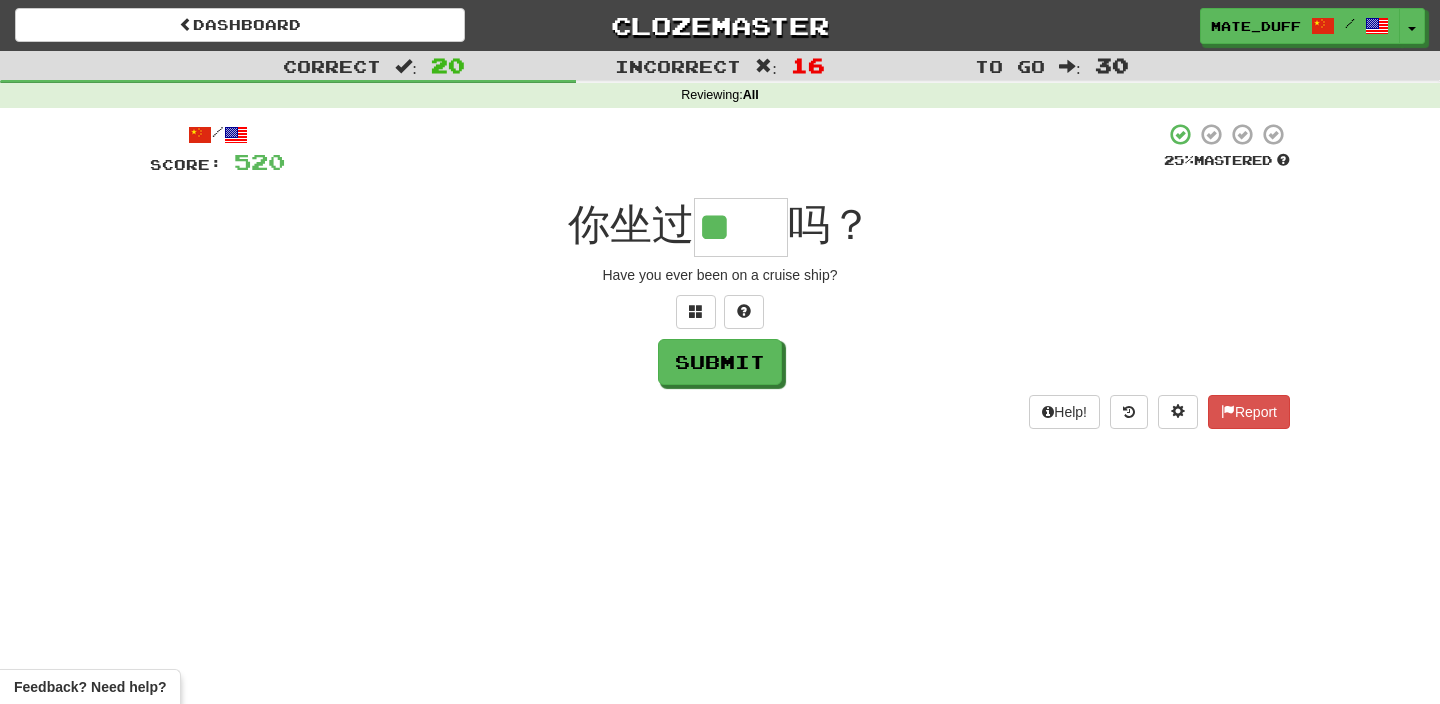 type on "**" 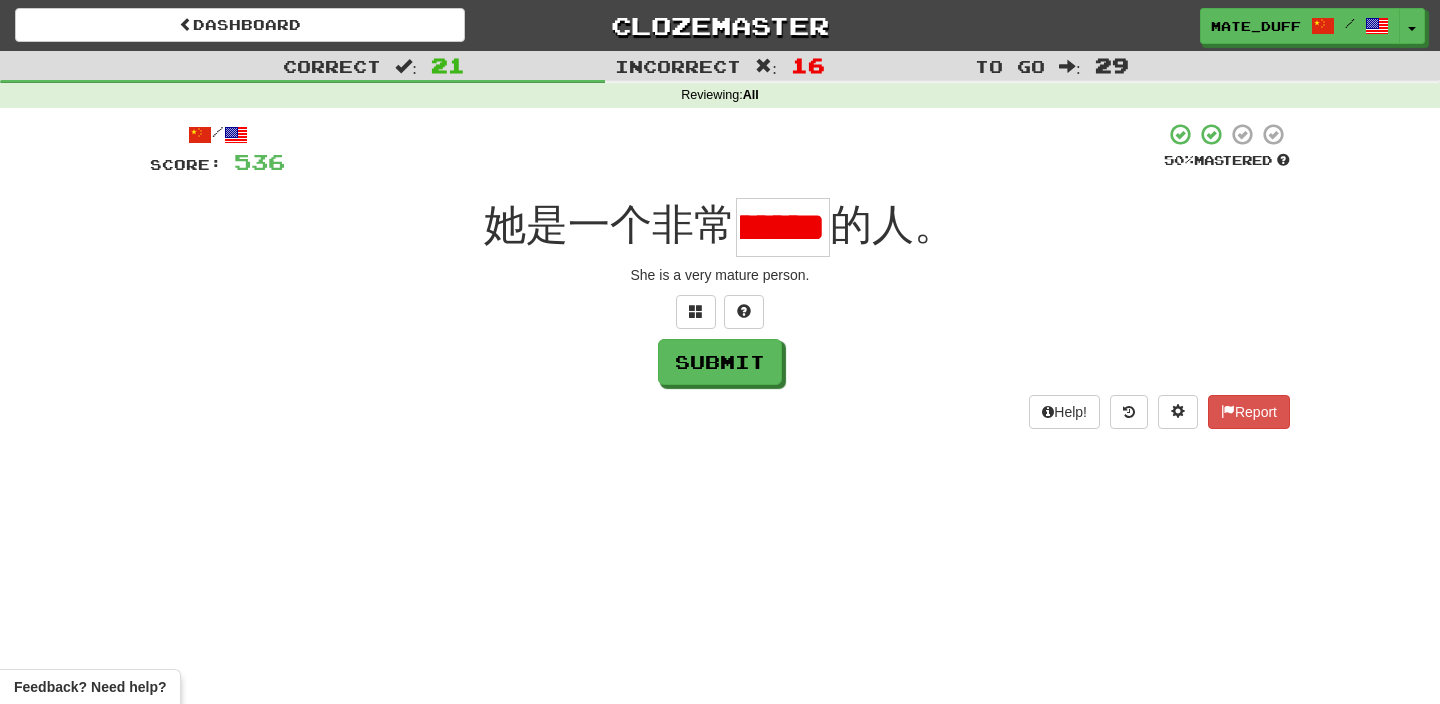 scroll, scrollTop: 0, scrollLeft: 109, axis: horizontal 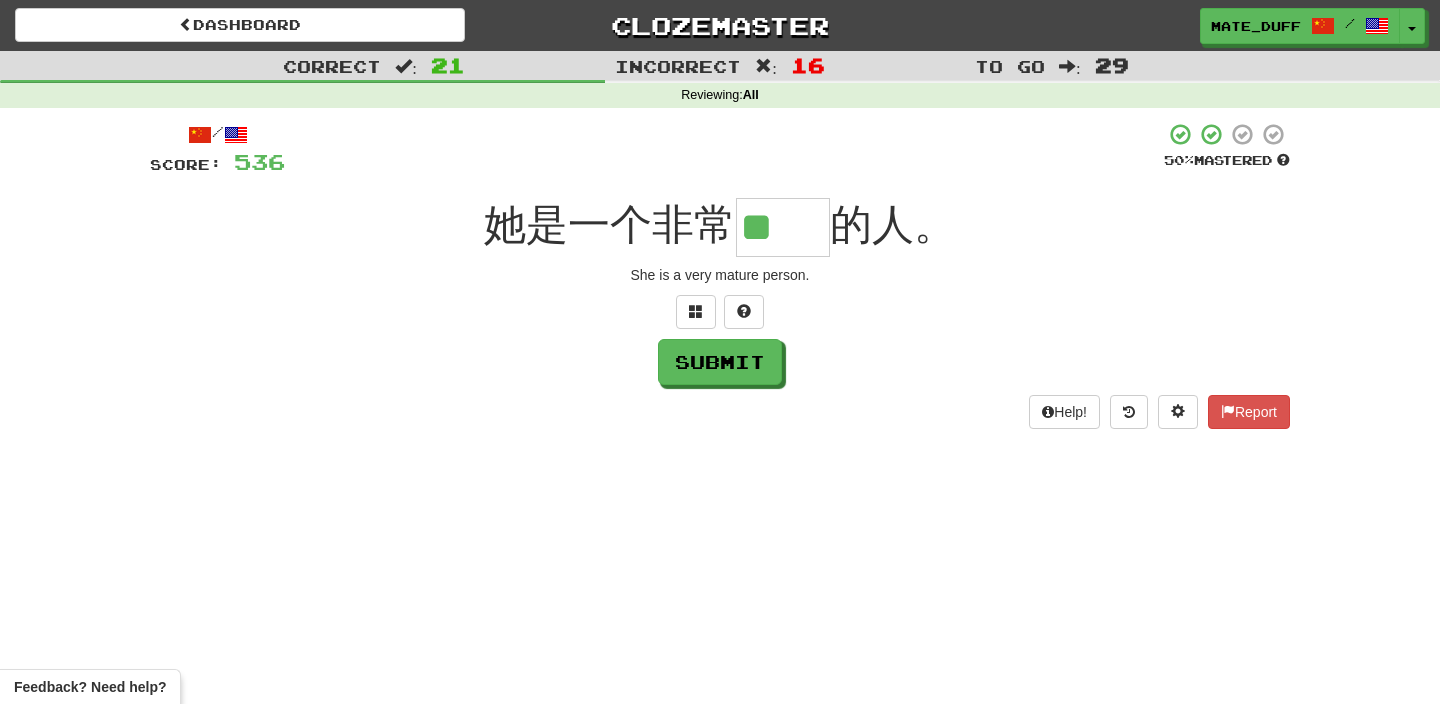 type on "**" 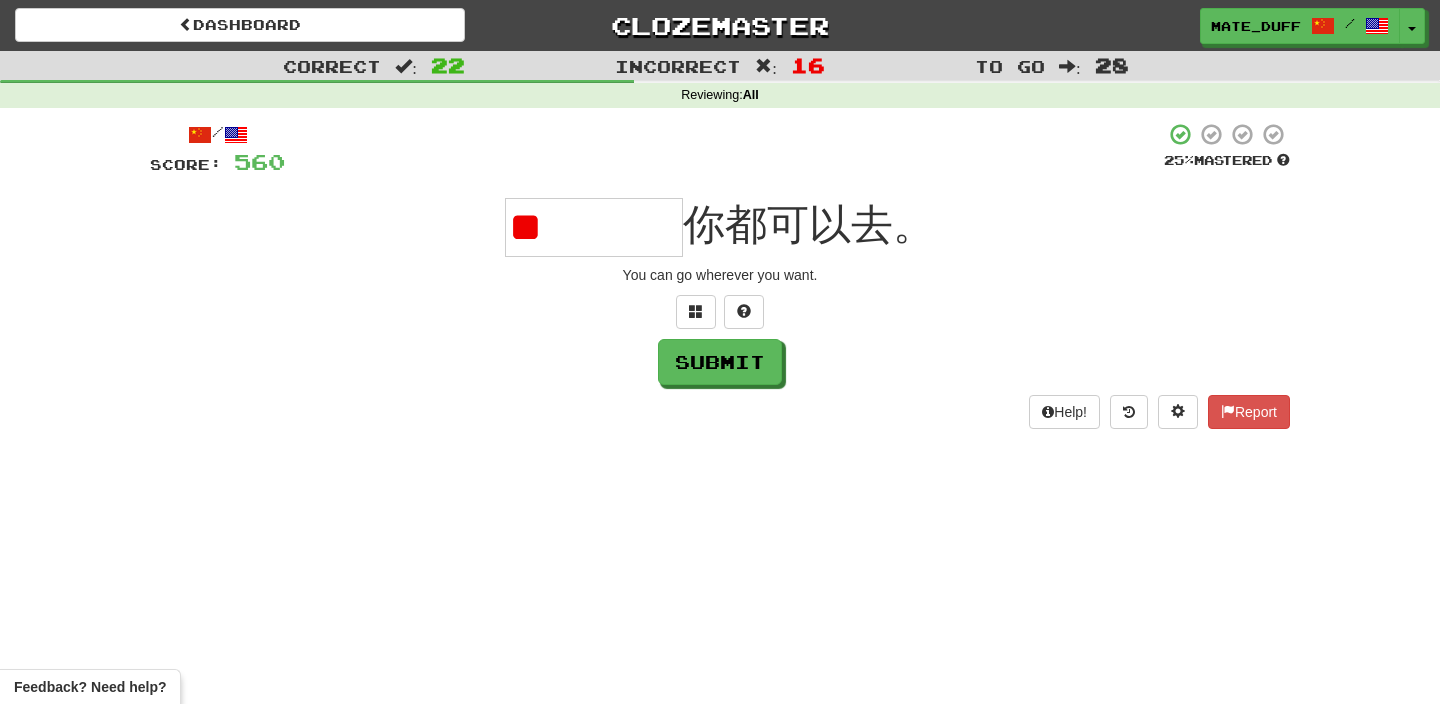 type on "*" 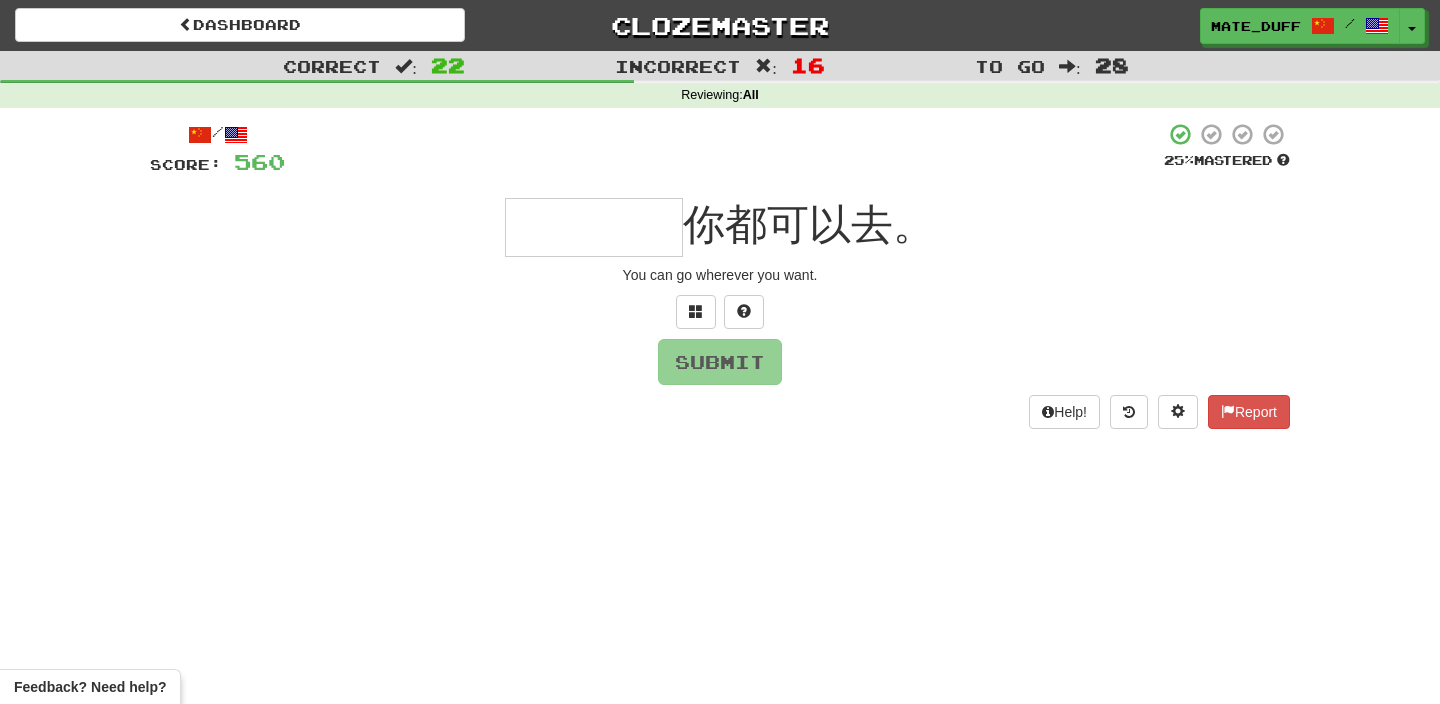 type on "*" 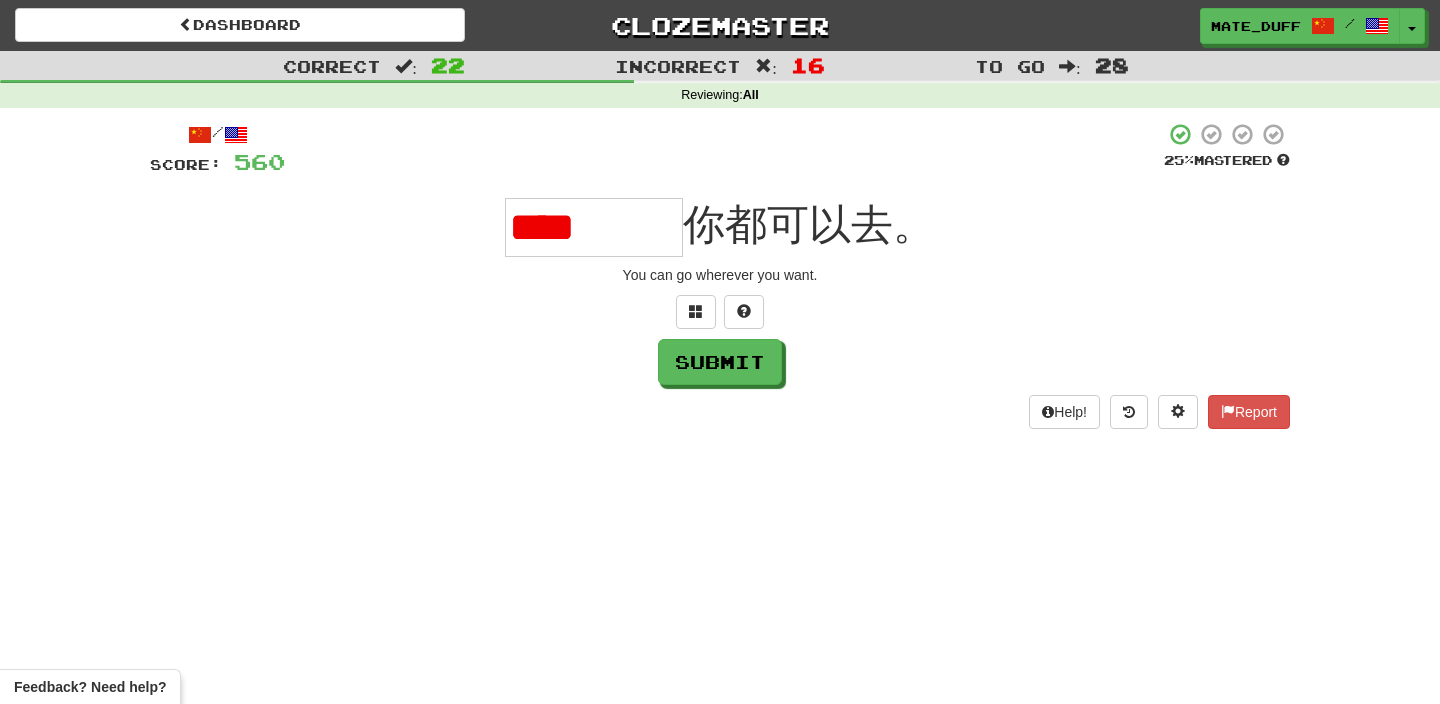 scroll, scrollTop: 0, scrollLeft: 0, axis: both 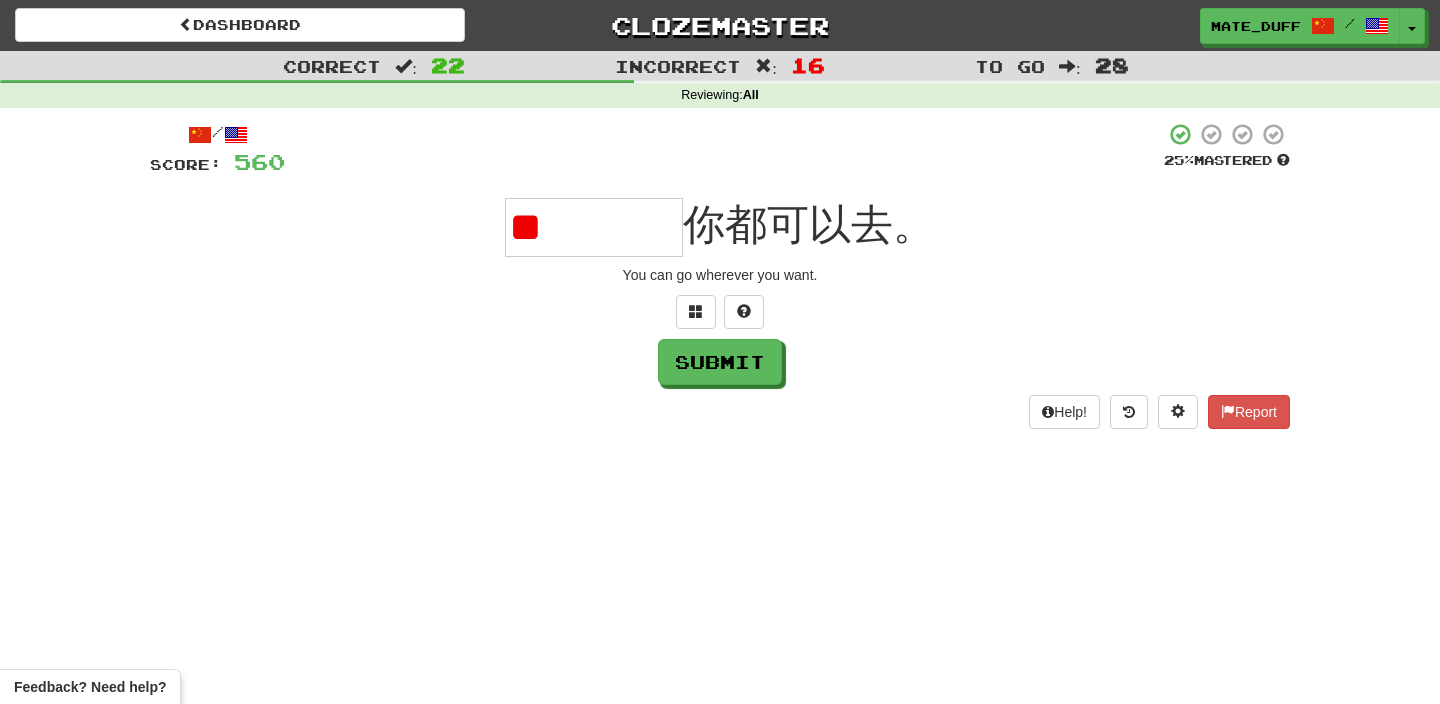 type on "*" 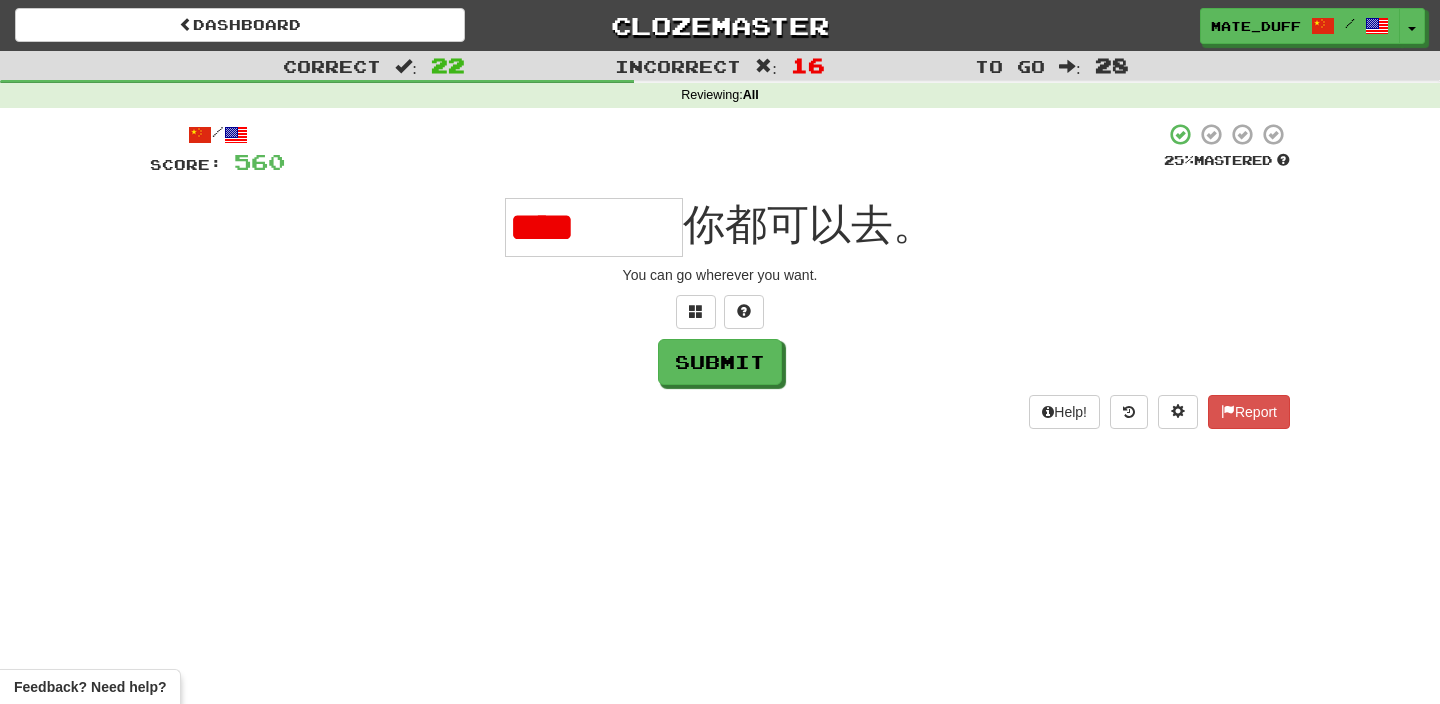 scroll, scrollTop: 0, scrollLeft: 0, axis: both 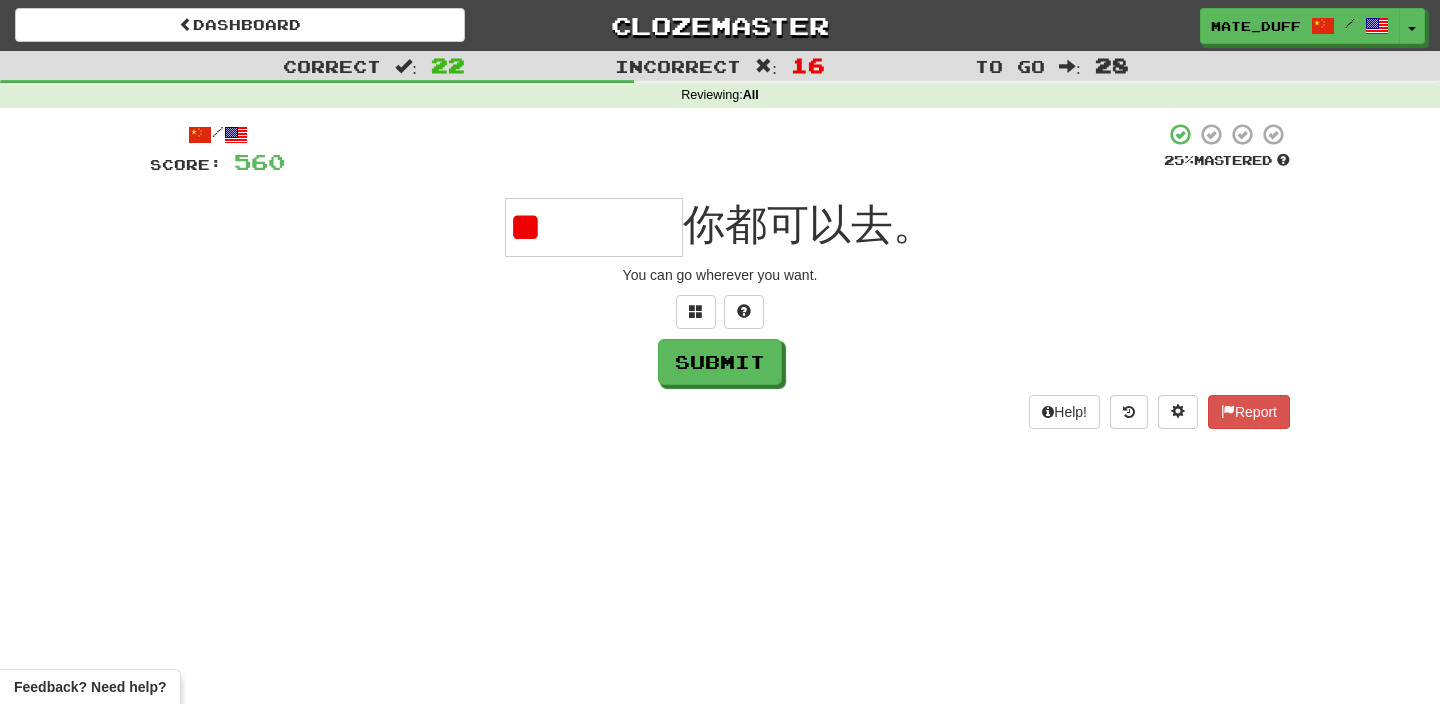 type on "*" 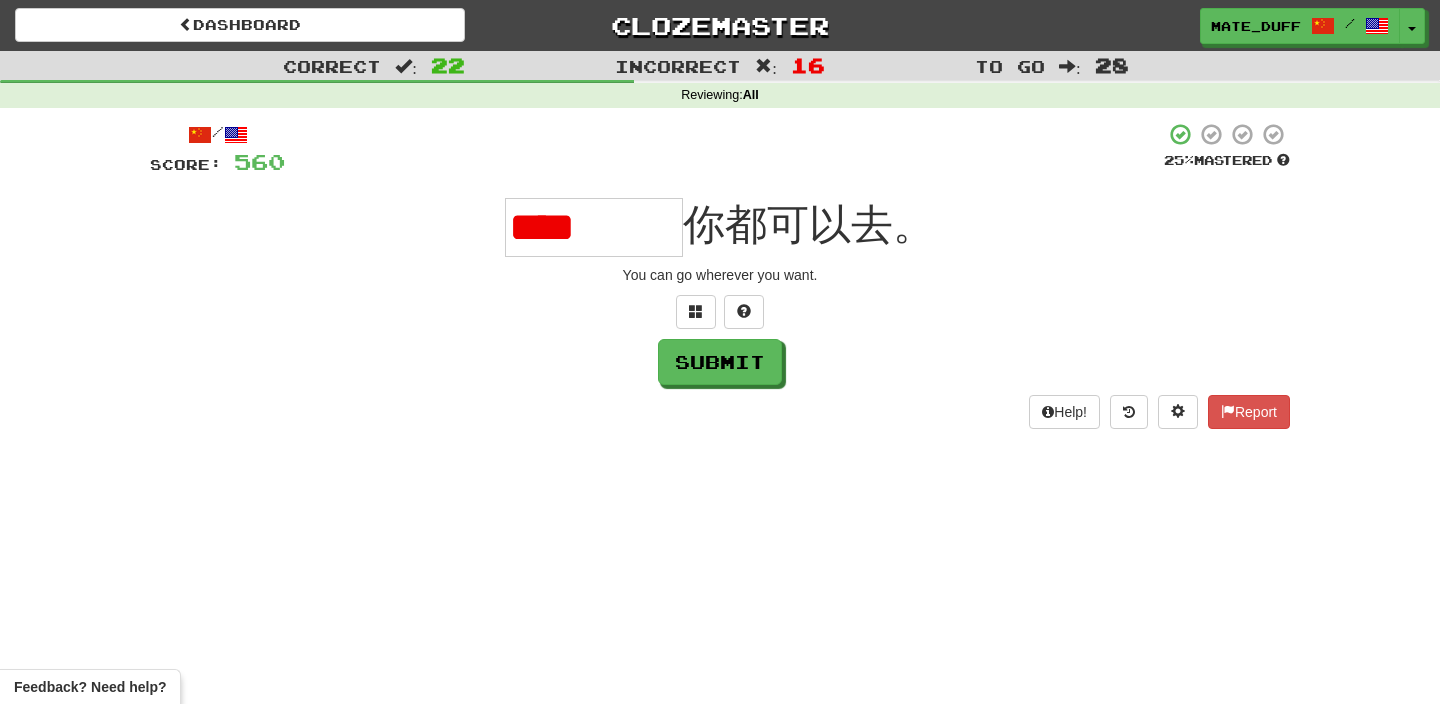 type on "****" 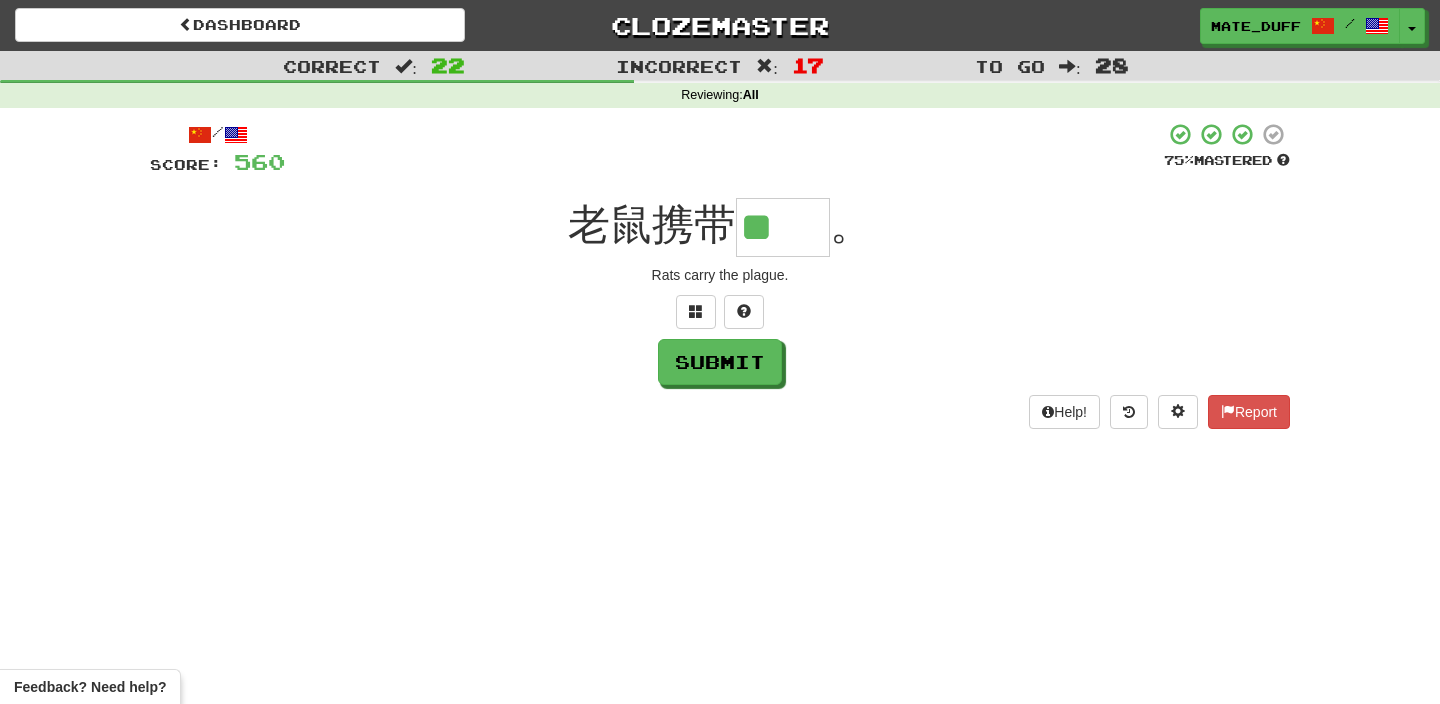 scroll, scrollTop: 0, scrollLeft: 0, axis: both 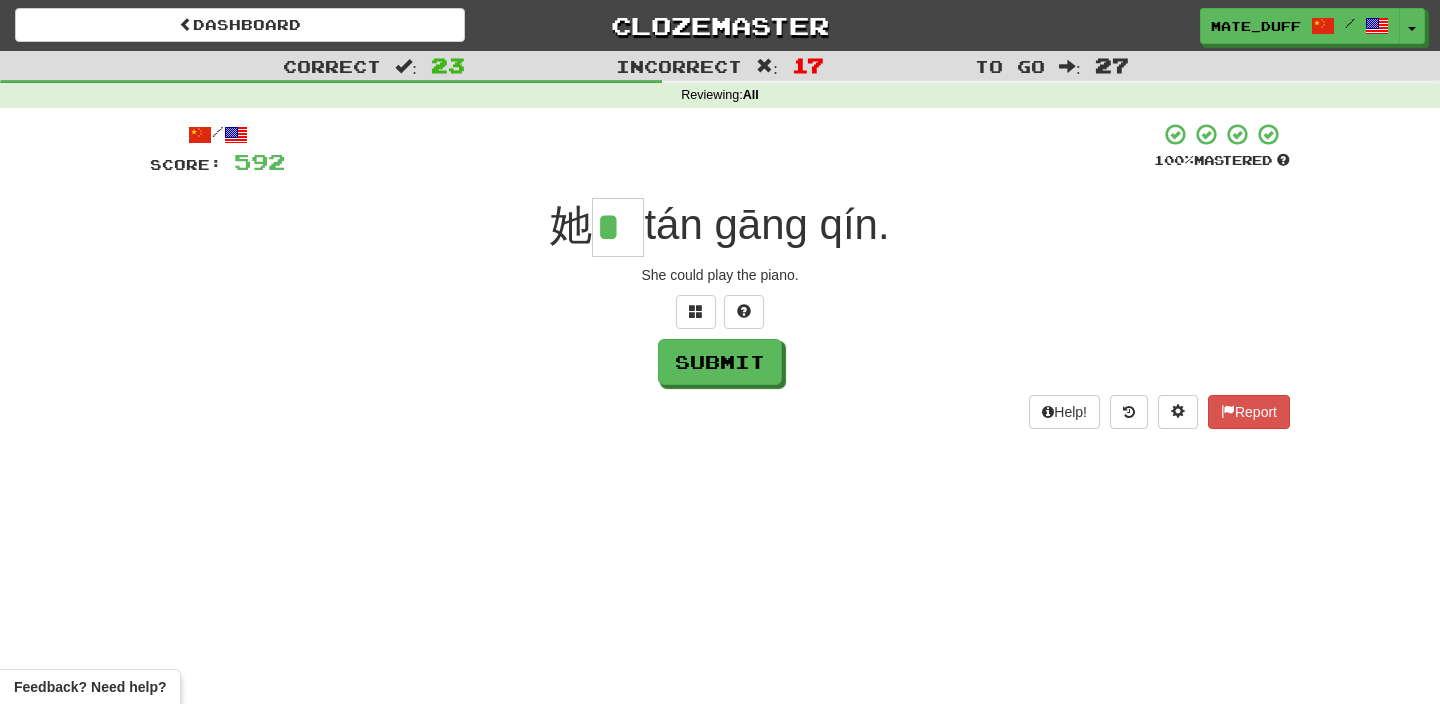 type on "*" 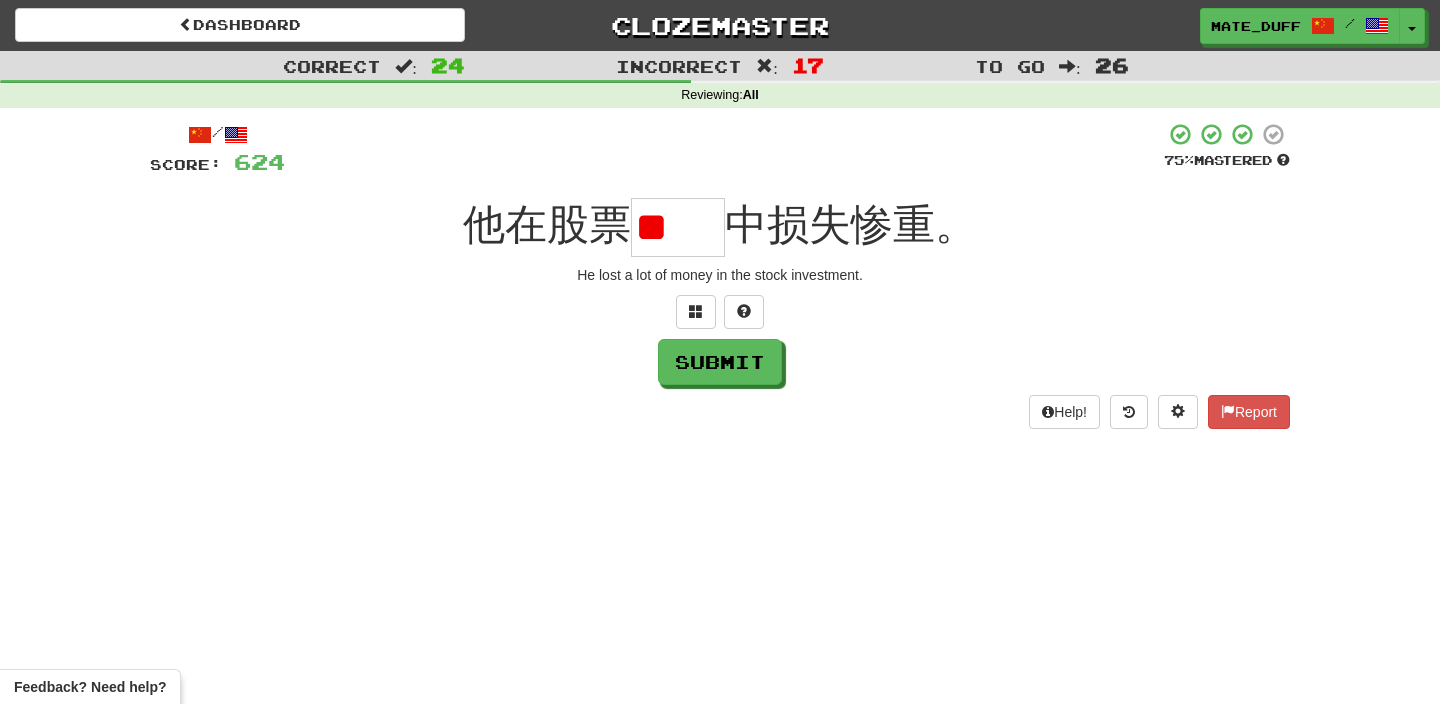 scroll, scrollTop: 0, scrollLeft: 0, axis: both 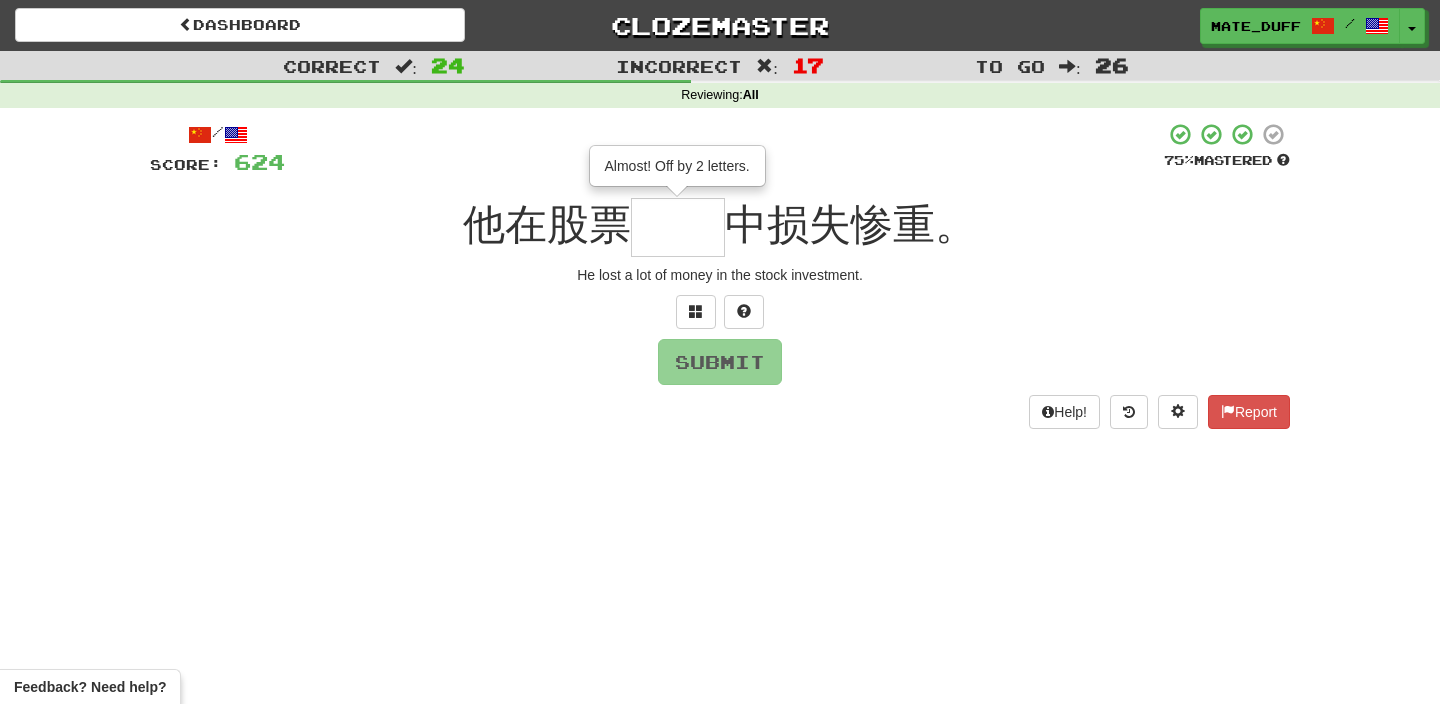 type on "**" 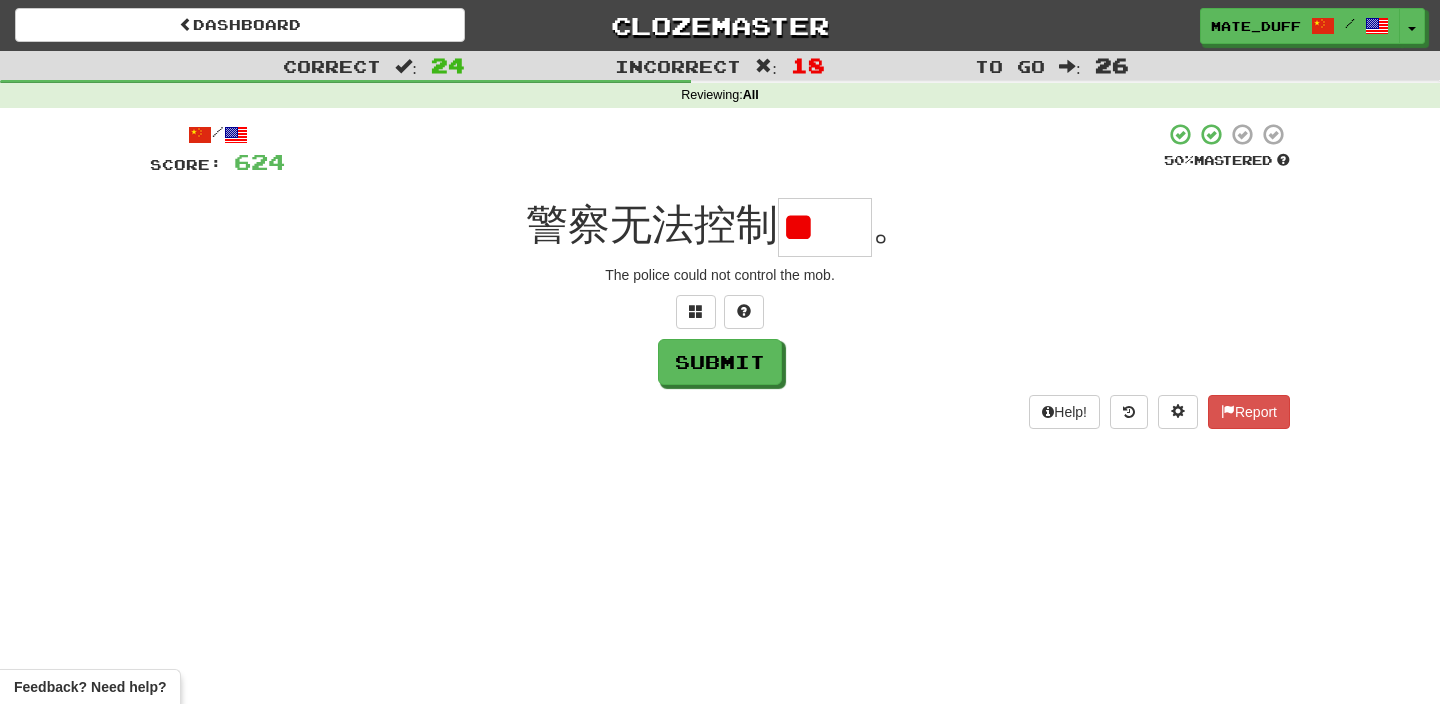 scroll, scrollTop: 0, scrollLeft: 0, axis: both 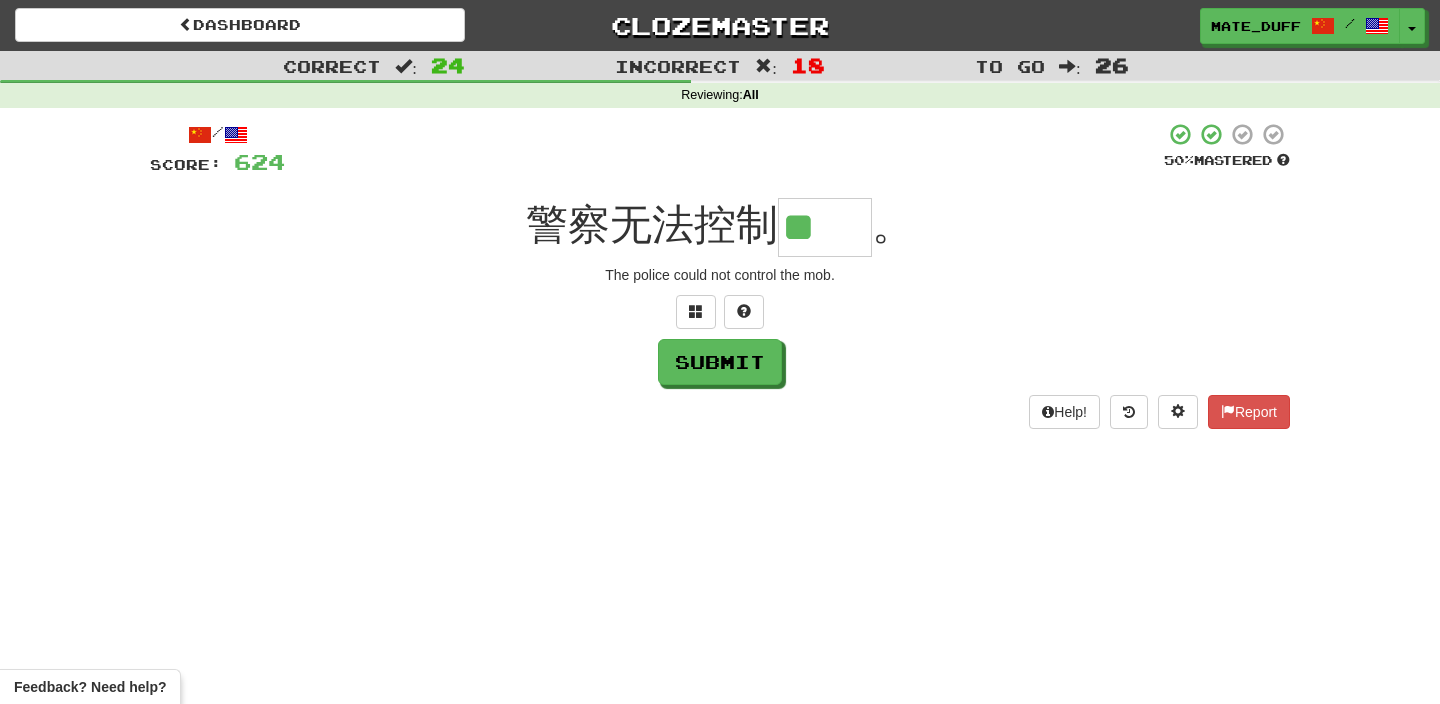type on "**" 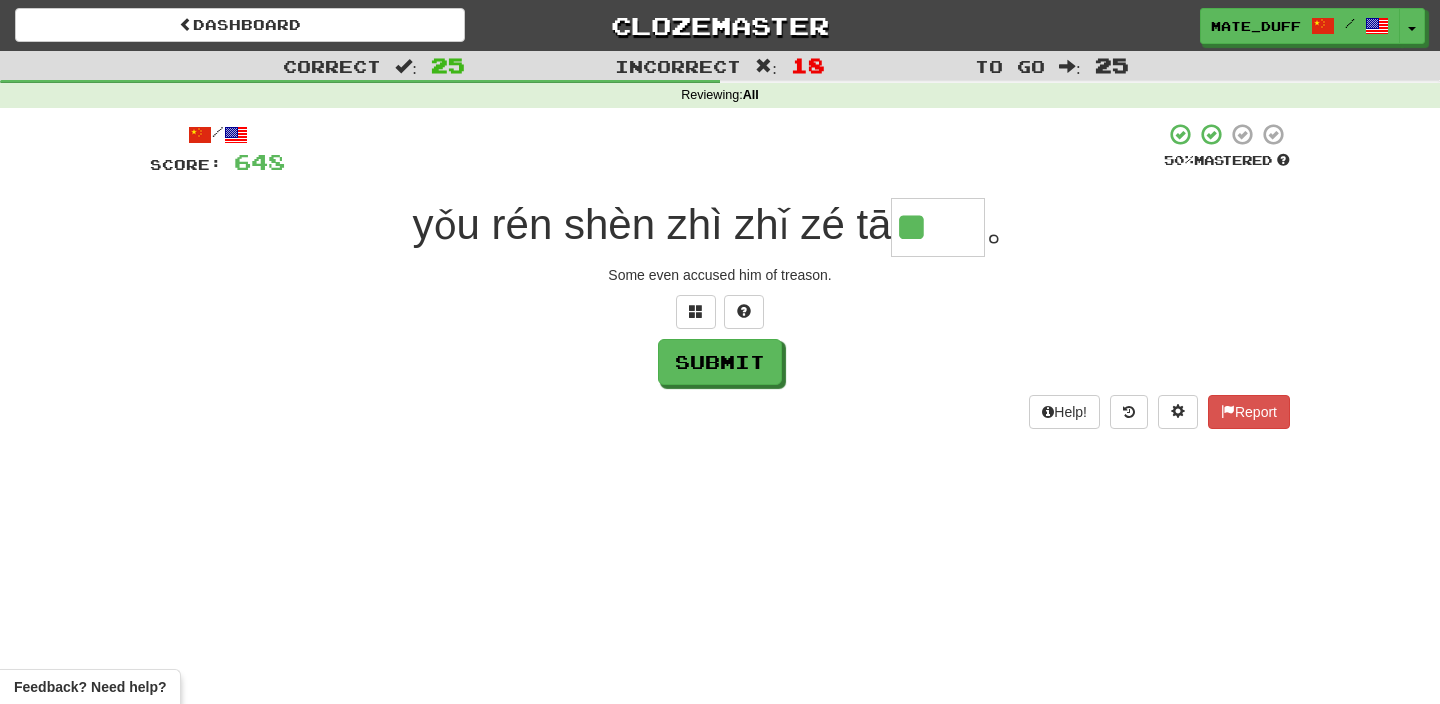 scroll, scrollTop: 0, scrollLeft: 0, axis: both 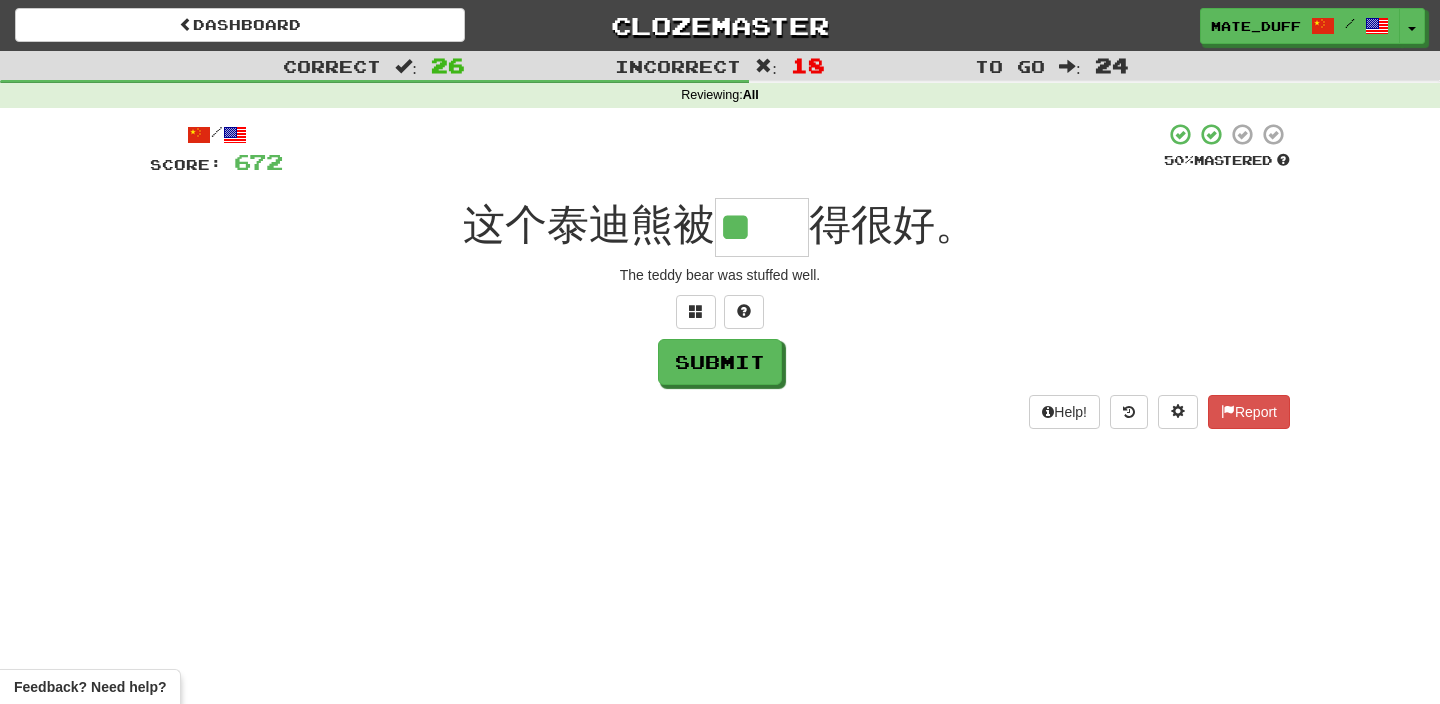 type on "**" 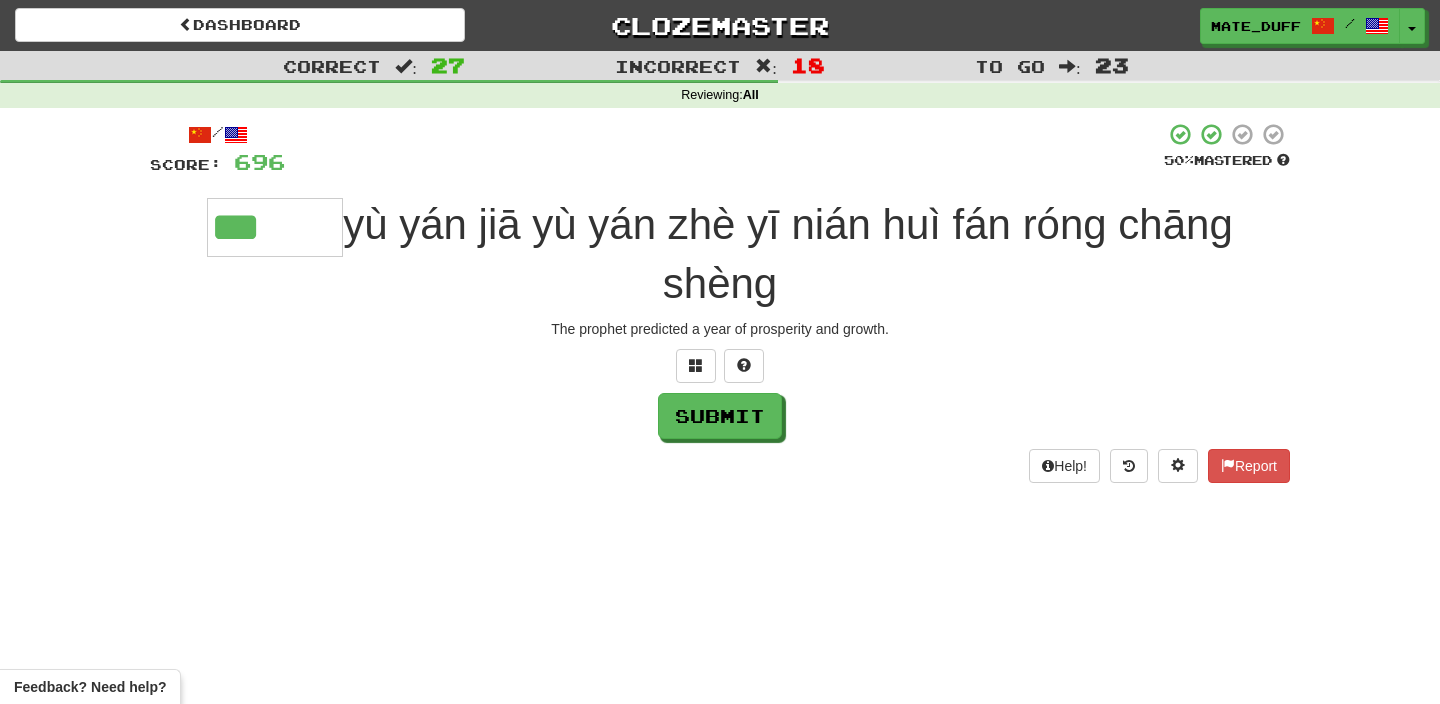 type on "***" 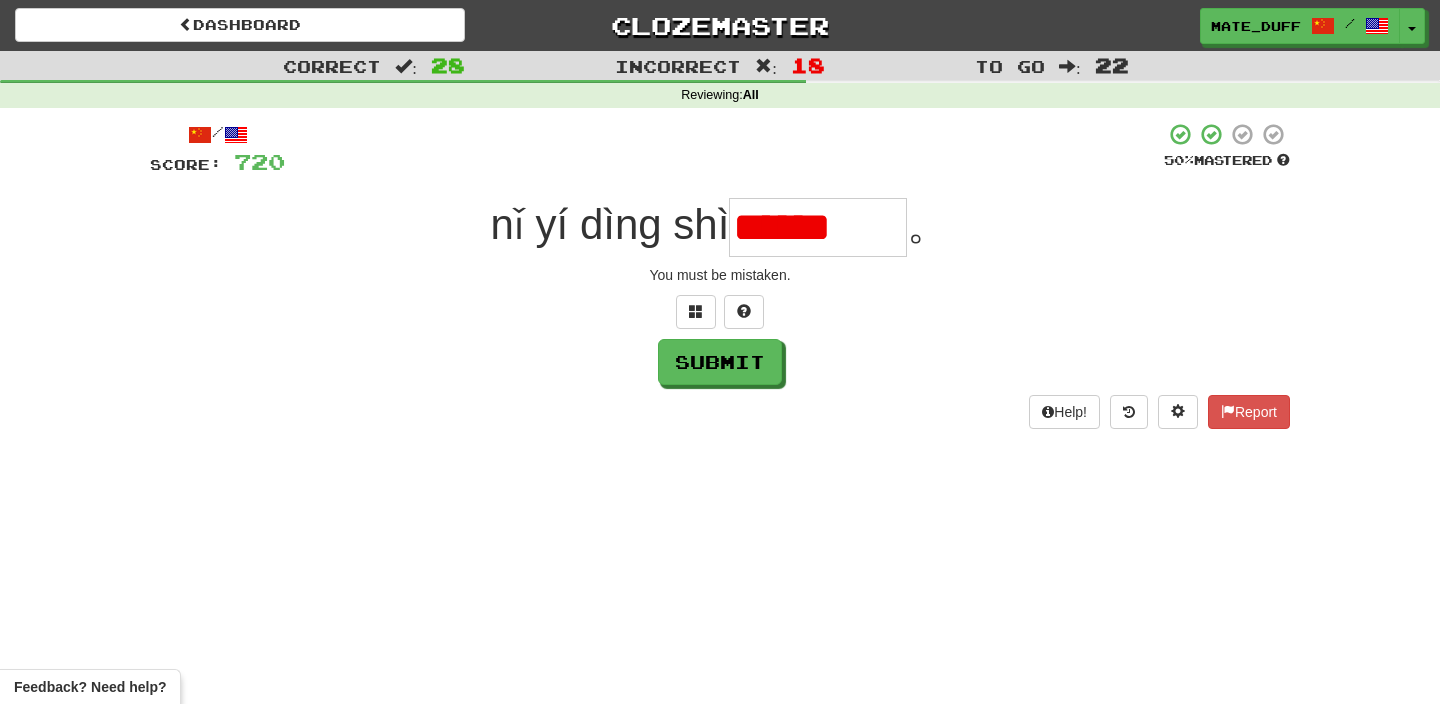 scroll, scrollTop: 0, scrollLeft: 0, axis: both 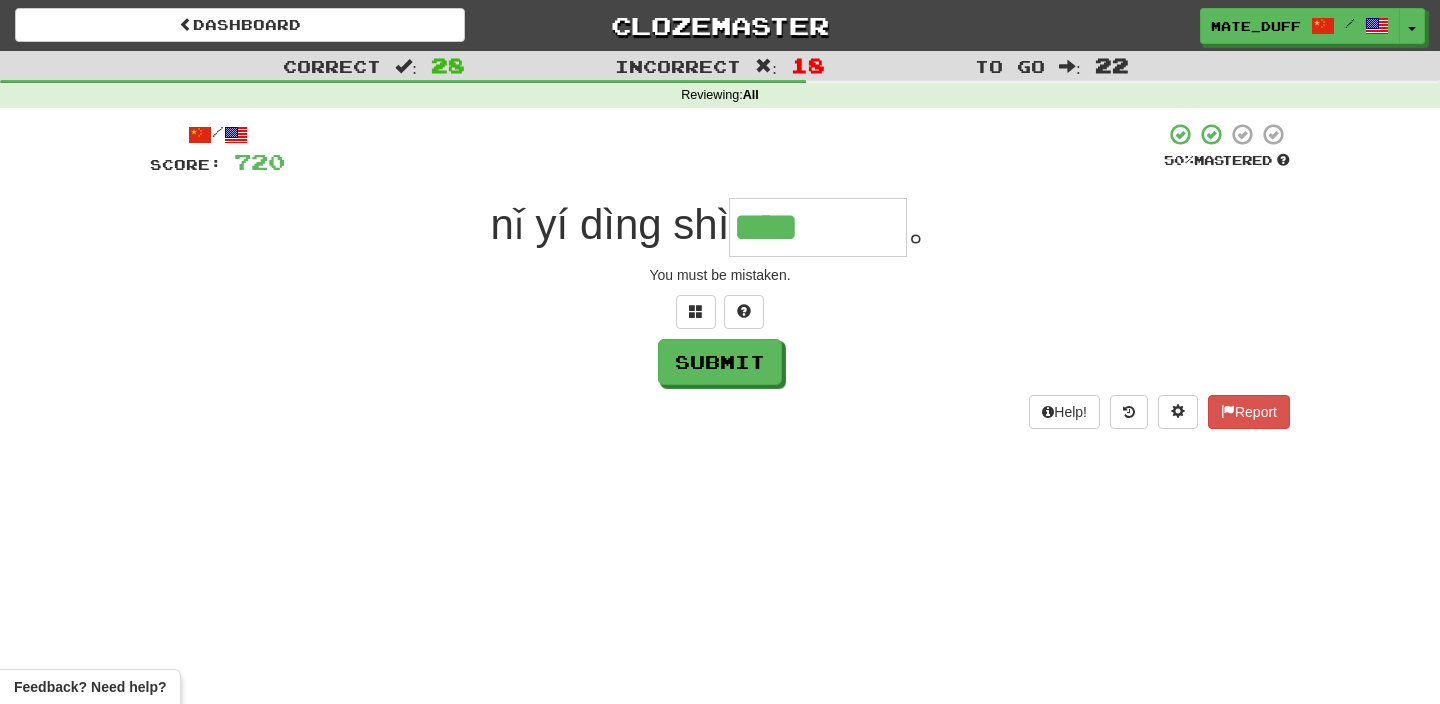 type on "****" 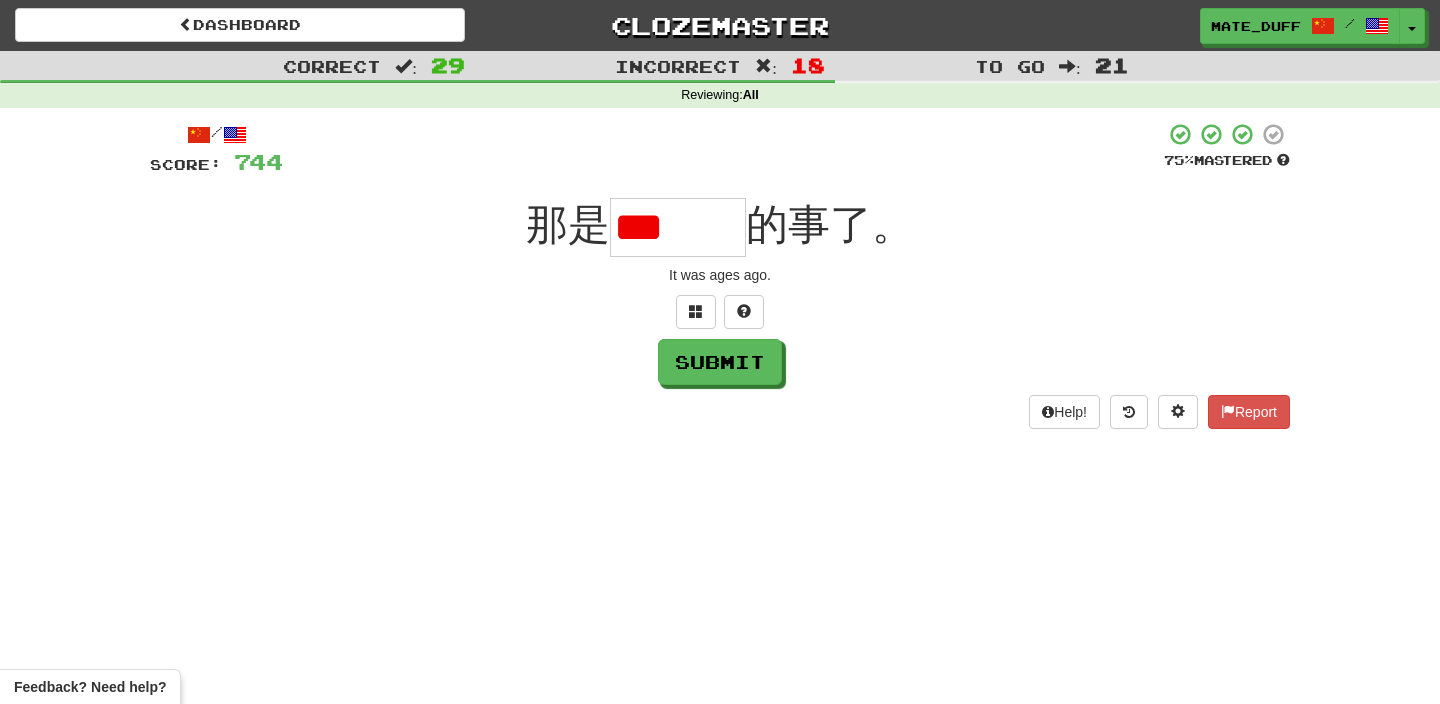 type on "*" 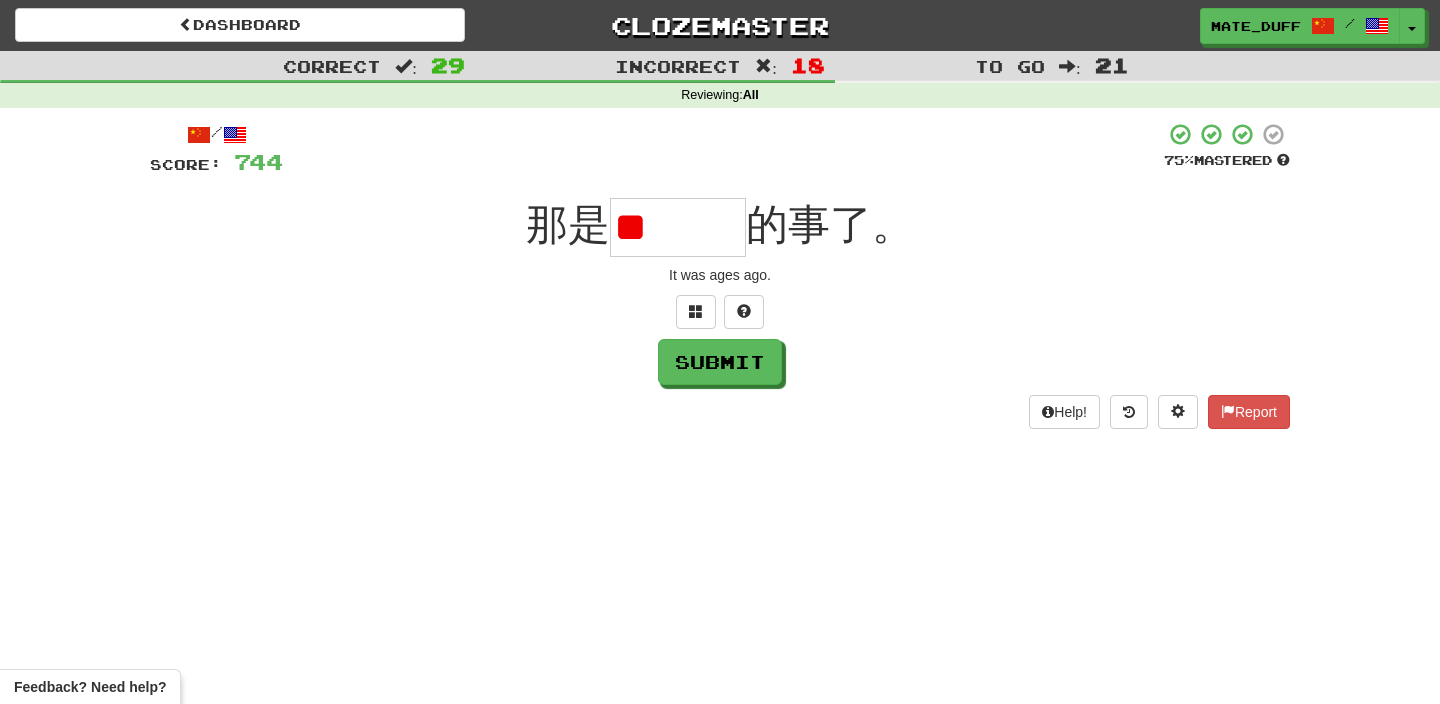 type on "*" 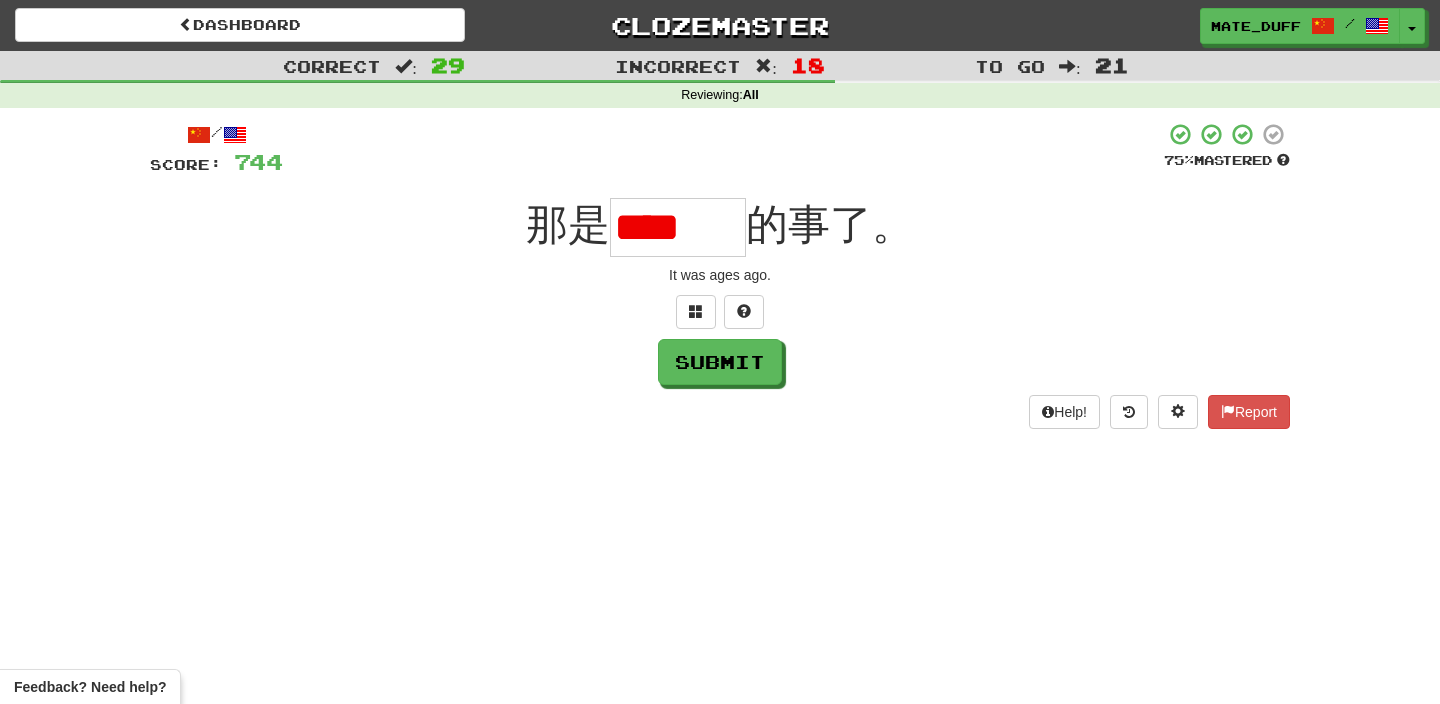 type on "*" 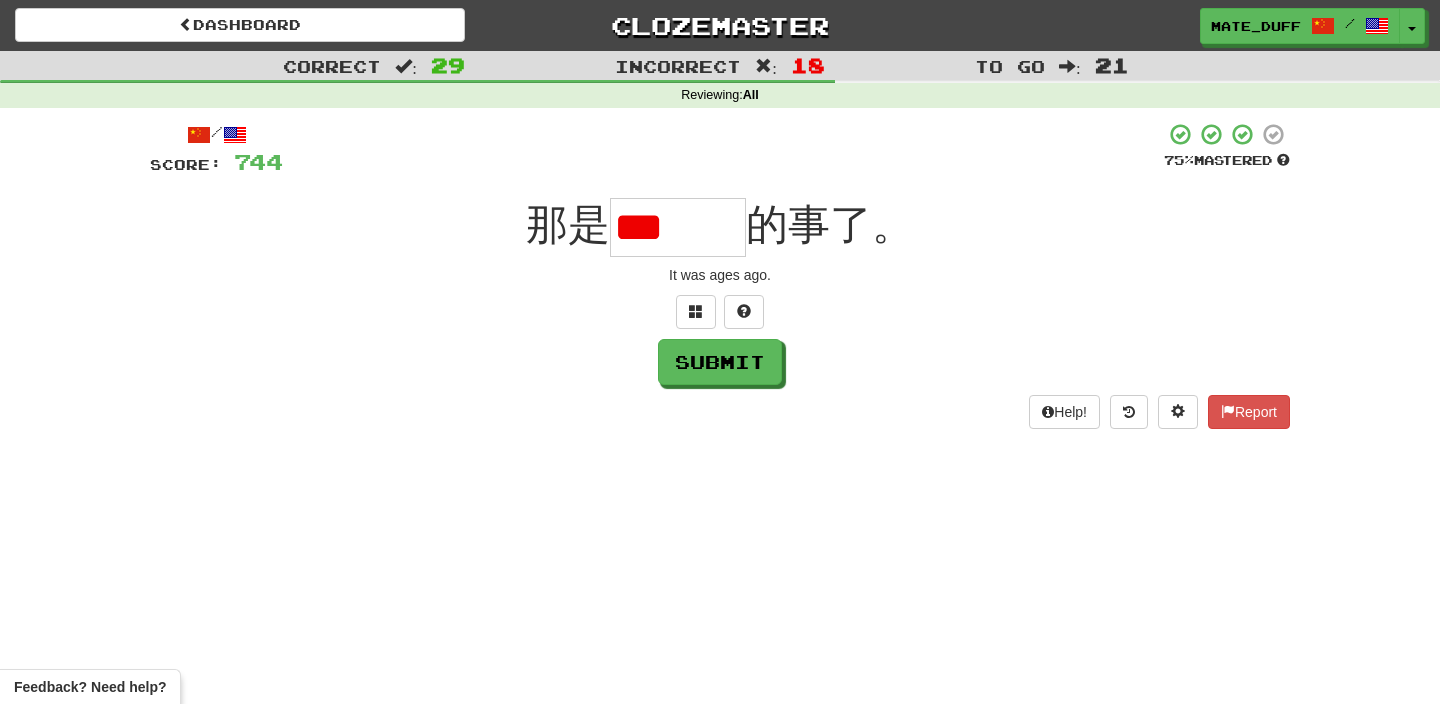 scroll, scrollTop: 0, scrollLeft: 0, axis: both 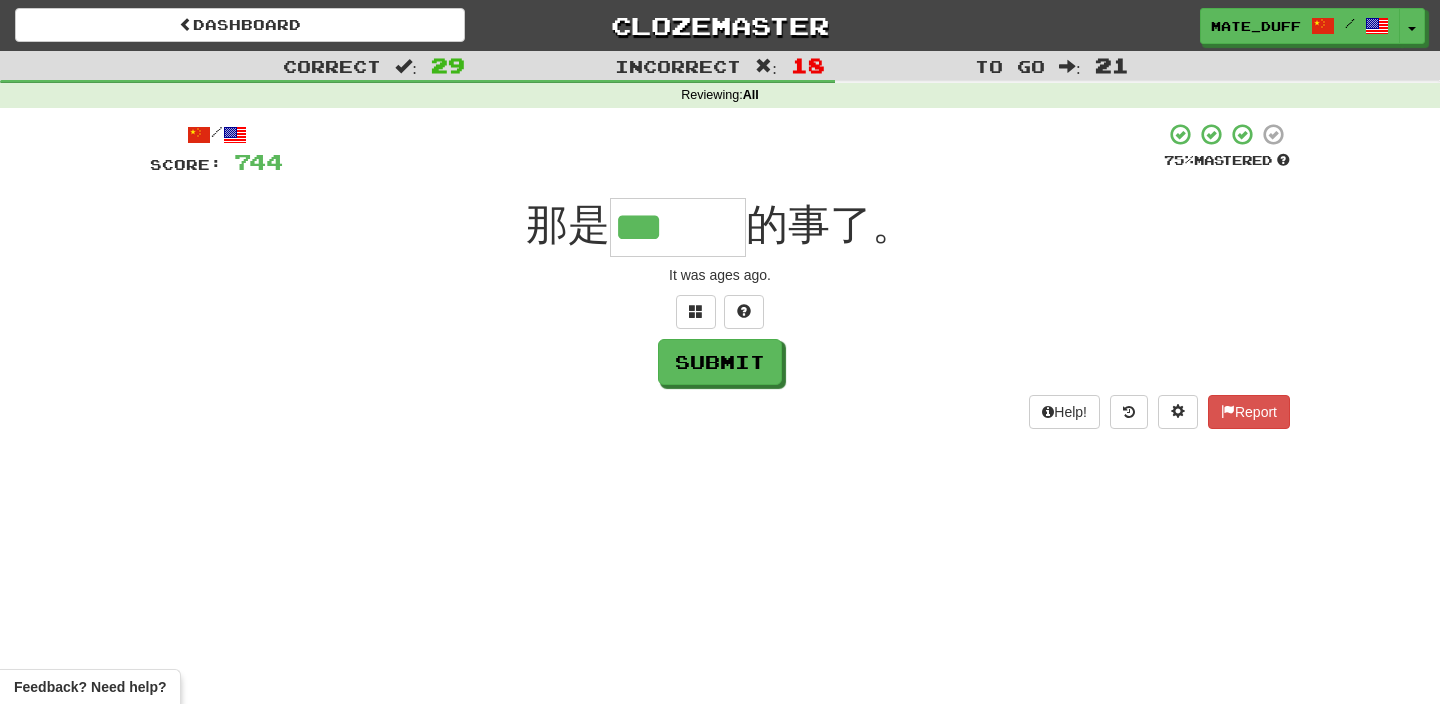 type on "***" 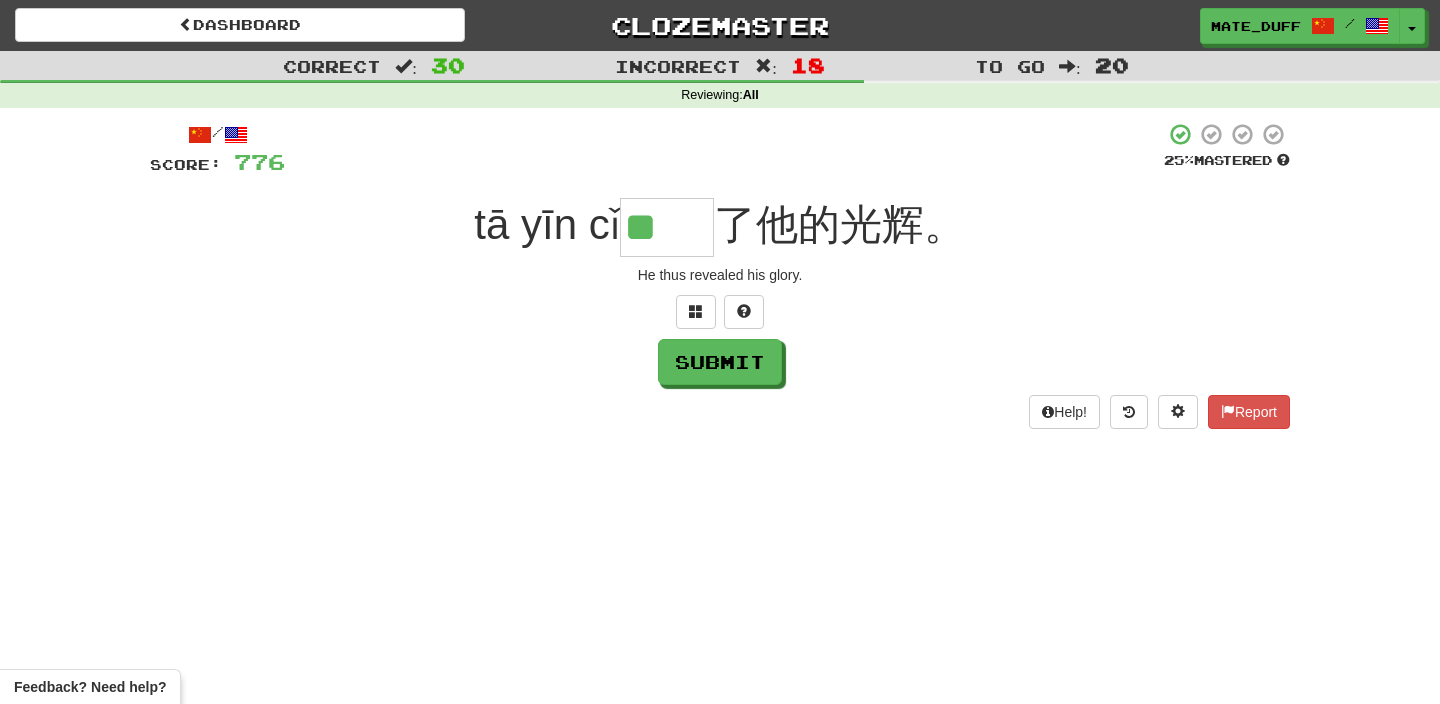scroll, scrollTop: 0, scrollLeft: 0, axis: both 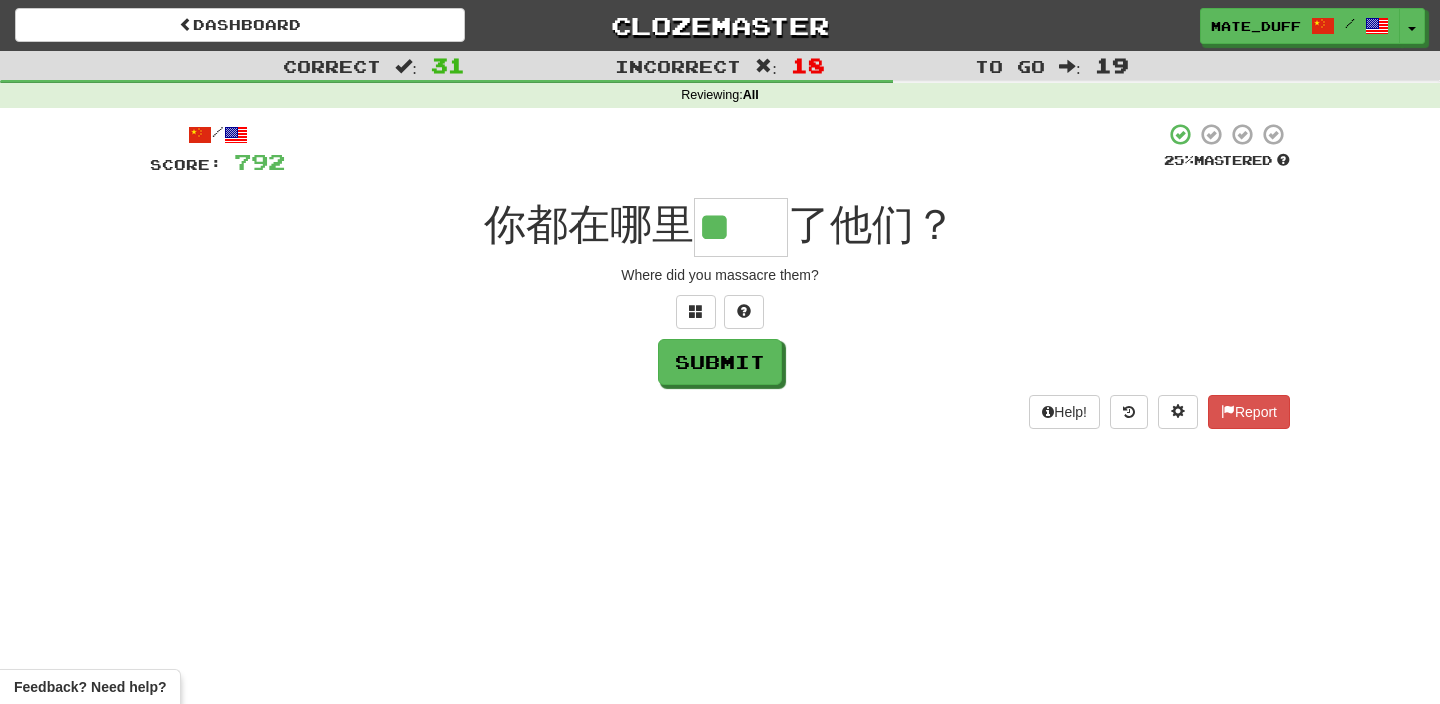 type on "**" 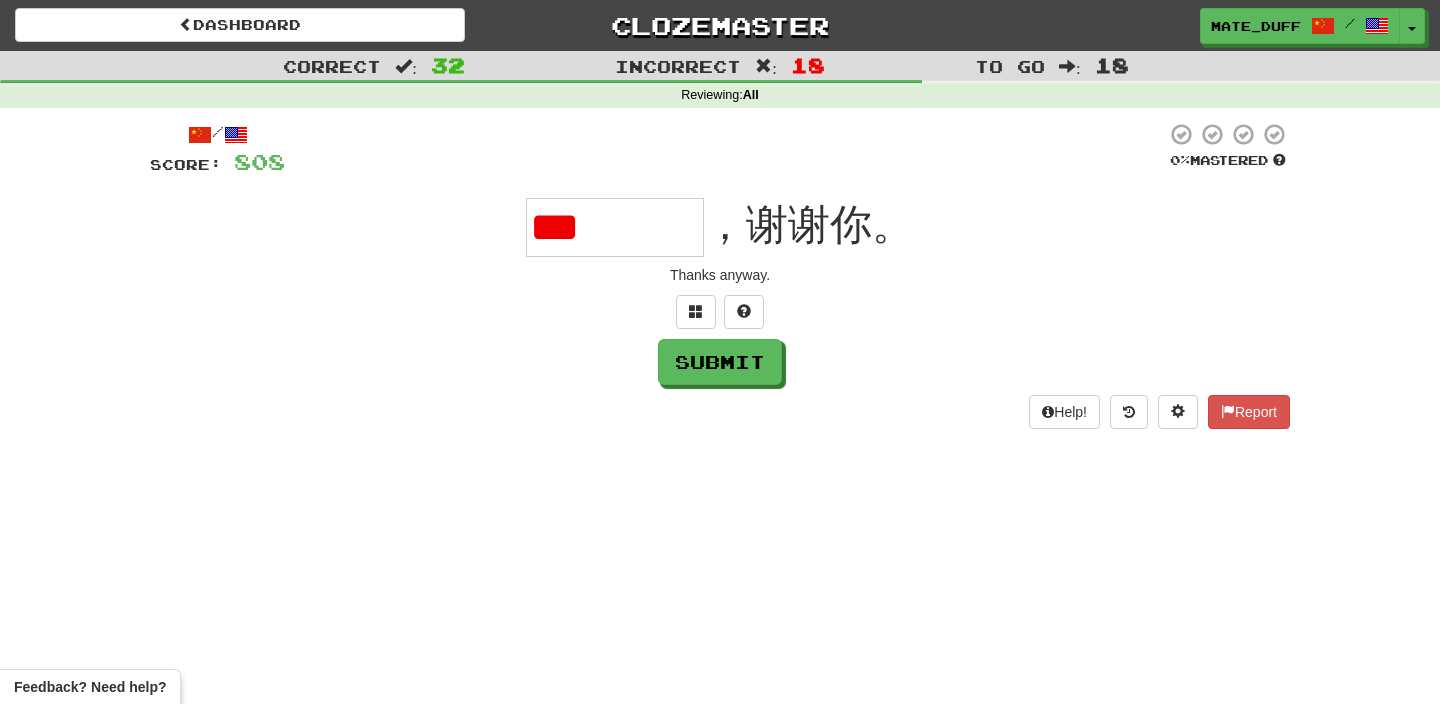 type on "*" 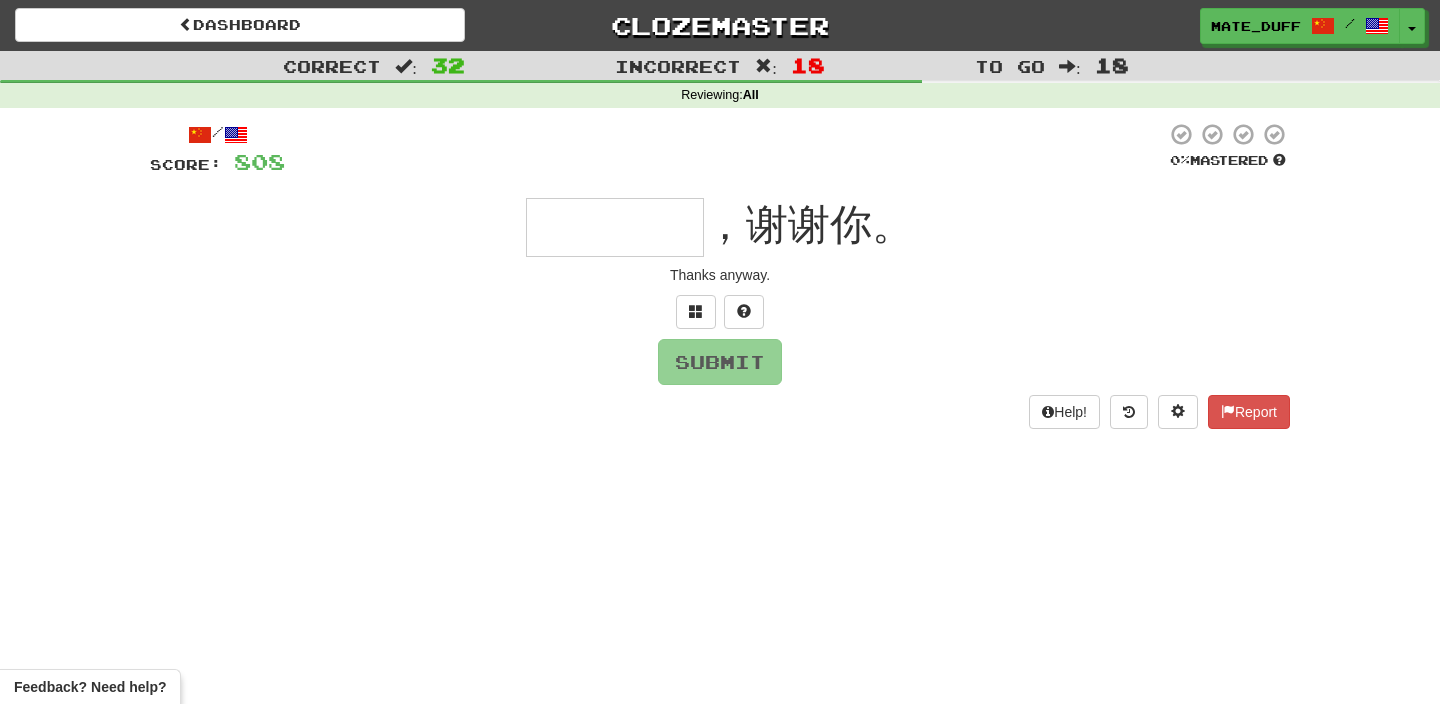 type on "****" 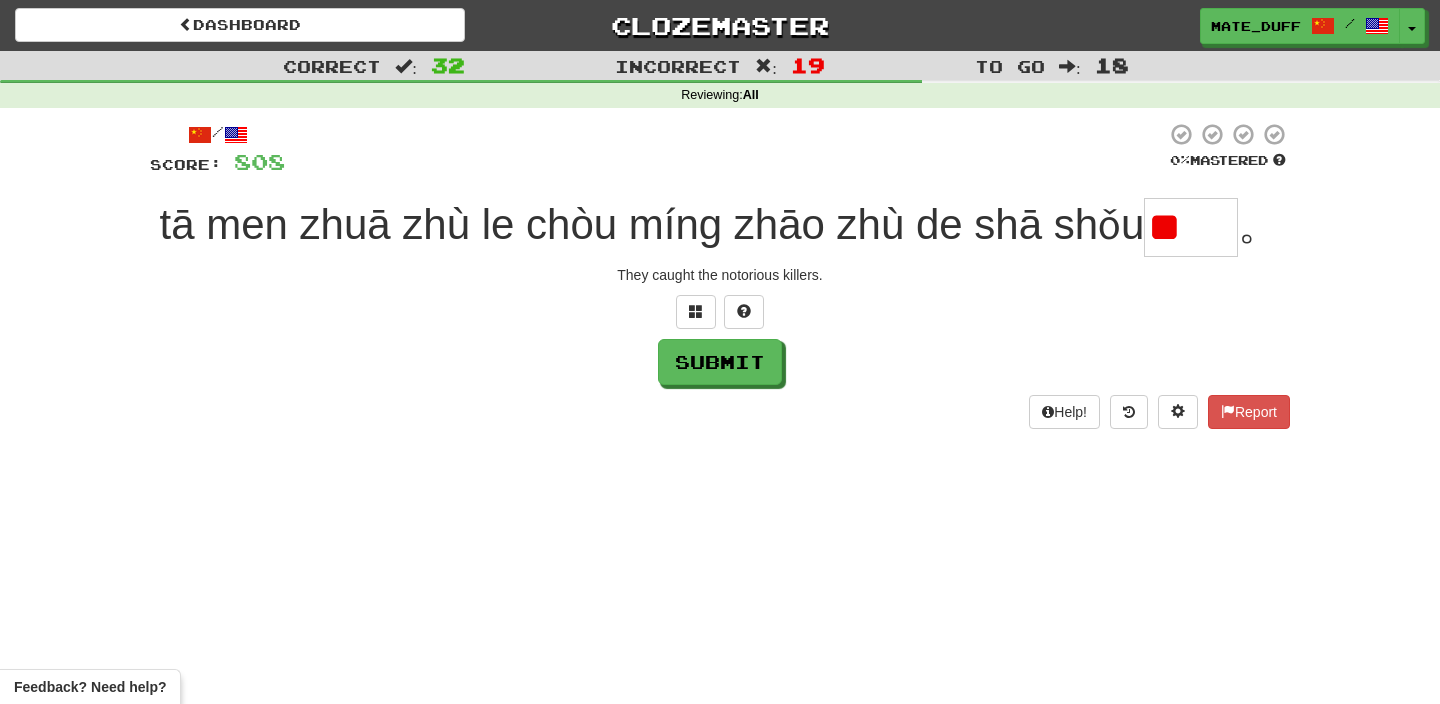 scroll, scrollTop: 0, scrollLeft: 0, axis: both 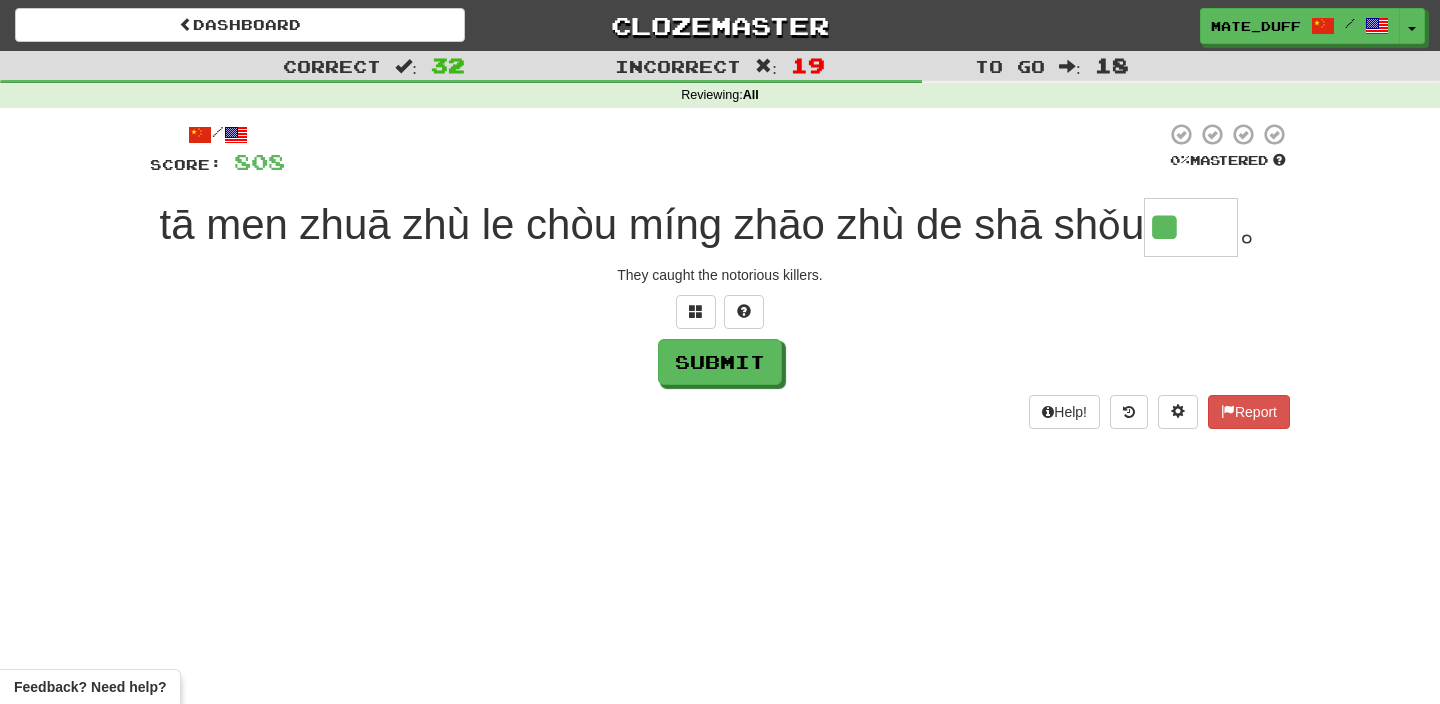 type on "**" 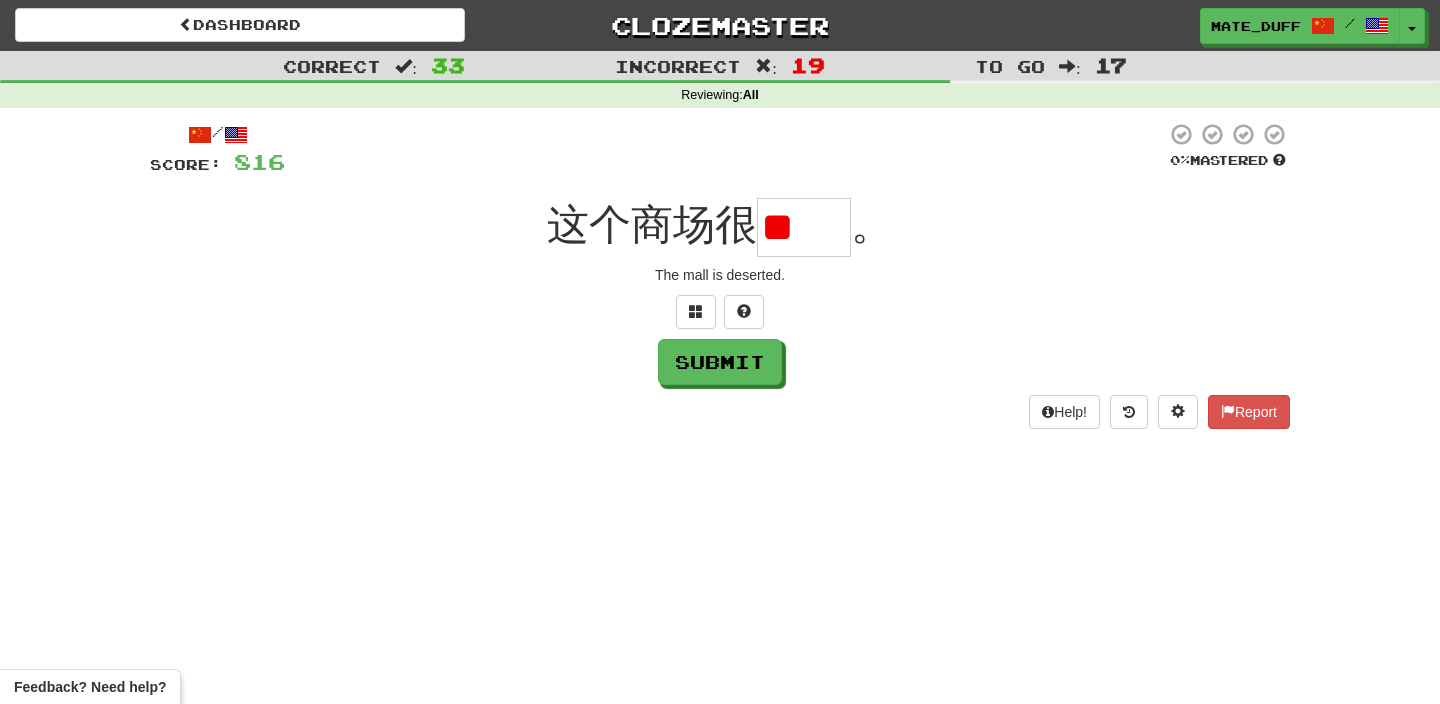 scroll, scrollTop: 0, scrollLeft: 0, axis: both 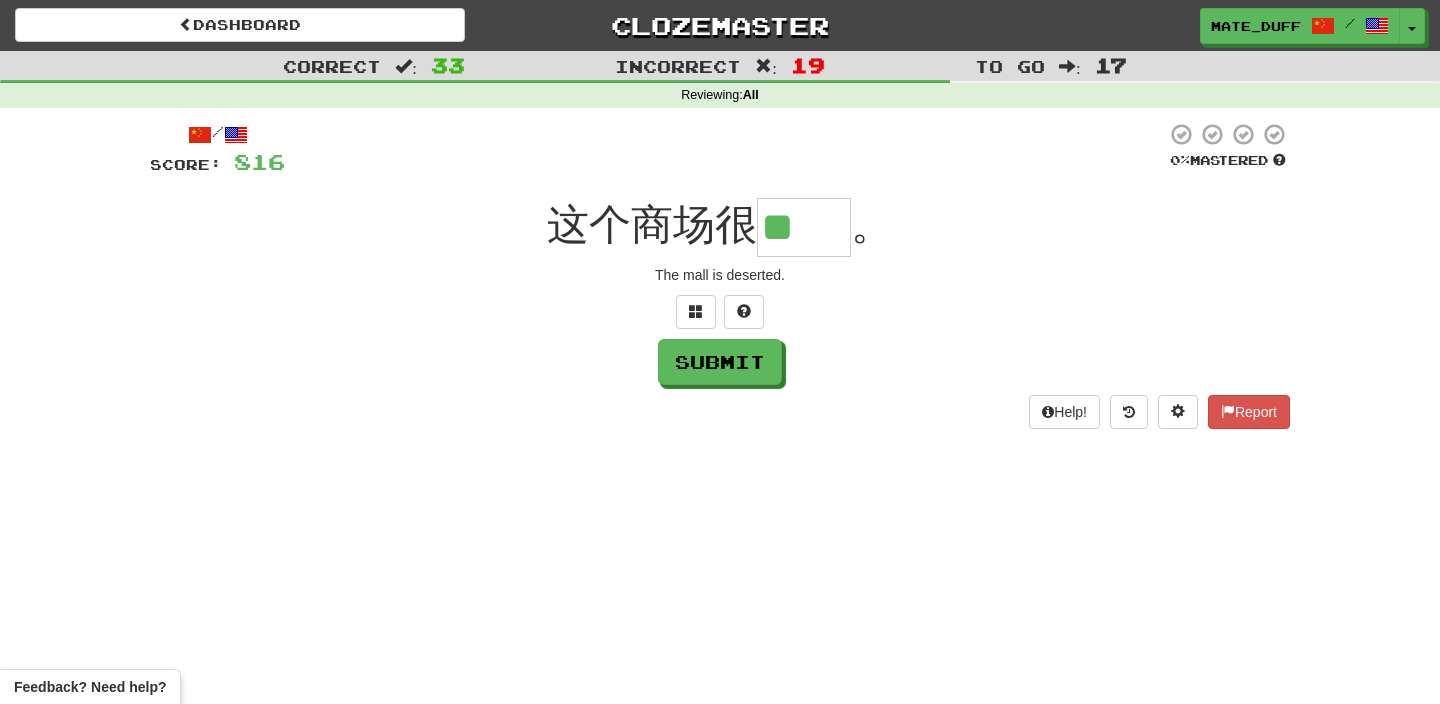 type on "**" 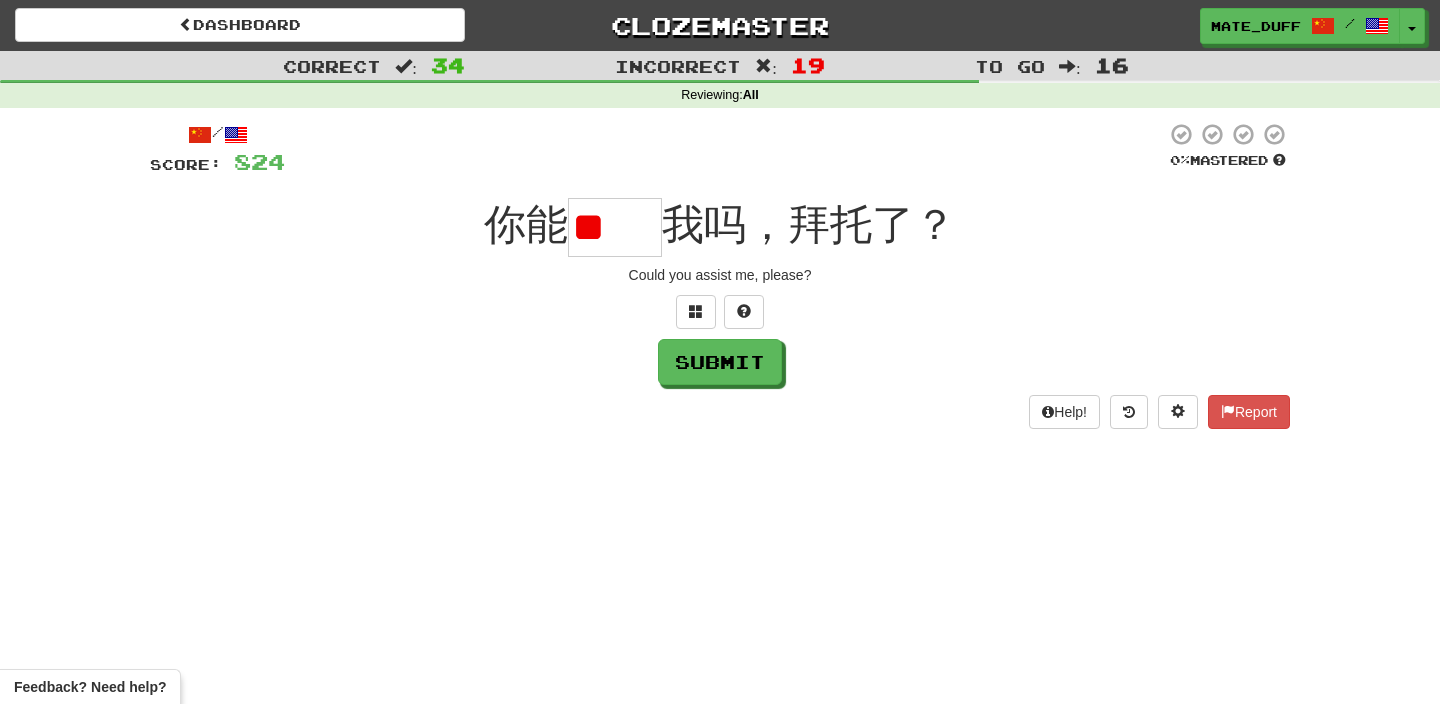 scroll, scrollTop: 0, scrollLeft: 0, axis: both 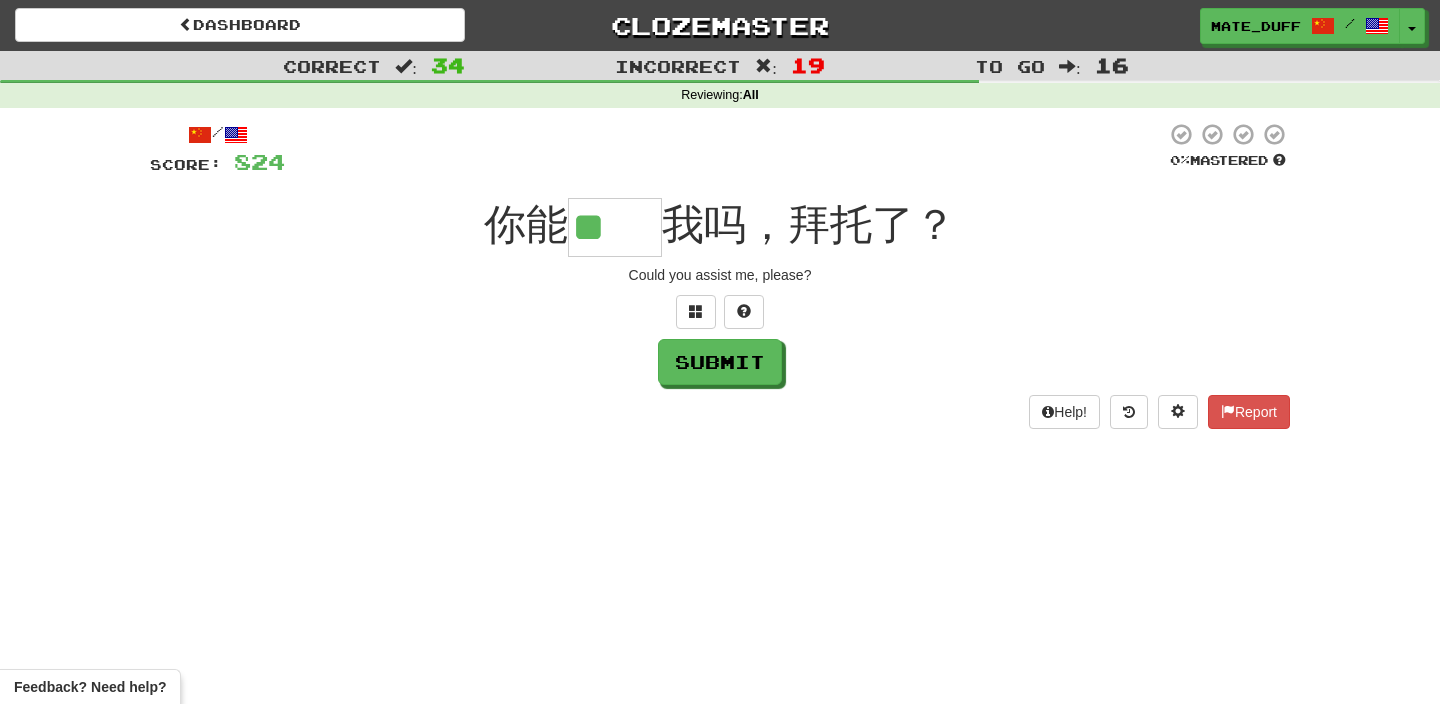 type on "**" 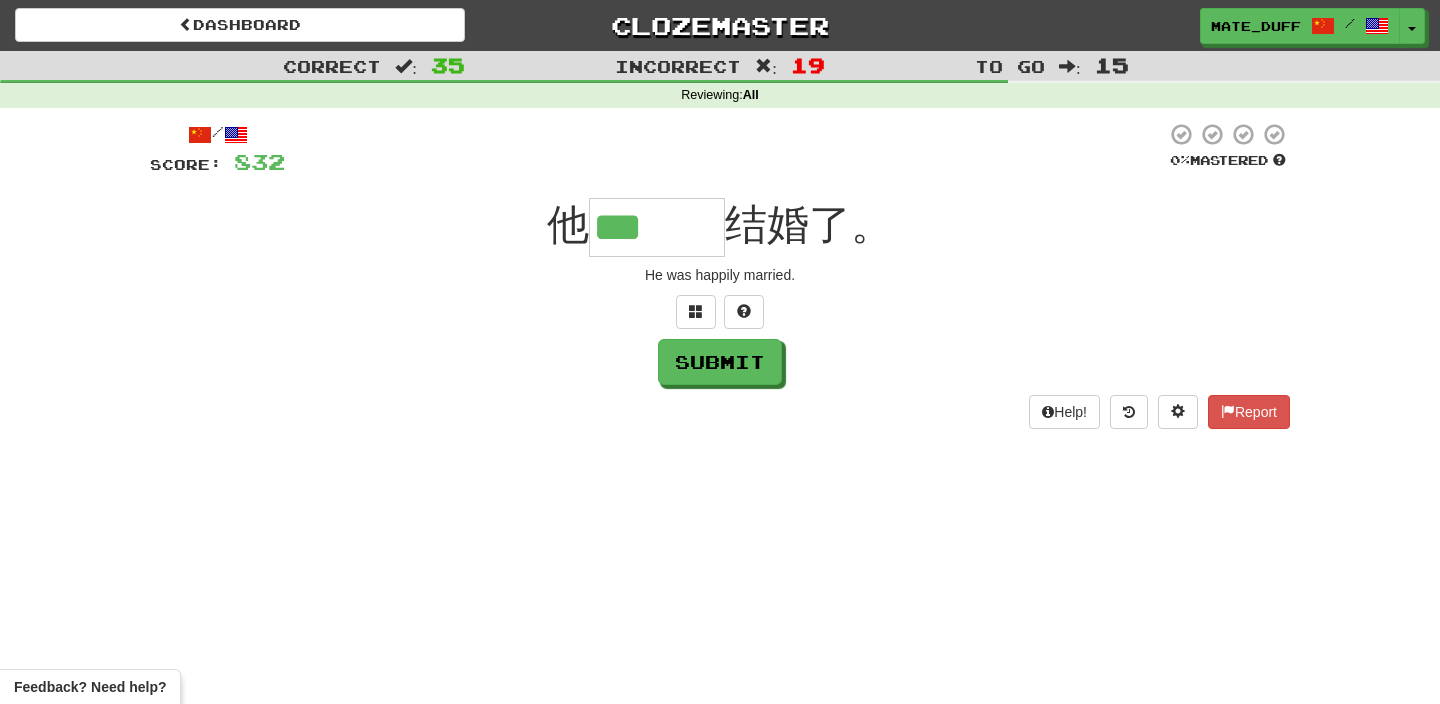 scroll, scrollTop: 0, scrollLeft: 0, axis: both 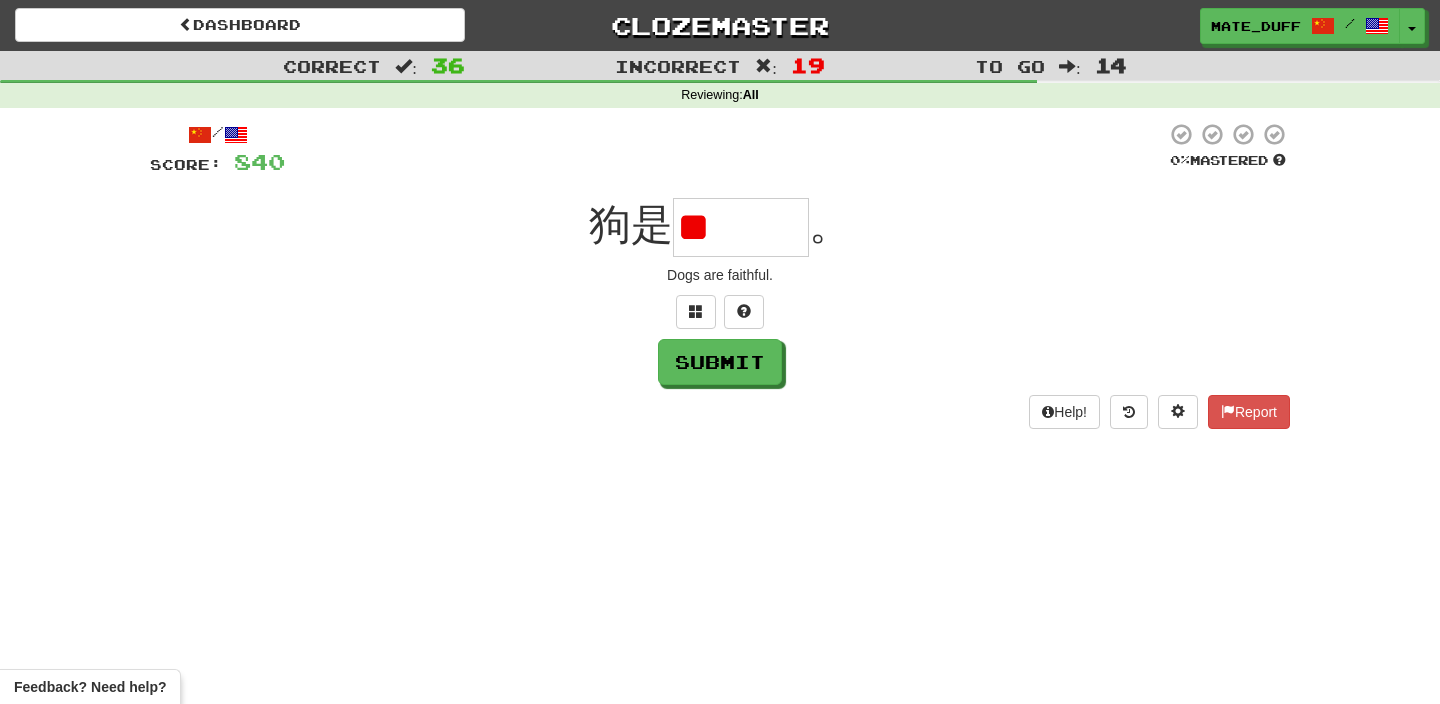 type on "*" 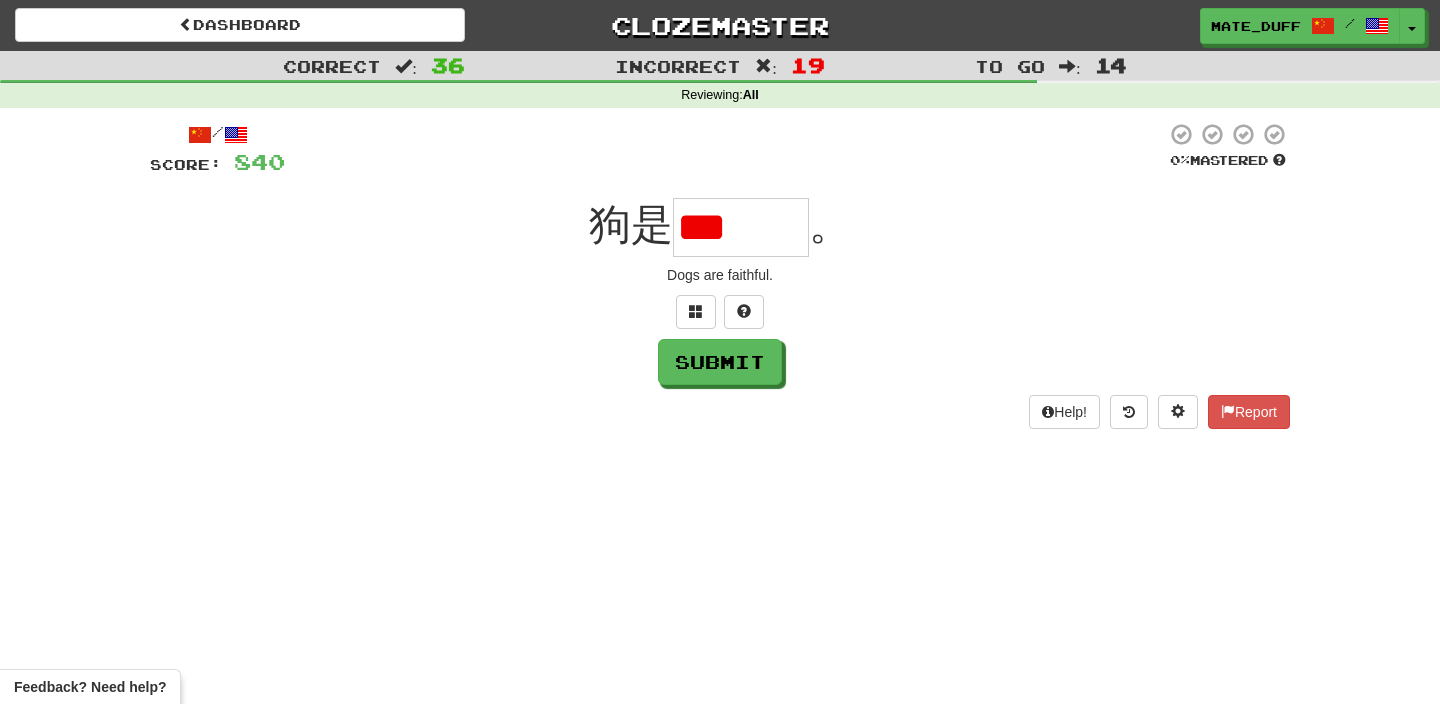 scroll, scrollTop: 0, scrollLeft: 0, axis: both 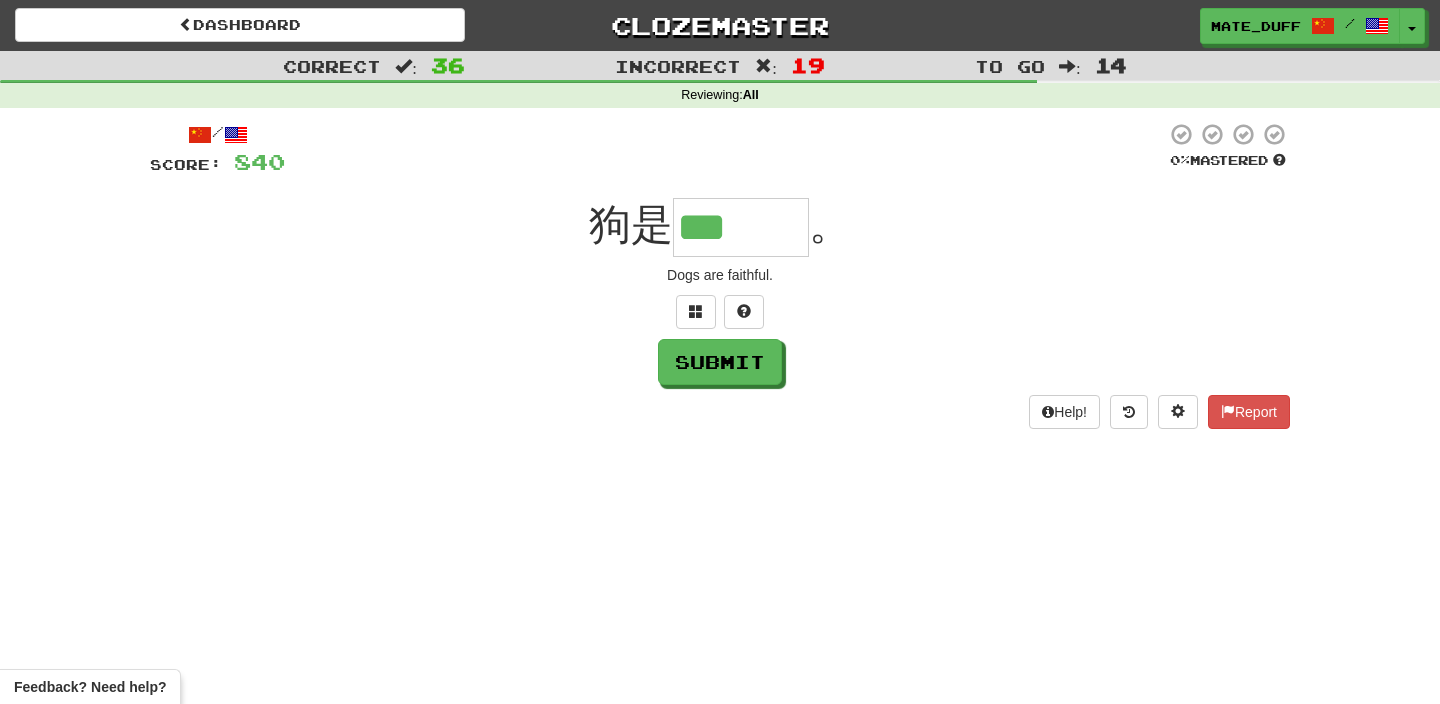 type on "***" 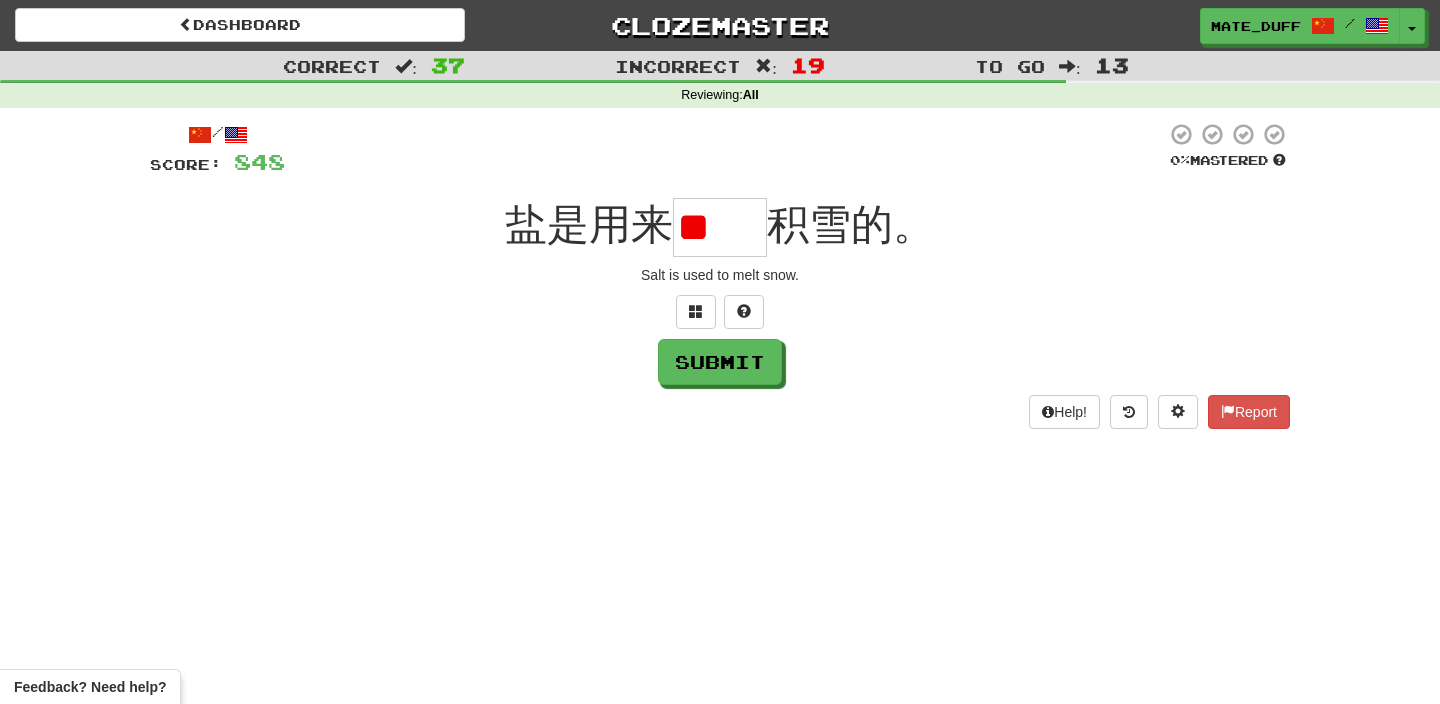 scroll, scrollTop: 0, scrollLeft: 0, axis: both 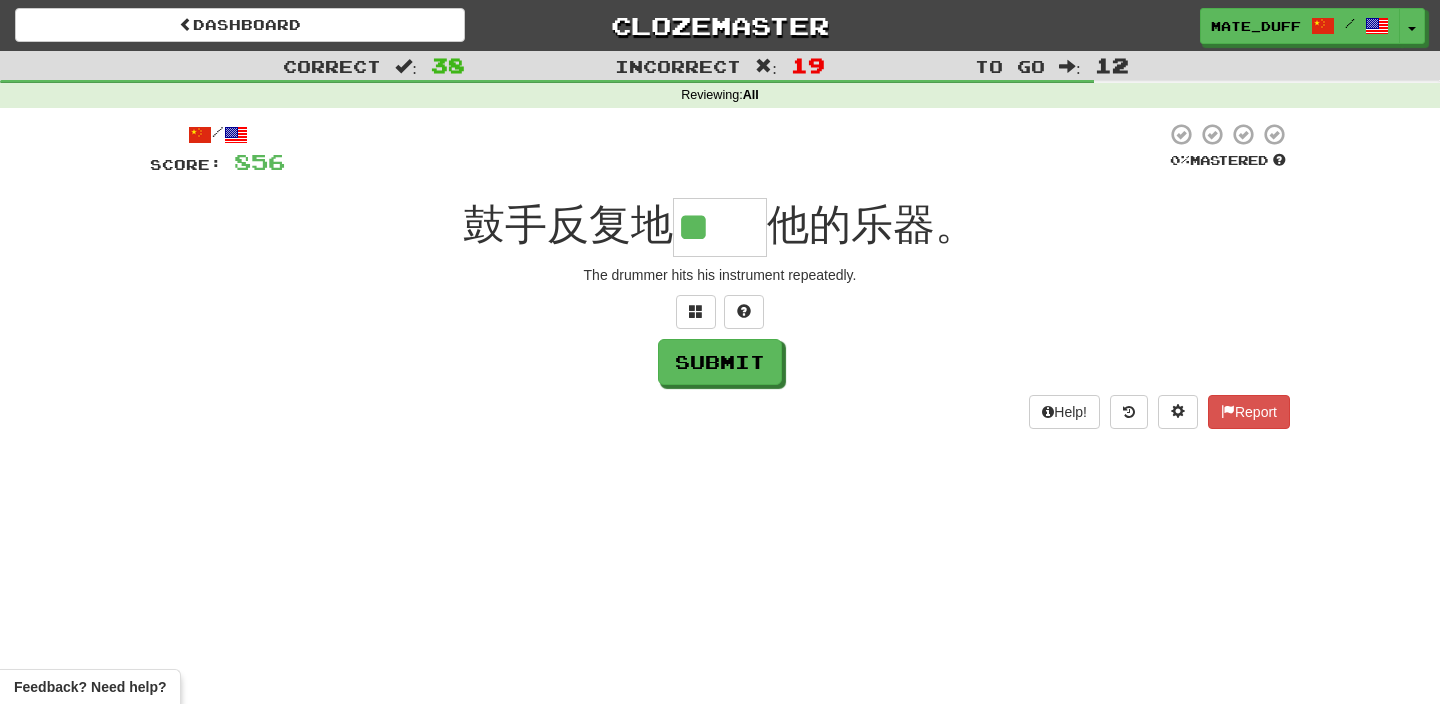 type on "**" 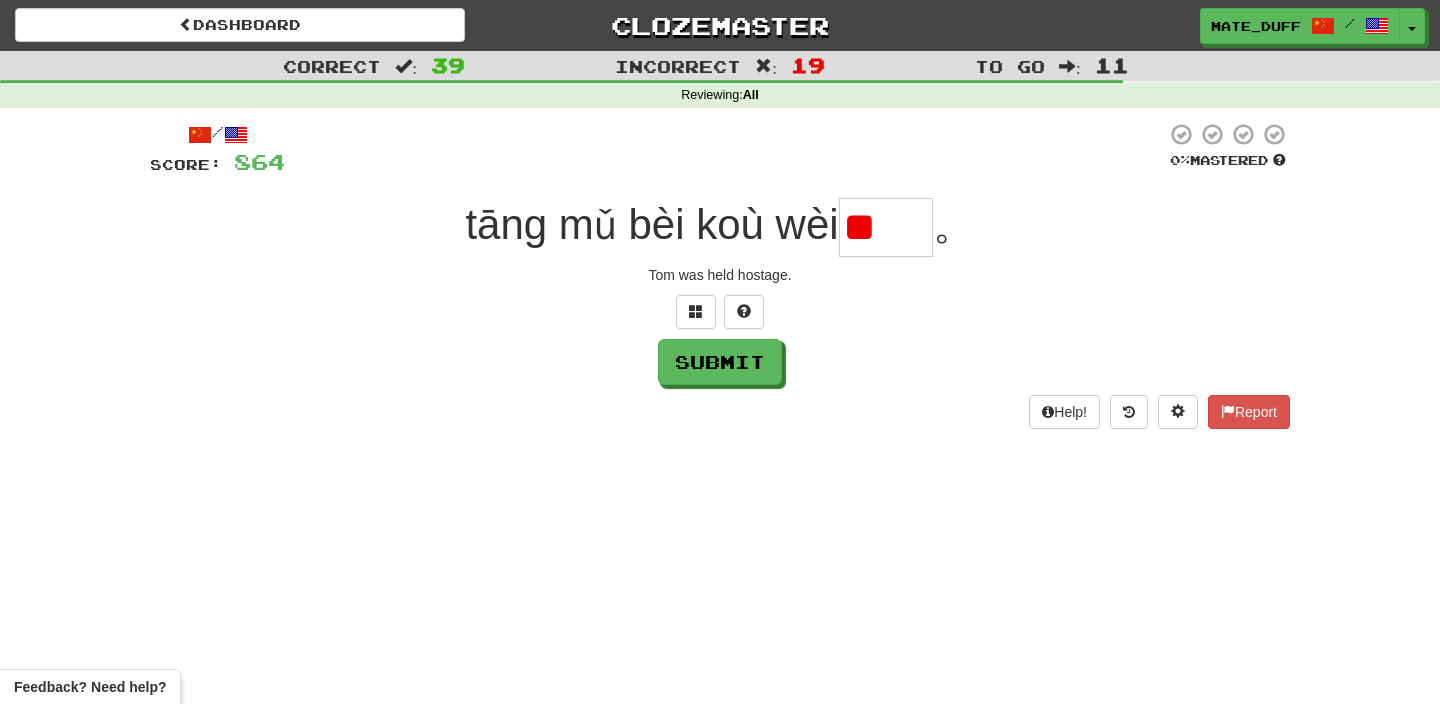 scroll, scrollTop: 0, scrollLeft: 0, axis: both 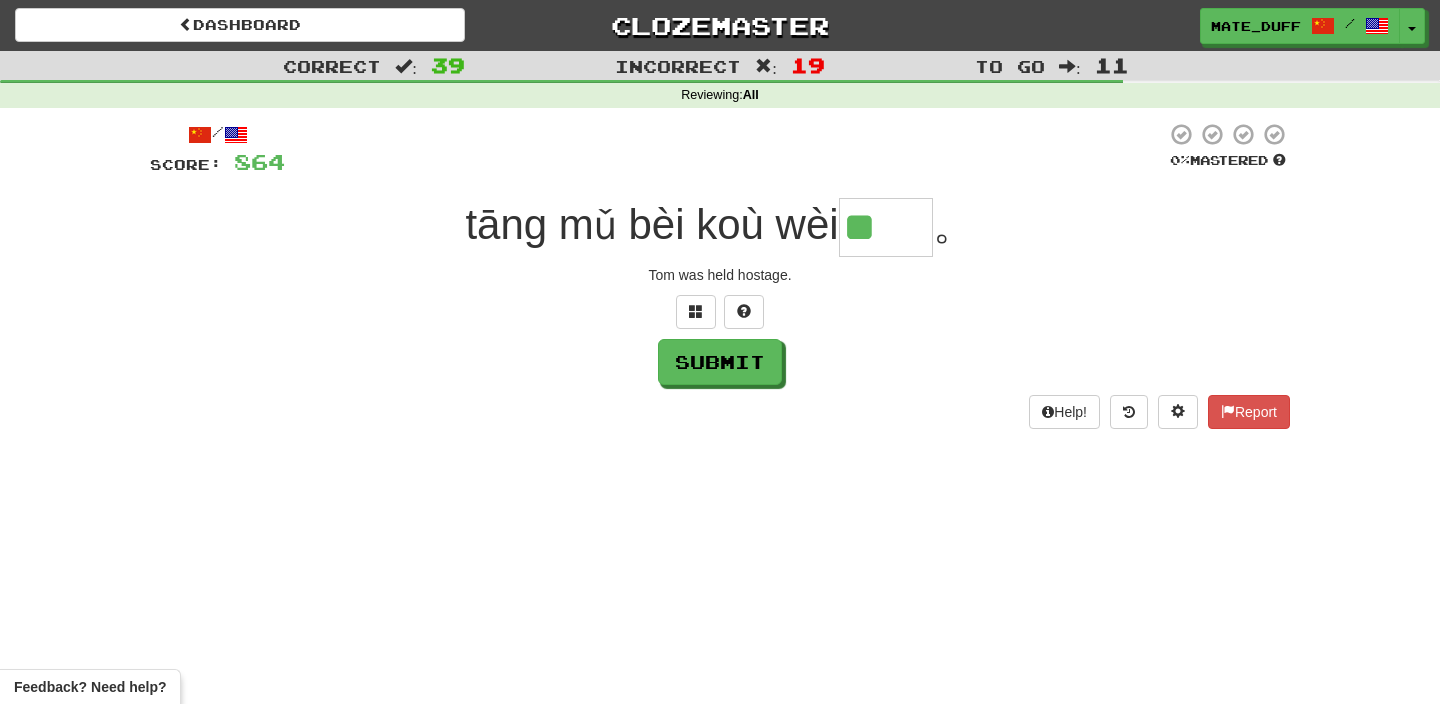 type on "**" 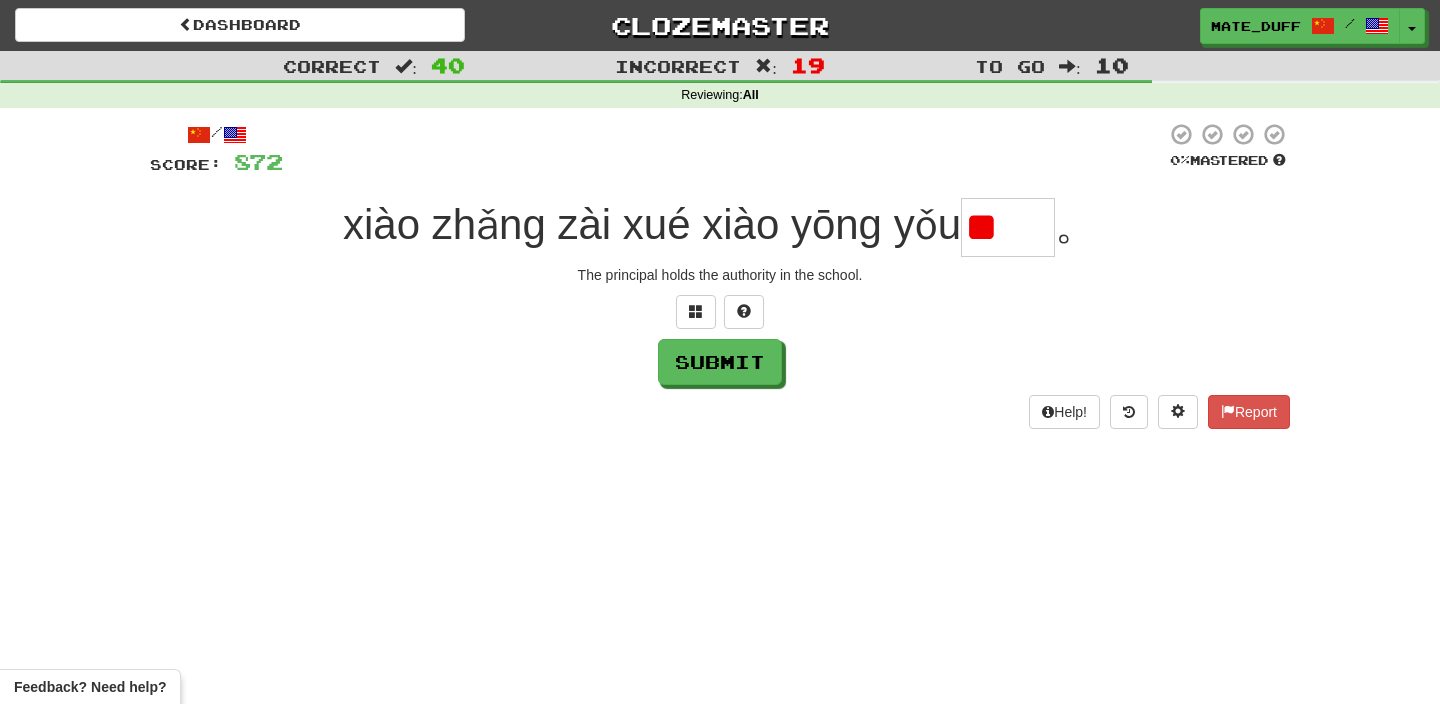 scroll, scrollTop: 0, scrollLeft: 0, axis: both 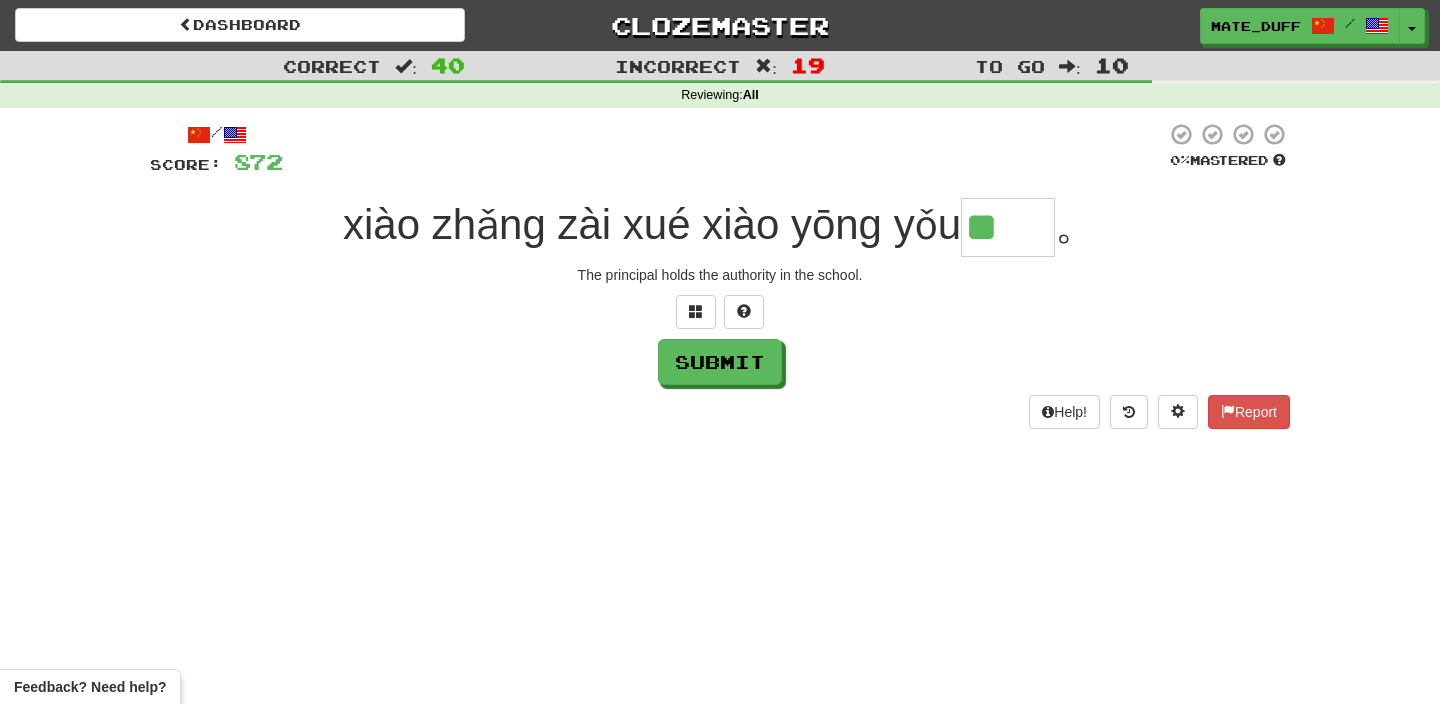 type on "**" 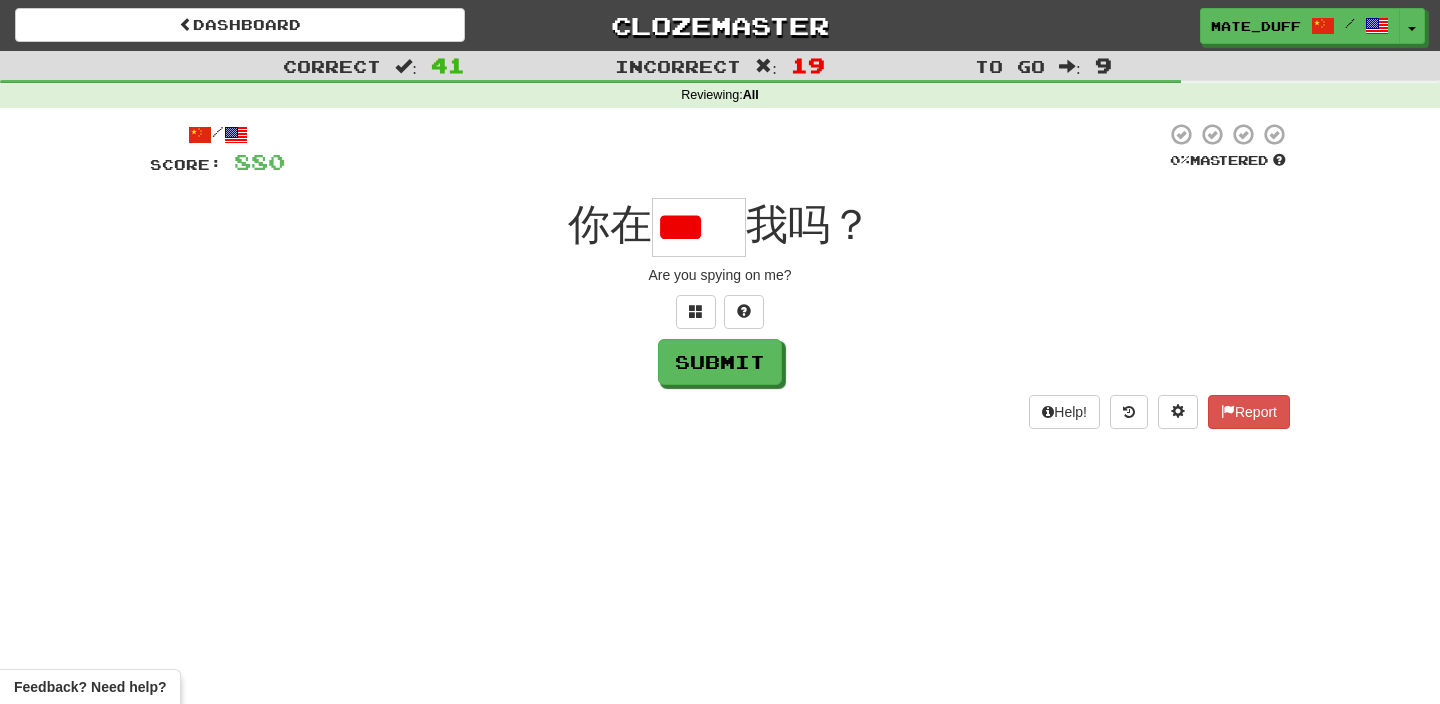 type on "*" 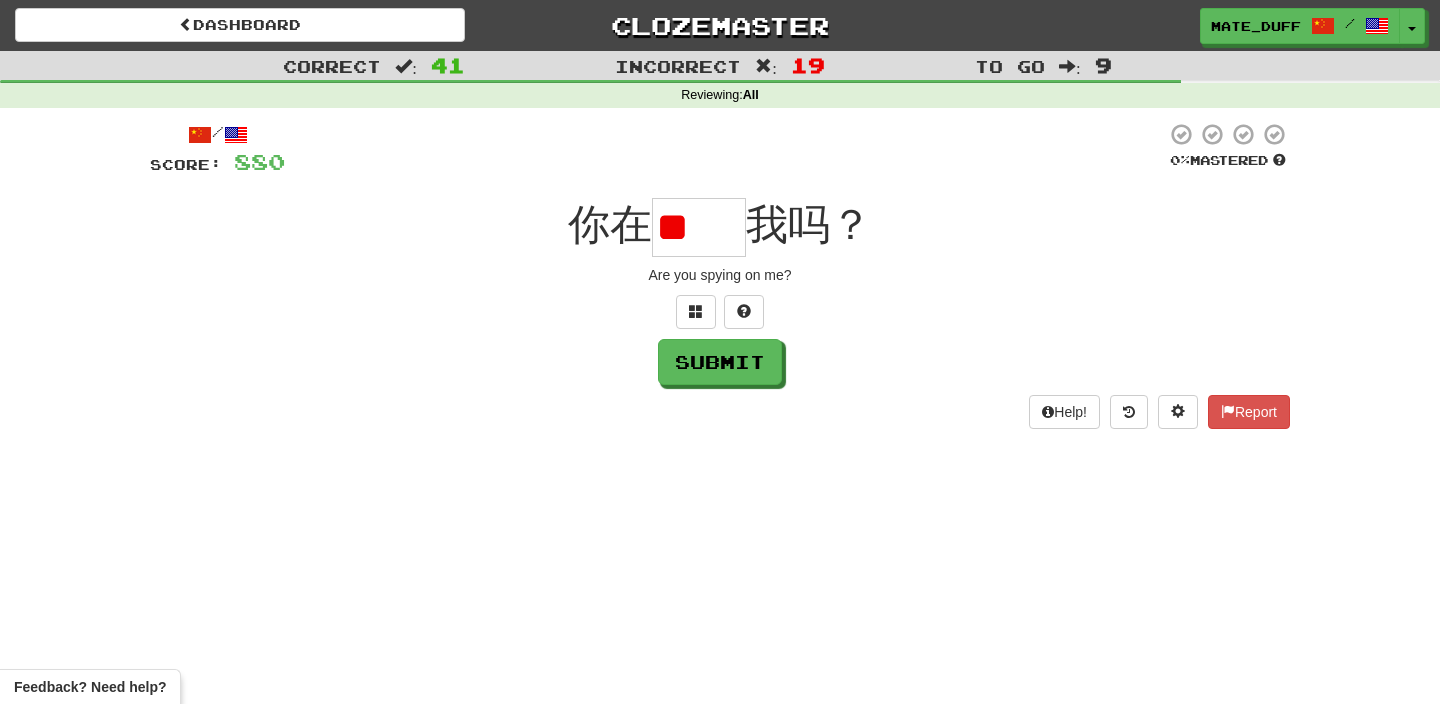 scroll, scrollTop: 0, scrollLeft: 0, axis: both 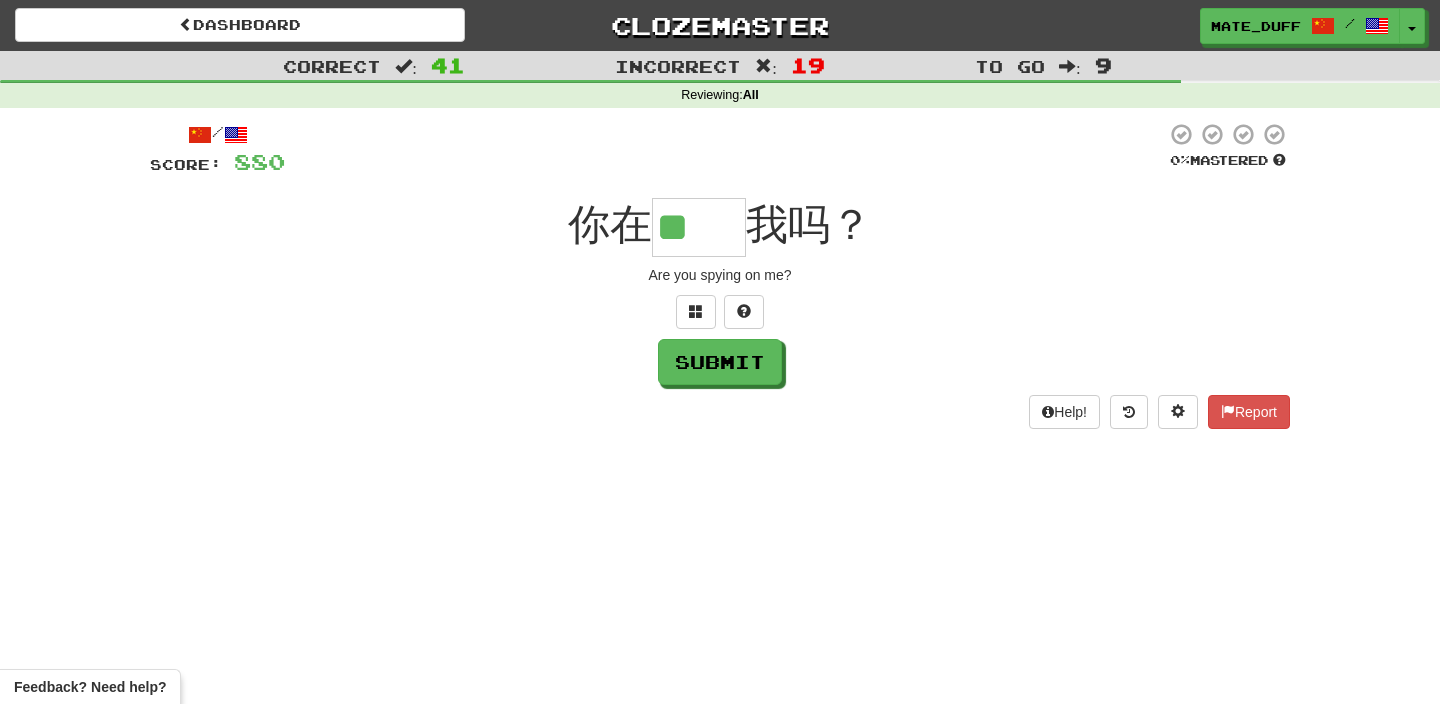 type on "**" 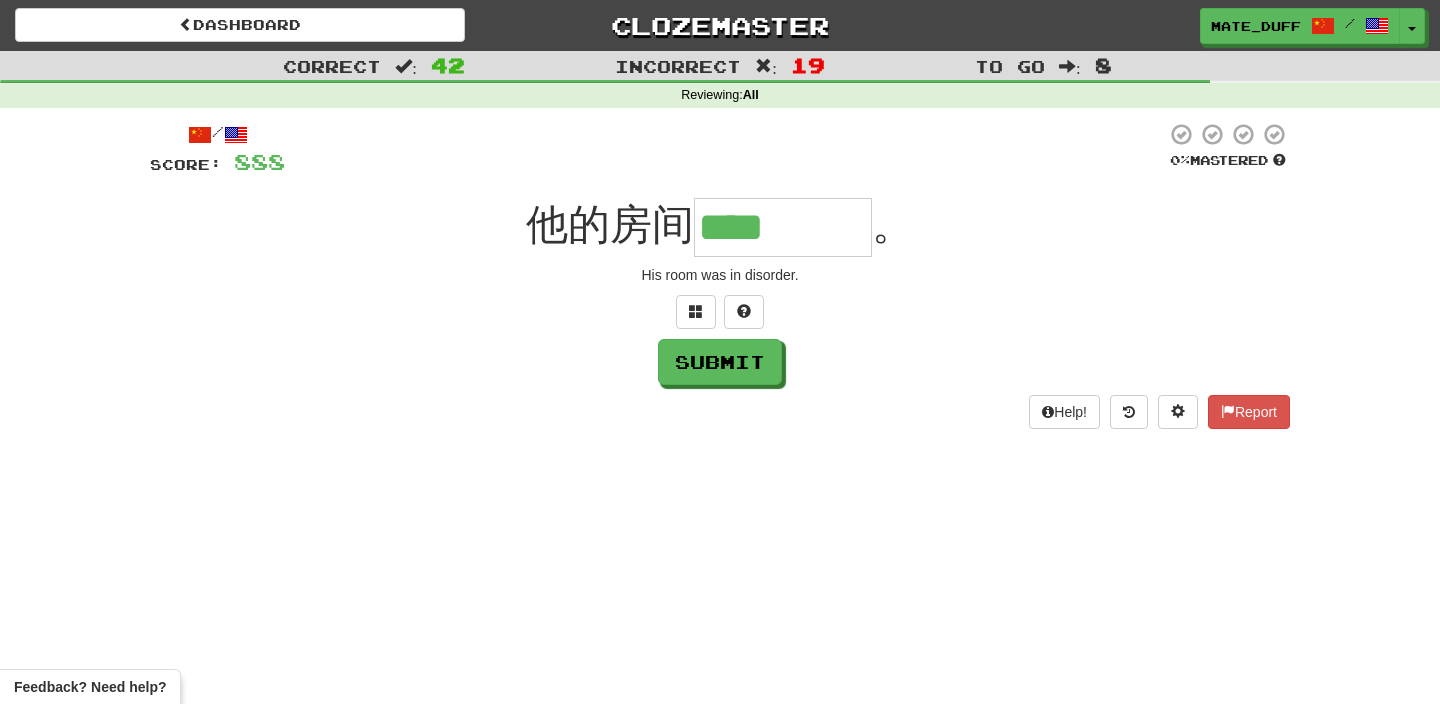 type on "****" 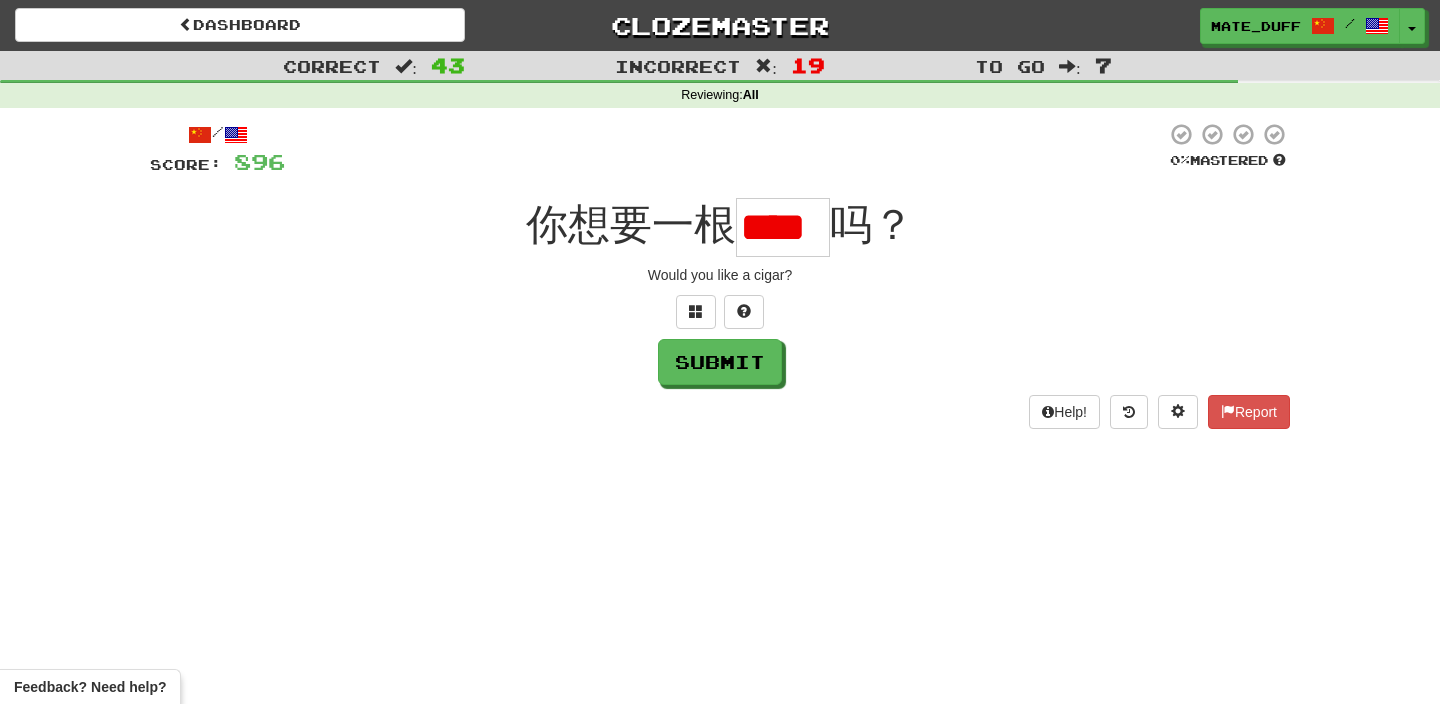scroll, scrollTop: 0, scrollLeft: 0, axis: both 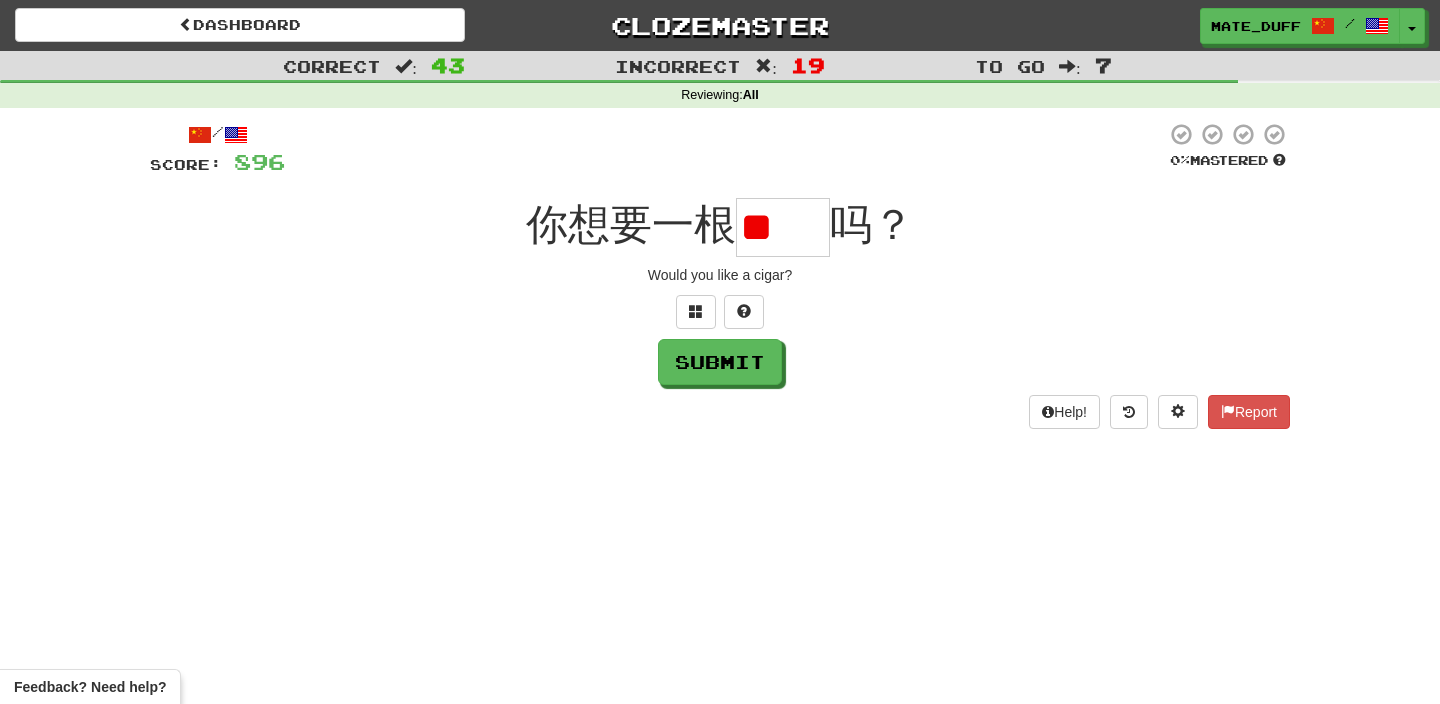 type on "*" 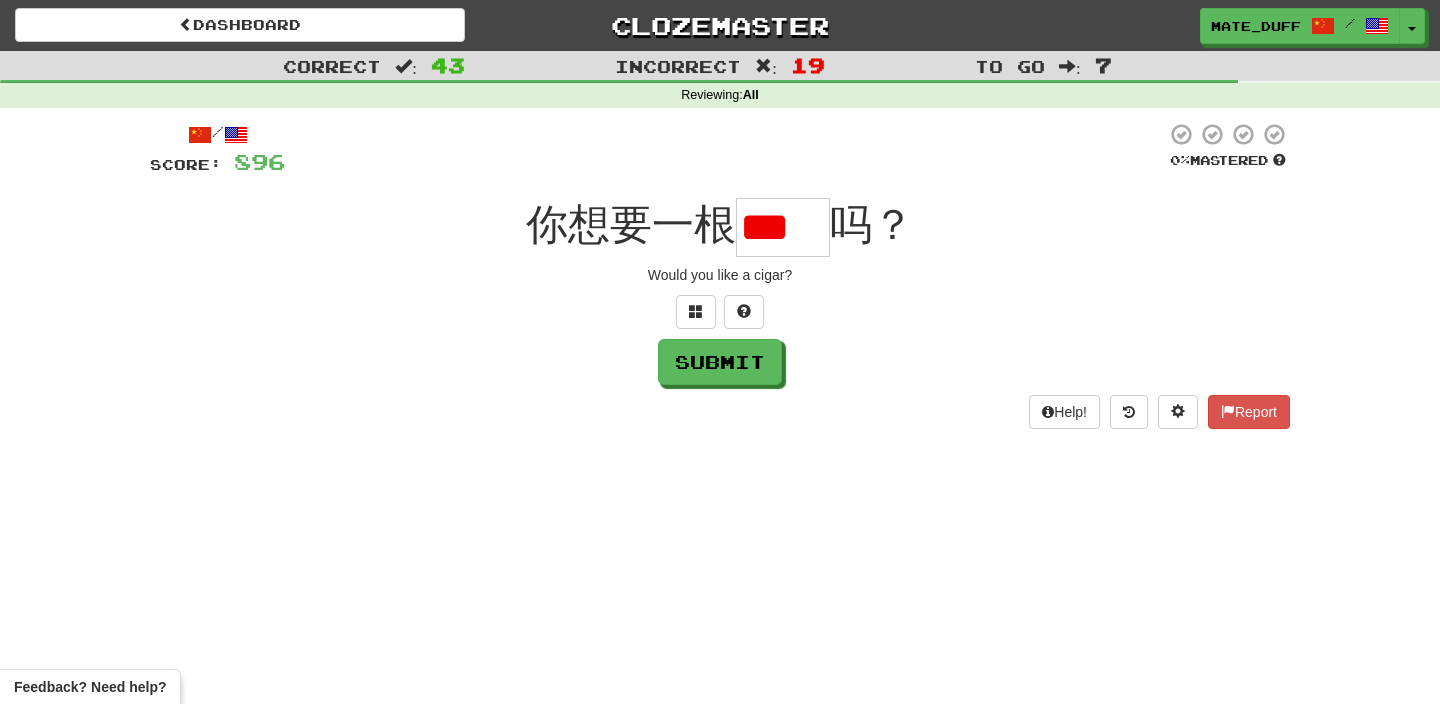 type on "*" 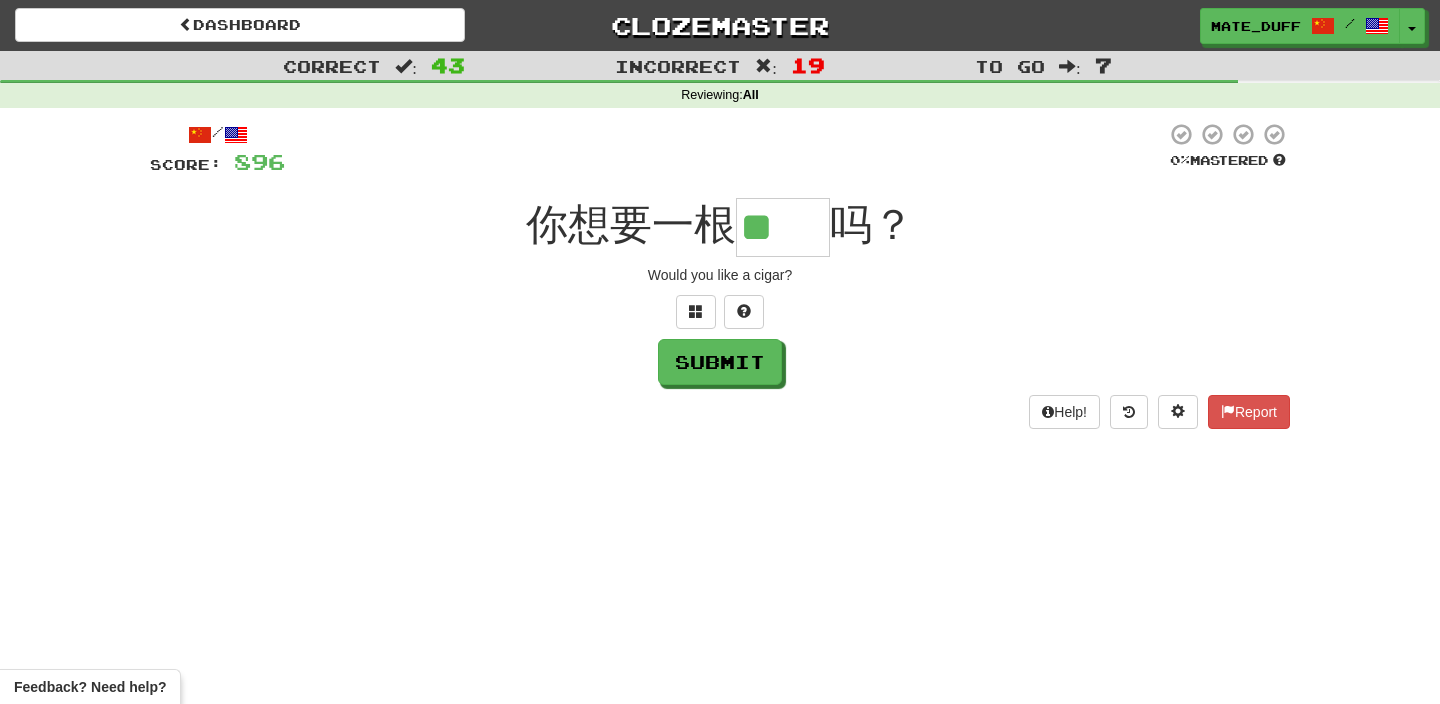 type on "**" 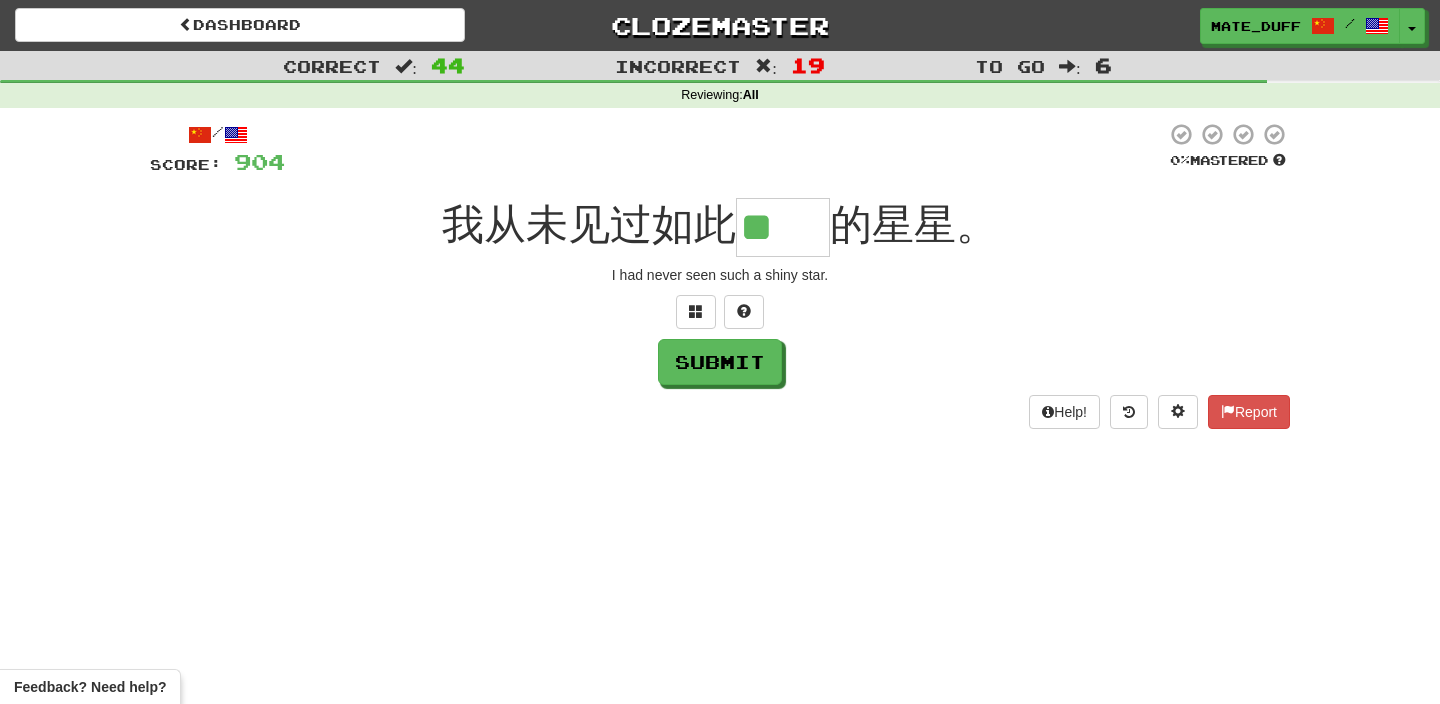 type on "**" 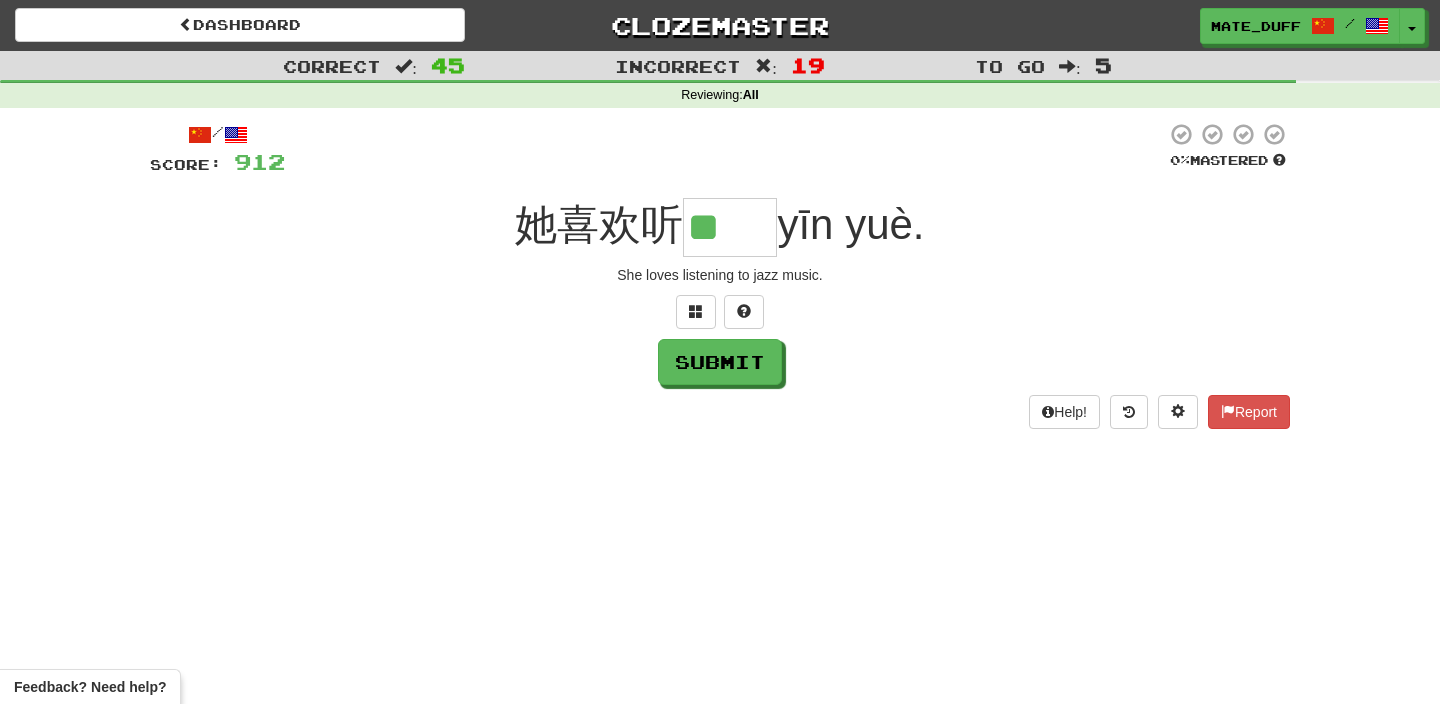 type on "**" 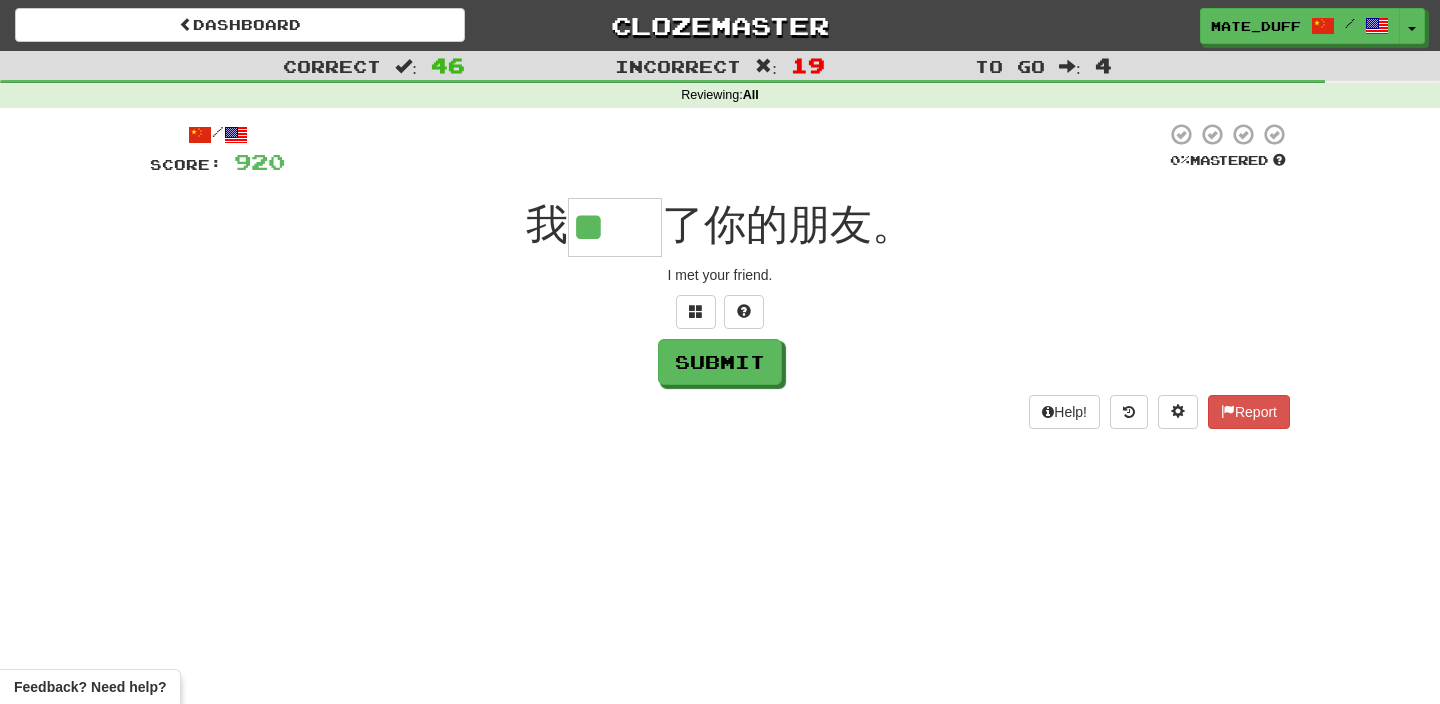 type on "**" 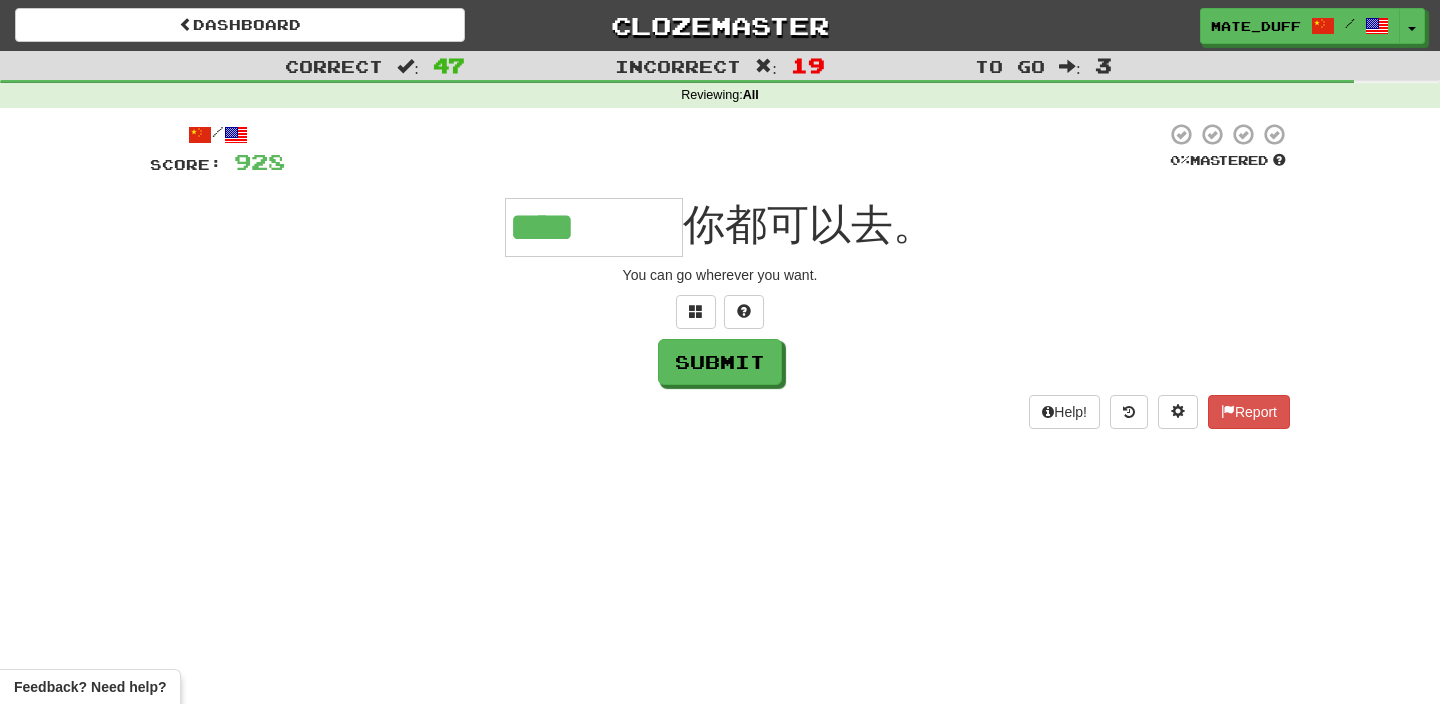type on "****" 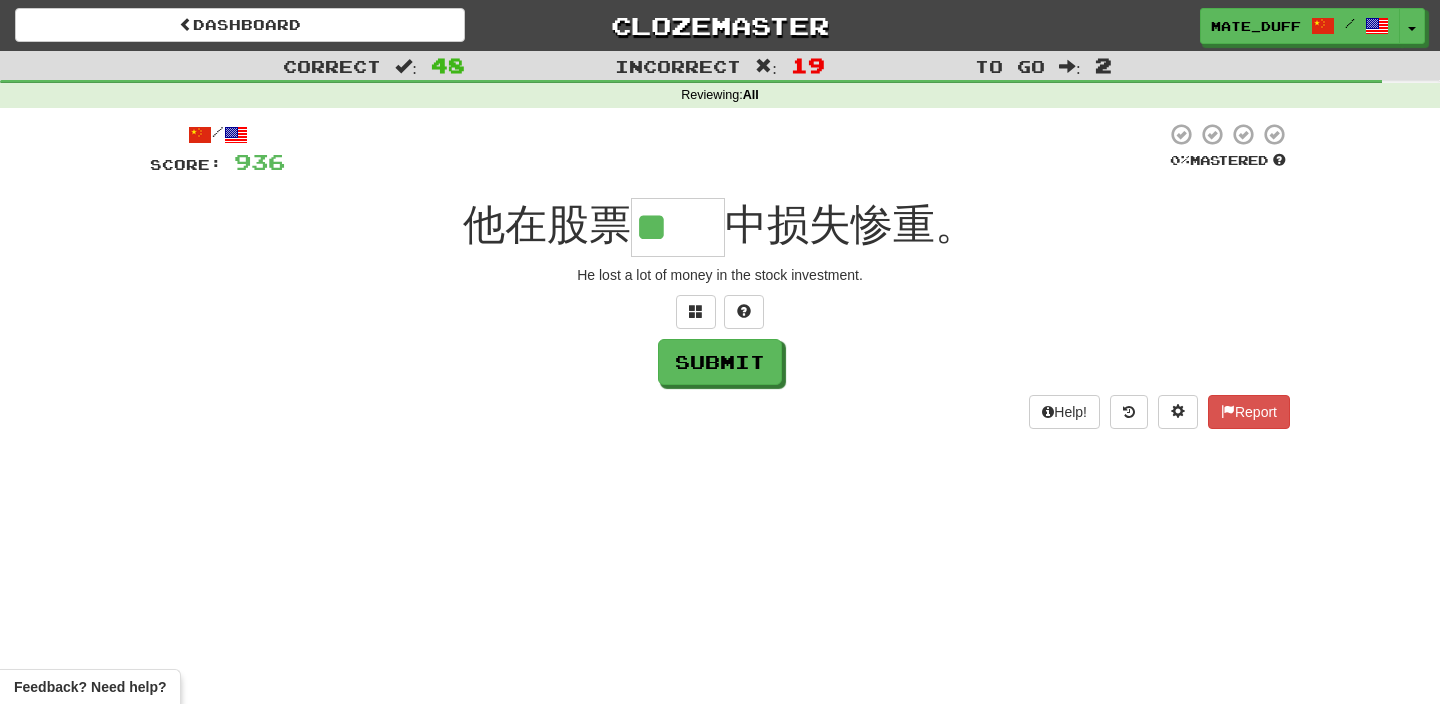 scroll, scrollTop: 0, scrollLeft: 0, axis: both 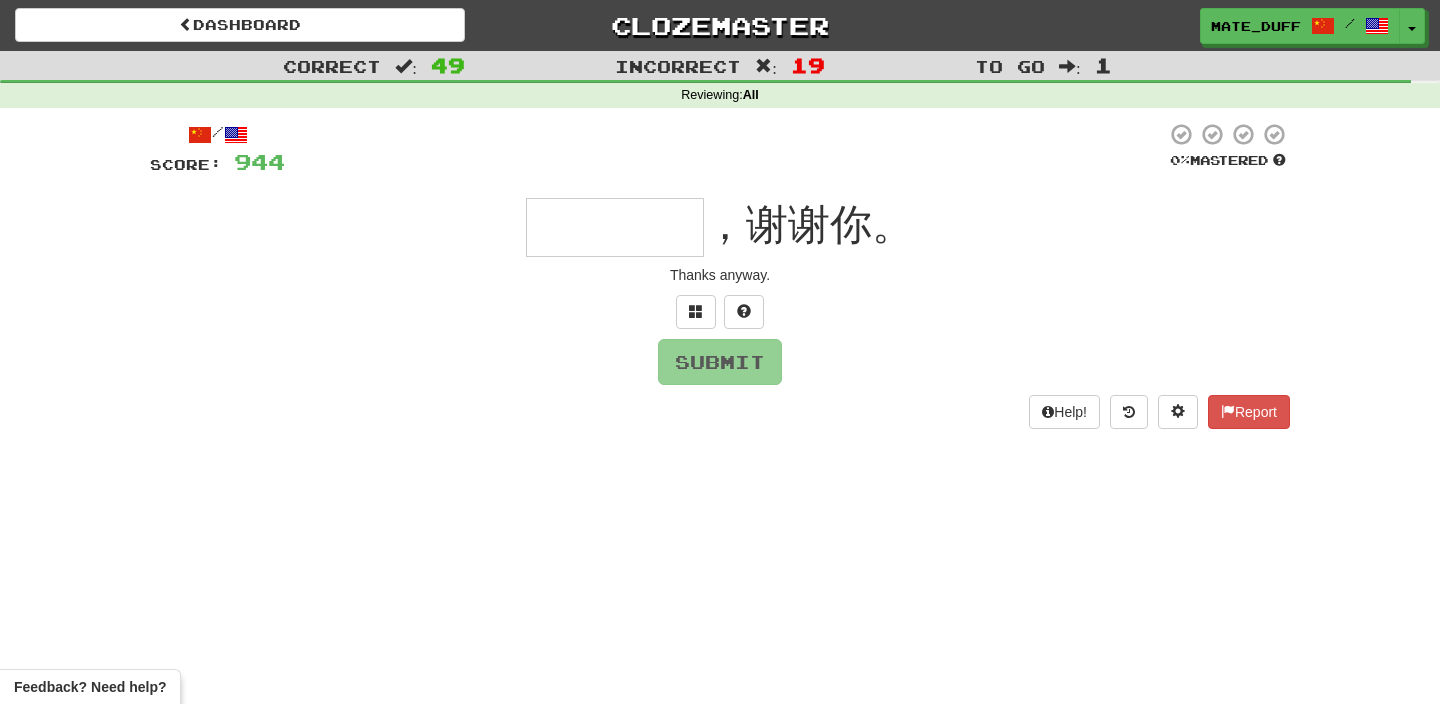 type on "****" 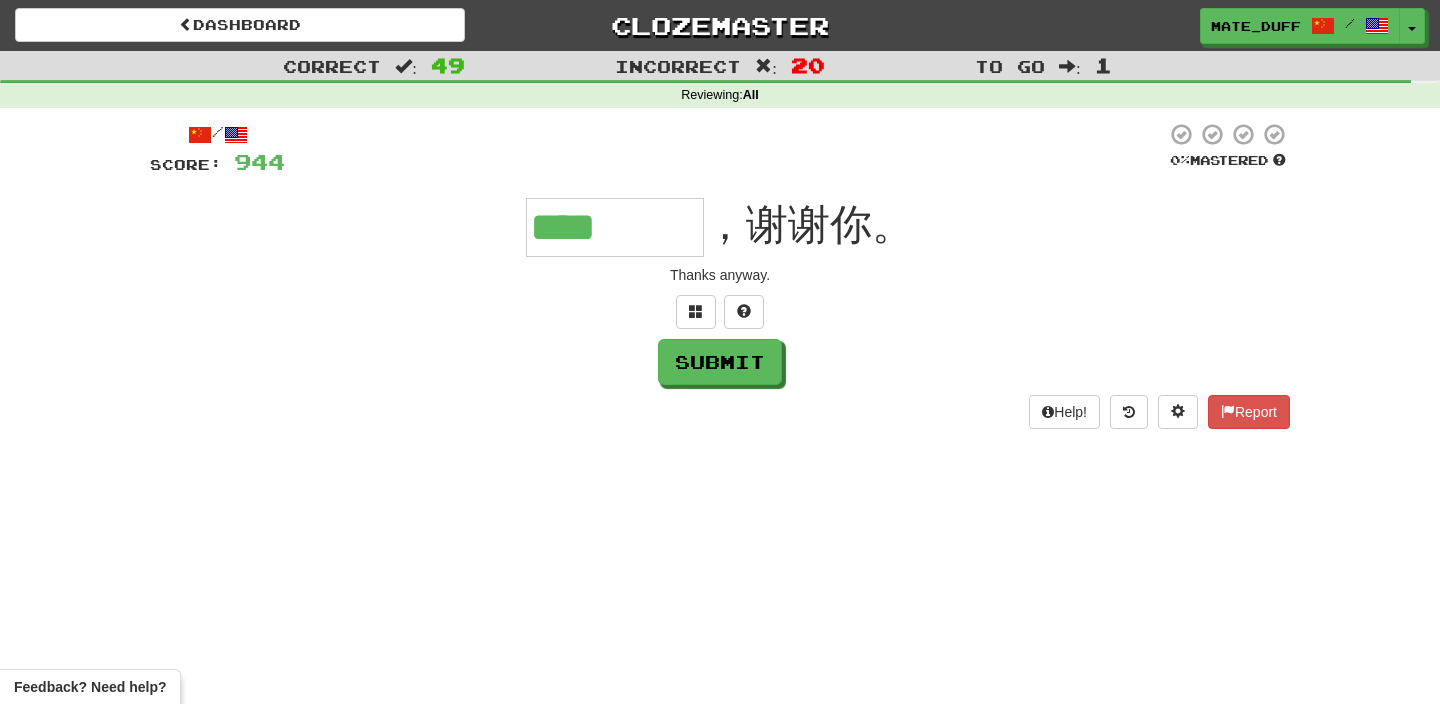 type on "****" 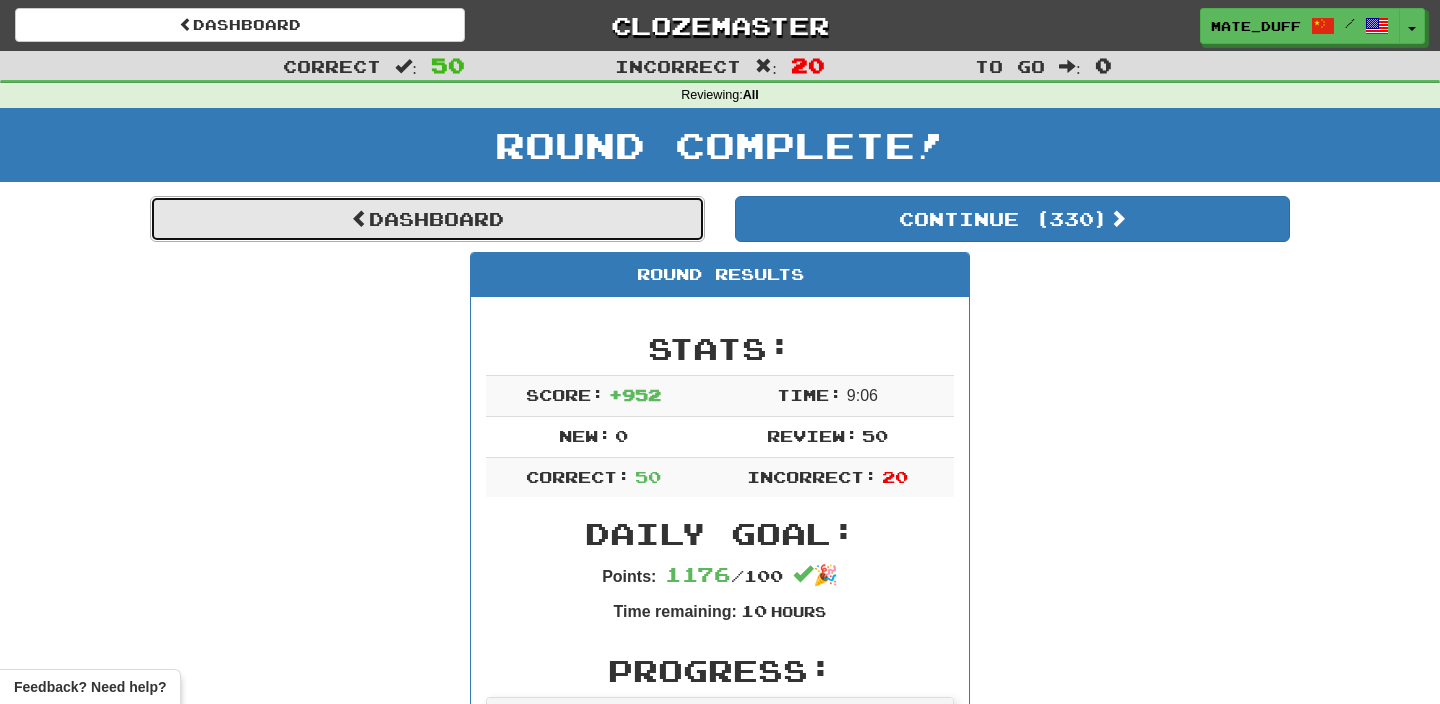 click on "Dashboard" at bounding box center [427, 219] 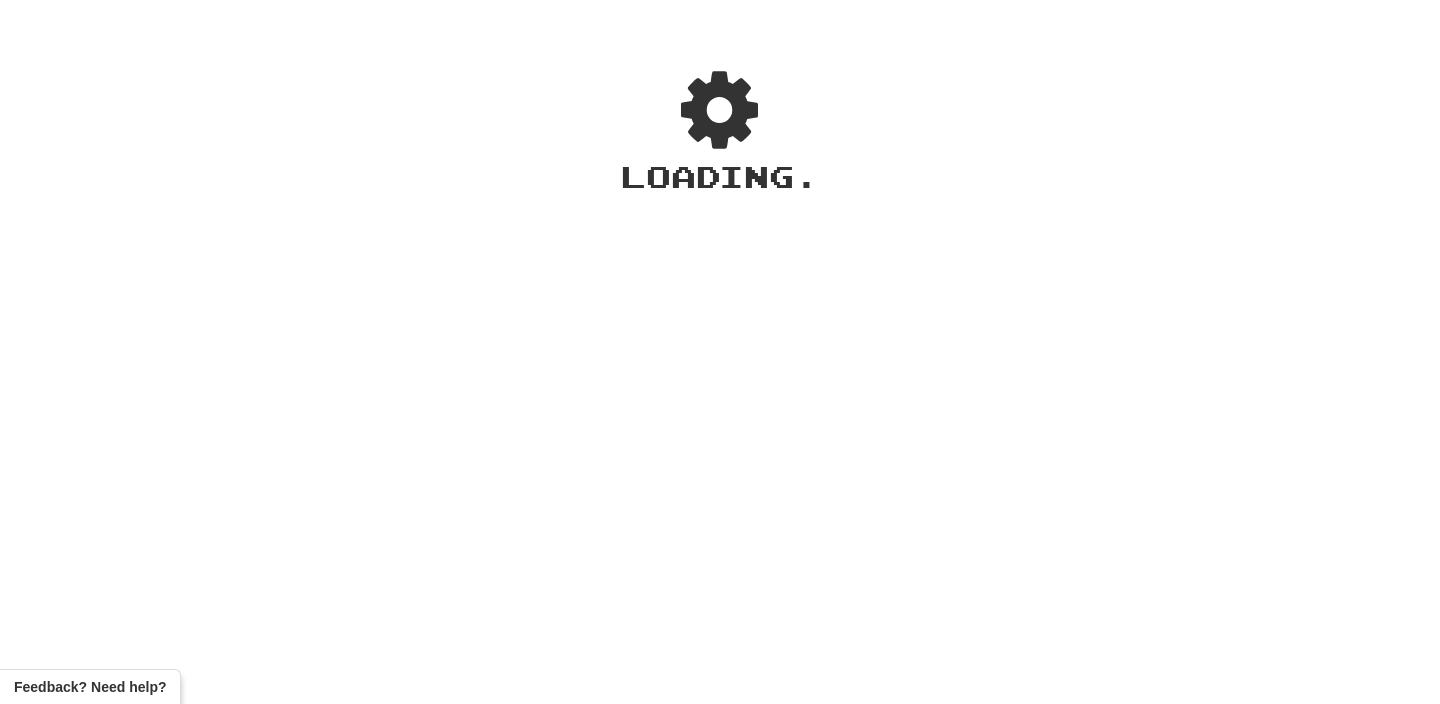 scroll, scrollTop: 0, scrollLeft: 0, axis: both 